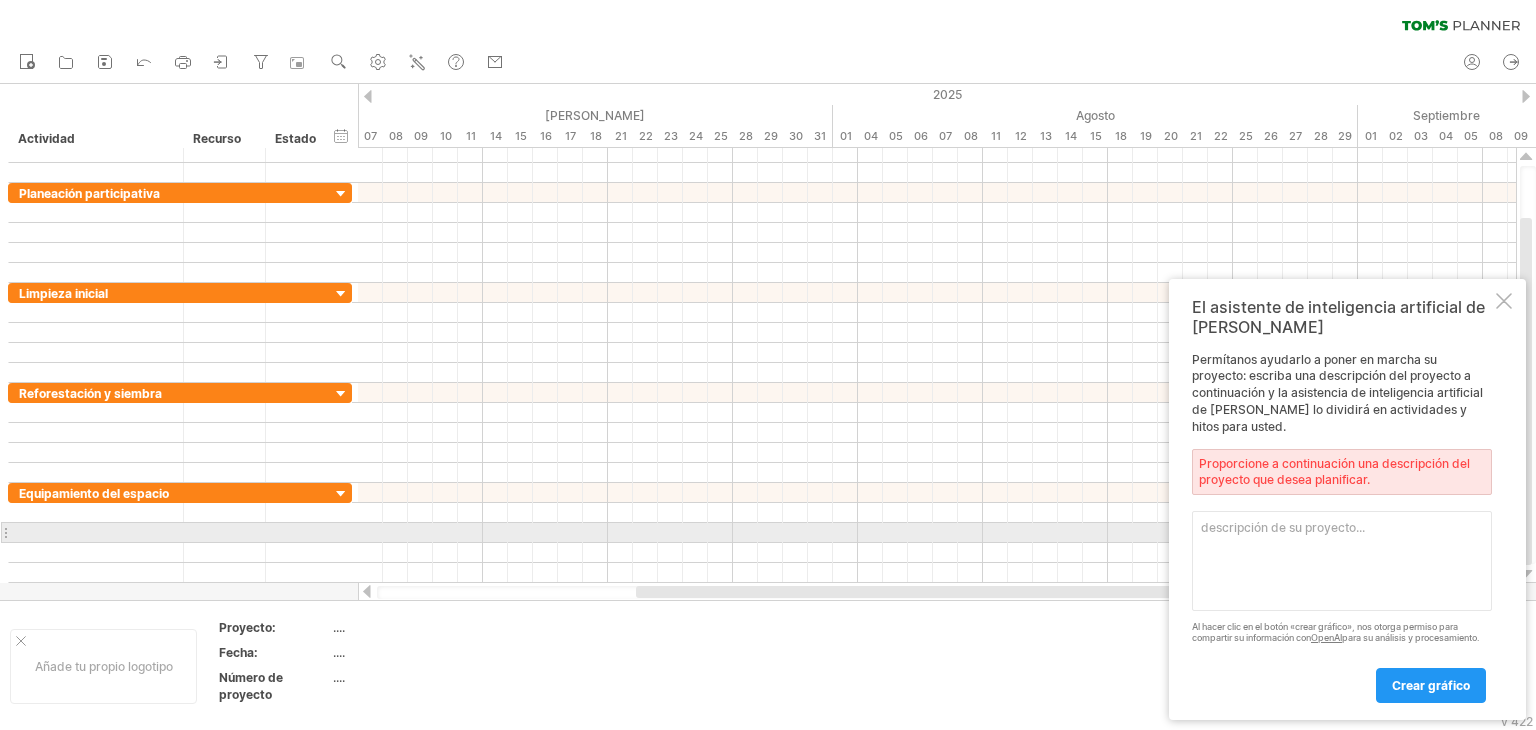 scroll, scrollTop: 0, scrollLeft: 0, axis: both 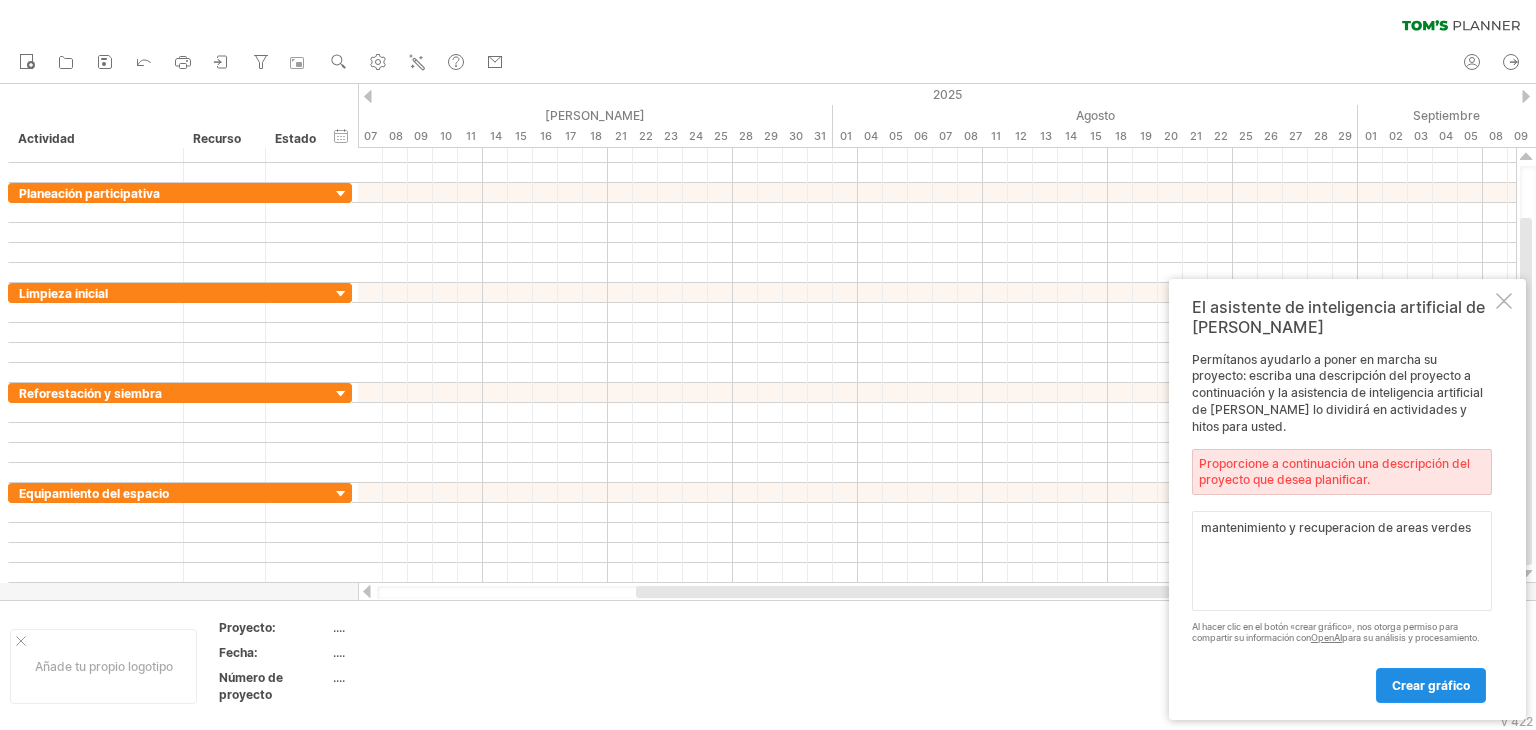 type on "mantenimiento y recuperacion de areas verdes" 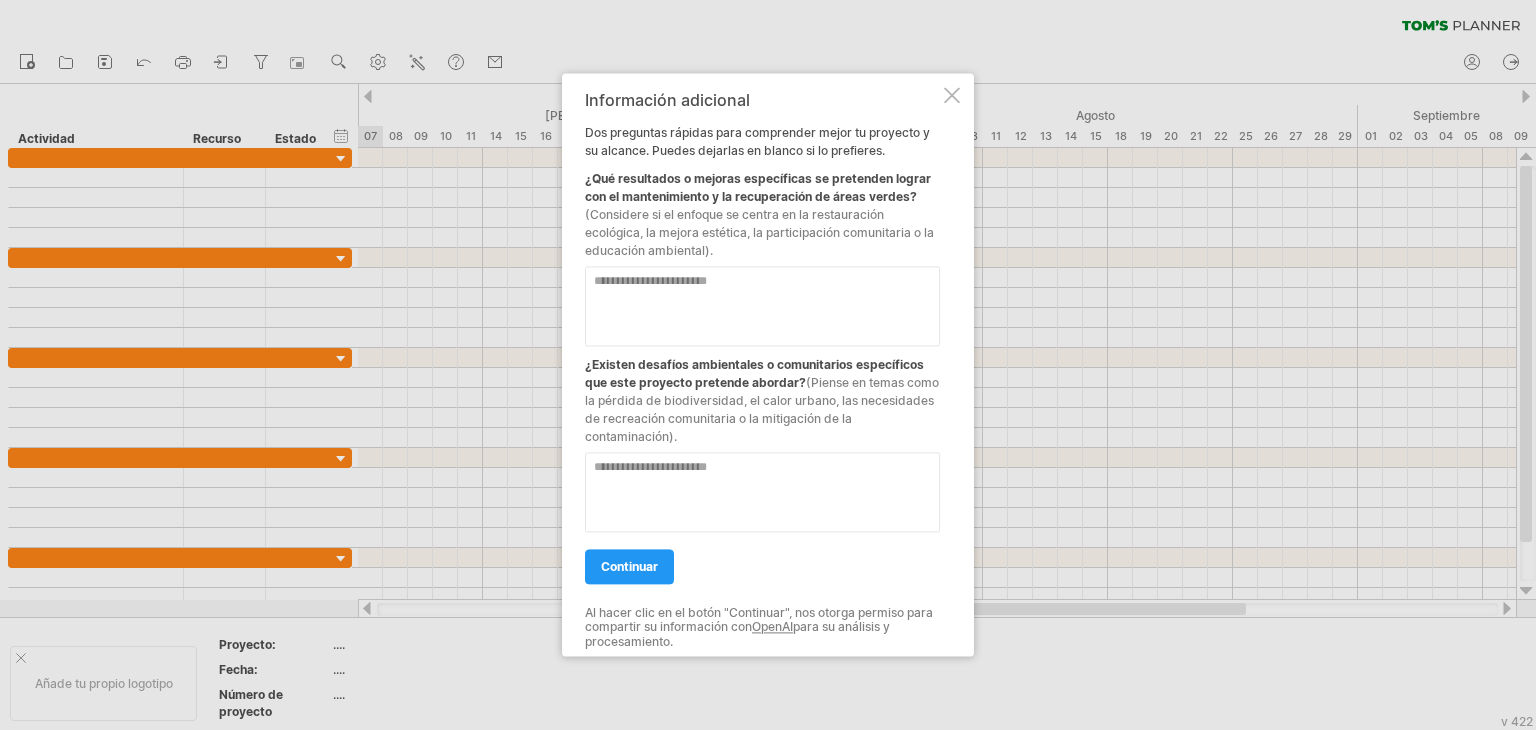 click at bounding box center (762, 306) 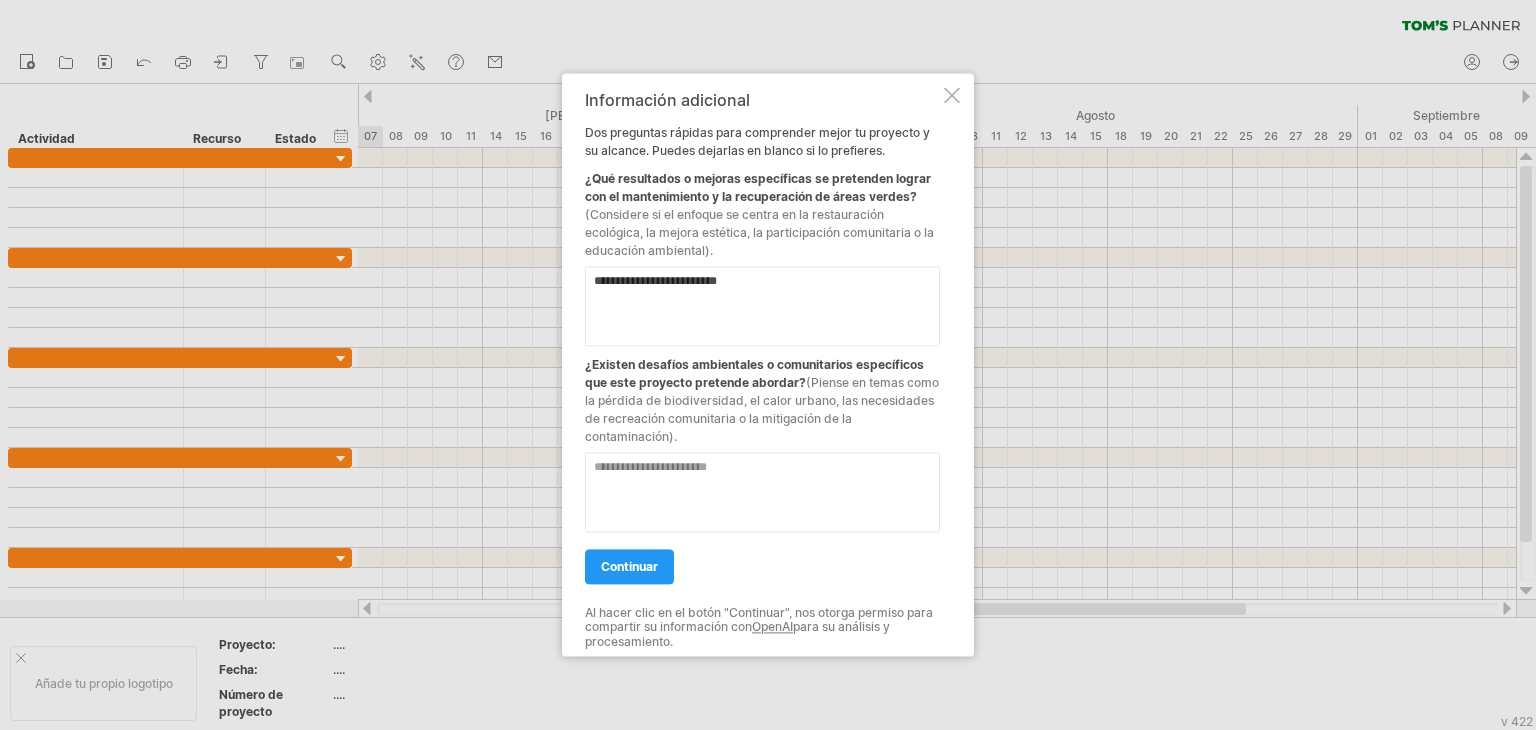 type on "**********" 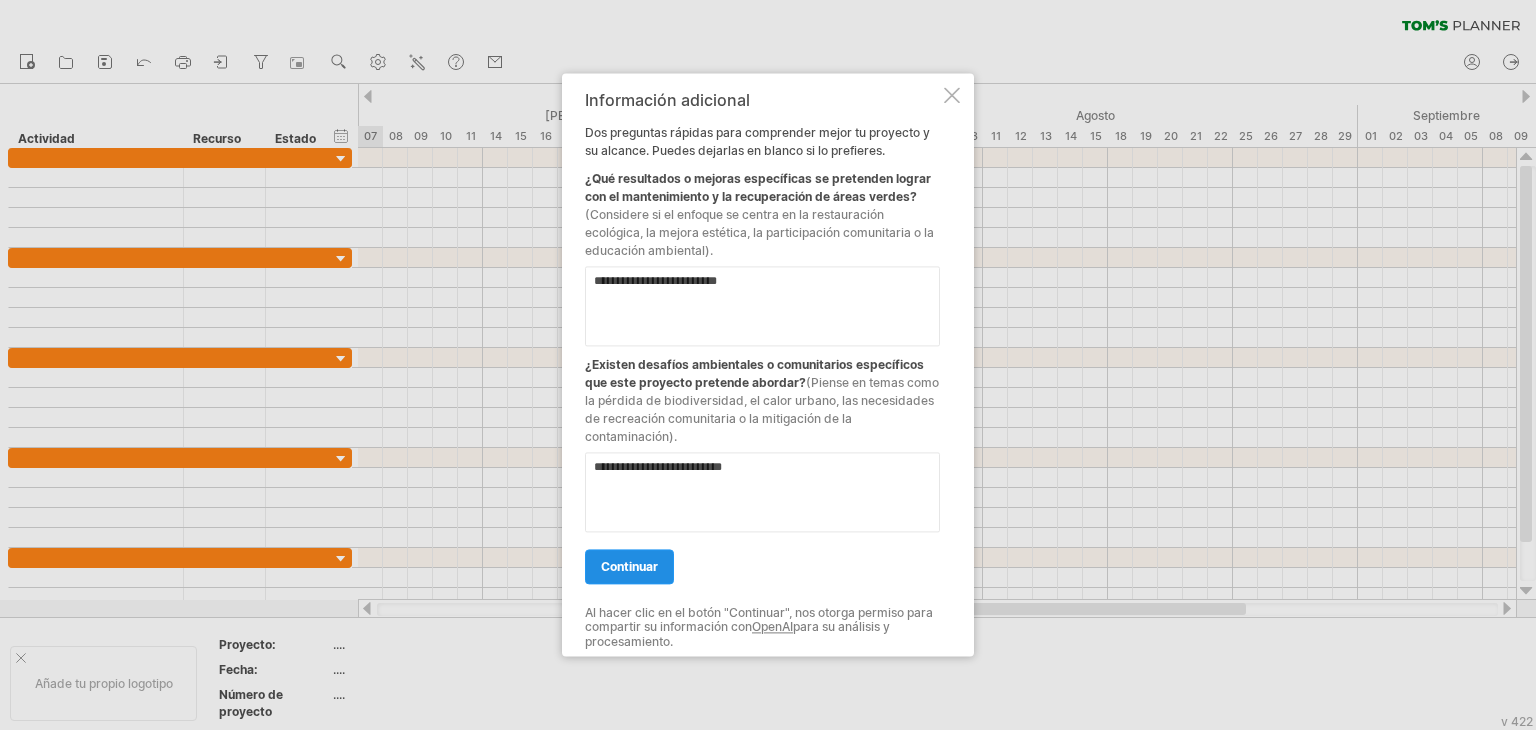 type on "**********" 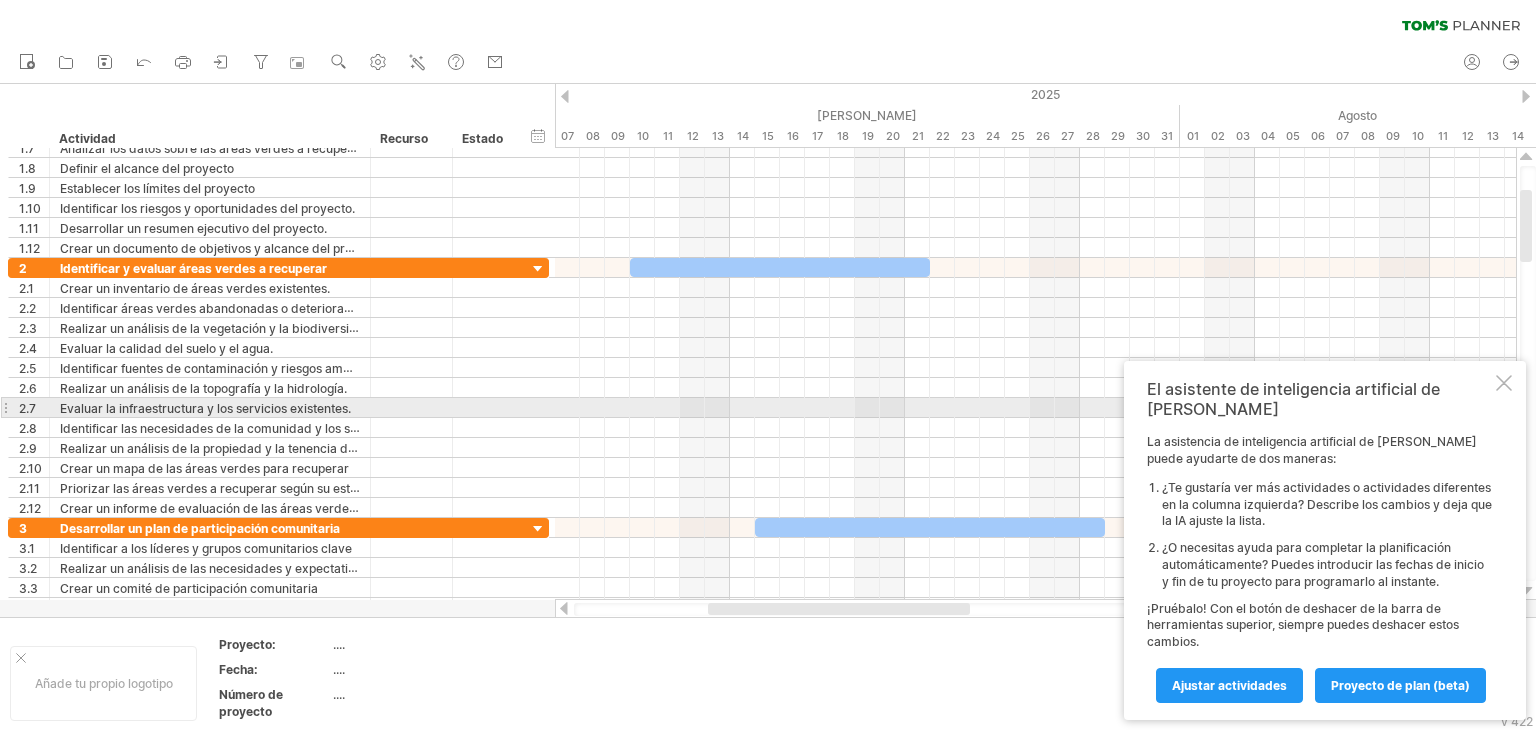 click on "El asistente de inteligencia artificial de [PERSON_NAME] asistencia de inteligencia artificial de [PERSON_NAME] puede ayudarte de dos maneras: ¿Te gustaría ver más actividades o actividades diferentes en la columna izquierda? Describe los cambios y deja que la IA ajuste la lista. ¿O necesitas ayuda para completar la planificación automáticamente? Puedes introducir las fechas de inicio y fin de tu proyecto para programarlo al instante. ¡Pruébalo! Con el botón de deshacer de la barra de herramientas superior, siempre puedes deshacer estos cambios. Ajustar actividades    proyecto de plan (beta)" at bounding box center (1325, 540) 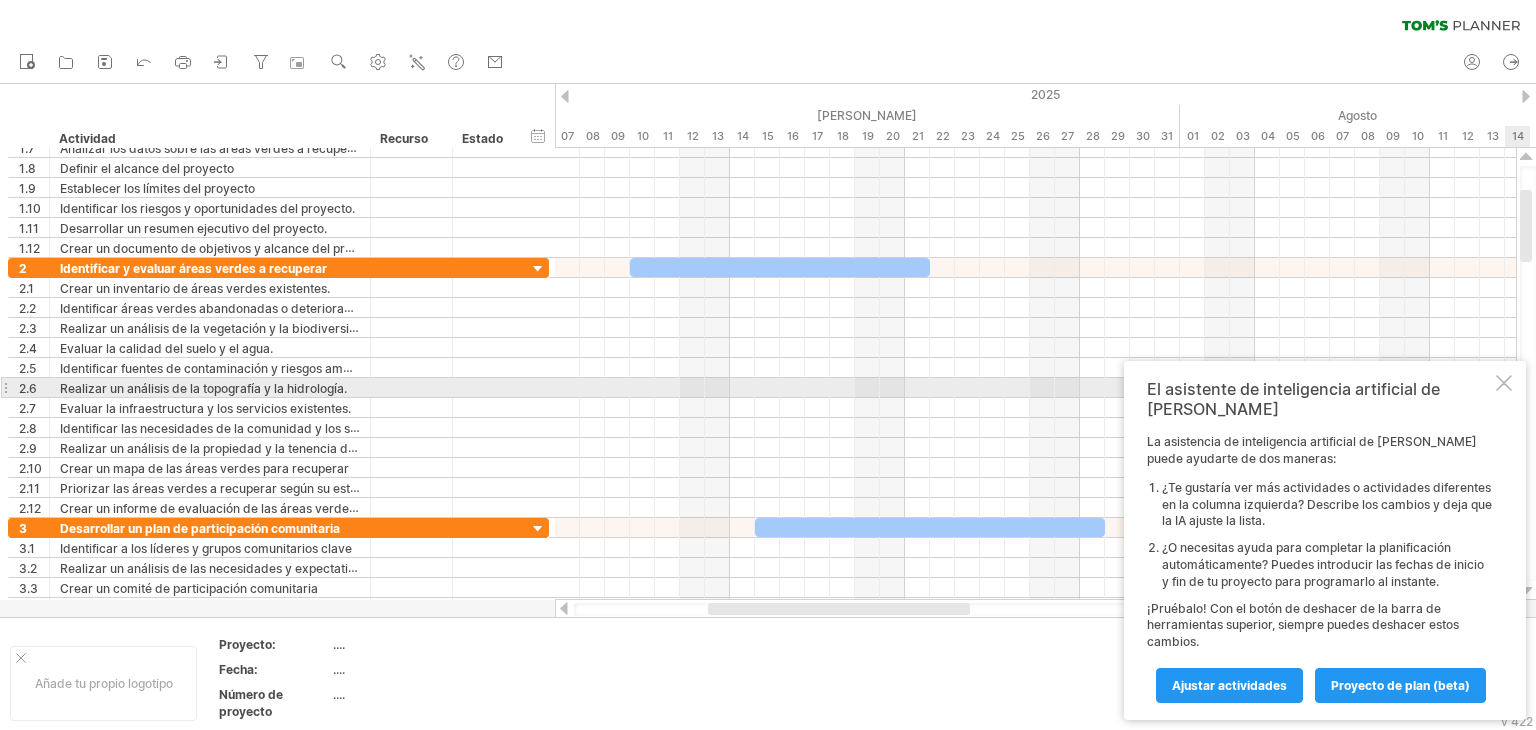 click on "El asistente de inteligencia artificial de [PERSON_NAME] asistencia de inteligencia artificial de [PERSON_NAME] puede ayudarte de dos maneras: ¿Te gustaría ver más actividades o actividades diferentes en la columna izquierda? Describe los cambios y deja que la IA ajuste la lista. ¿O necesitas ayuda para completar la planificación automáticamente? Puedes introducir las fechas de inicio y fin de tu proyecto para programarlo al instante. ¡Pruébalo! Con el botón de deshacer de la barra de herramientas superior, siempre puedes deshacer estos cambios. Ajustar actividades    proyecto de plan (beta)" at bounding box center (1325, 540) 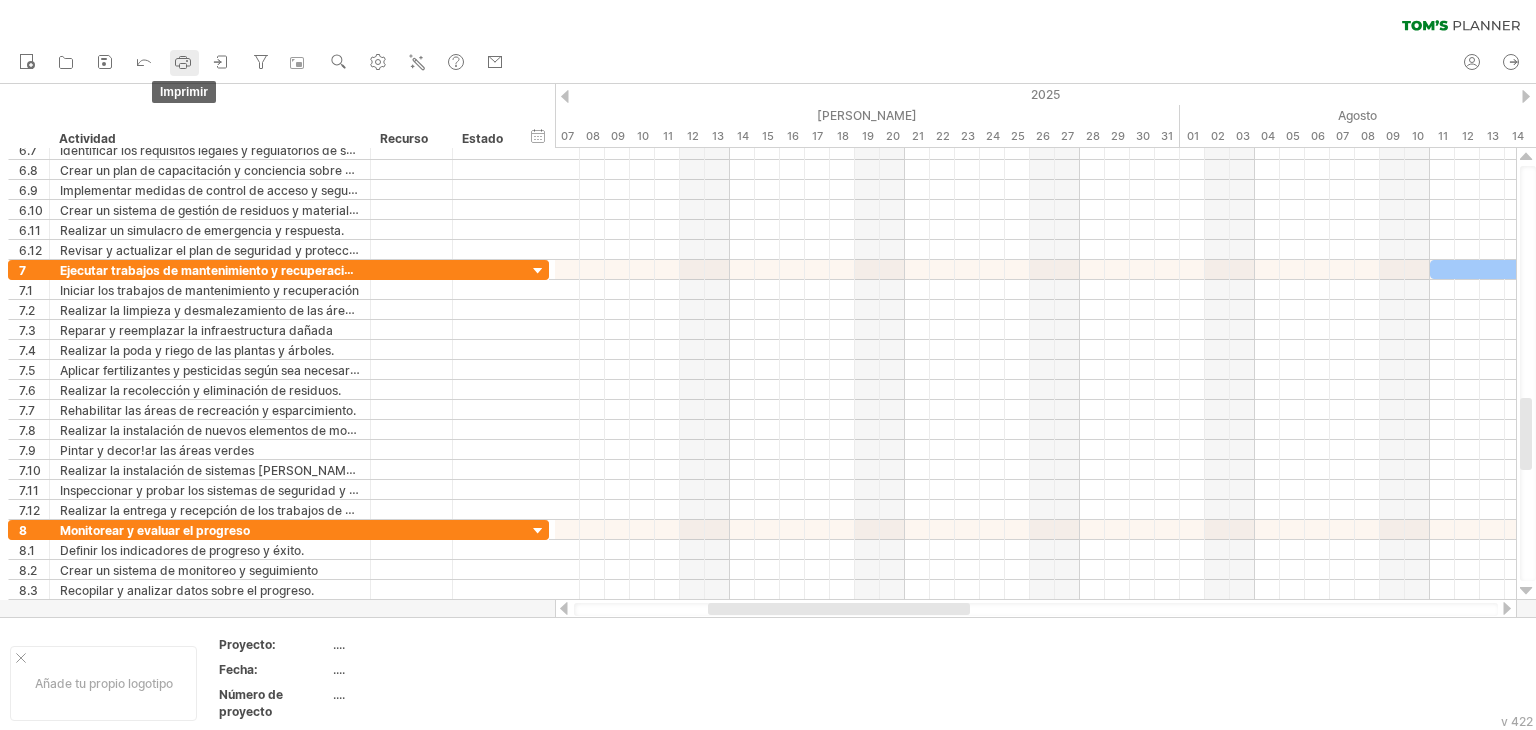 click 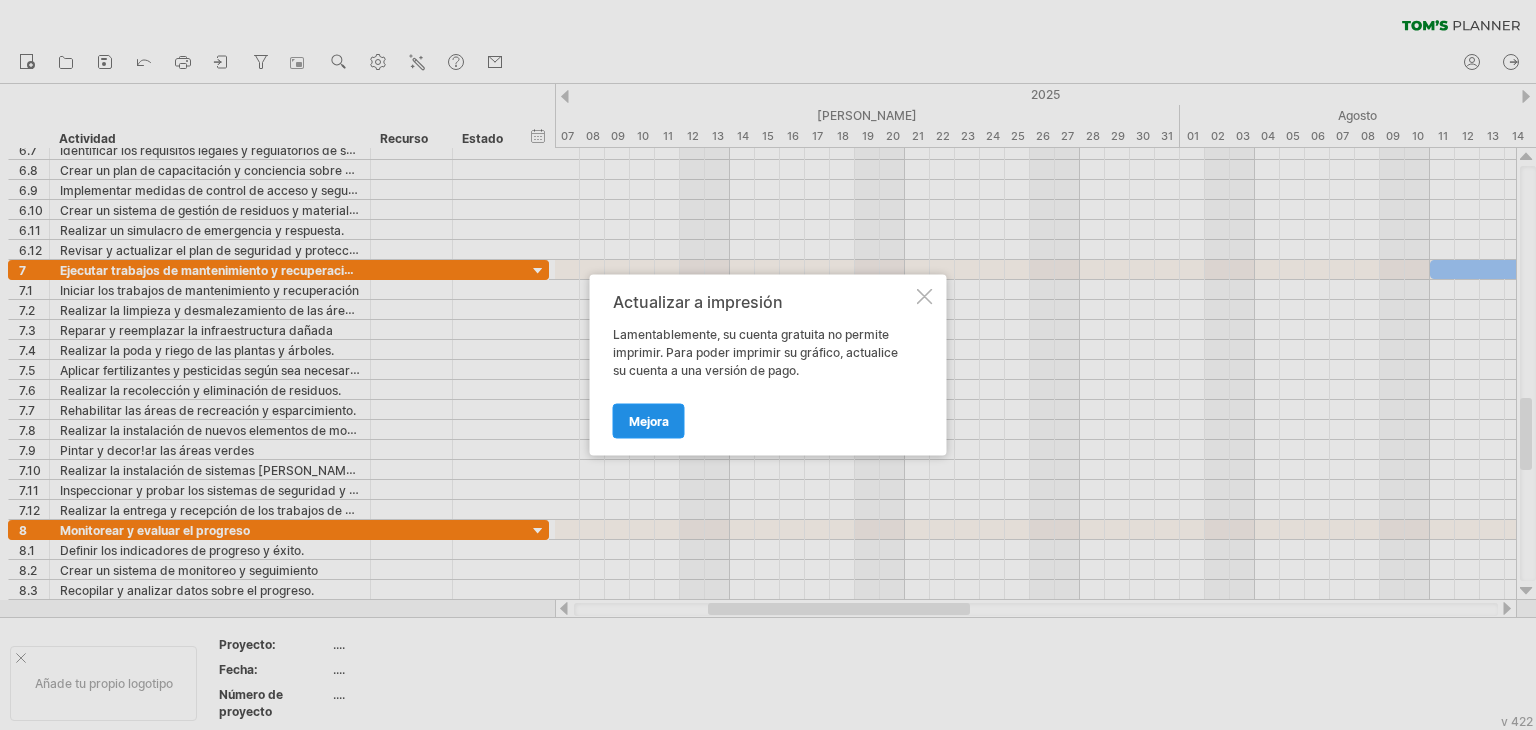 click on "Mejora" at bounding box center (649, 421) 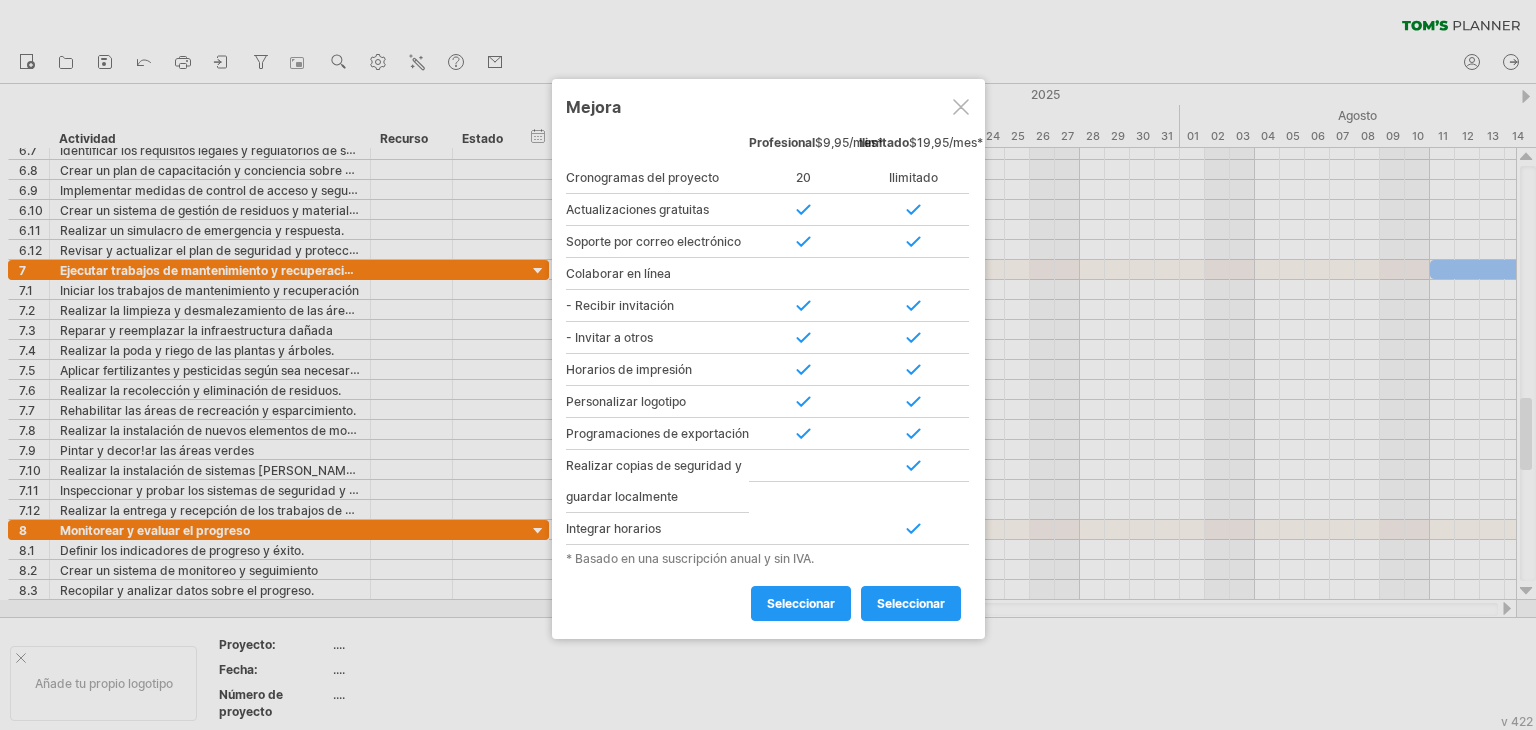 click at bounding box center [768, 365] 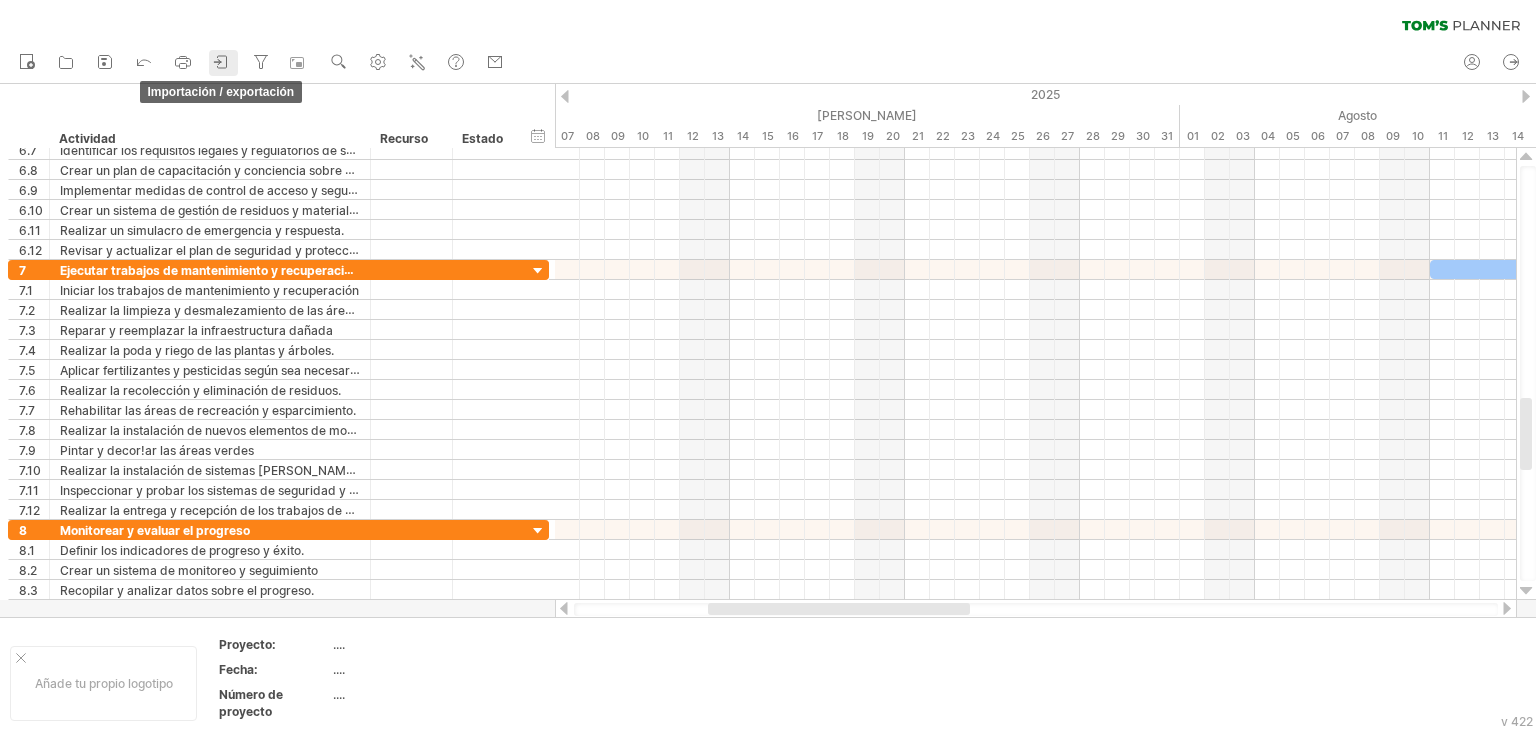 click 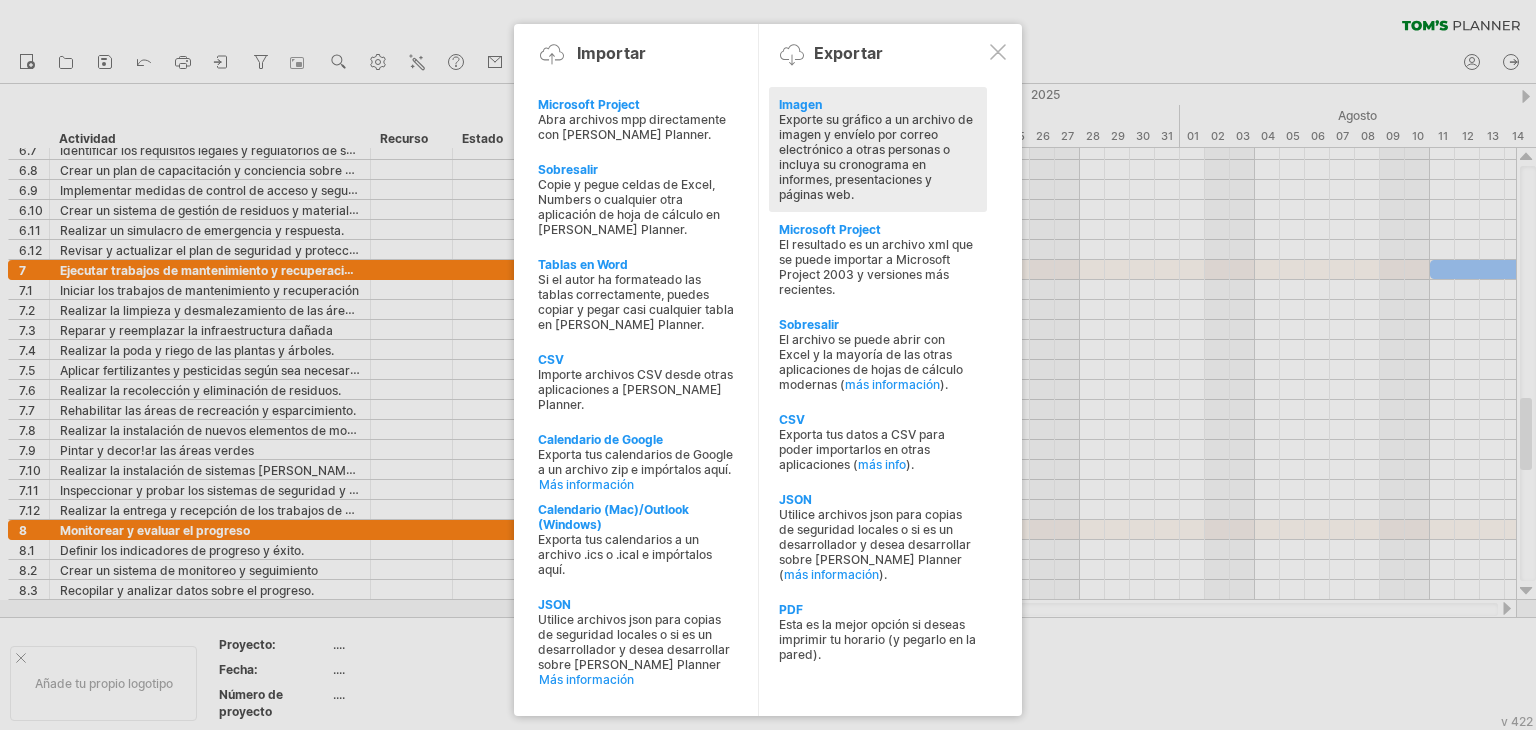 click on "Exporte su gráfico a un archivo de imagen y envíelo por correo electrónico a otras personas o incluya su cronograma en informes, presentaciones y páginas web." at bounding box center (876, 157) 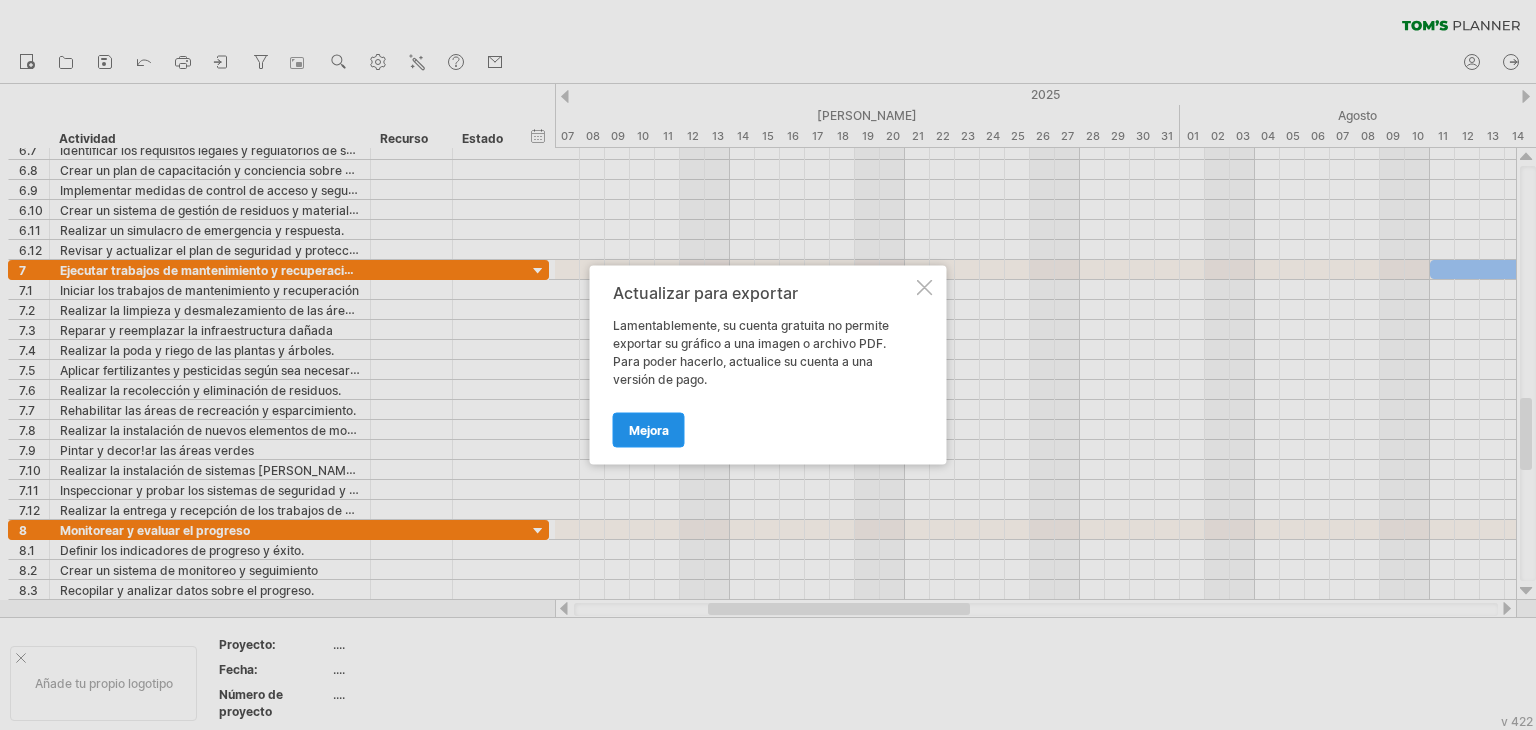 click on "Mejora" at bounding box center [649, 430] 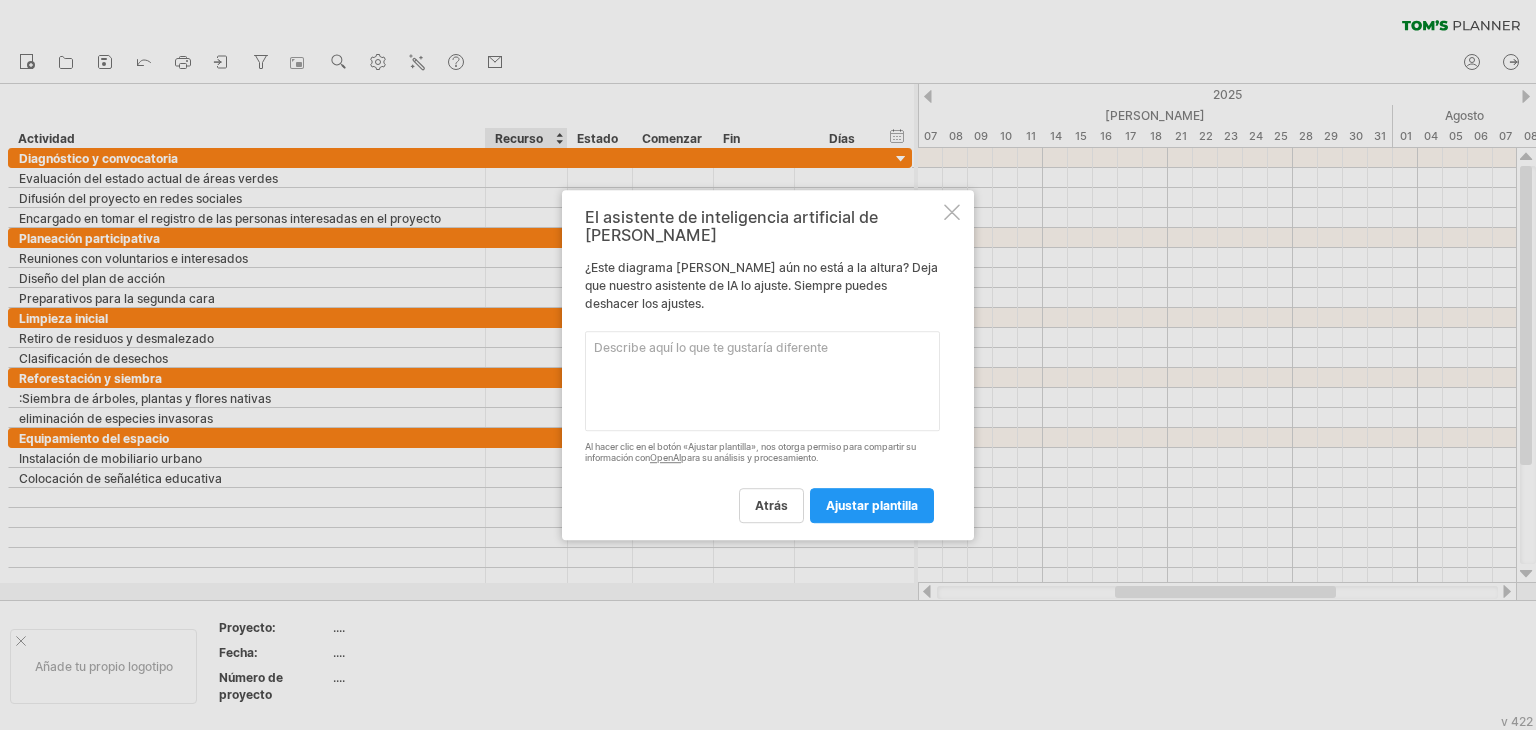 scroll, scrollTop: 0, scrollLeft: 0, axis: both 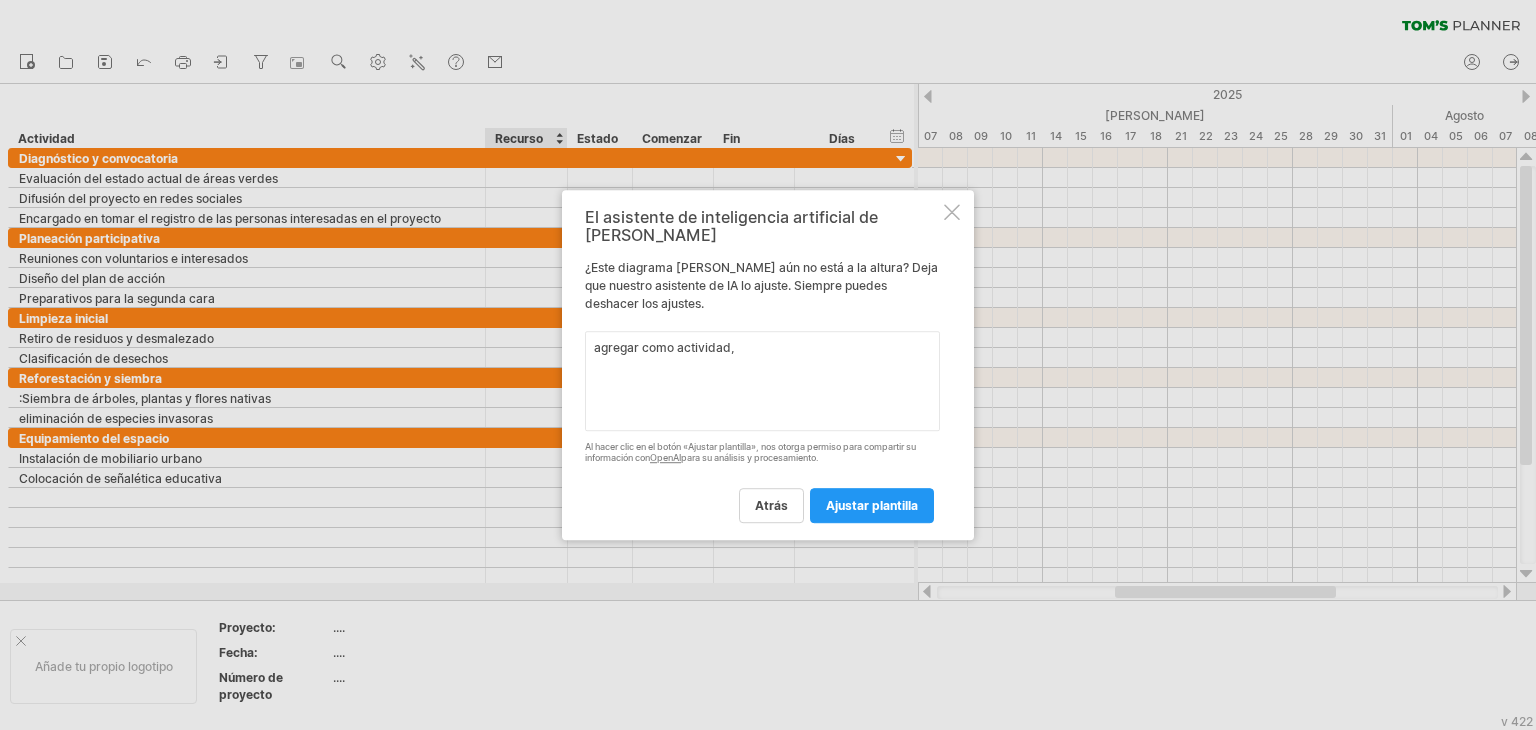 paste on "Mantenimiento continuo" 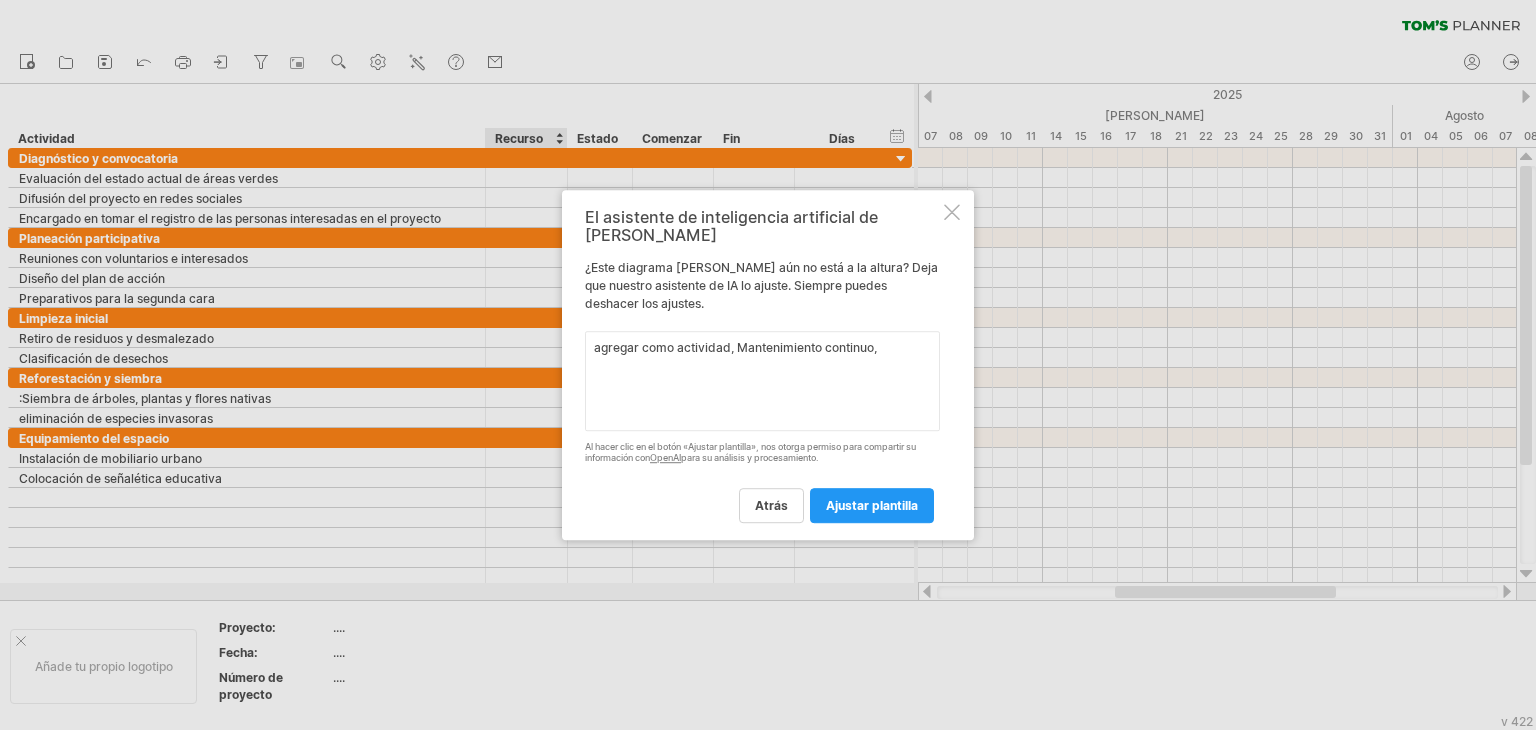 paste on "Actividad
Educación y difusión" 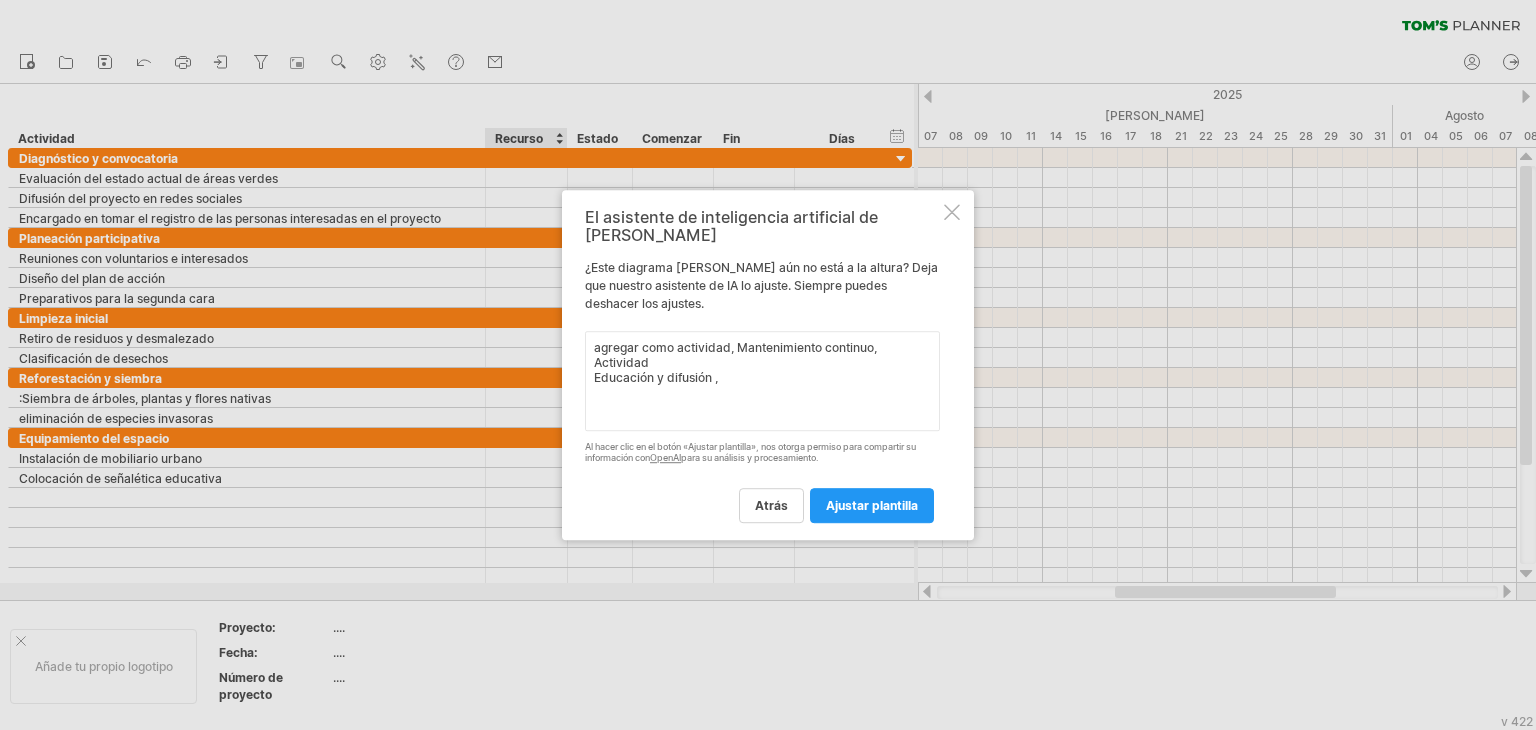 paste on ". Evaluación y ajustes" 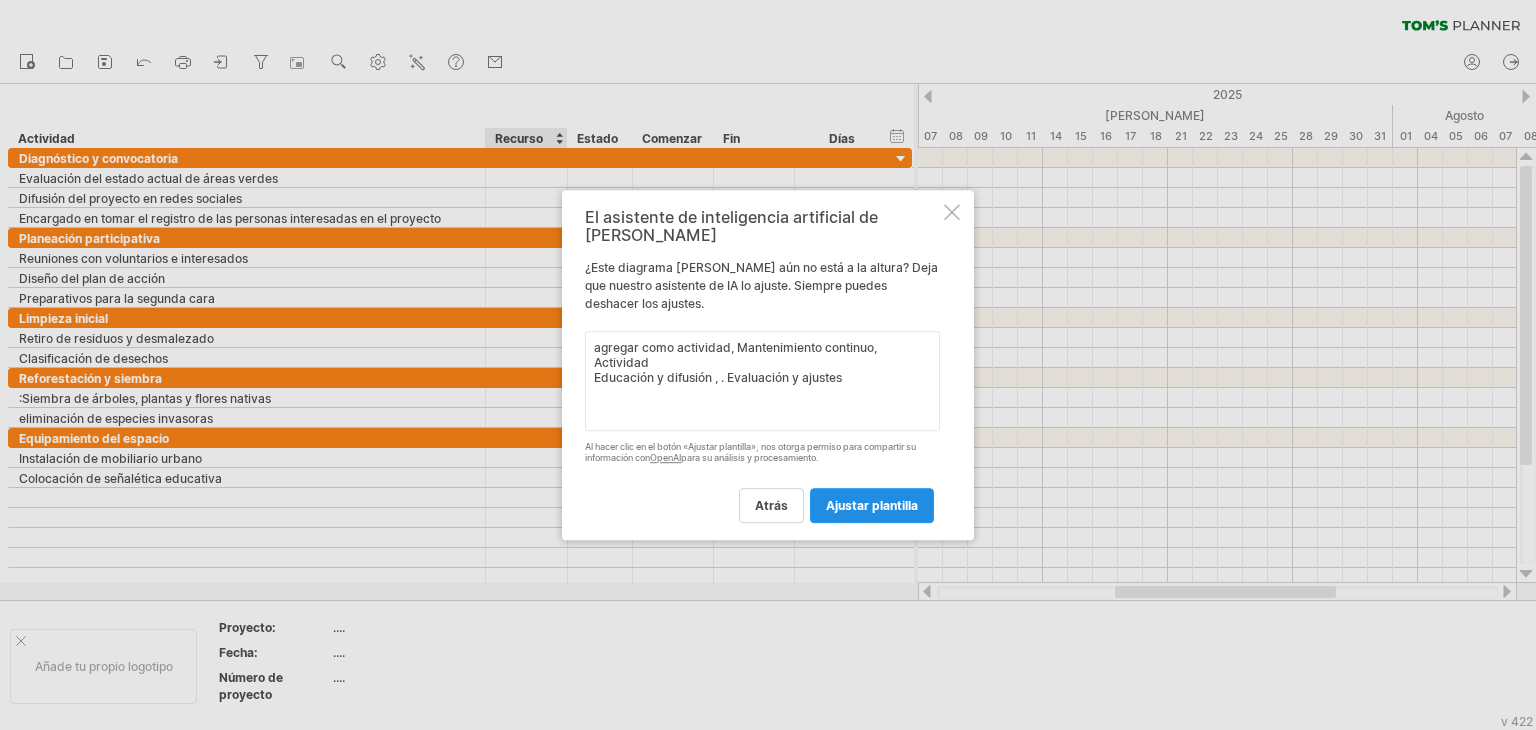 type on "agregar como actividad, Mantenimiento continuo, Actividad
Educación y difusión , . Evaluación y ajustes" 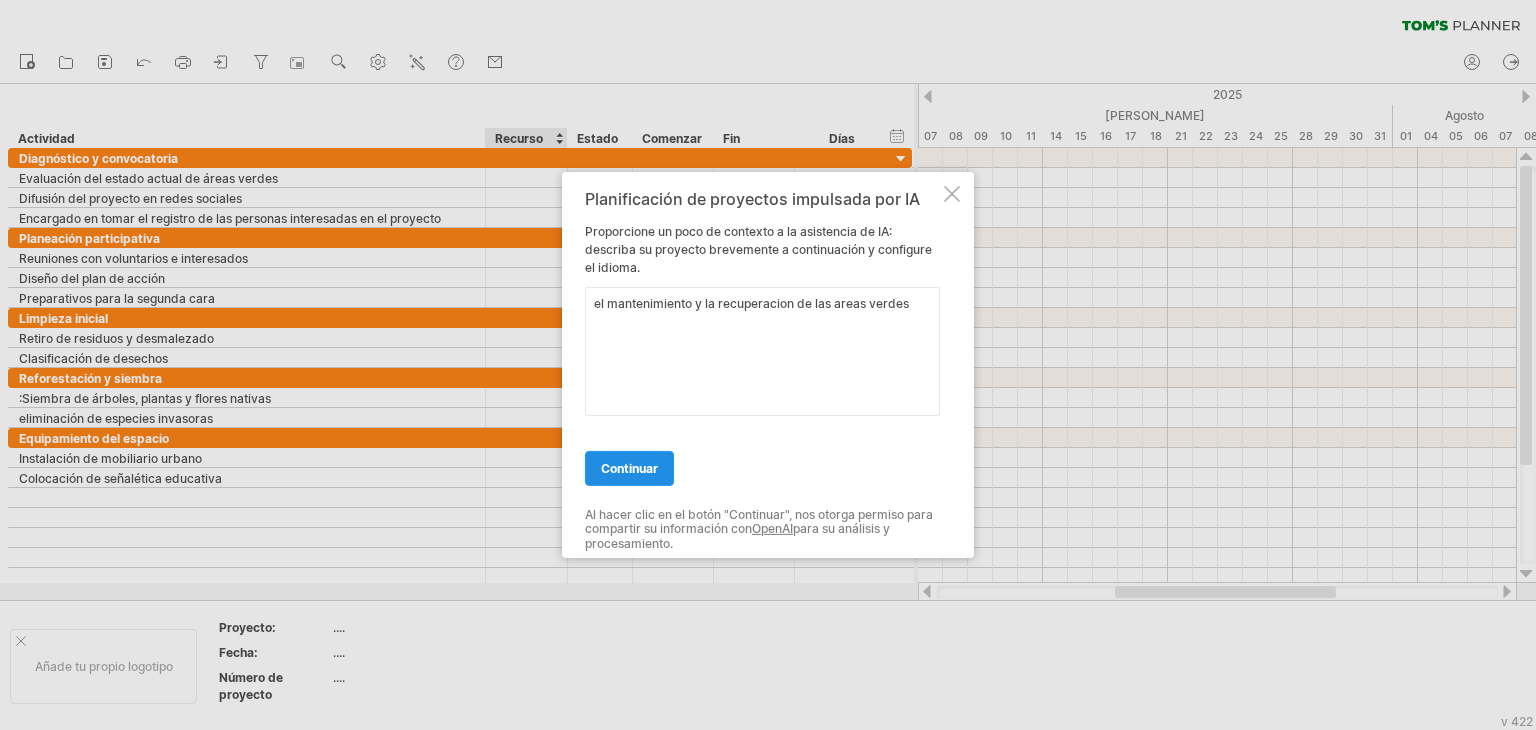type on "el mantenimiento y la recuperacion de las areas verdes" 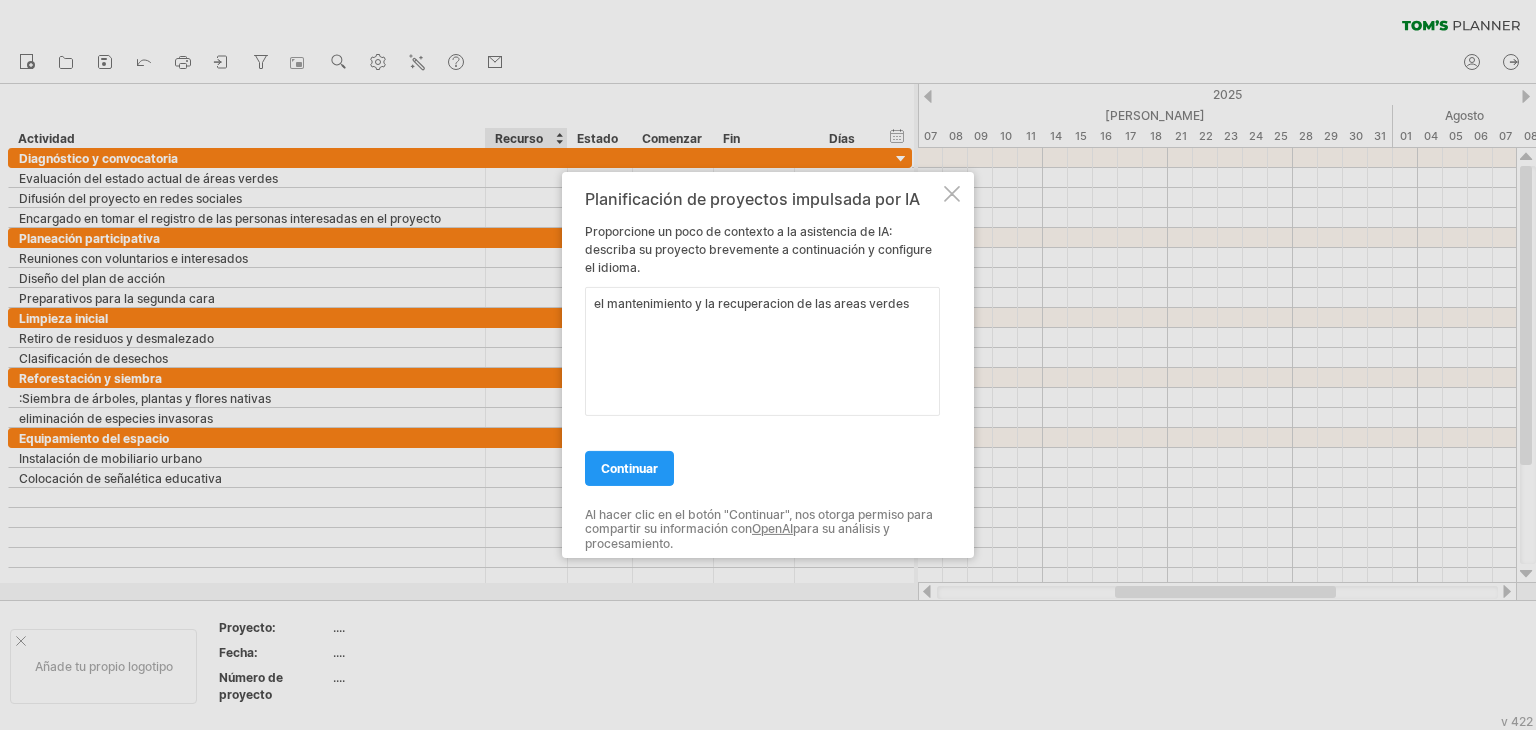 click on "continuar" at bounding box center (629, 468) 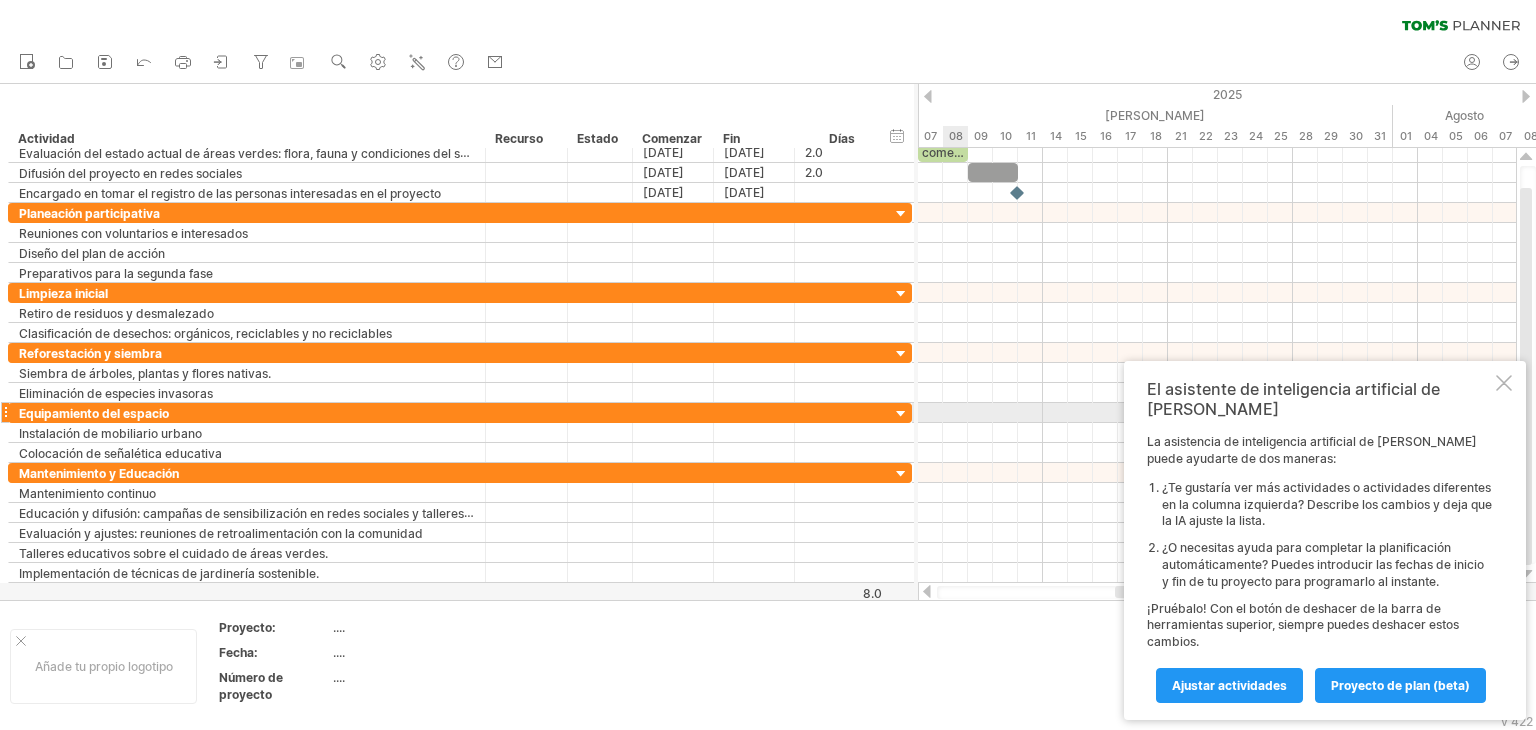 click at bounding box center (1504, 383) 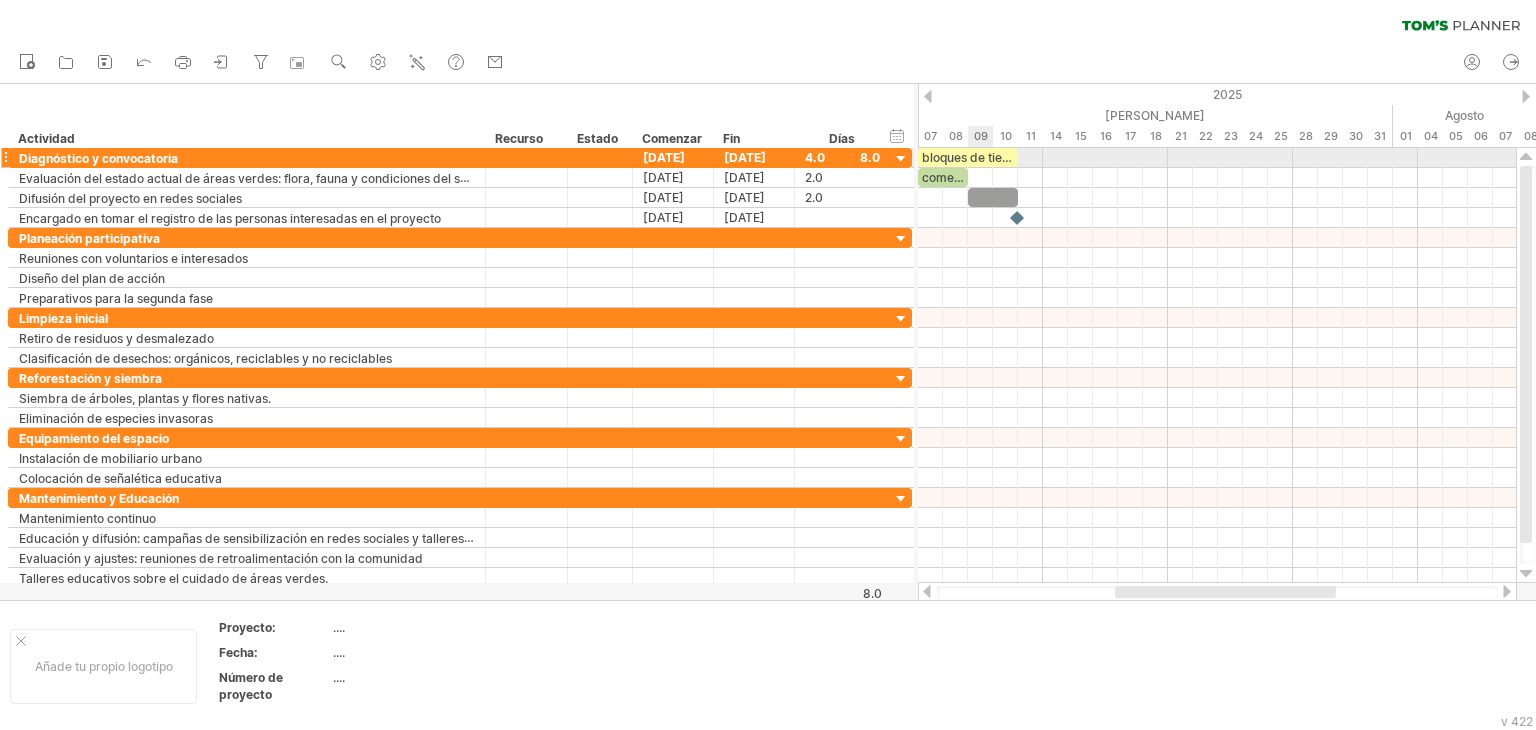 click on "bloques de tiempo de ejemplo:" at bounding box center [1009, 157] 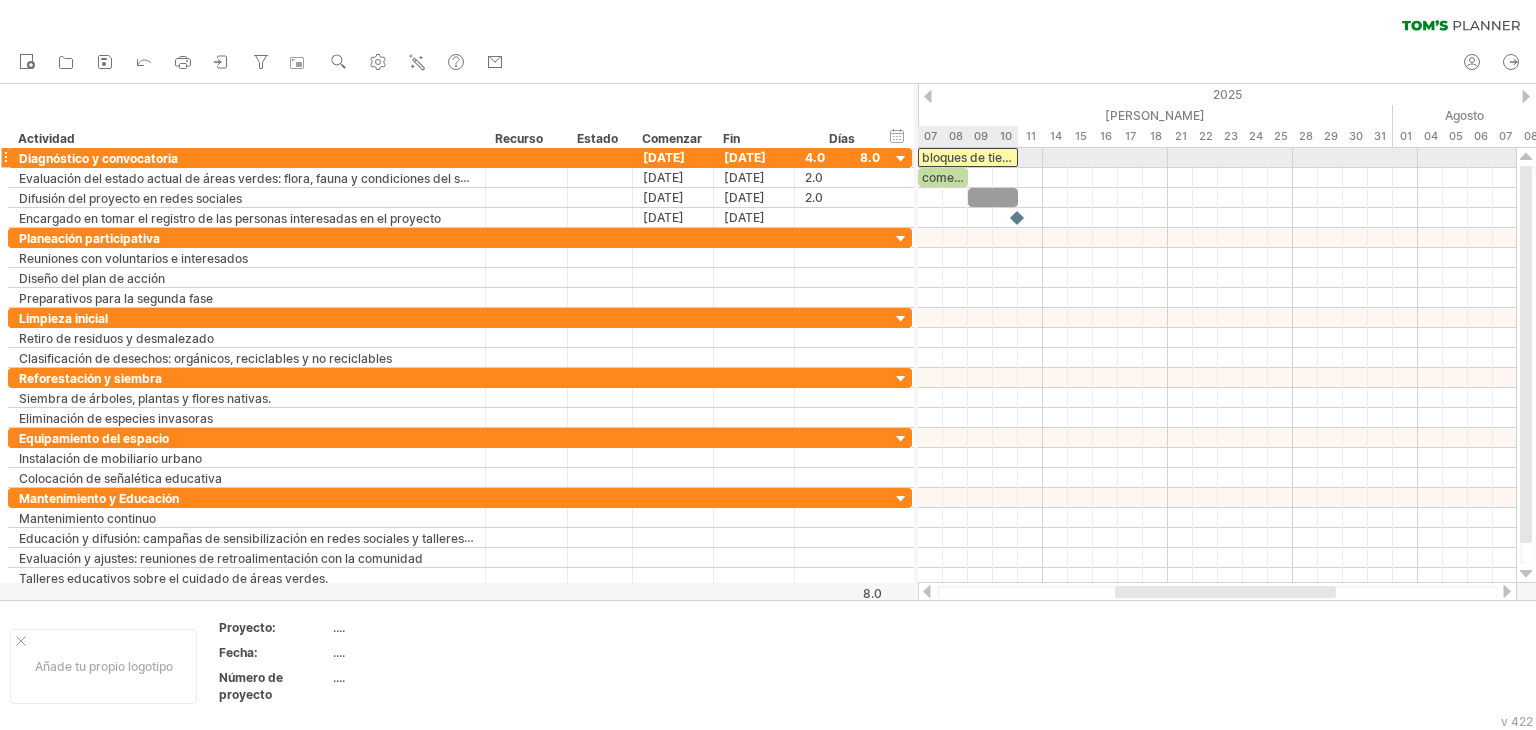 click on "bloques de tiempo de ejemplo:" at bounding box center (1009, 157) 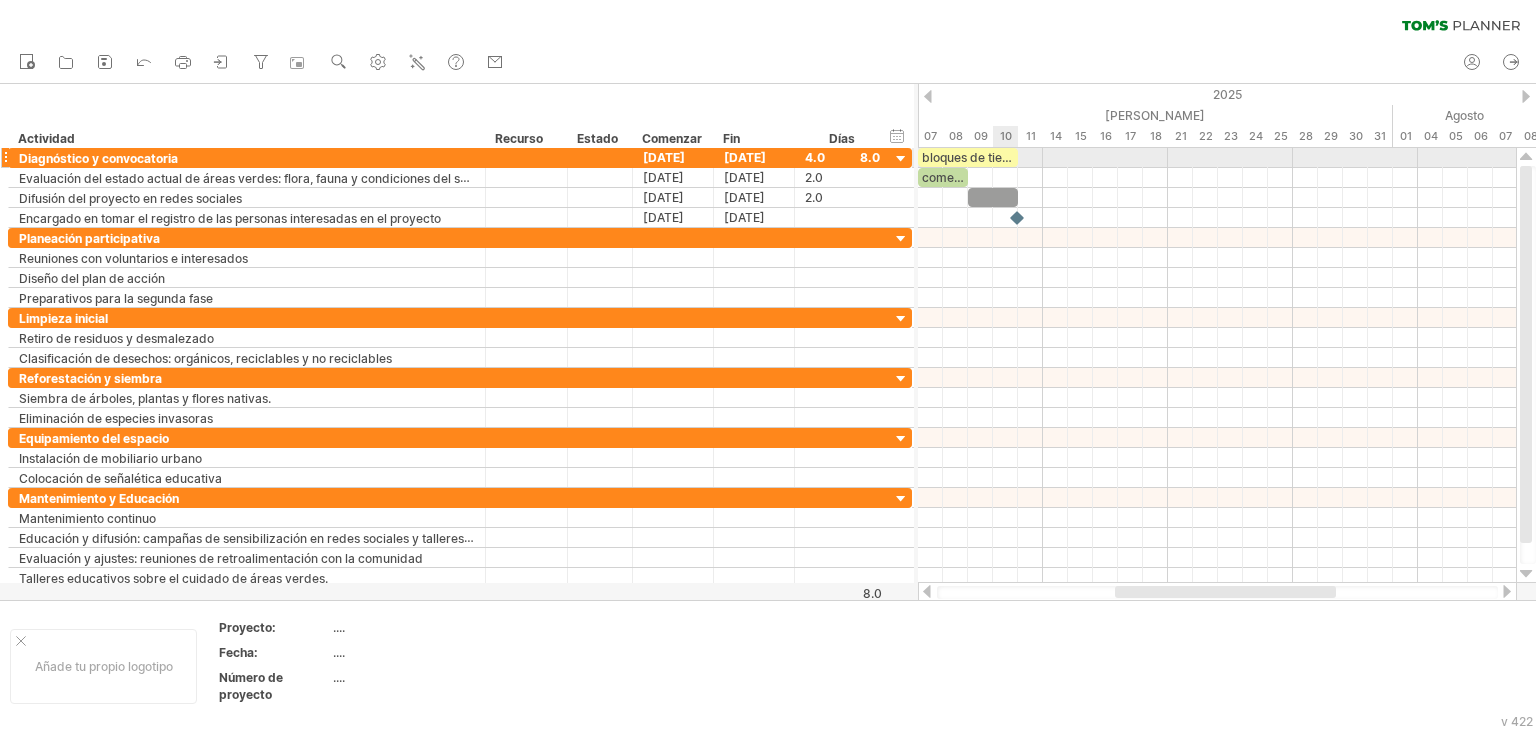 click on "bloques de tiempo de ejemplo:" at bounding box center (1009, 157) 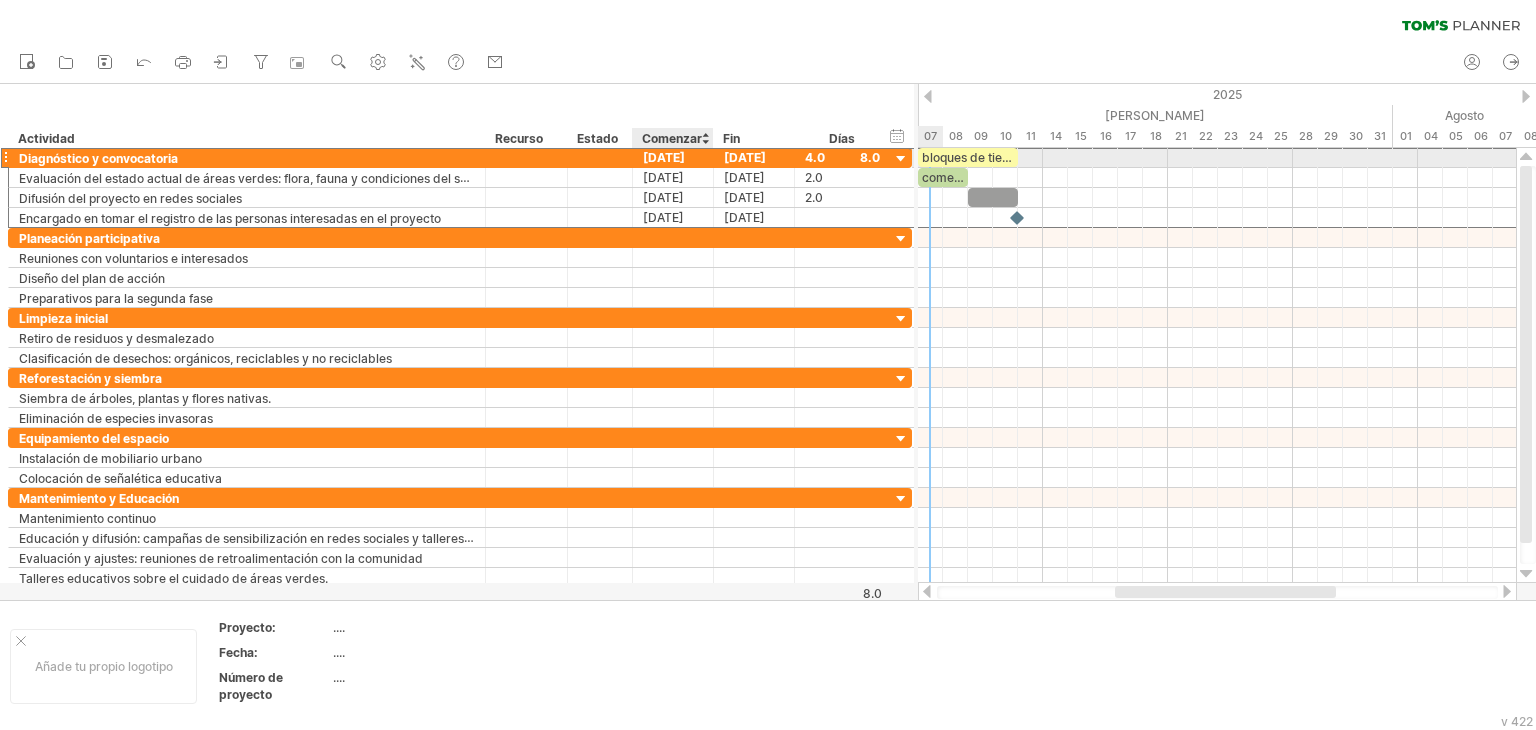 click on "07-07-25" at bounding box center (664, 157) 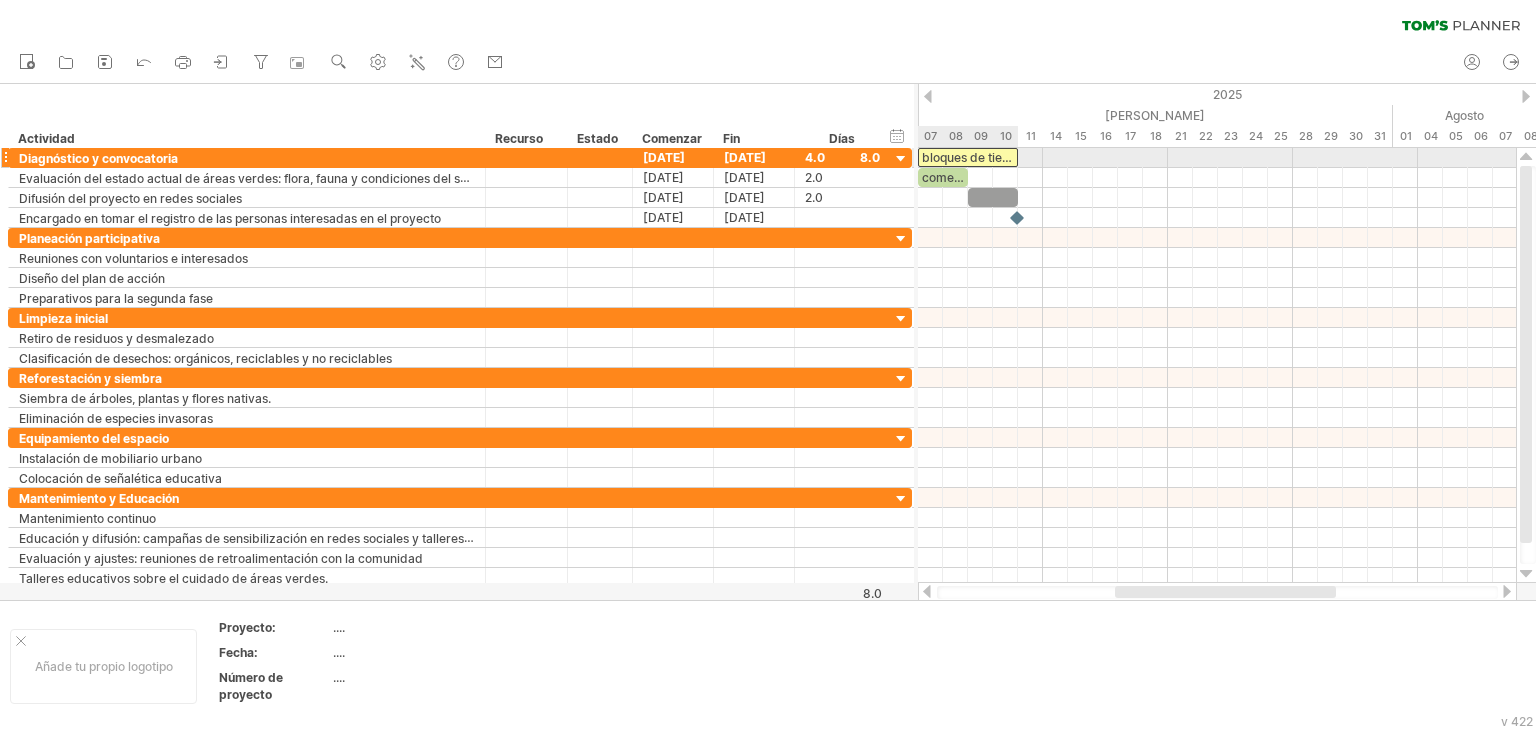 click on "bloques de tiempo de ejemplo:" at bounding box center (1009, 157) 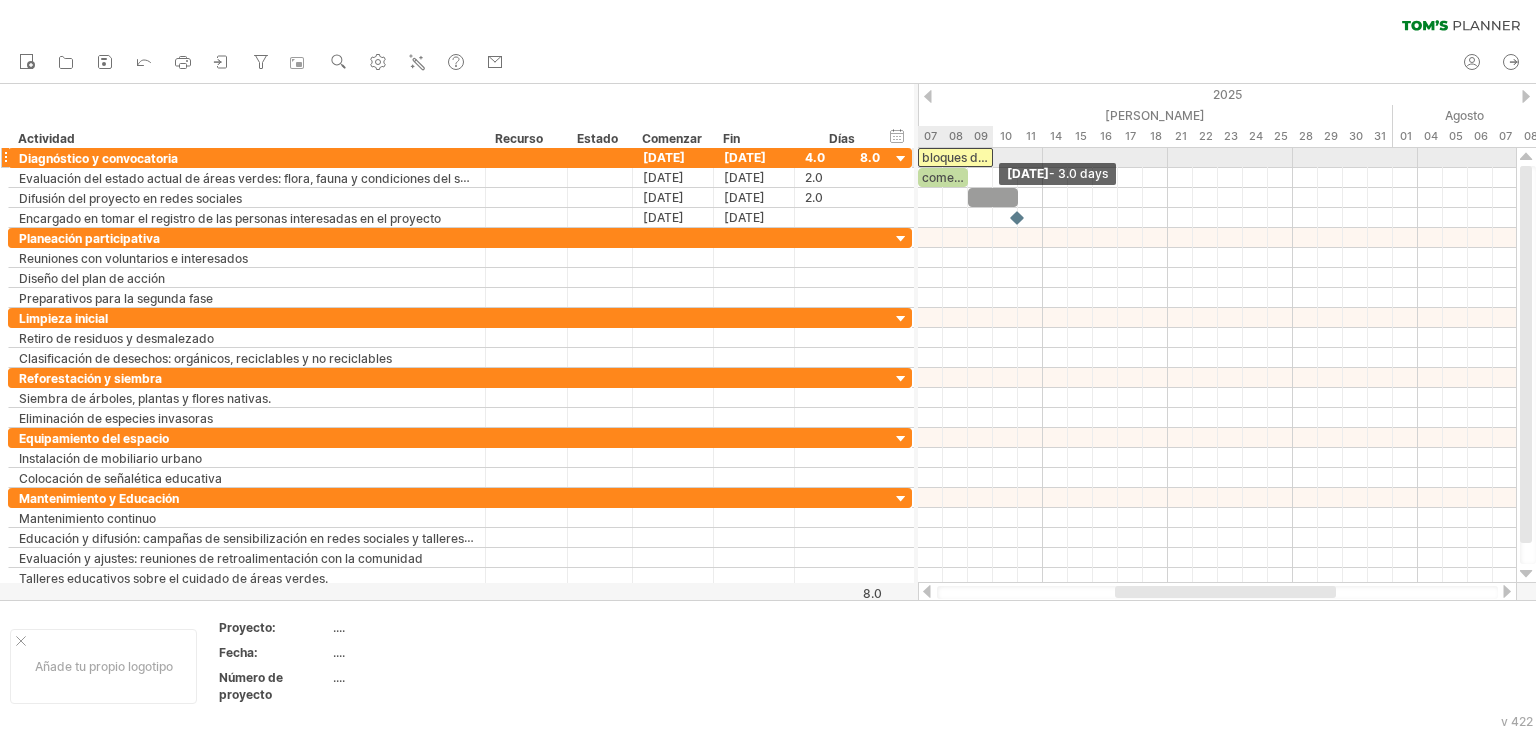 drag, startPoint x: 1013, startPoint y: 160, endPoint x: 984, endPoint y: 165, distance: 29.427877 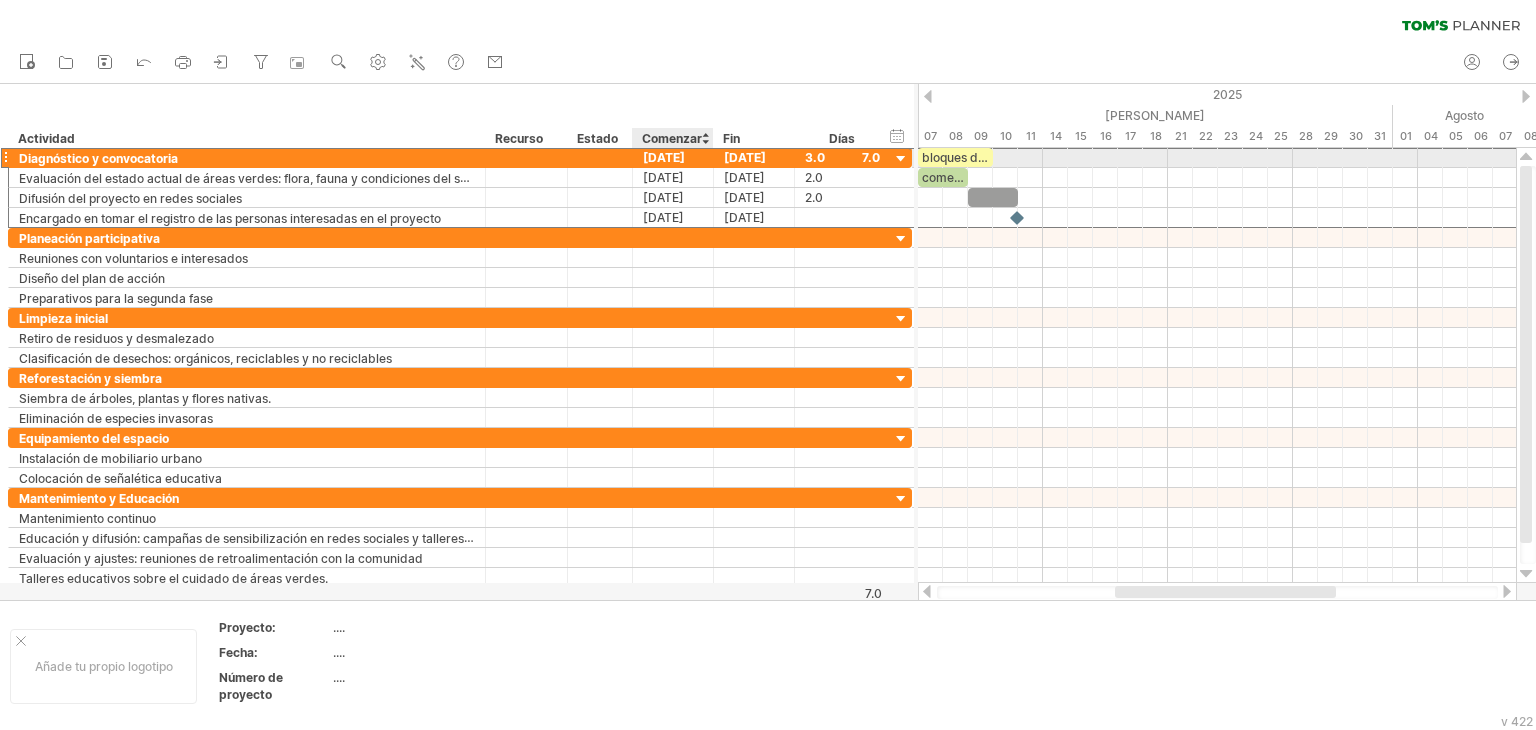 click on "07-07-25" at bounding box center [664, 157] 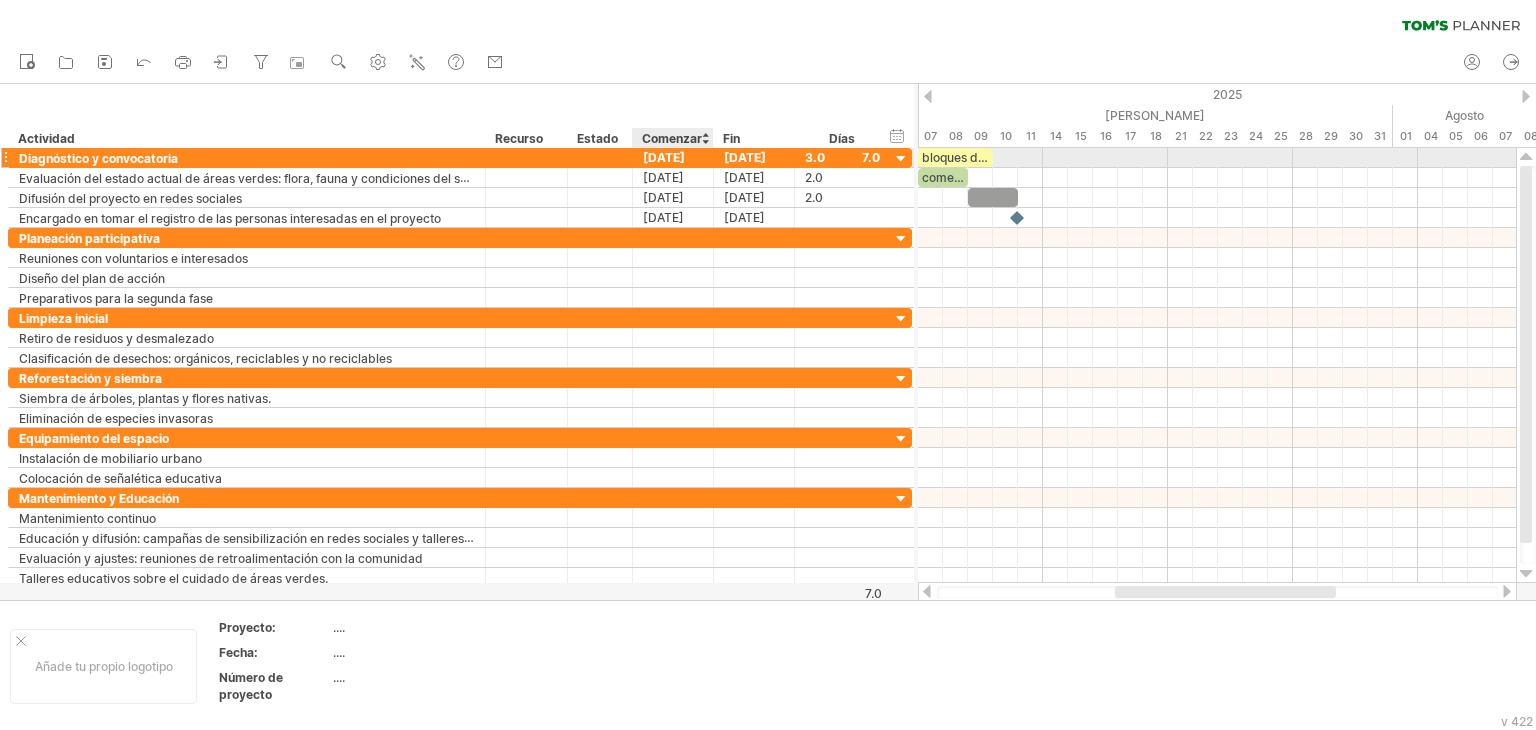 drag, startPoint x: 663, startPoint y: 155, endPoint x: 644, endPoint y: 157, distance: 19.104973 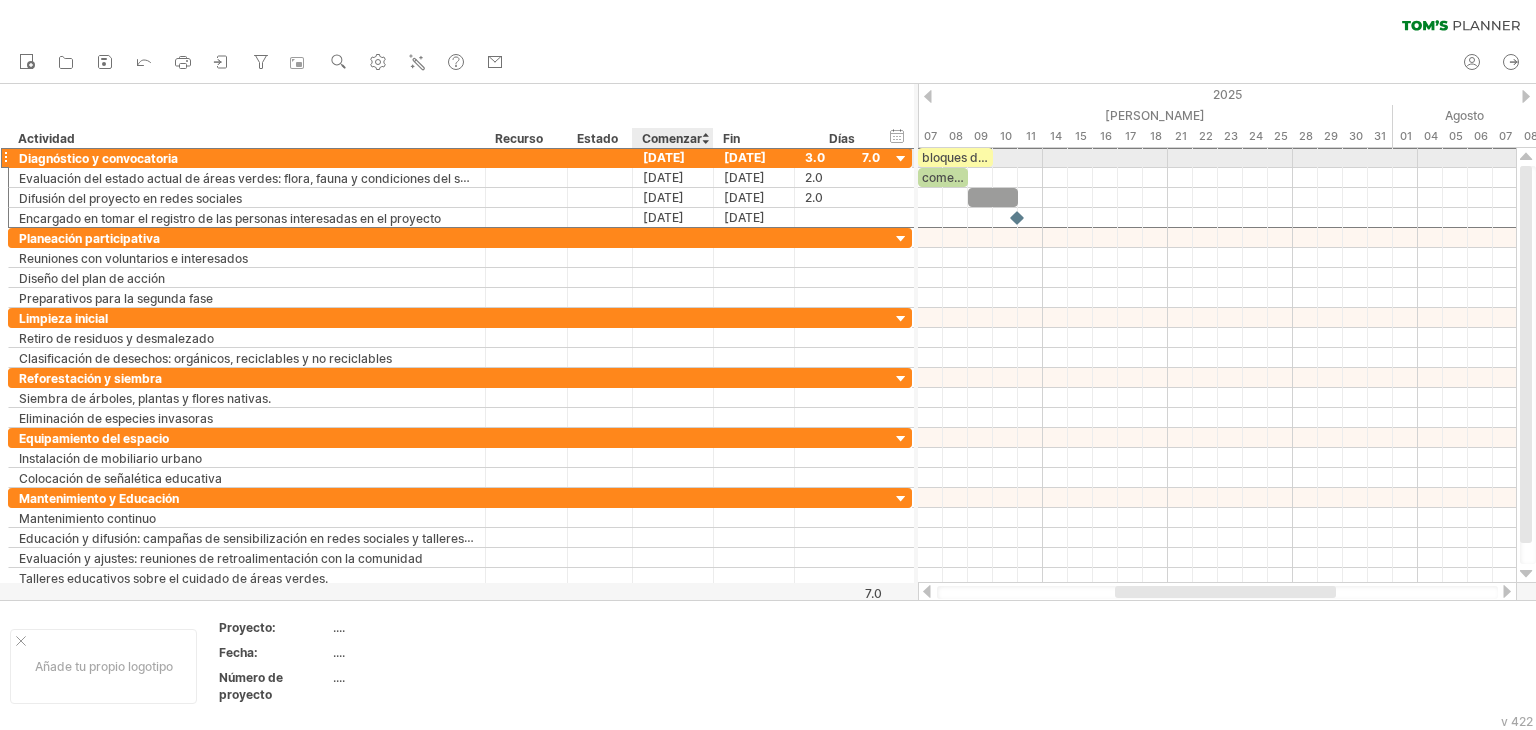 click on "07-07-25" at bounding box center (664, 157) 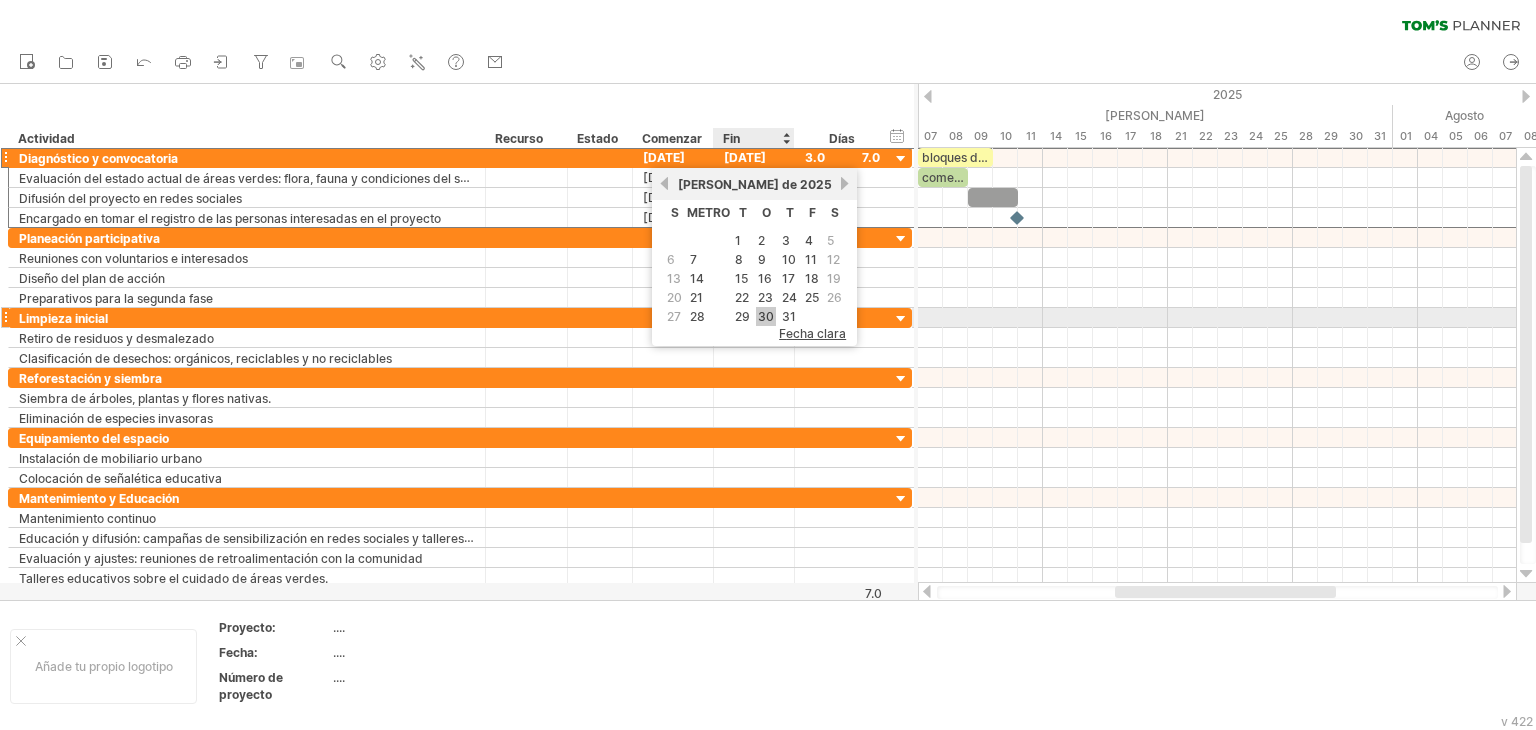 click on "30" at bounding box center [766, 316] 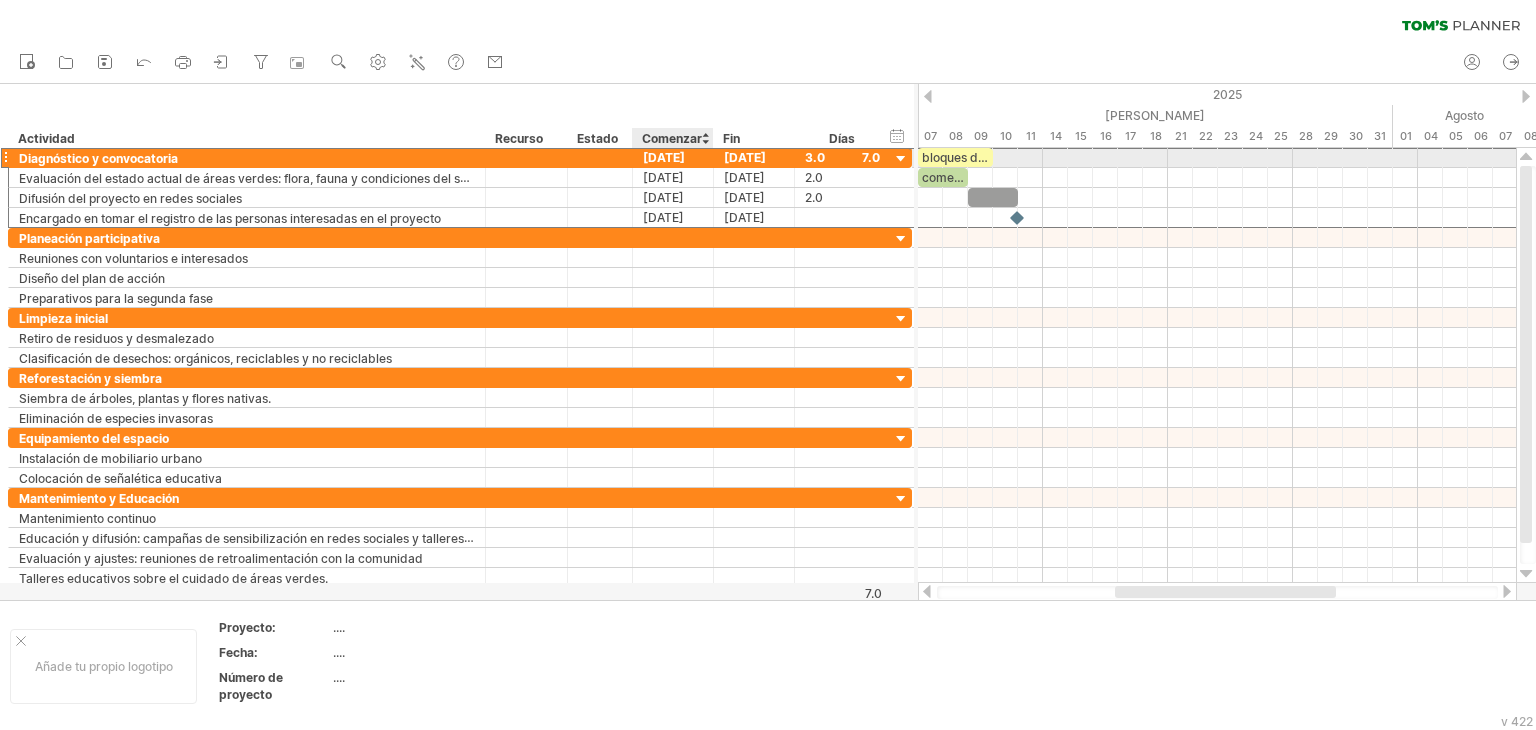 click on "07-07-25" at bounding box center [664, 157] 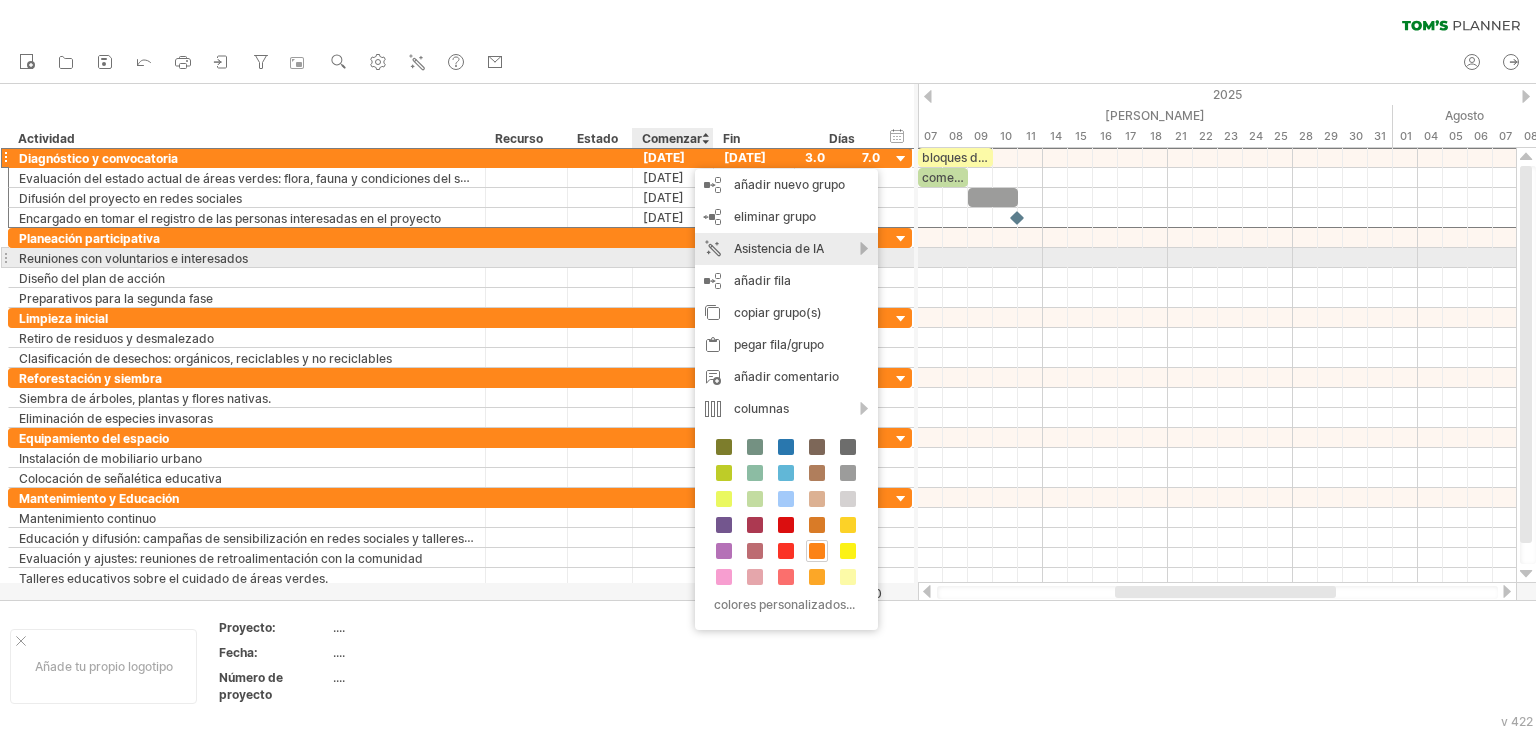 click on "Asistencia de IA" at bounding box center [779, 248] 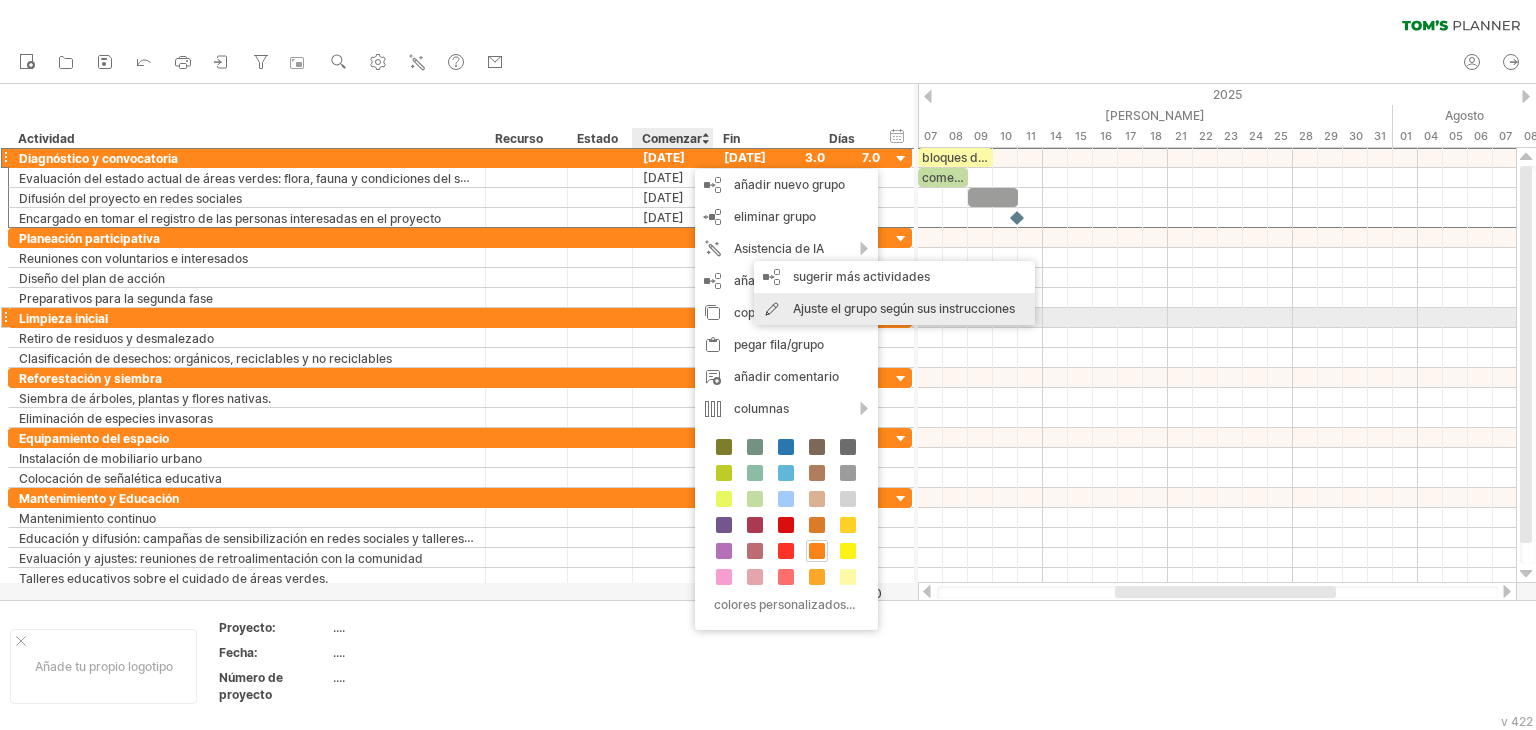 click on "Ajuste el grupo según sus instrucciones" at bounding box center [904, 308] 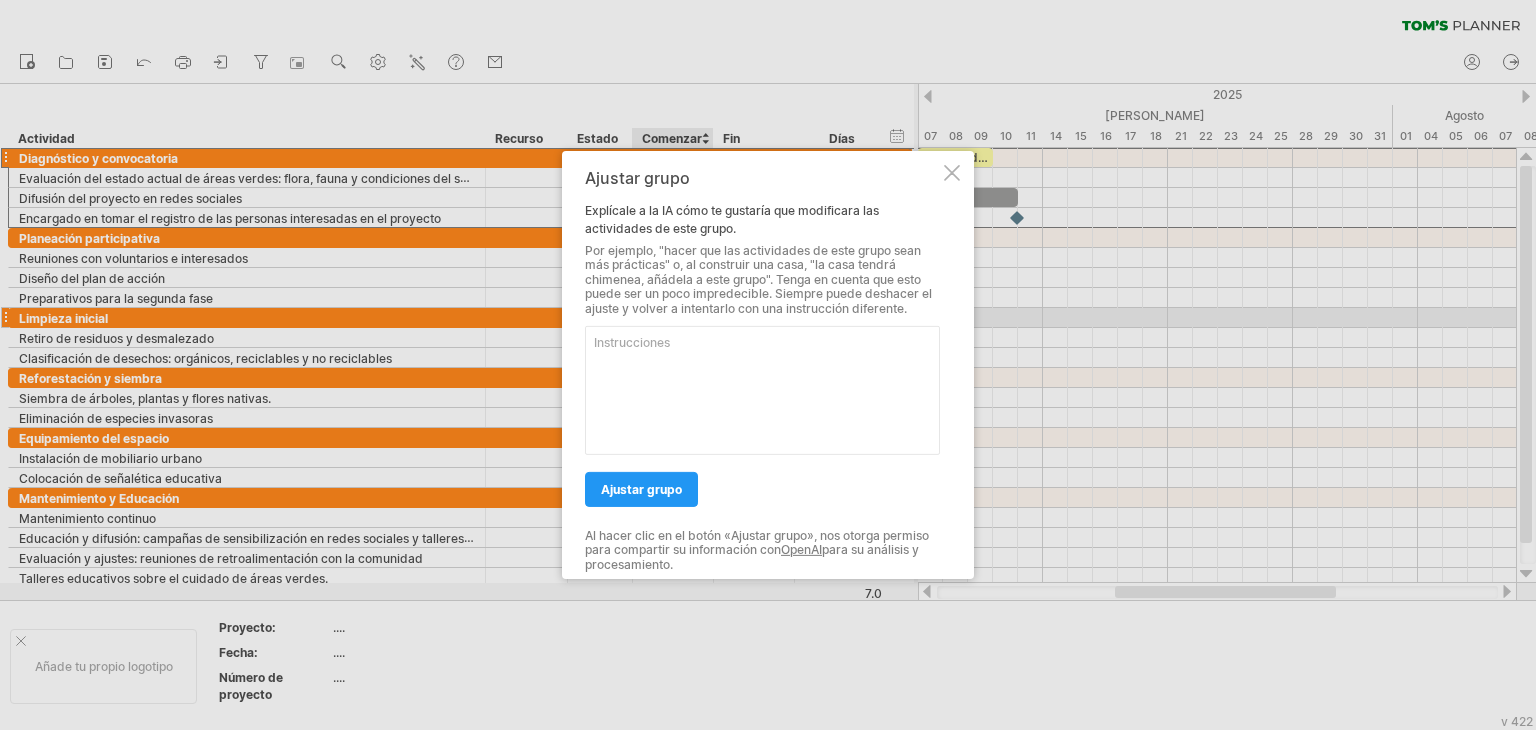 click at bounding box center (762, 385) 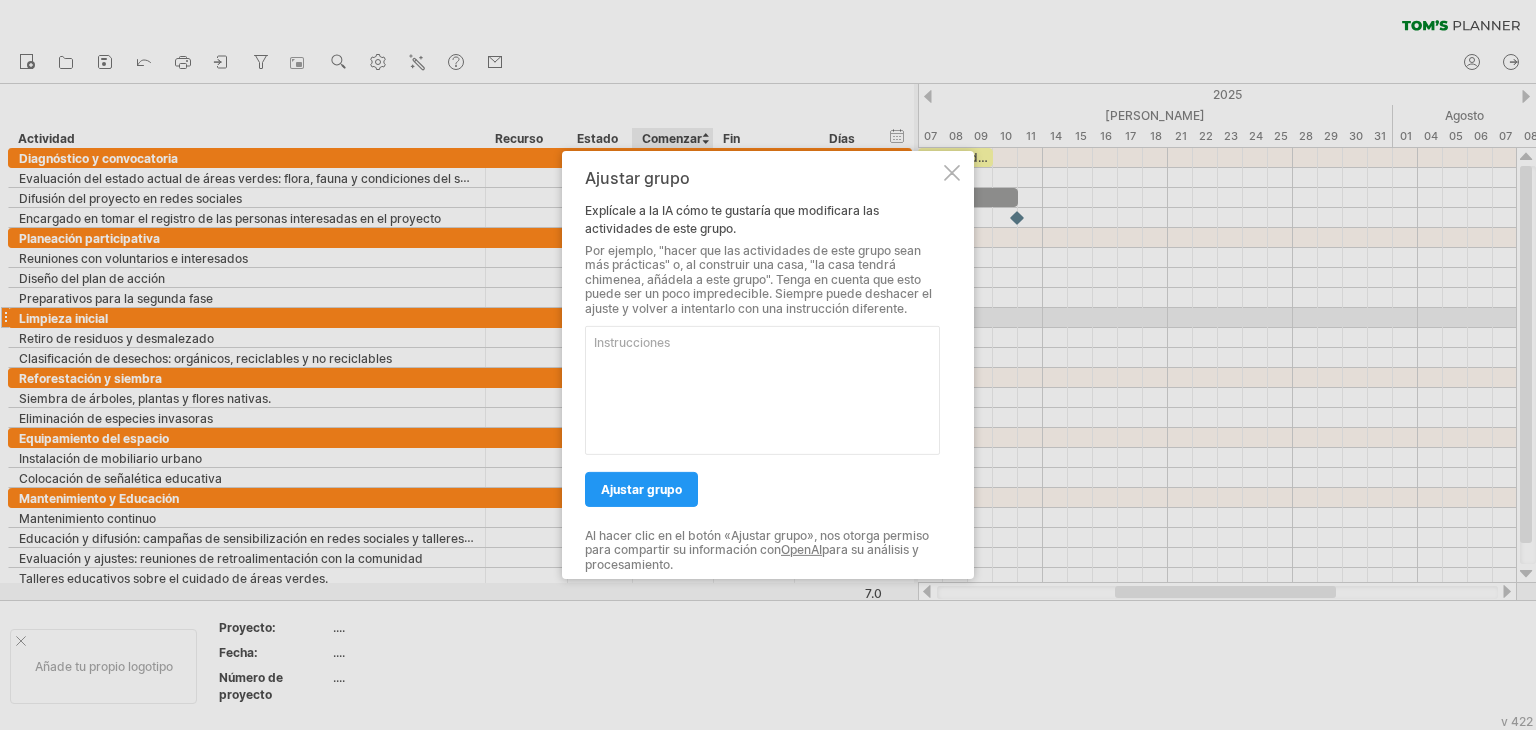 click at bounding box center (762, 385) 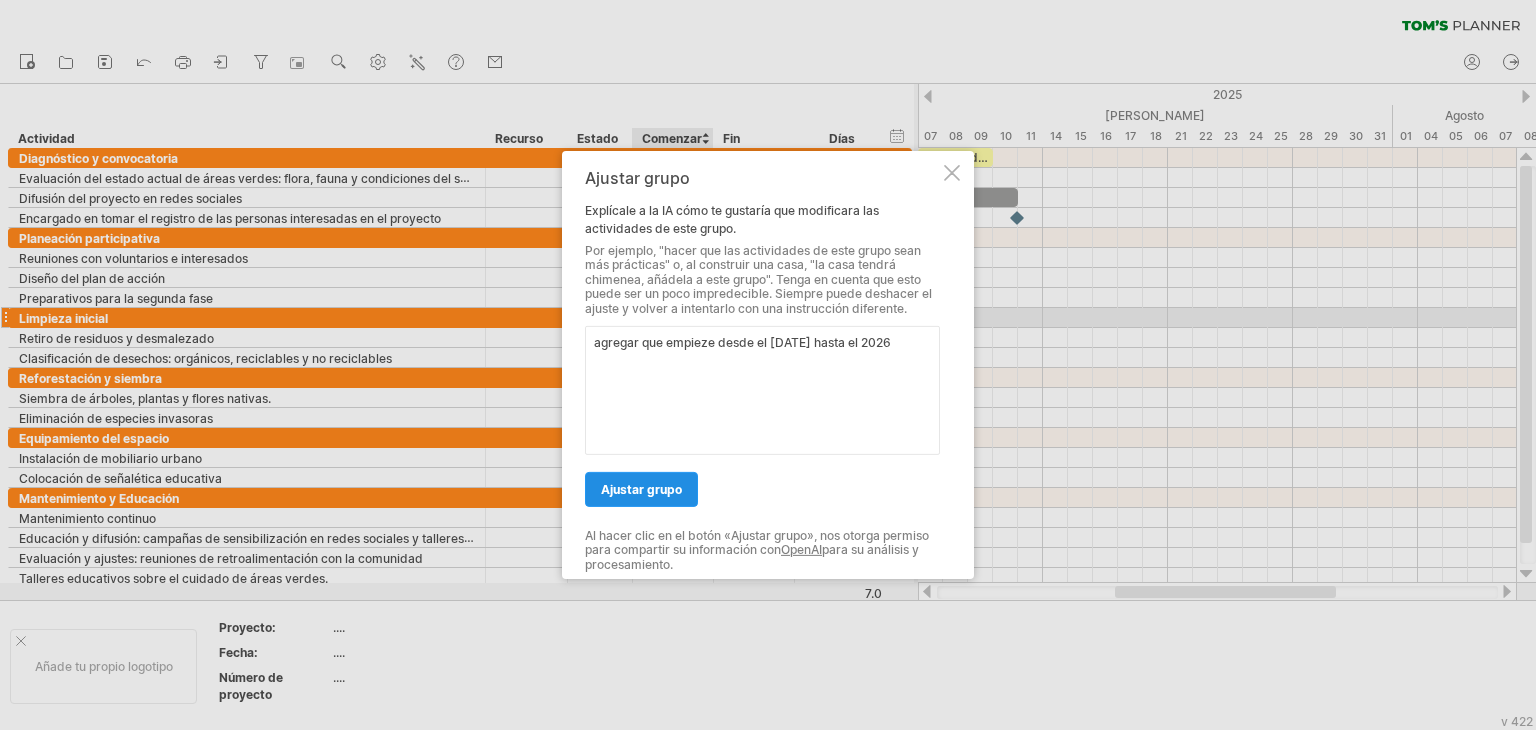 type on "agregar que empieze desde el 30 de julio hasta el 2026" 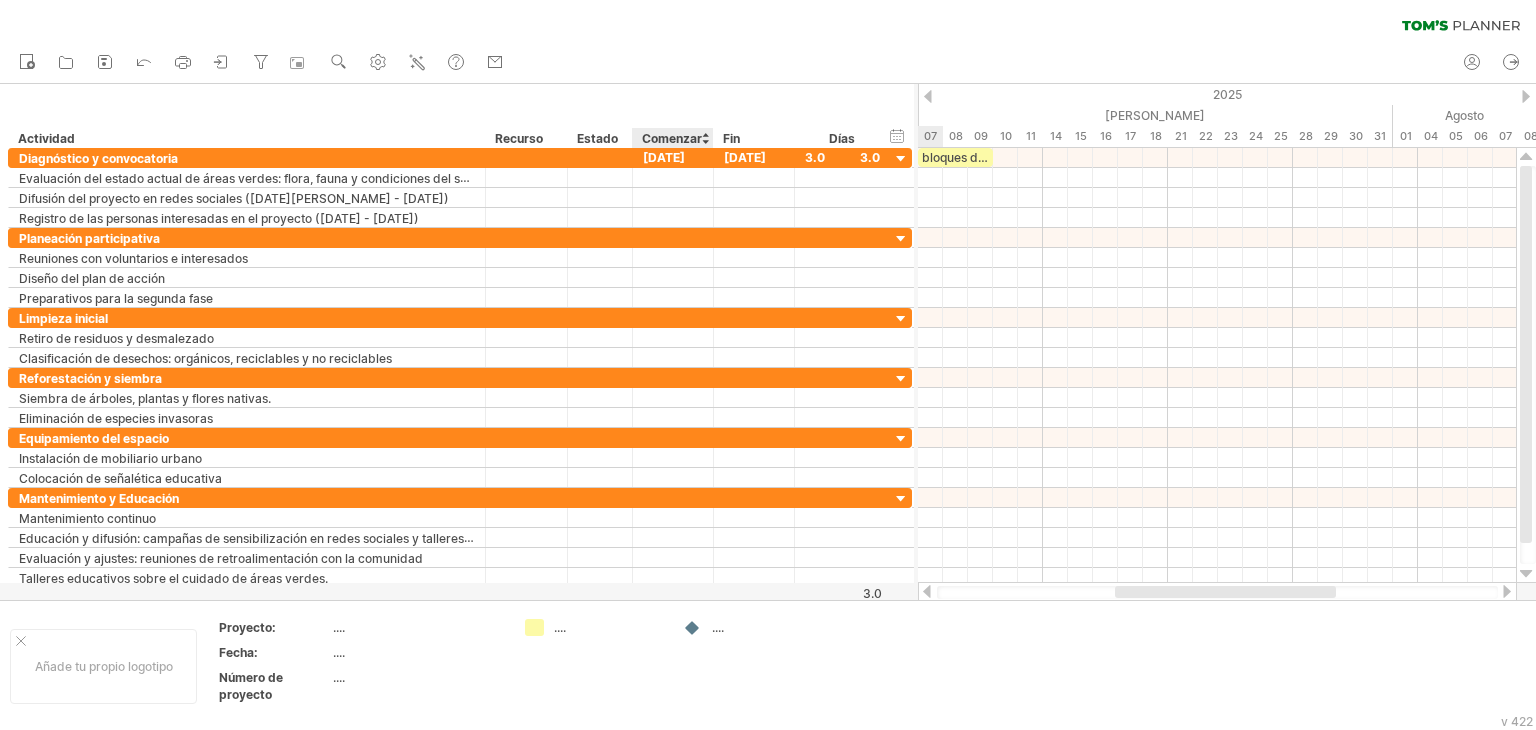click on "Comenzar" at bounding box center [672, 138] 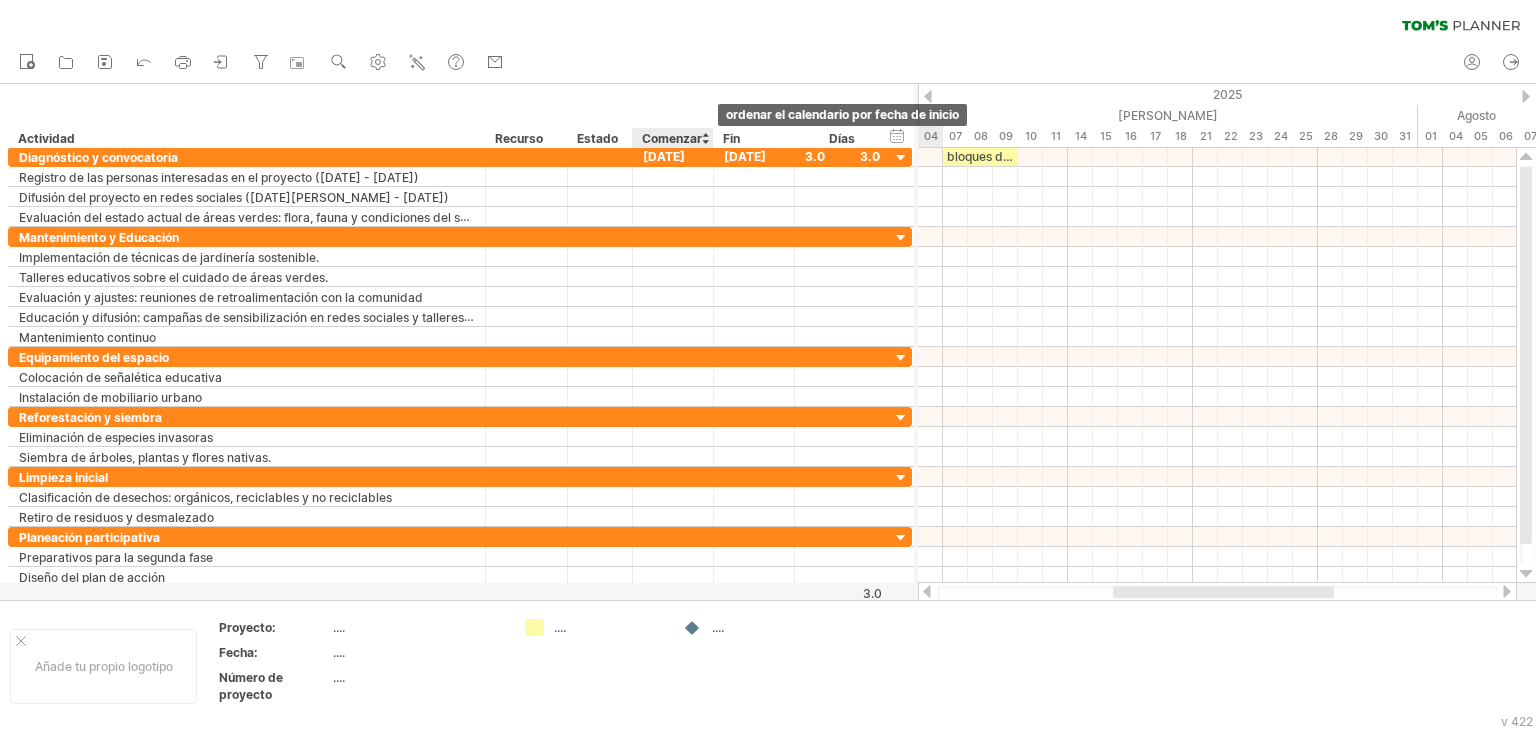 click at bounding box center [705, 138] 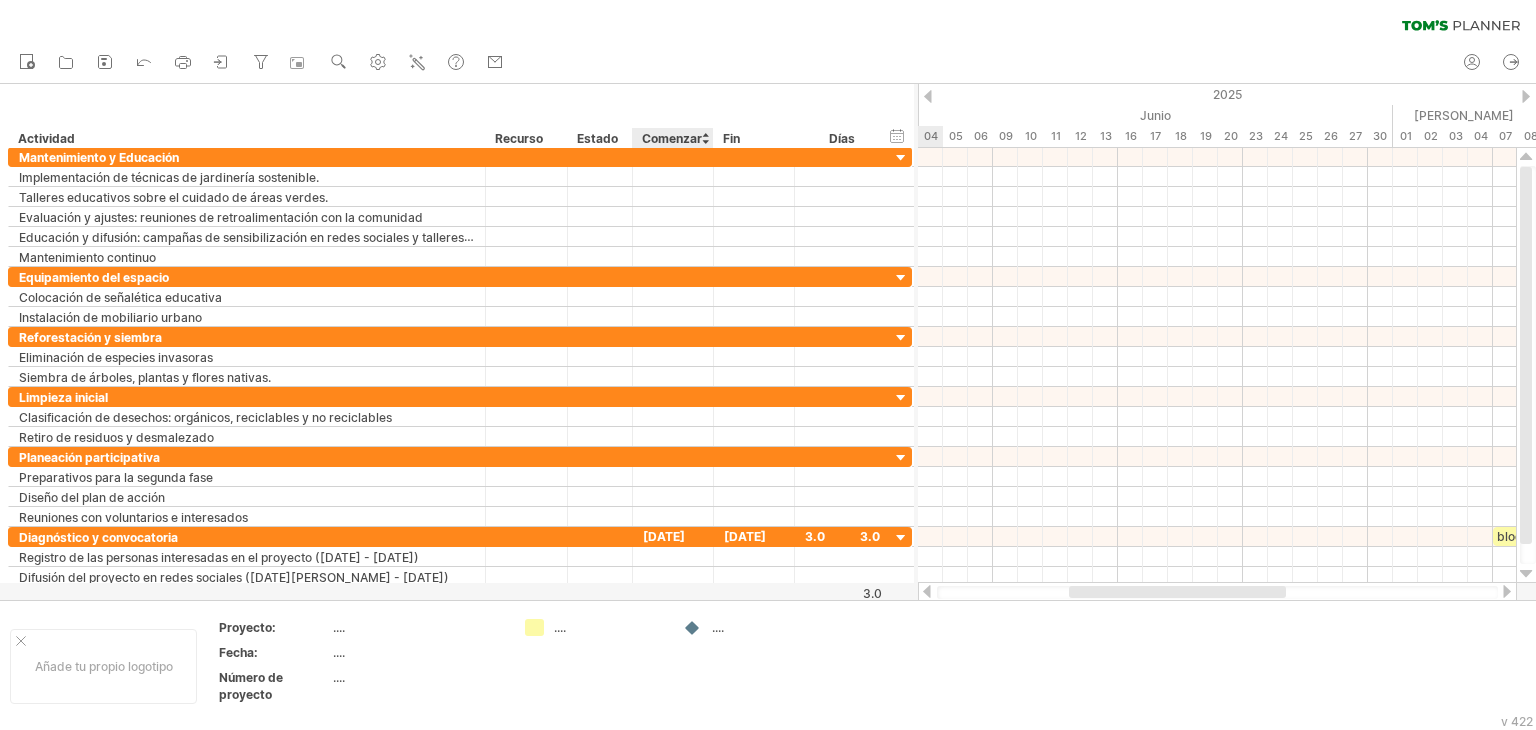 click at bounding box center (705, 138) 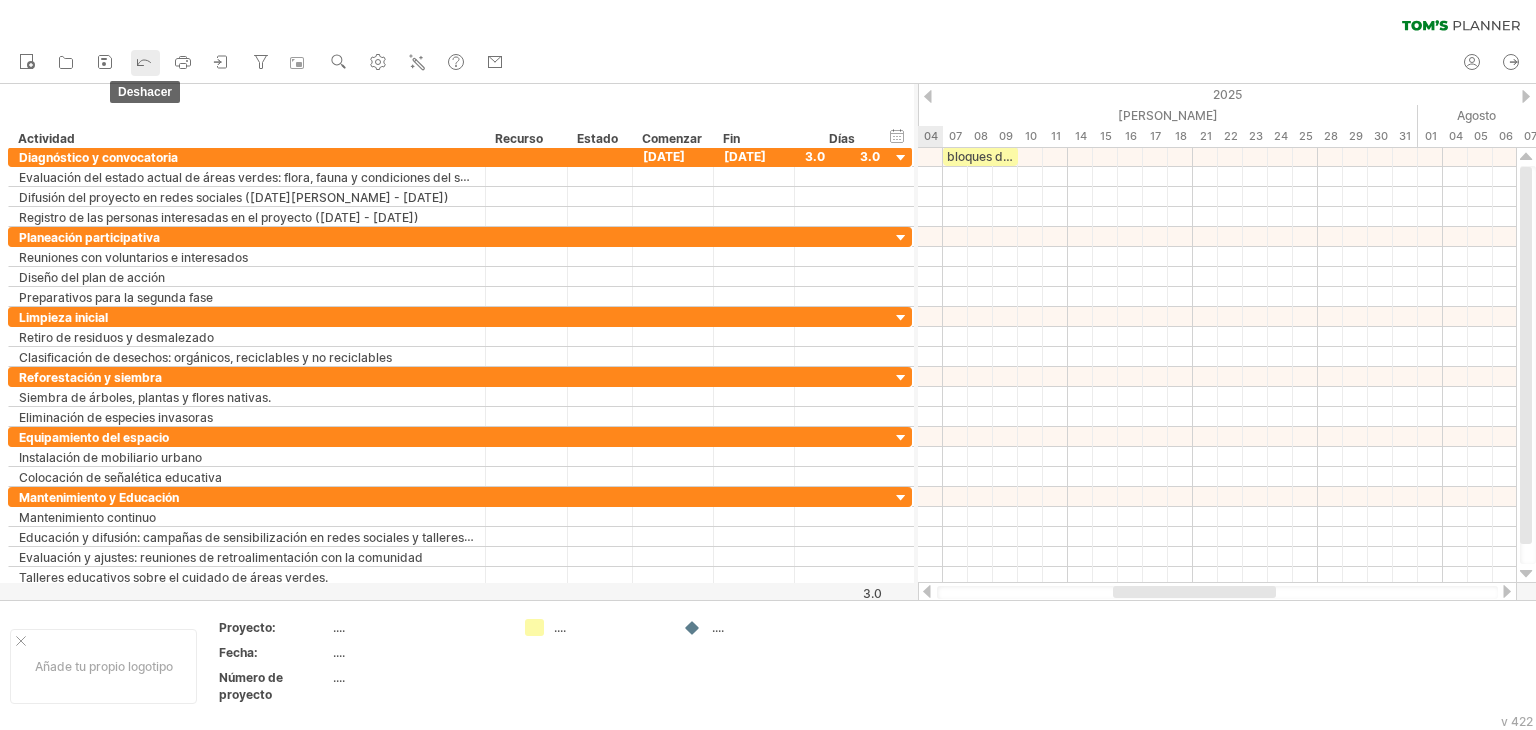 click 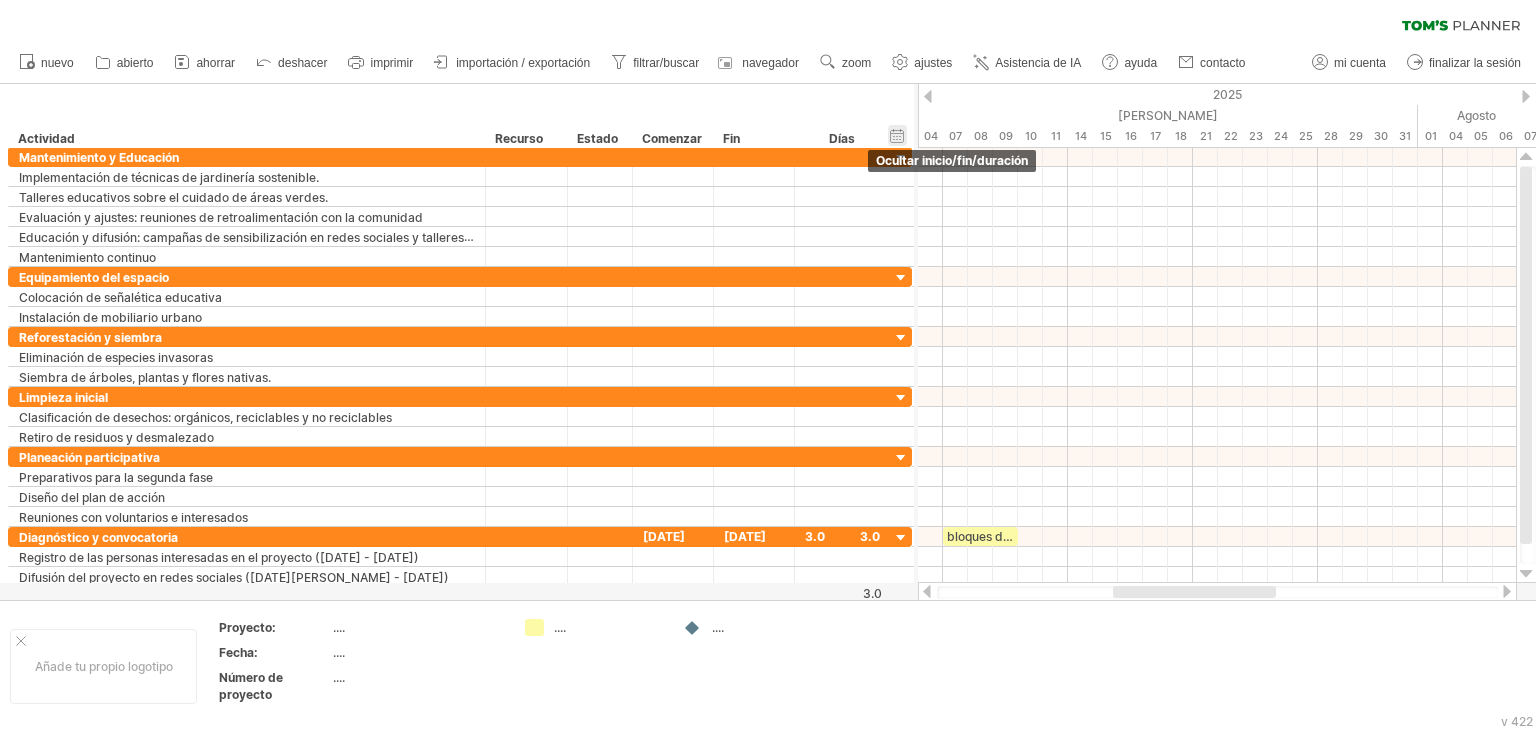 click on "ocultar inicio/fin/duración mostrar inicio/fin/duración" at bounding box center [897, 135] 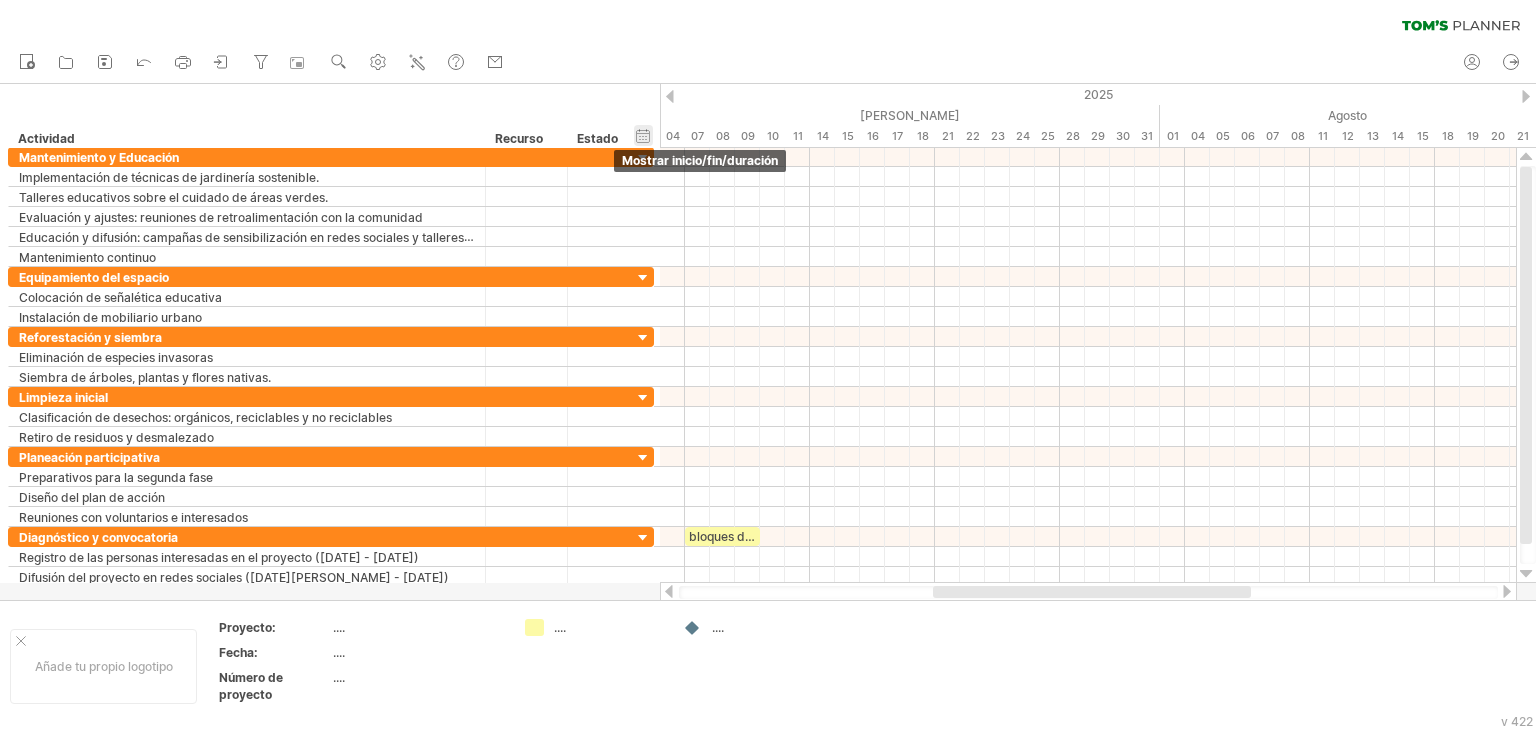 click on "ocultar inicio/fin/duración mostrar inicio/fin/duración" at bounding box center (643, 135) 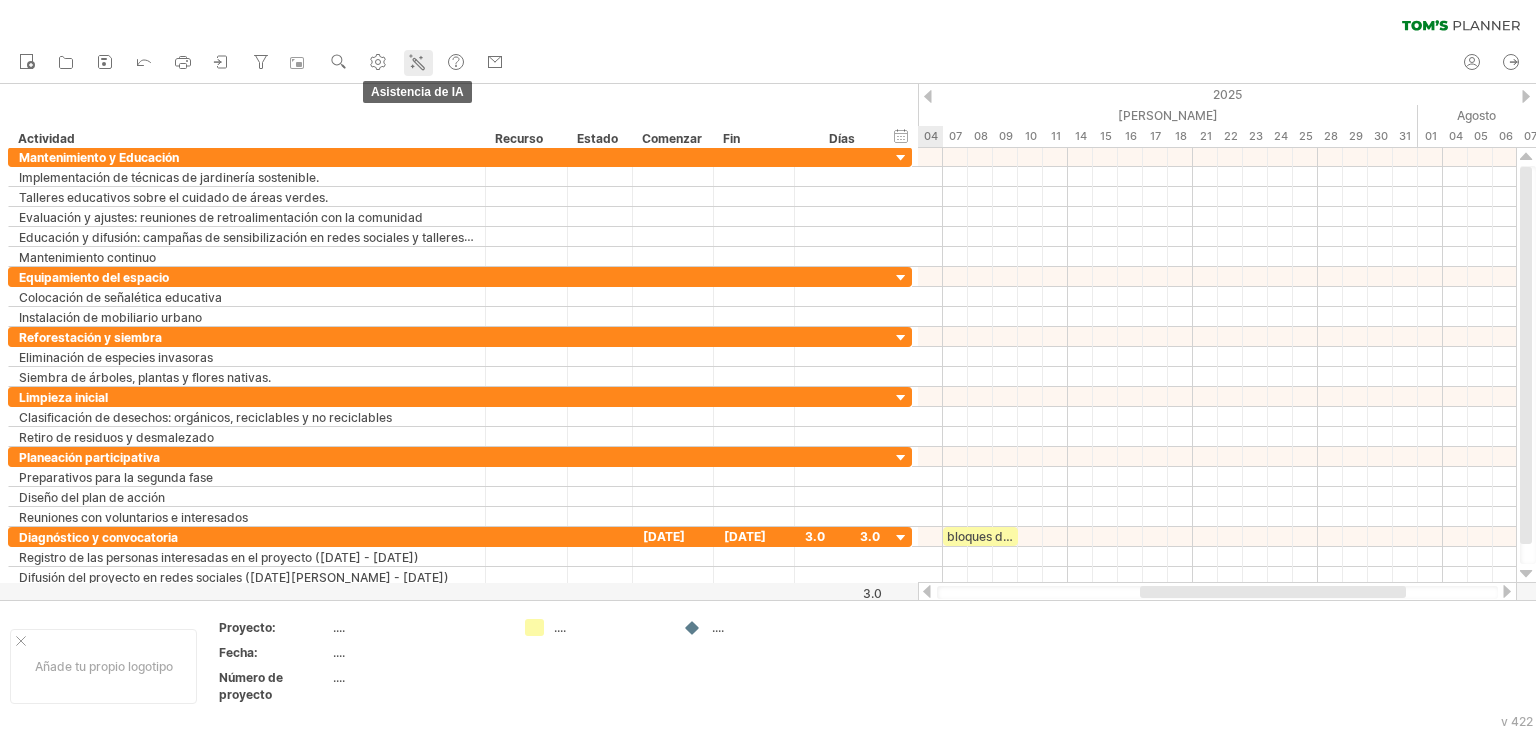 click 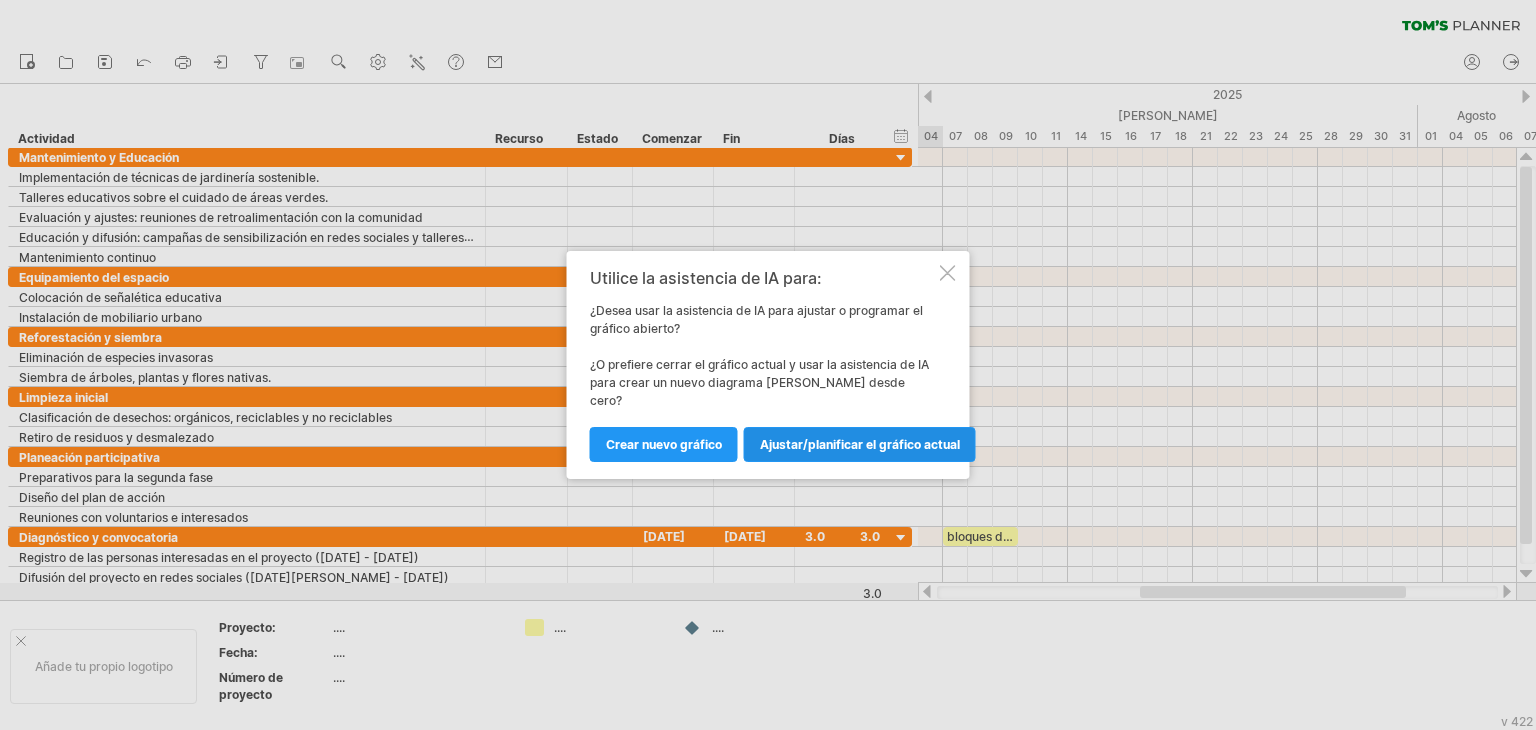 click on "Ajustar/planificar el gráfico actual" at bounding box center [860, 444] 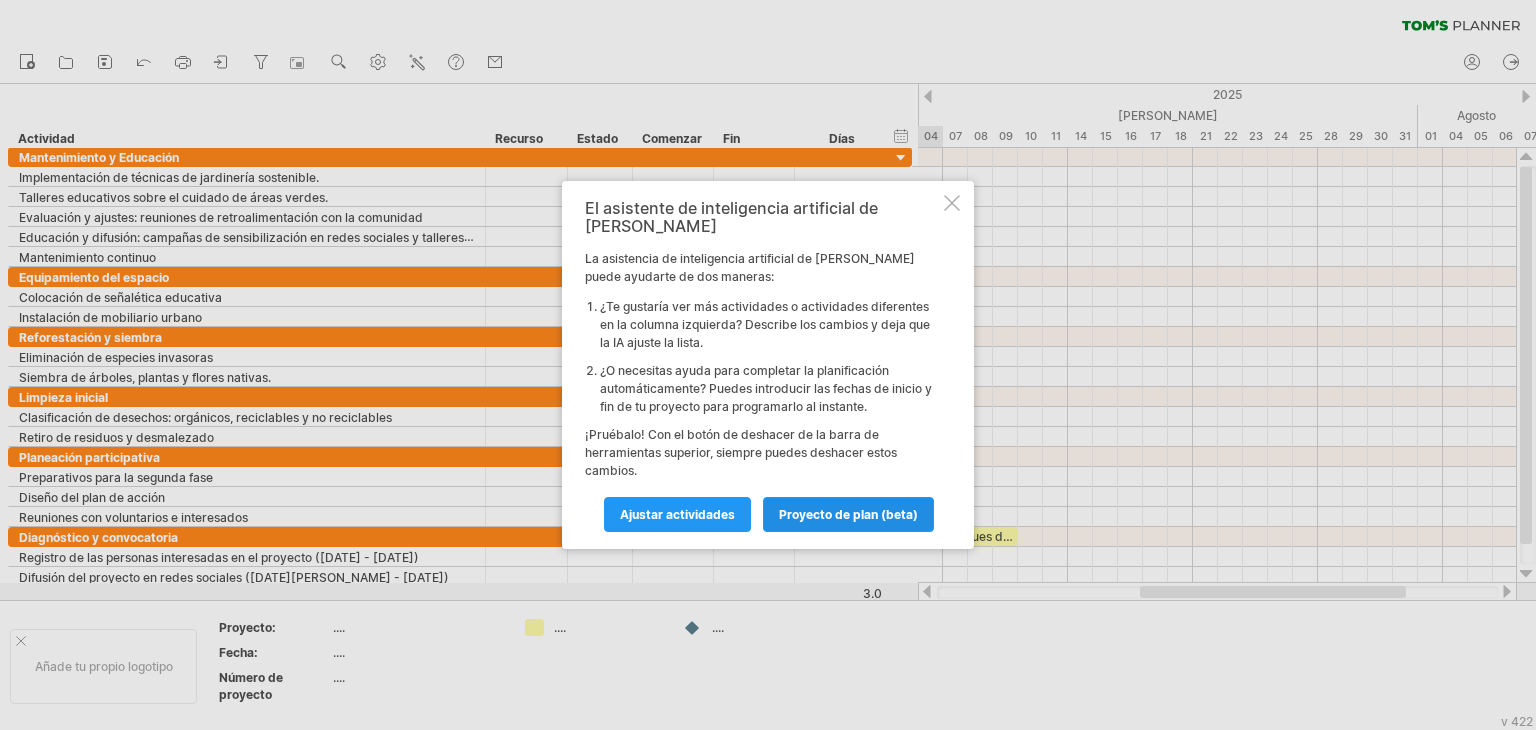 click on "proyecto de plan (beta)" at bounding box center [848, 514] 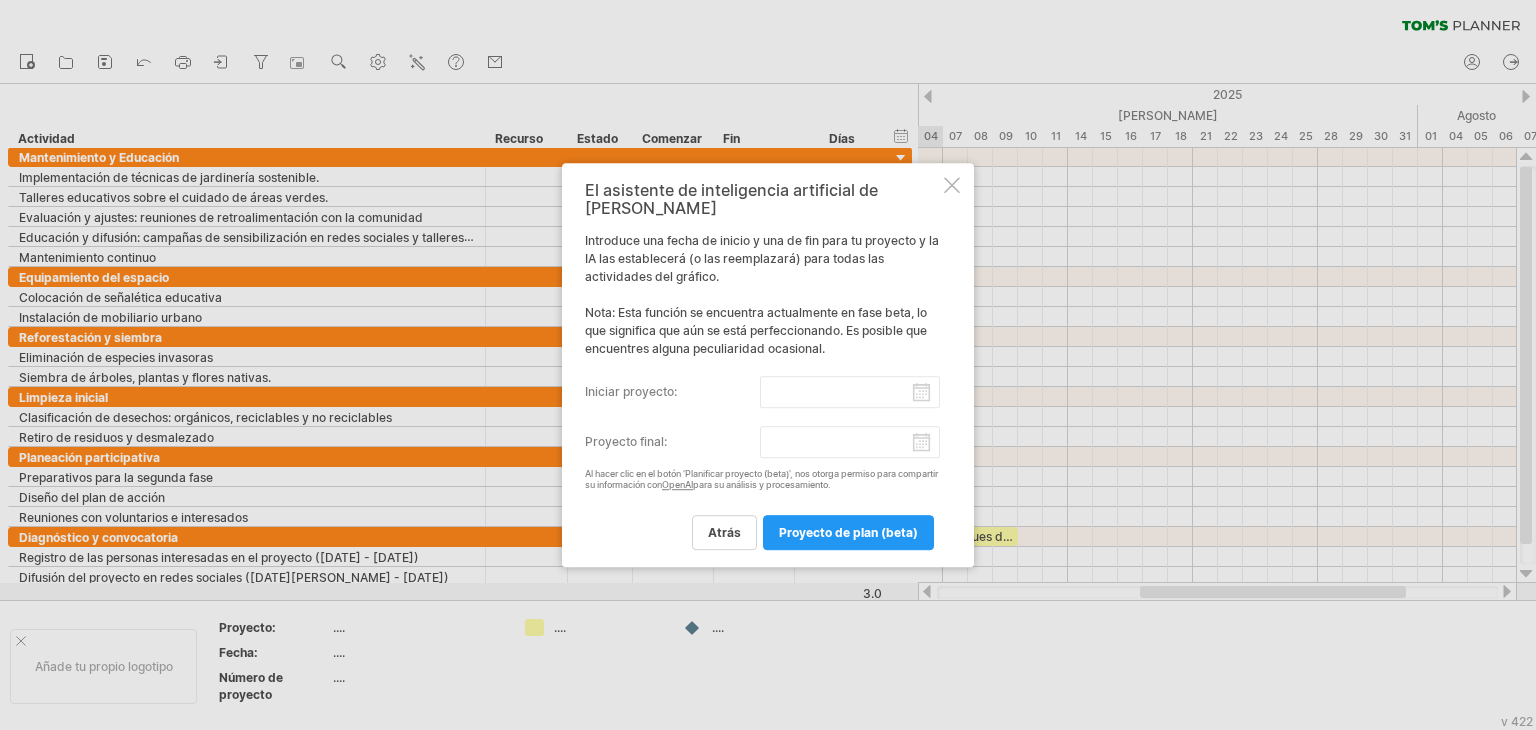 click on "iniciar proyecto:" at bounding box center [850, 392] 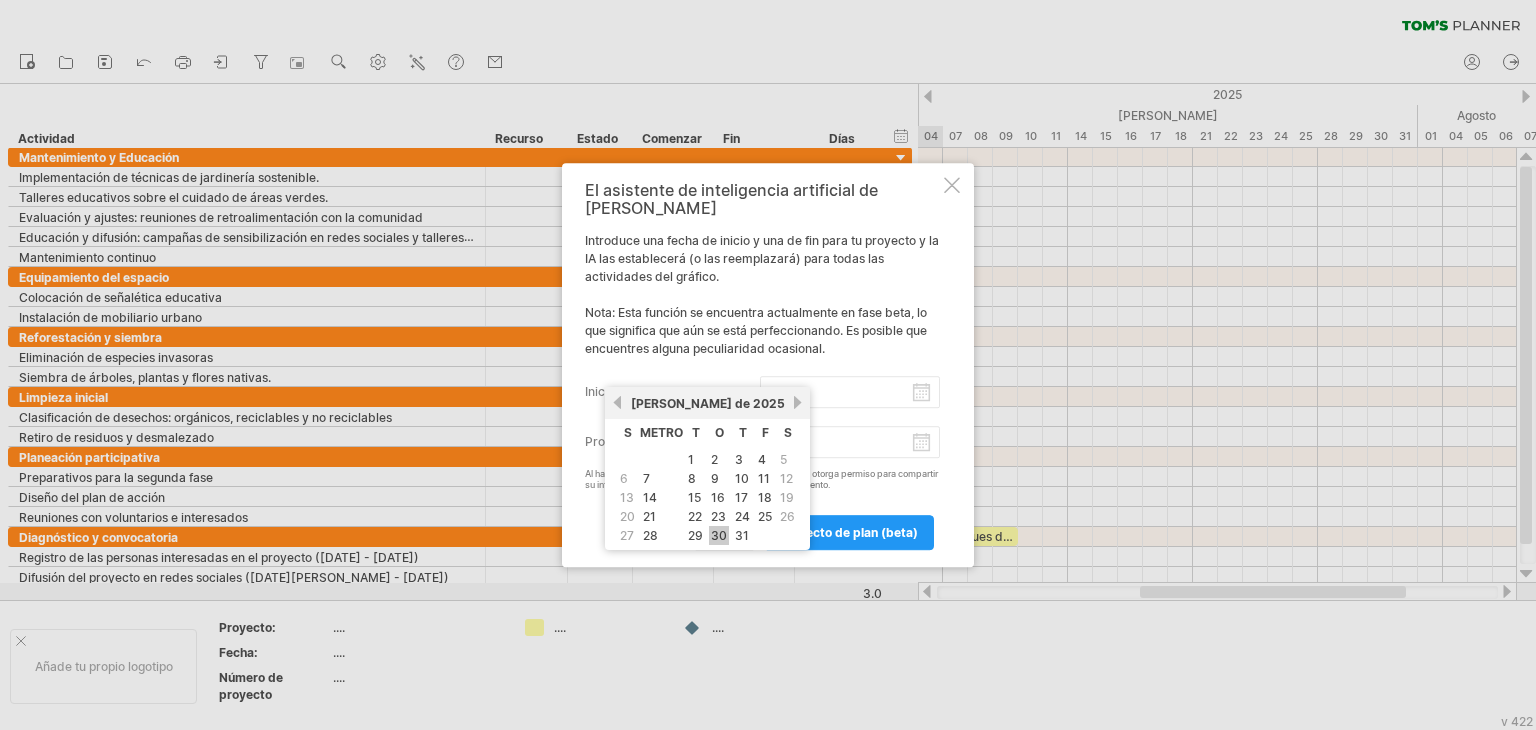 click on "30" at bounding box center [719, 535] 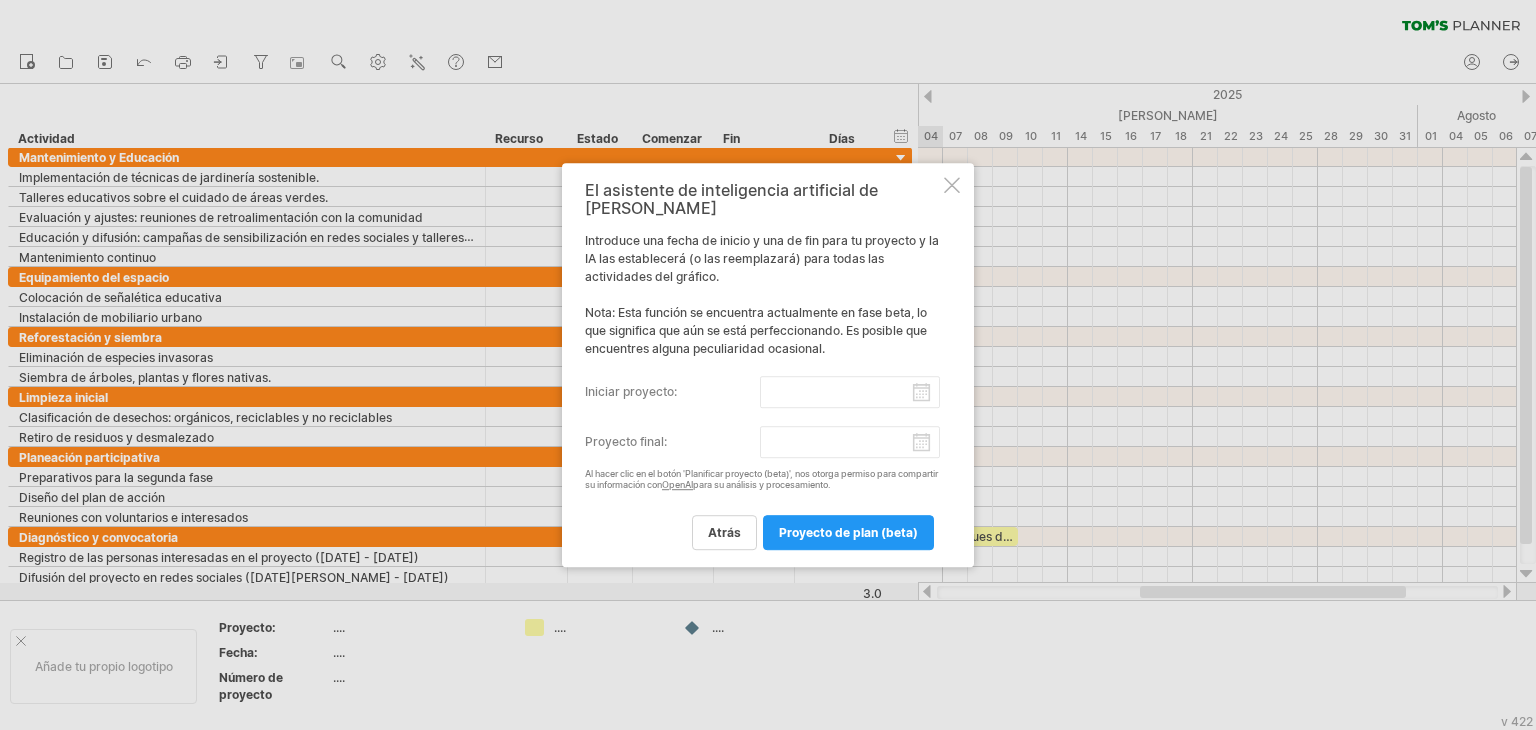 click on "iniciar proyecto:" at bounding box center [850, 392] 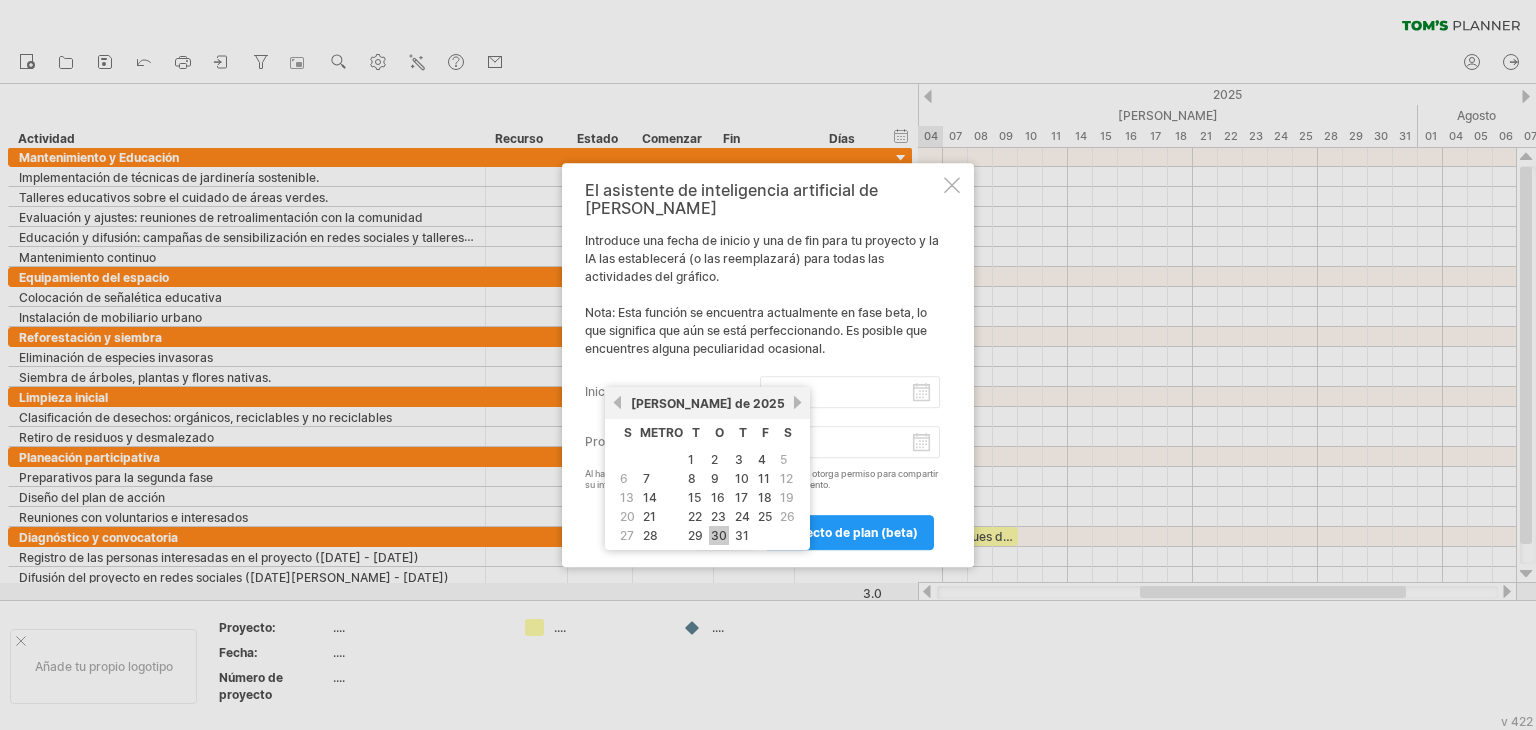 click on "30" at bounding box center (719, 535) 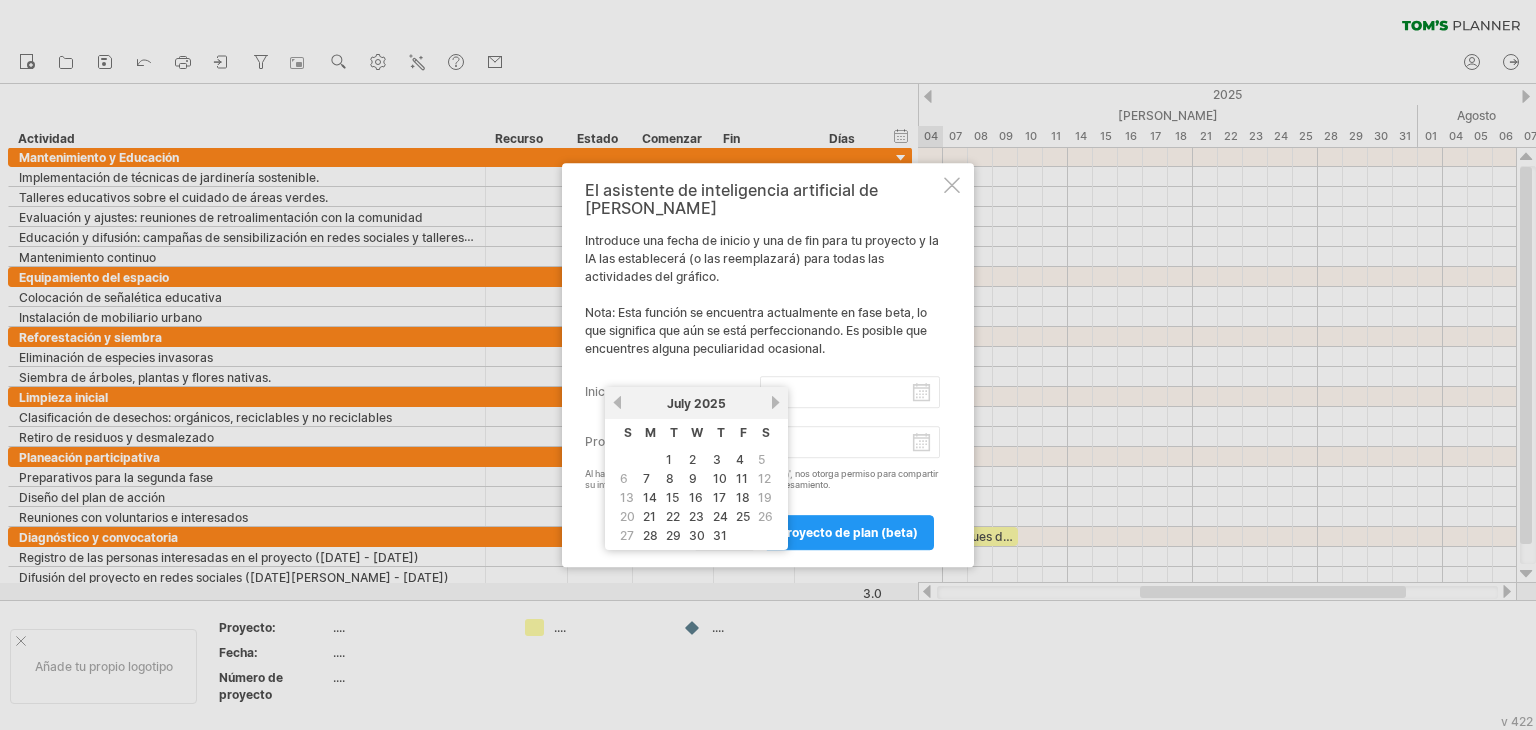 click on "iniciar proyecto:" at bounding box center (850, 392) 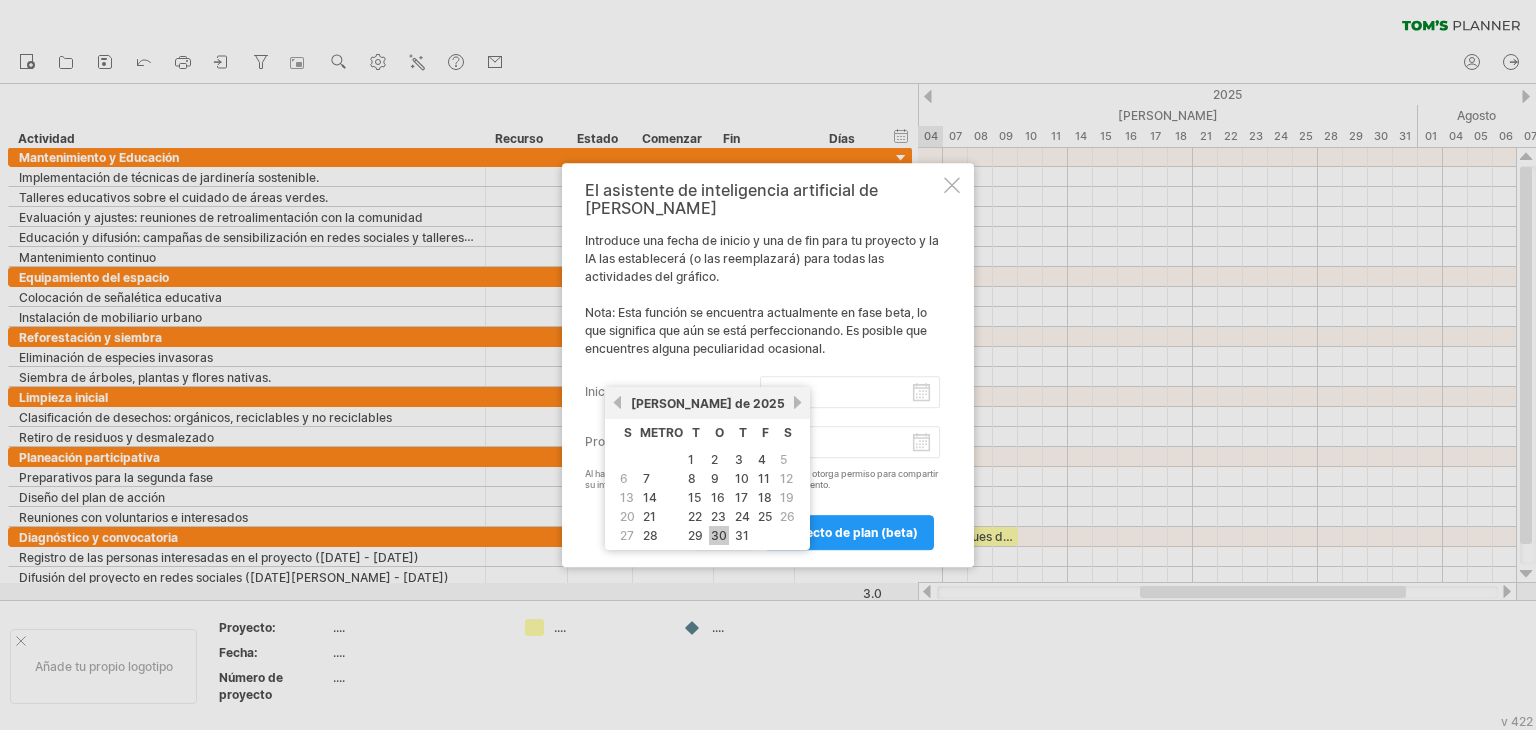 click on "30" at bounding box center (719, 535) 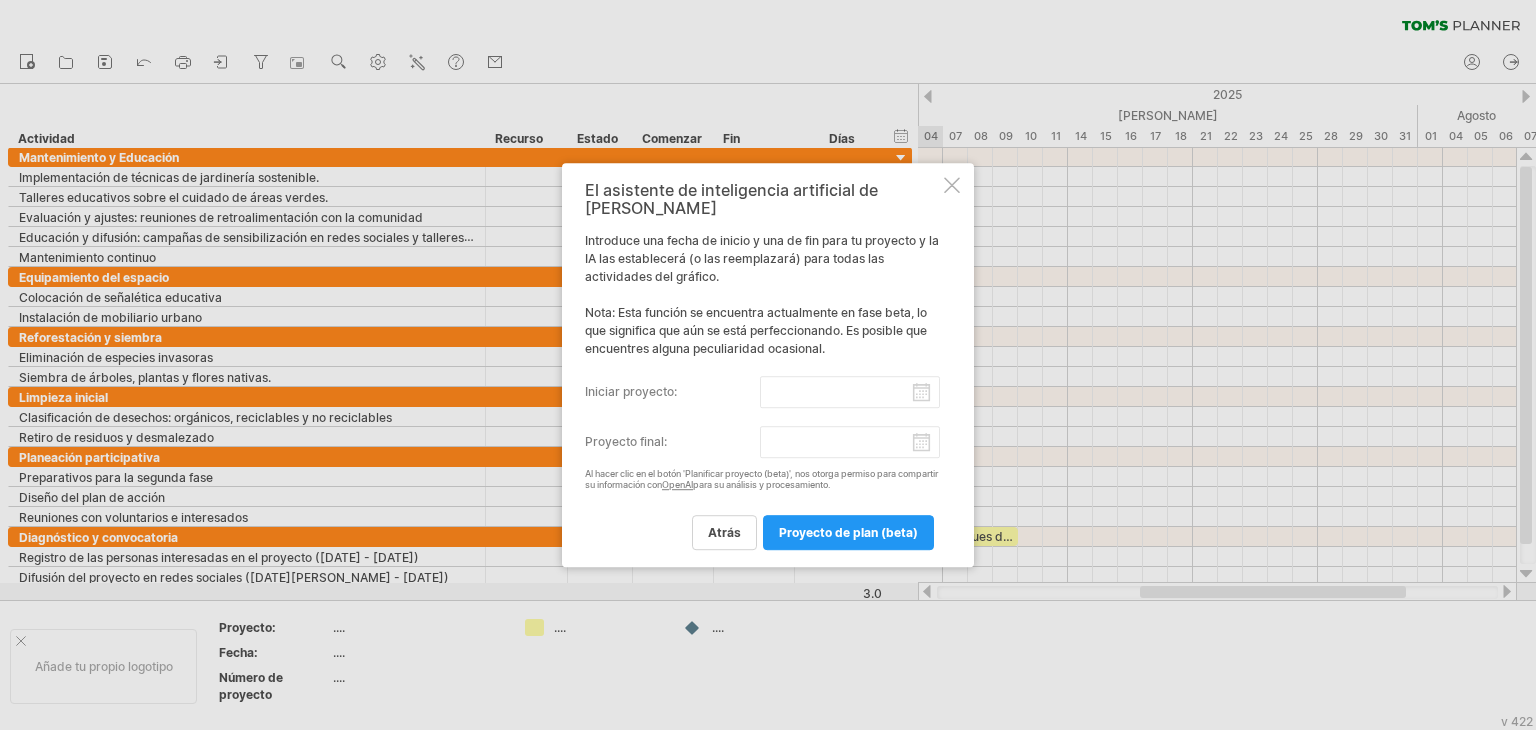 click on "Proyecto final:" at bounding box center [850, 442] 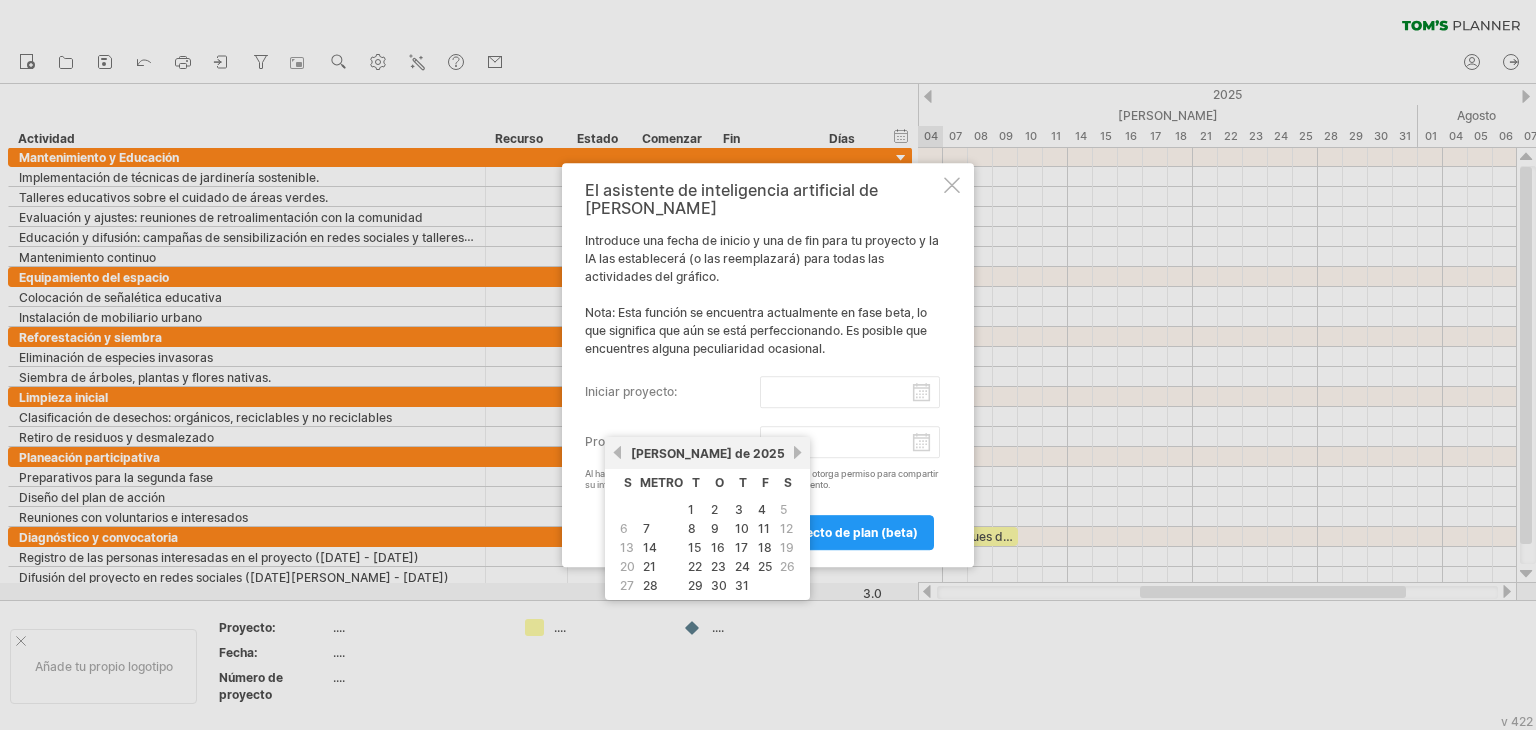 click on "Julio    de 2025" at bounding box center [707, 453] 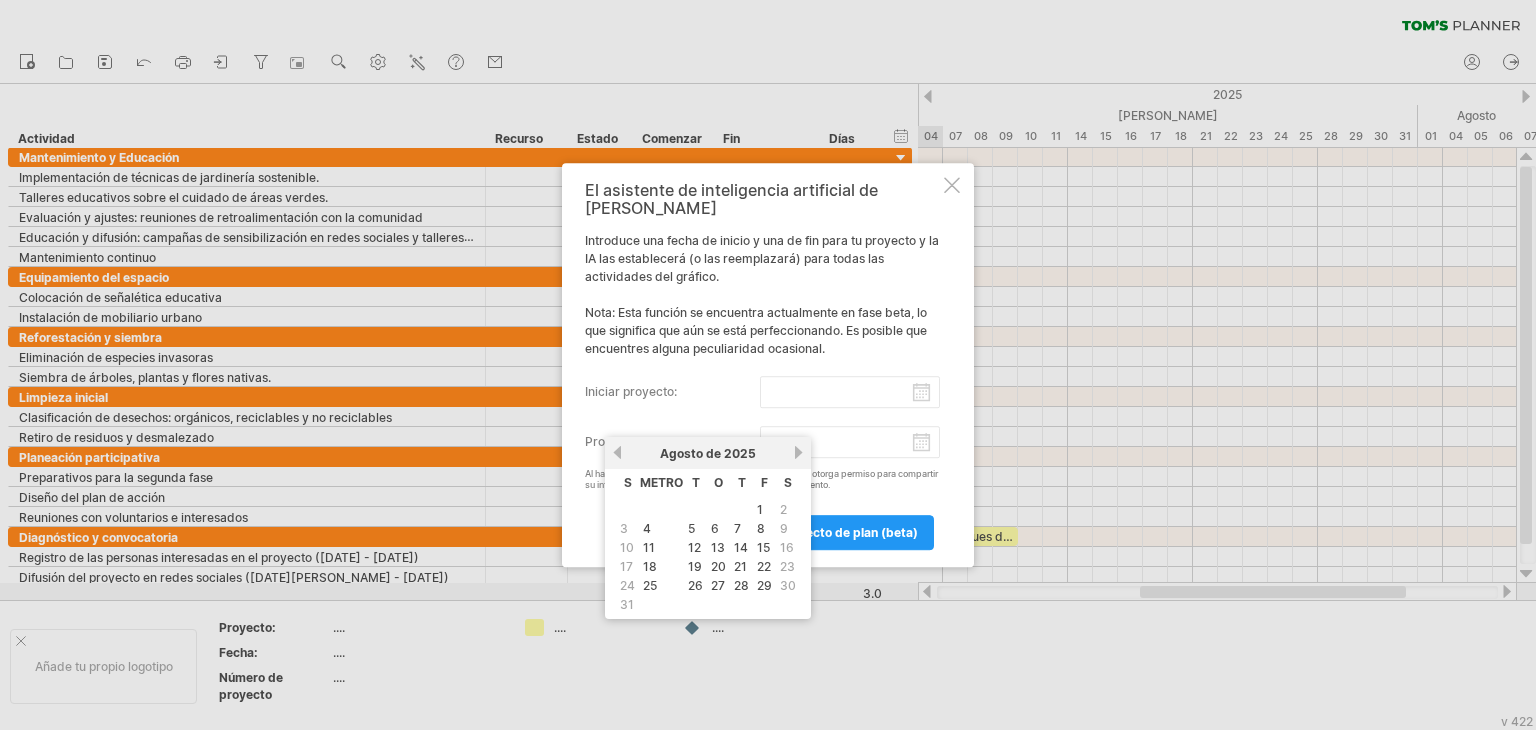 click on "próximo" at bounding box center (798, 452) 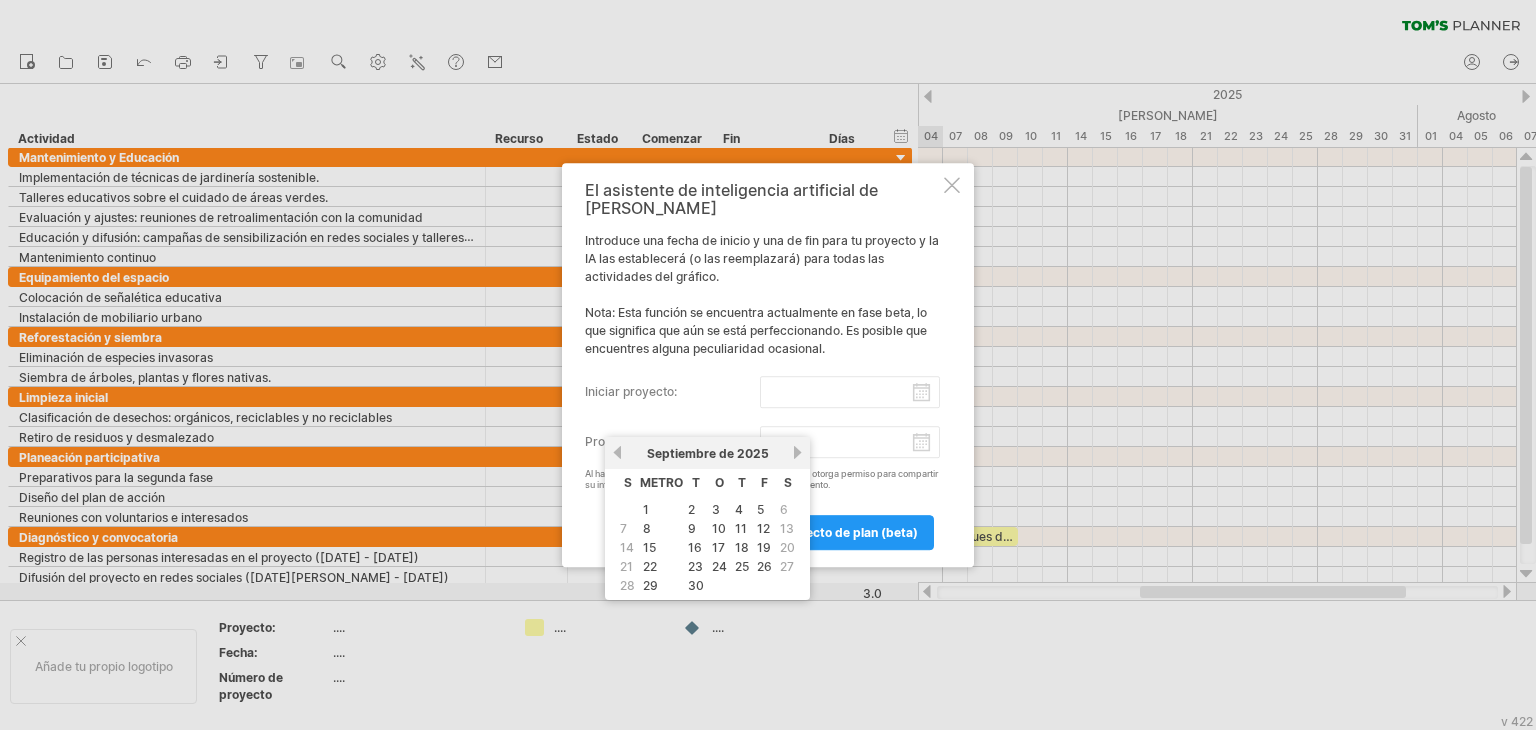 click on "próximo" at bounding box center (797, 452) 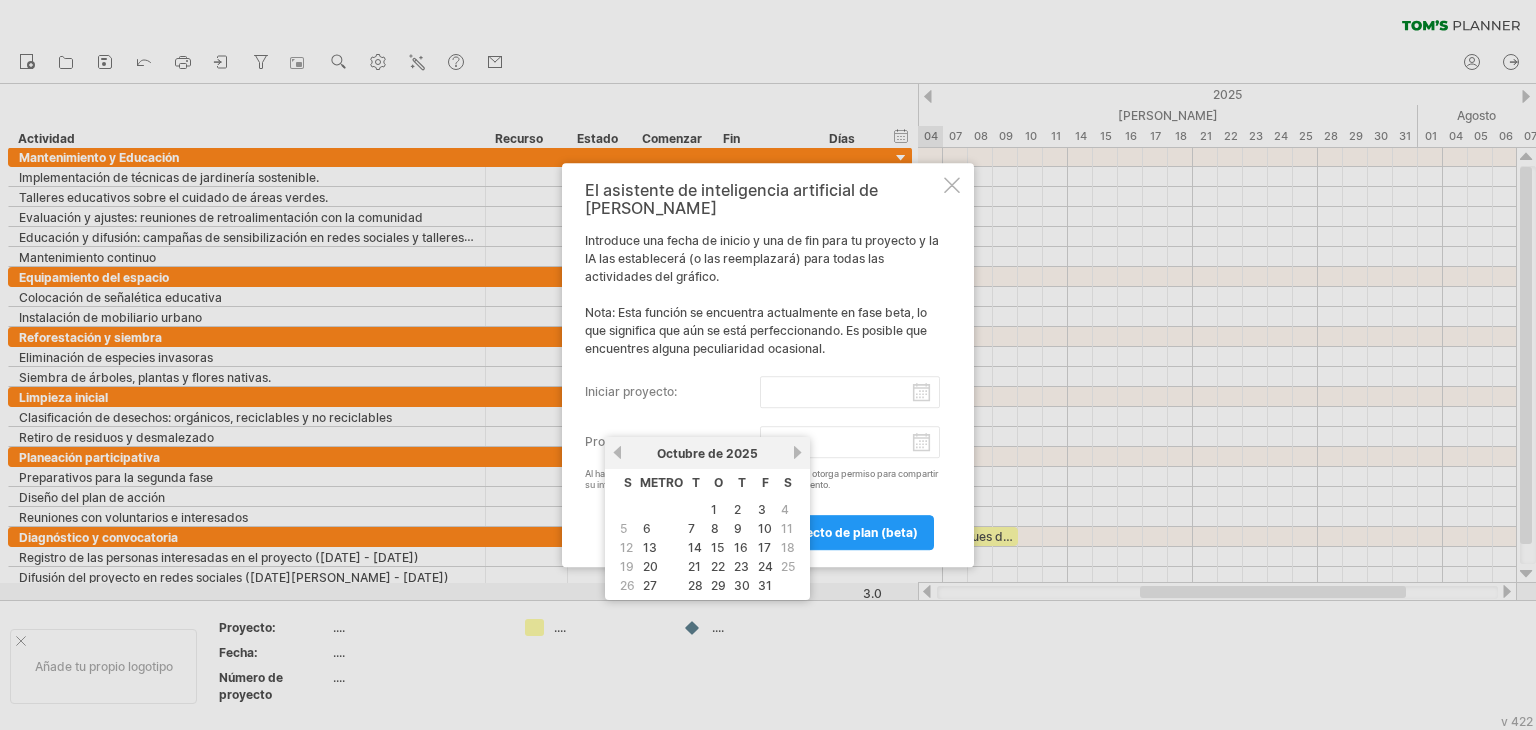 click on "Octubre    de 2025" at bounding box center (707, 453) 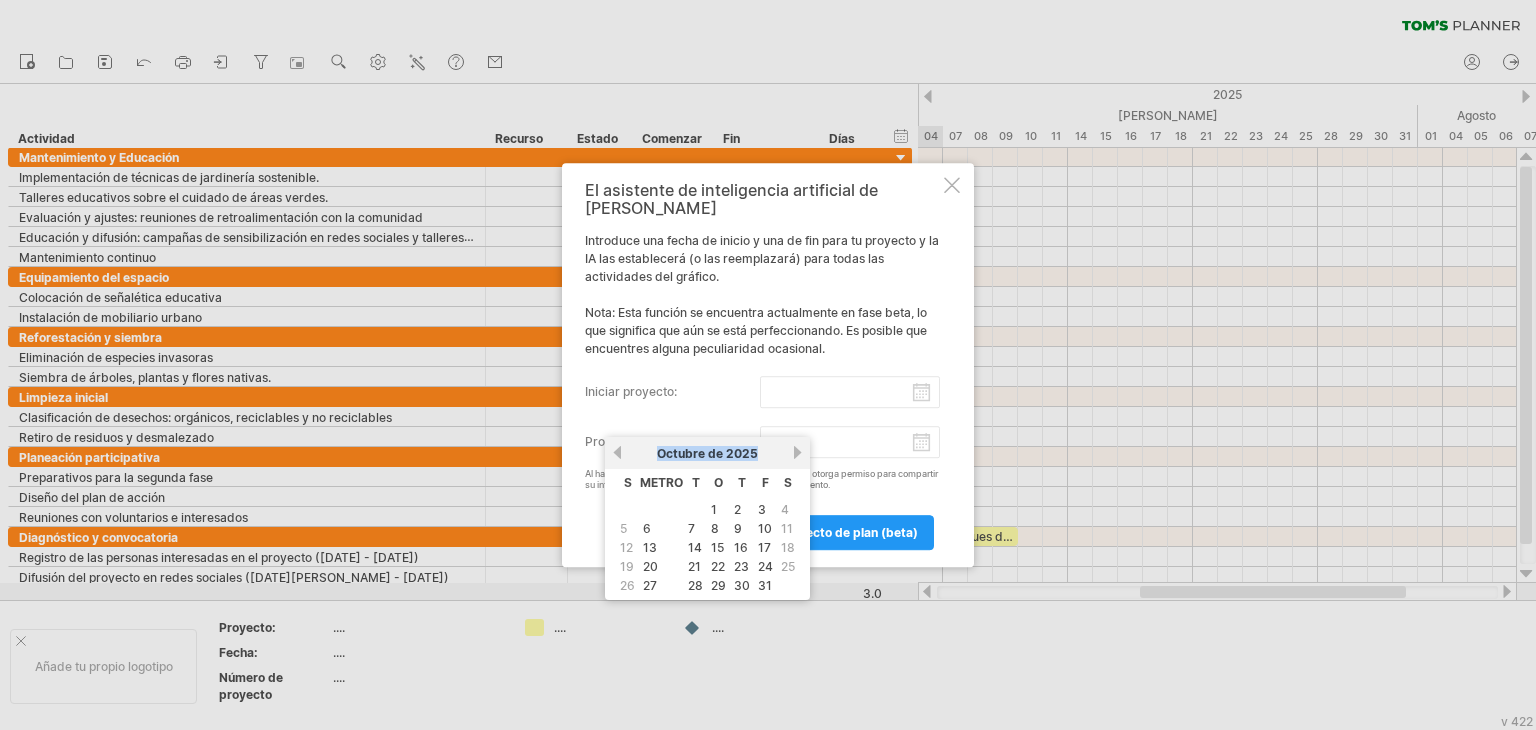 click on "Octubre    de 2025" at bounding box center (707, 453) 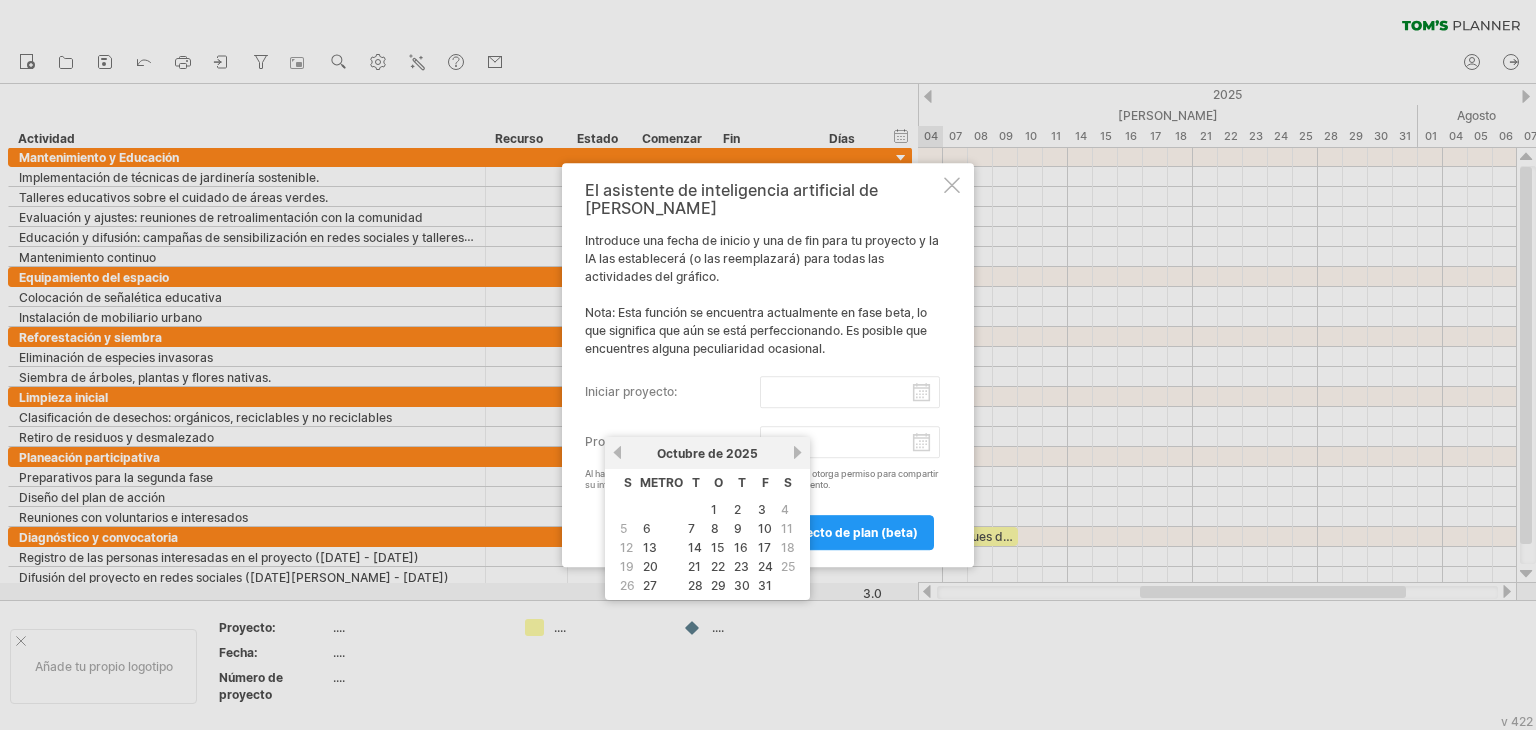 click on "próximo" at bounding box center (797, 452) 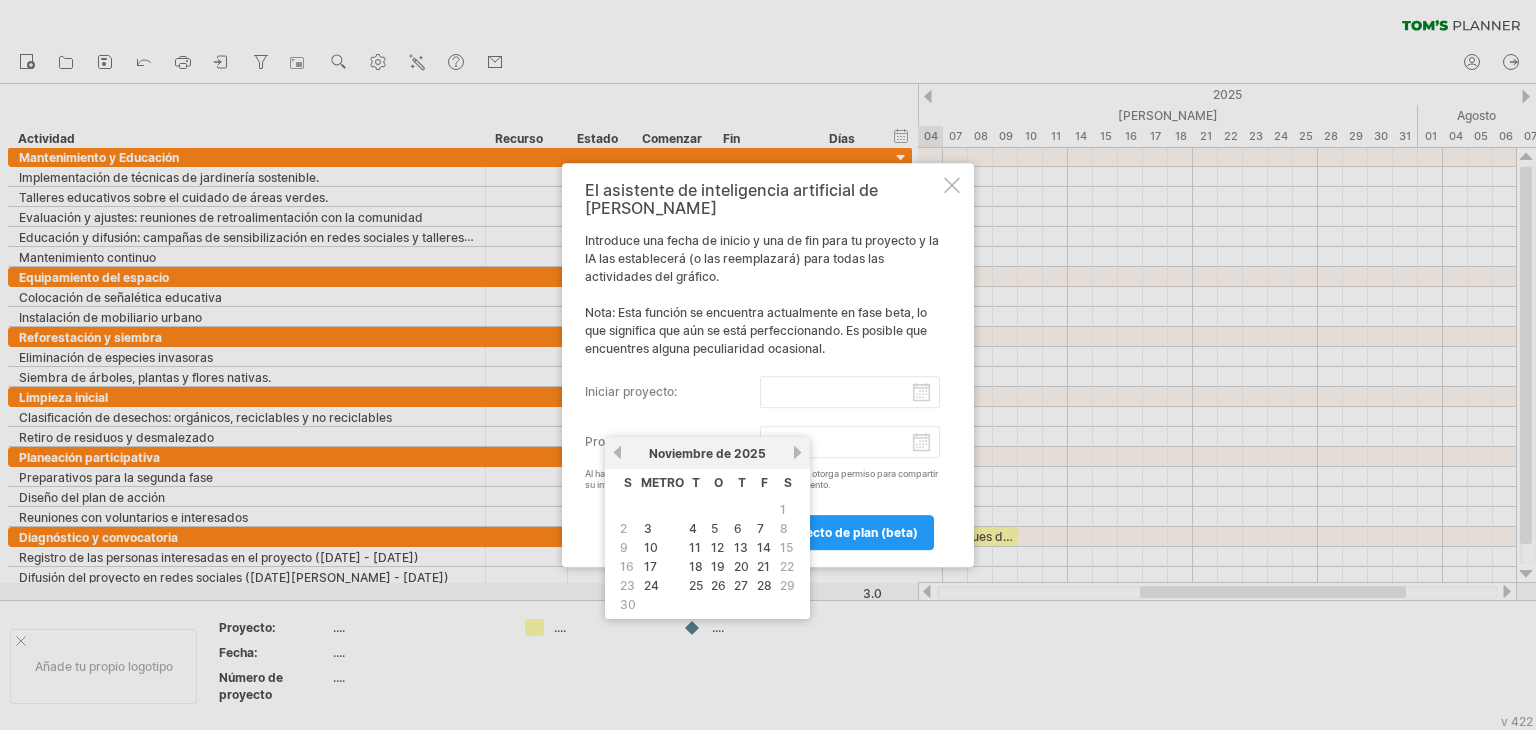 click on "próximo" at bounding box center [797, 452] 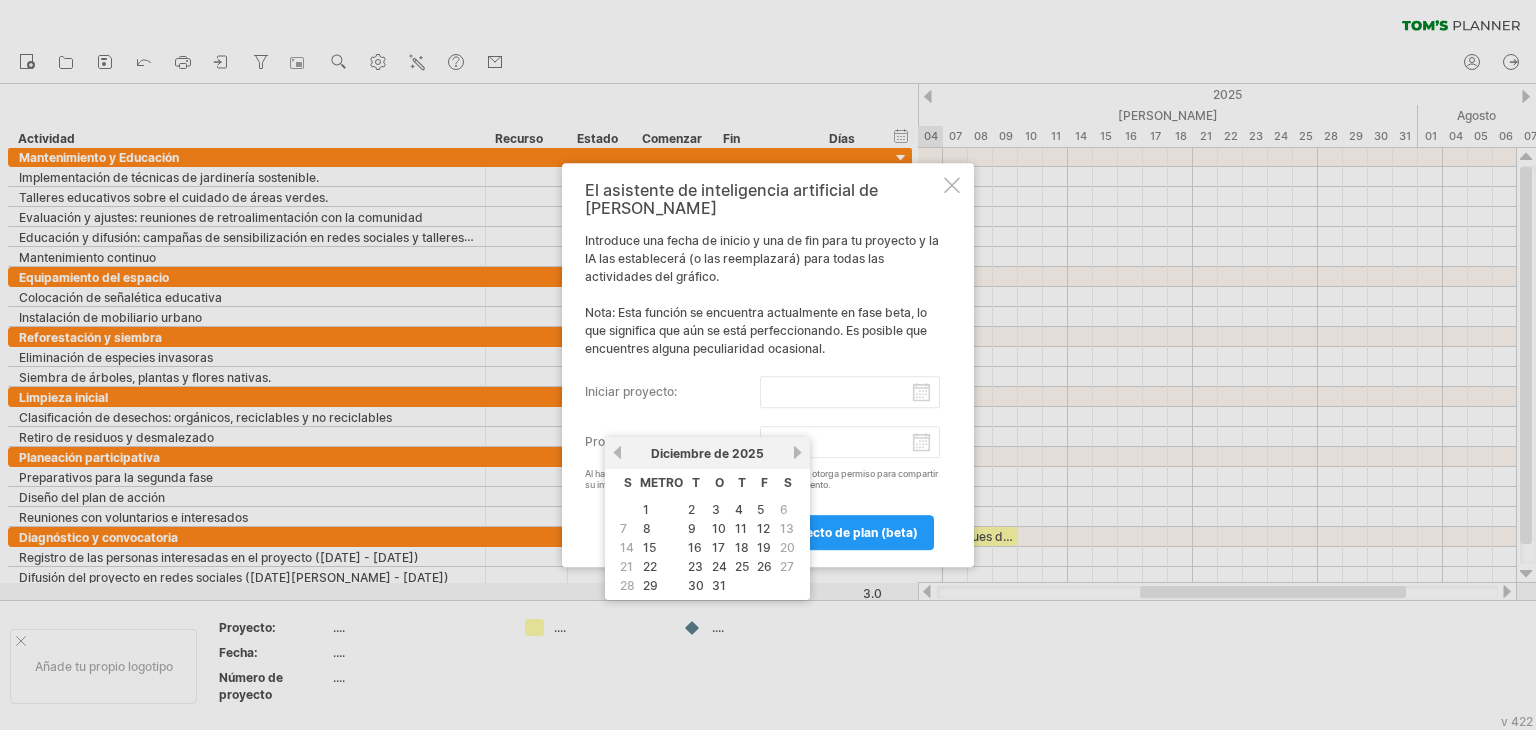 click on "próximo" at bounding box center (797, 452) 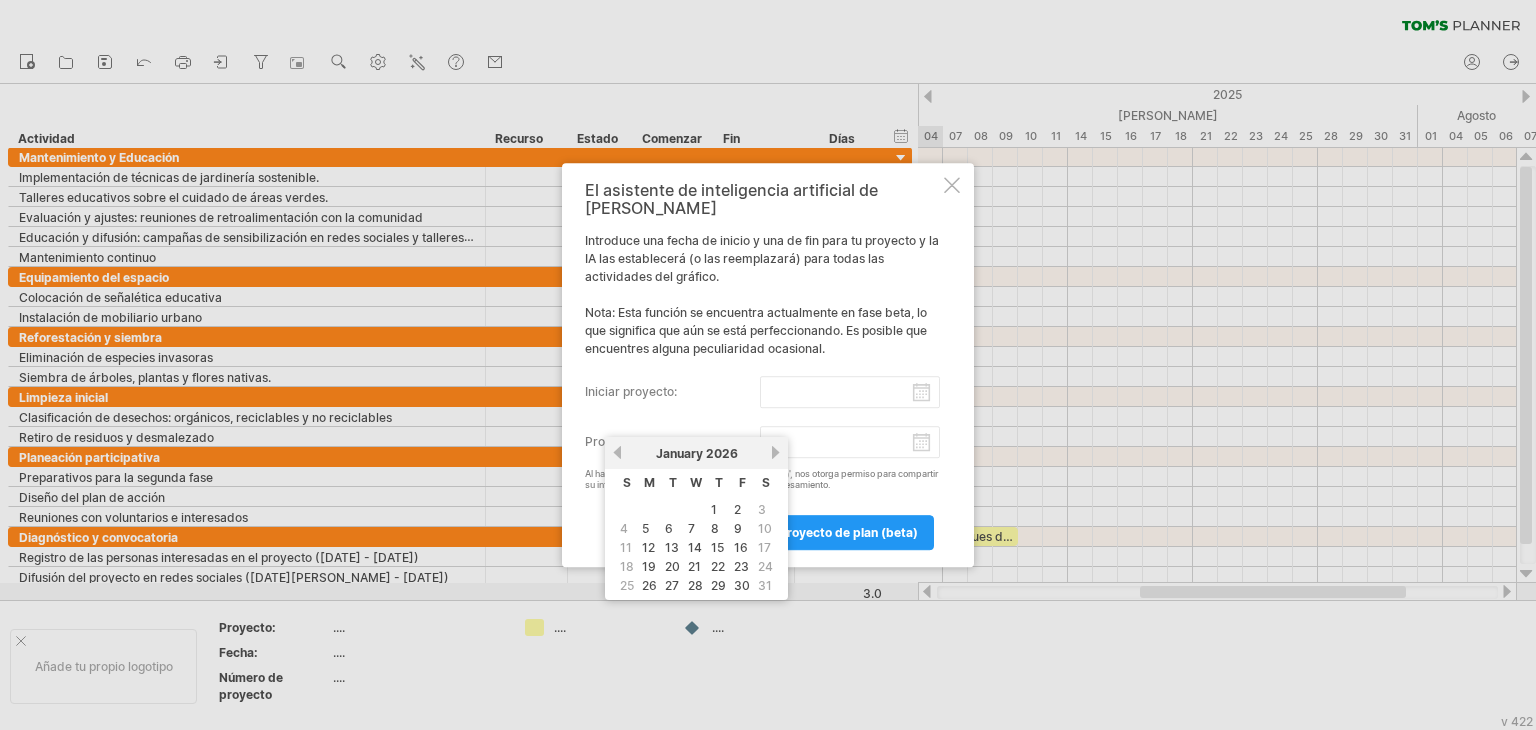 click on "next" at bounding box center [775, 452] 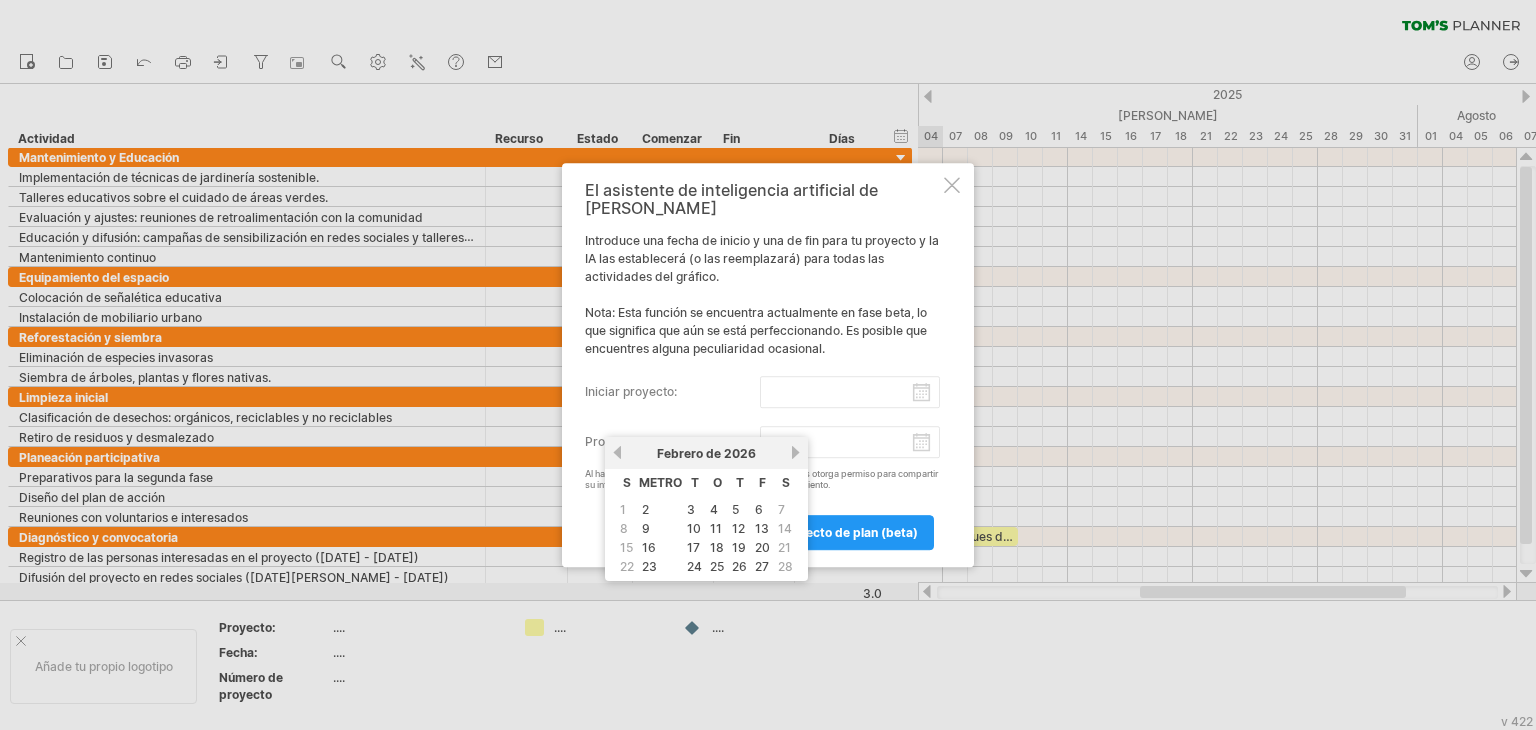 click on "próximo" at bounding box center [795, 452] 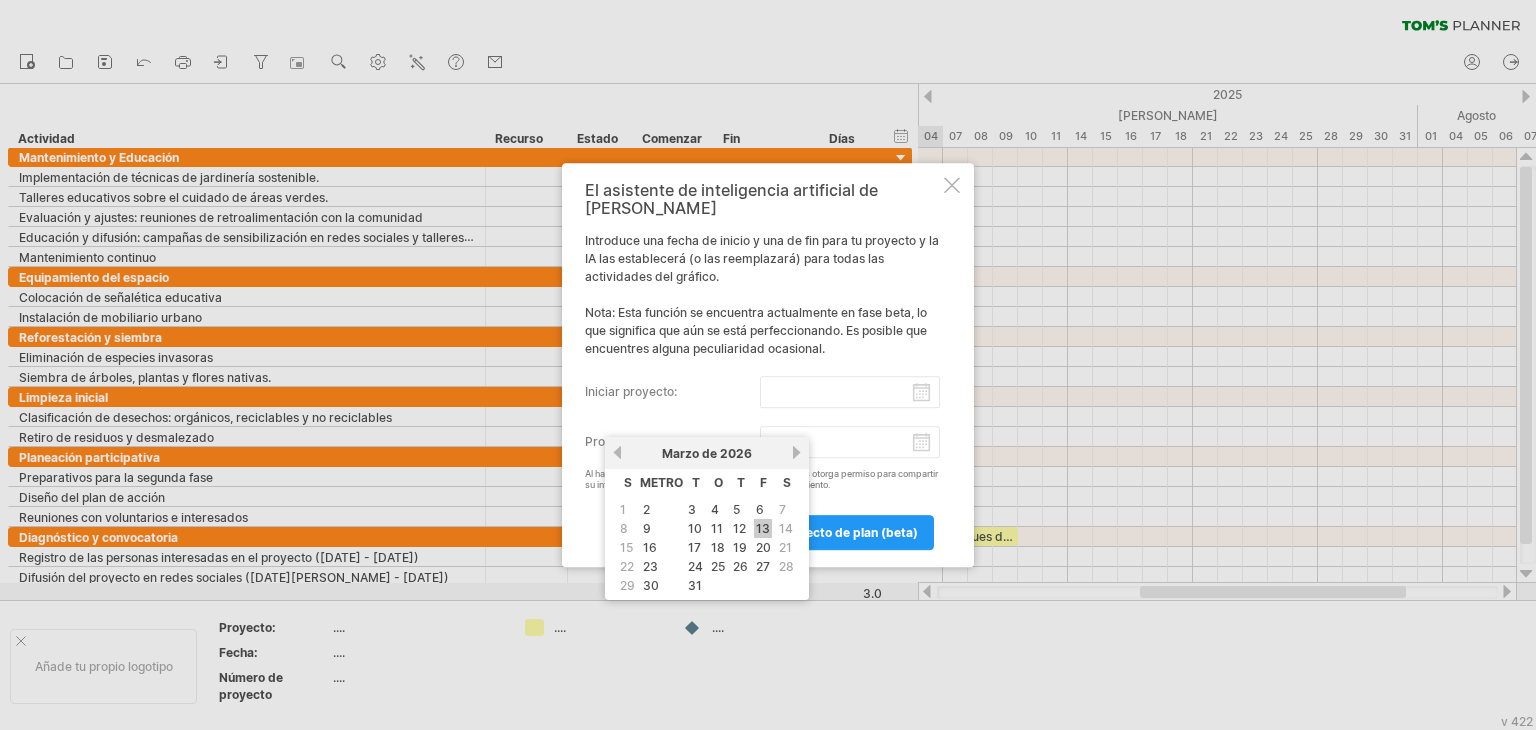 click on "13" at bounding box center (763, 528) 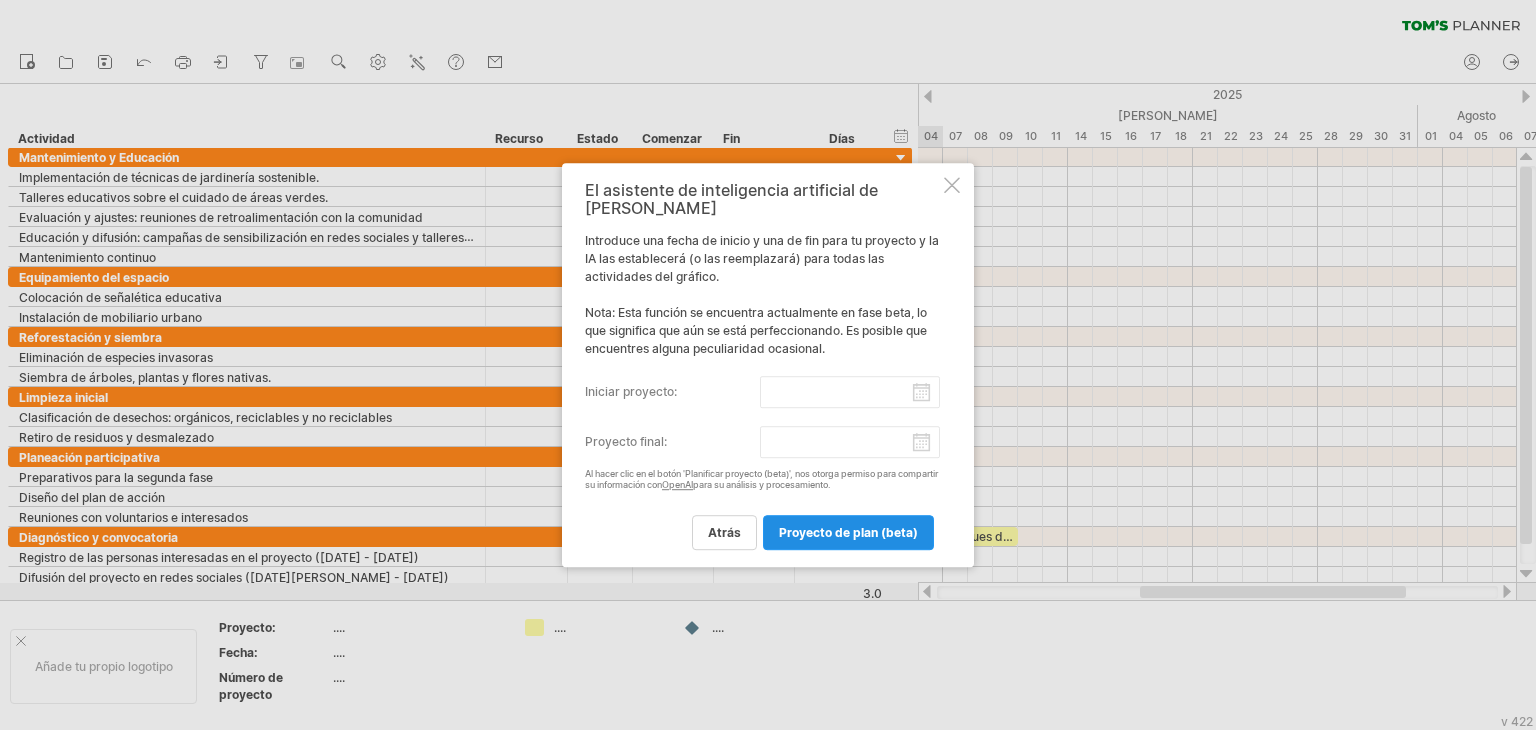 click on "proyecto de plan (beta)" at bounding box center [848, 532] 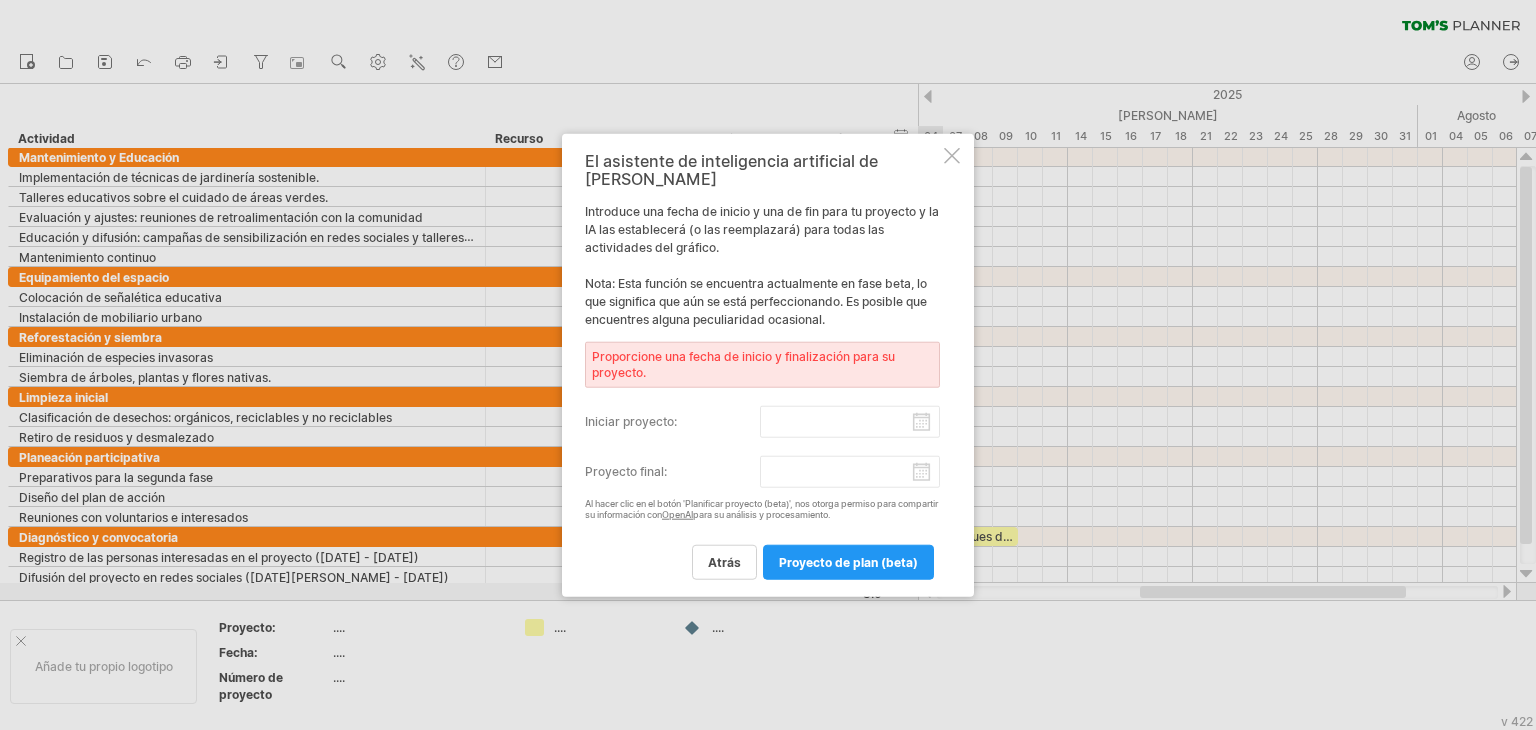 click on "iniciar proyecto:" at bounding box center (850, 422) 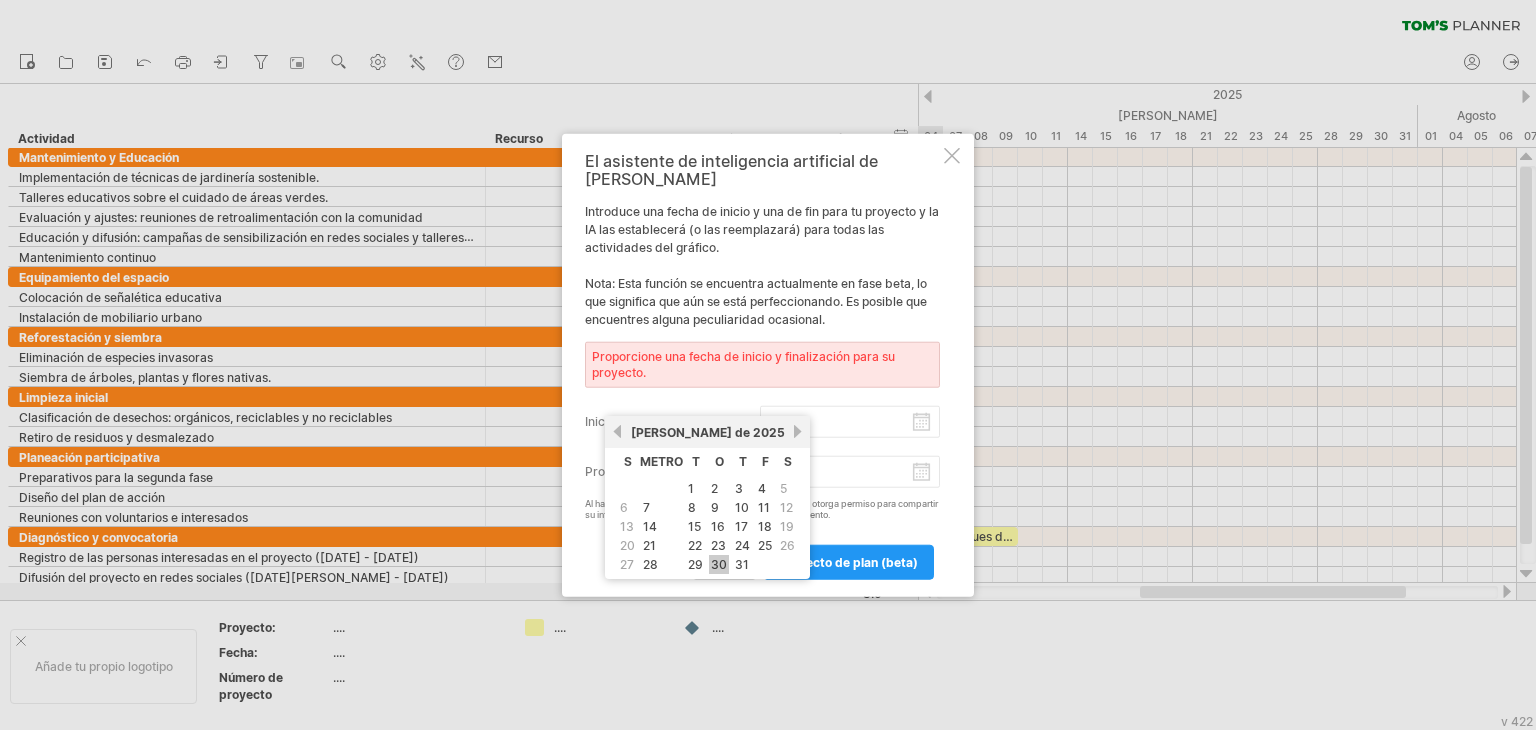 click on "30" at bounding box center (719, 564) 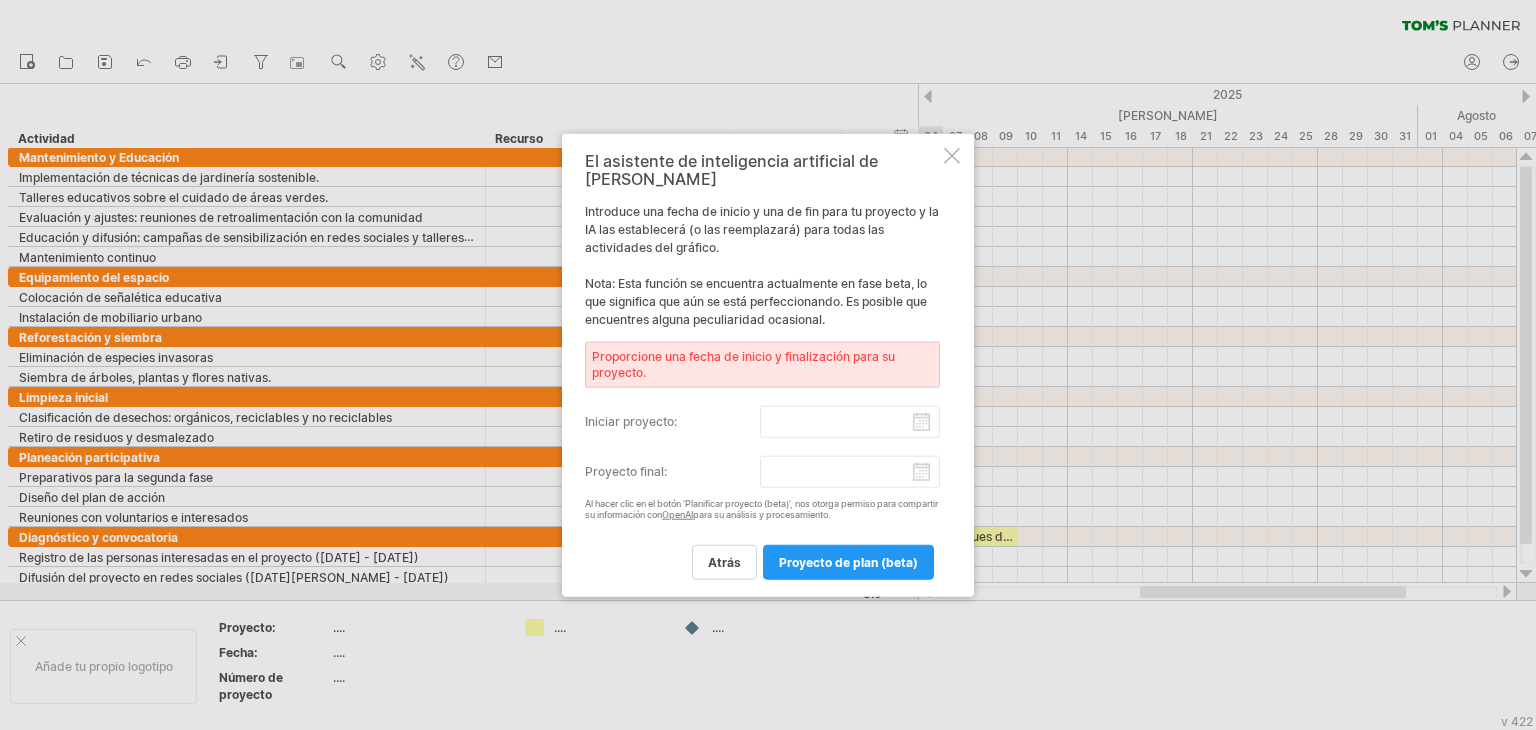 click on "iniciar proyecto:" at bounding box center (672, 422) 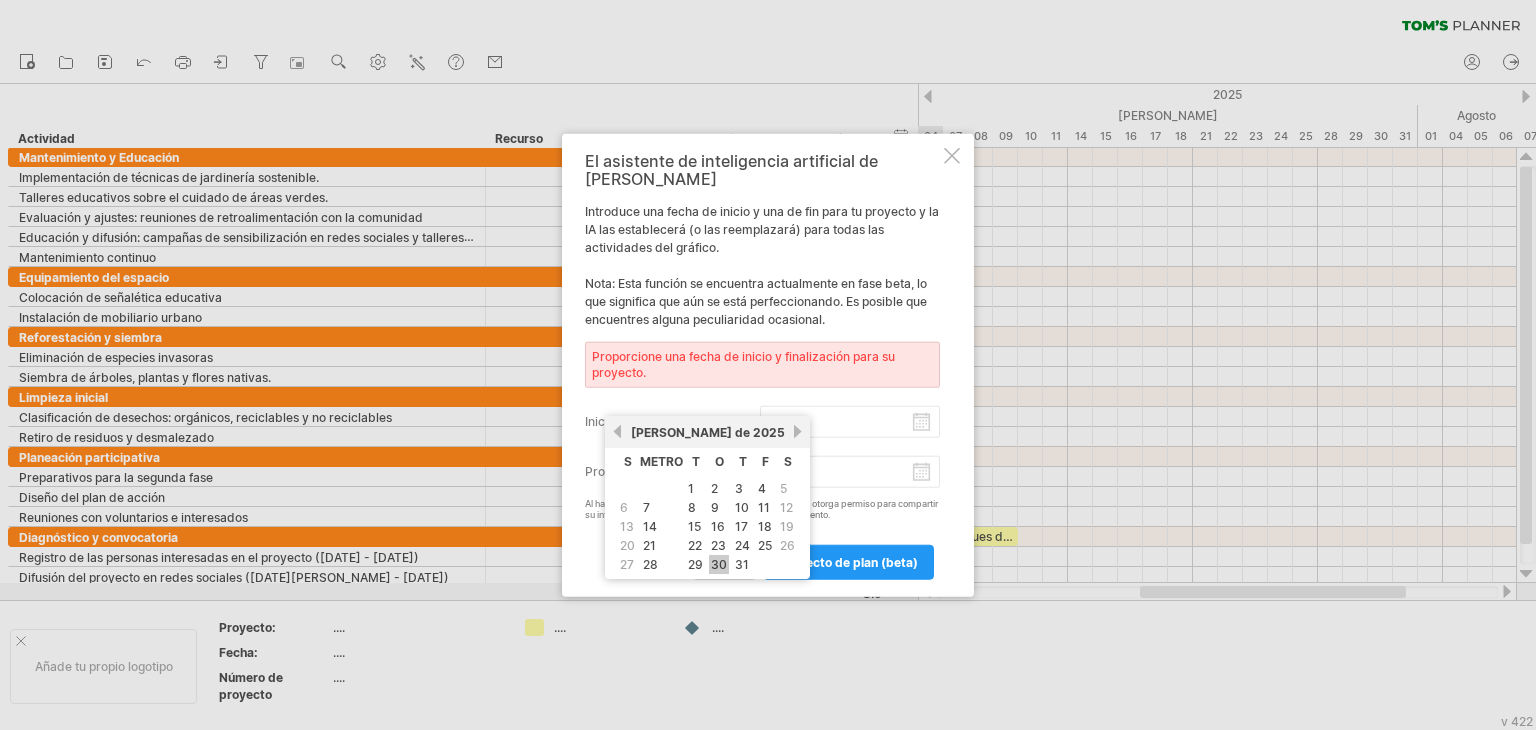 click on "30" at bounding box center [719, 564] 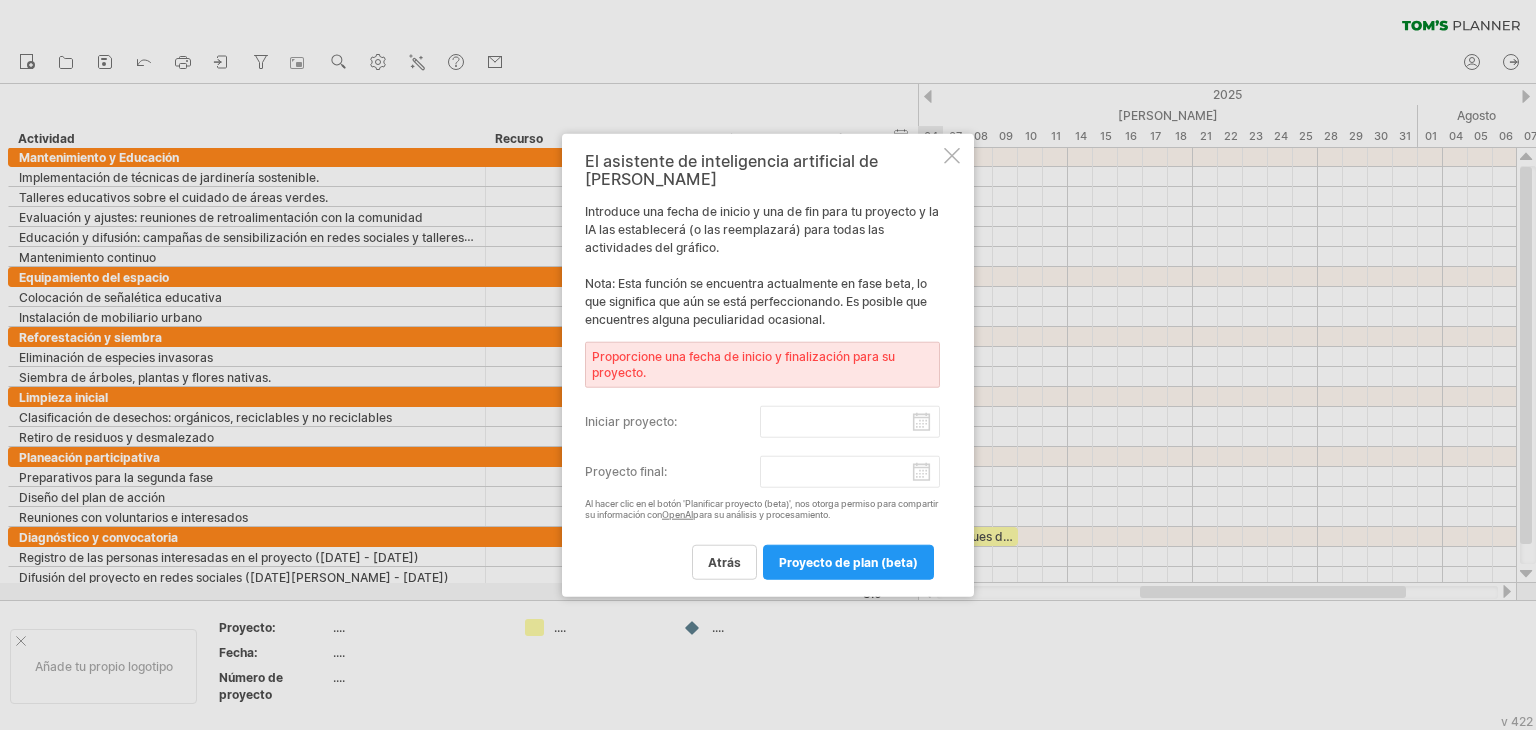click on "iniciar proyecto:" at bounding box center (850, 422) 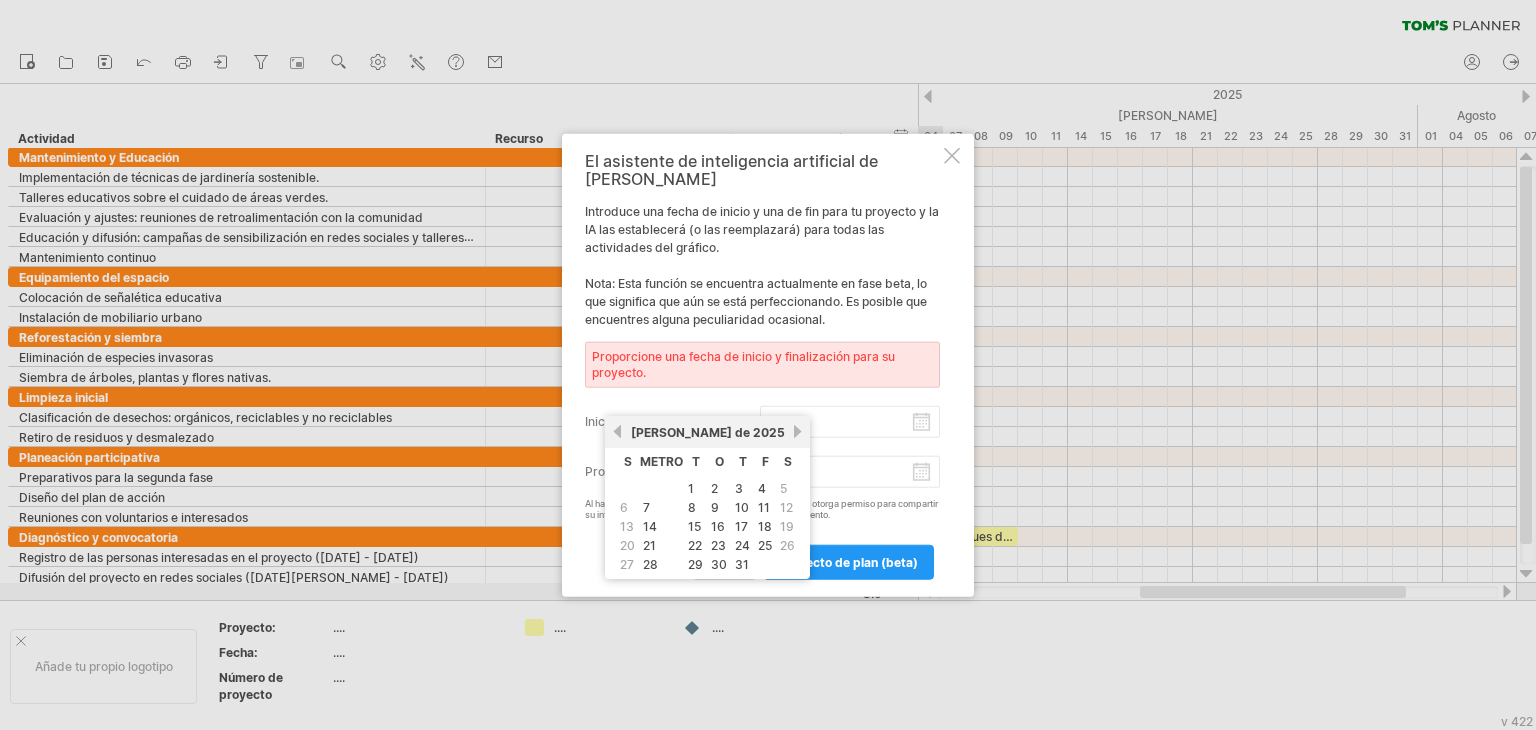 click on "Julio    de 2025" at bounding box center (707, 432) 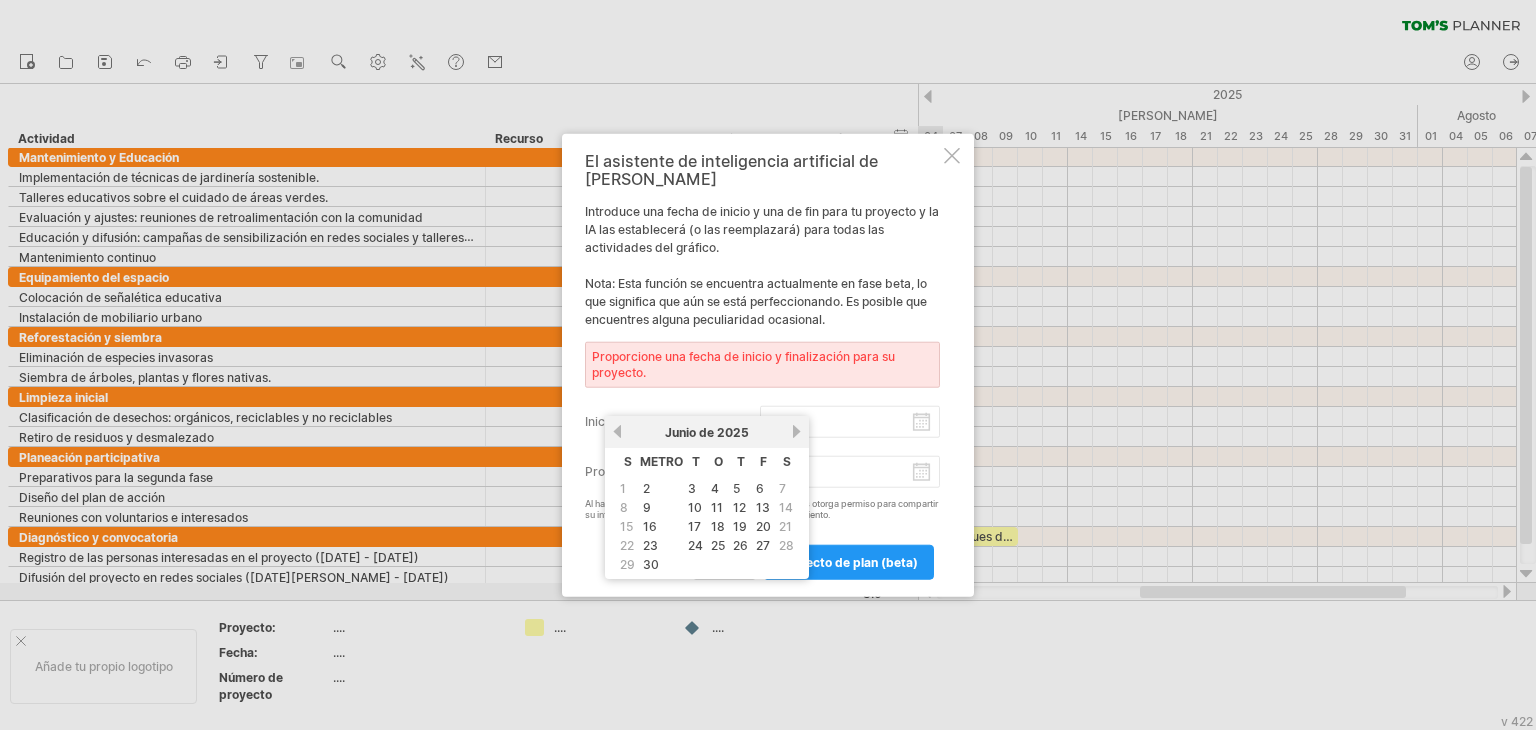 click on "Junio    ​​de 2025" at bounding box center (707, 432) 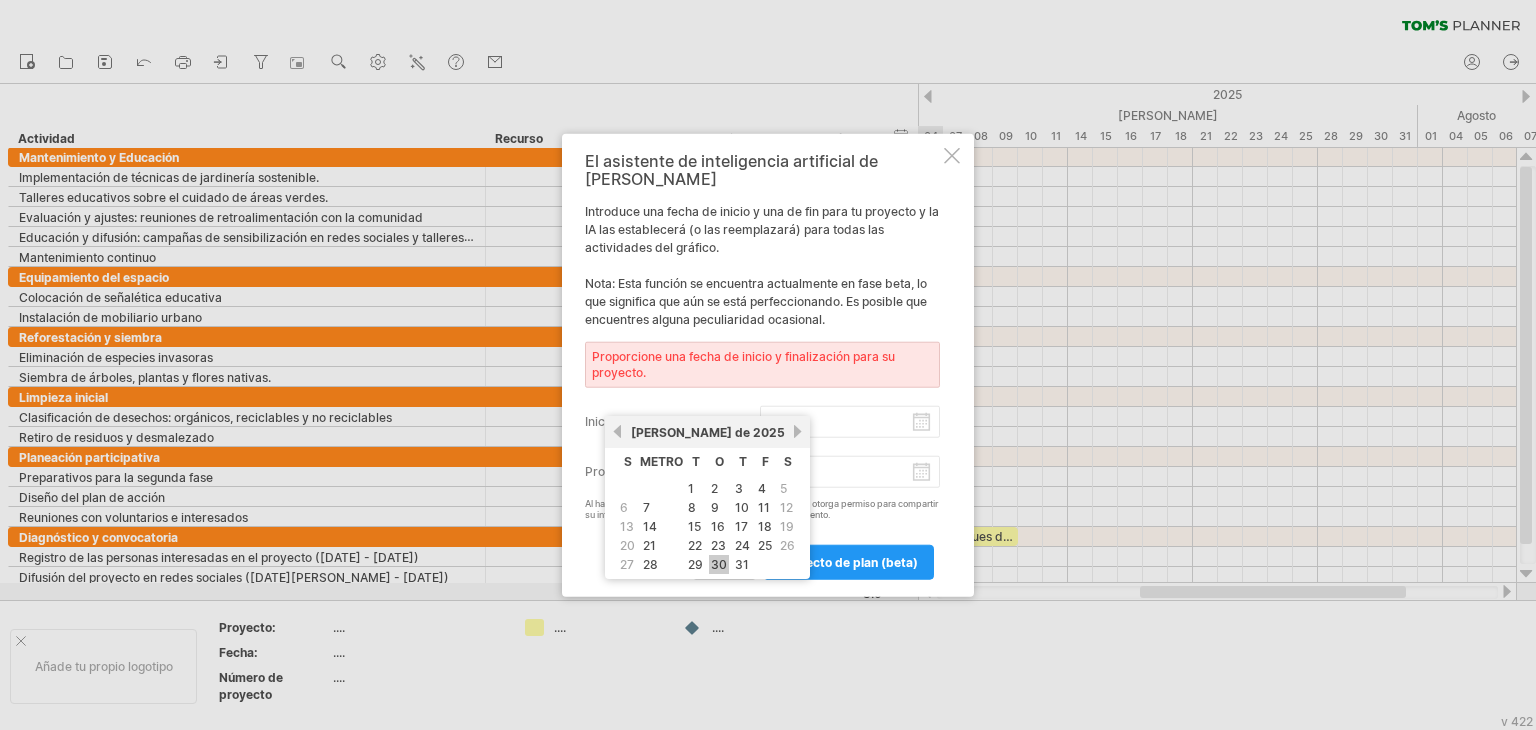 click on "30" at bounding box center (719, 564) 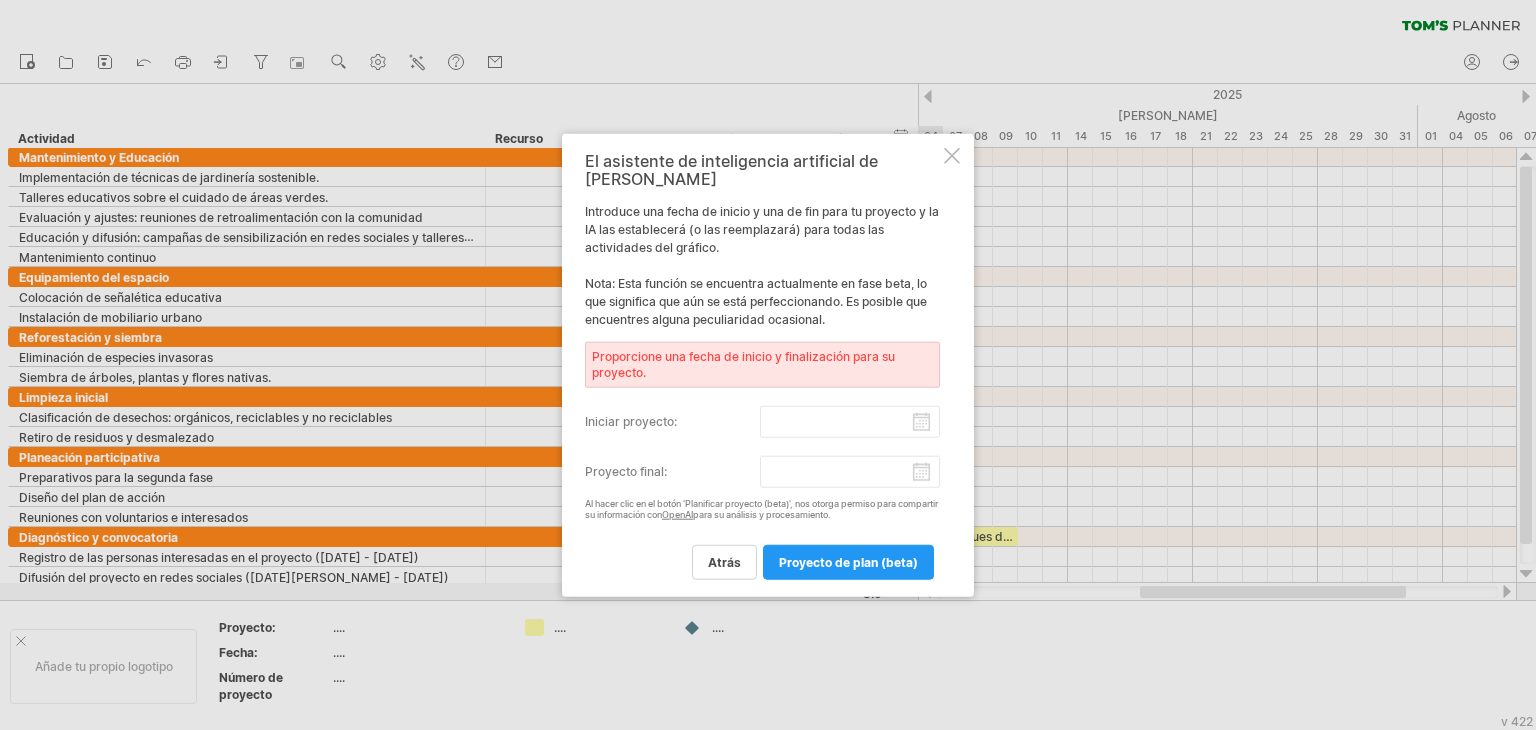 click on "iniciar proyecto:" at bounding box center [672, 422] 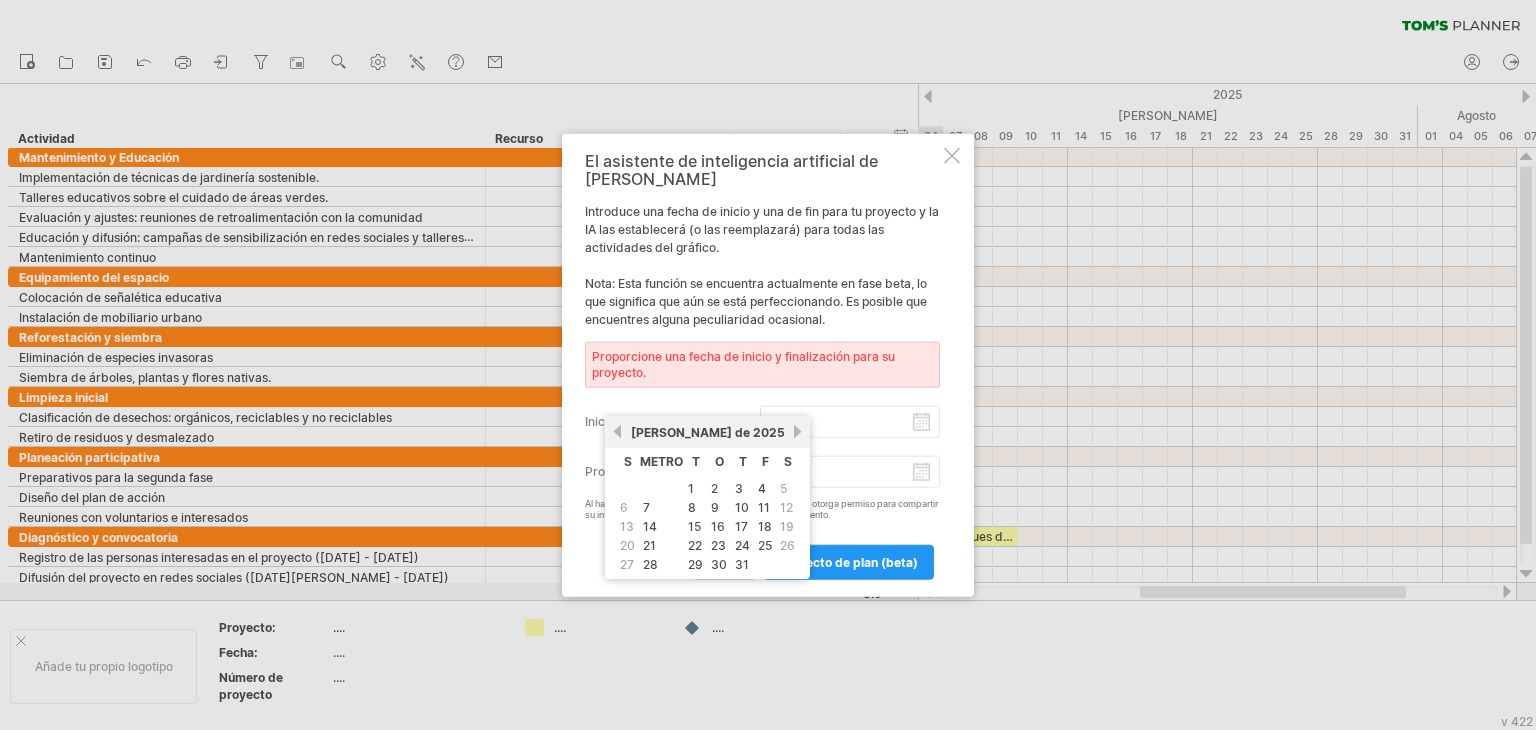 click on "iniciar proyecto:" at bounding box center (850, 422) 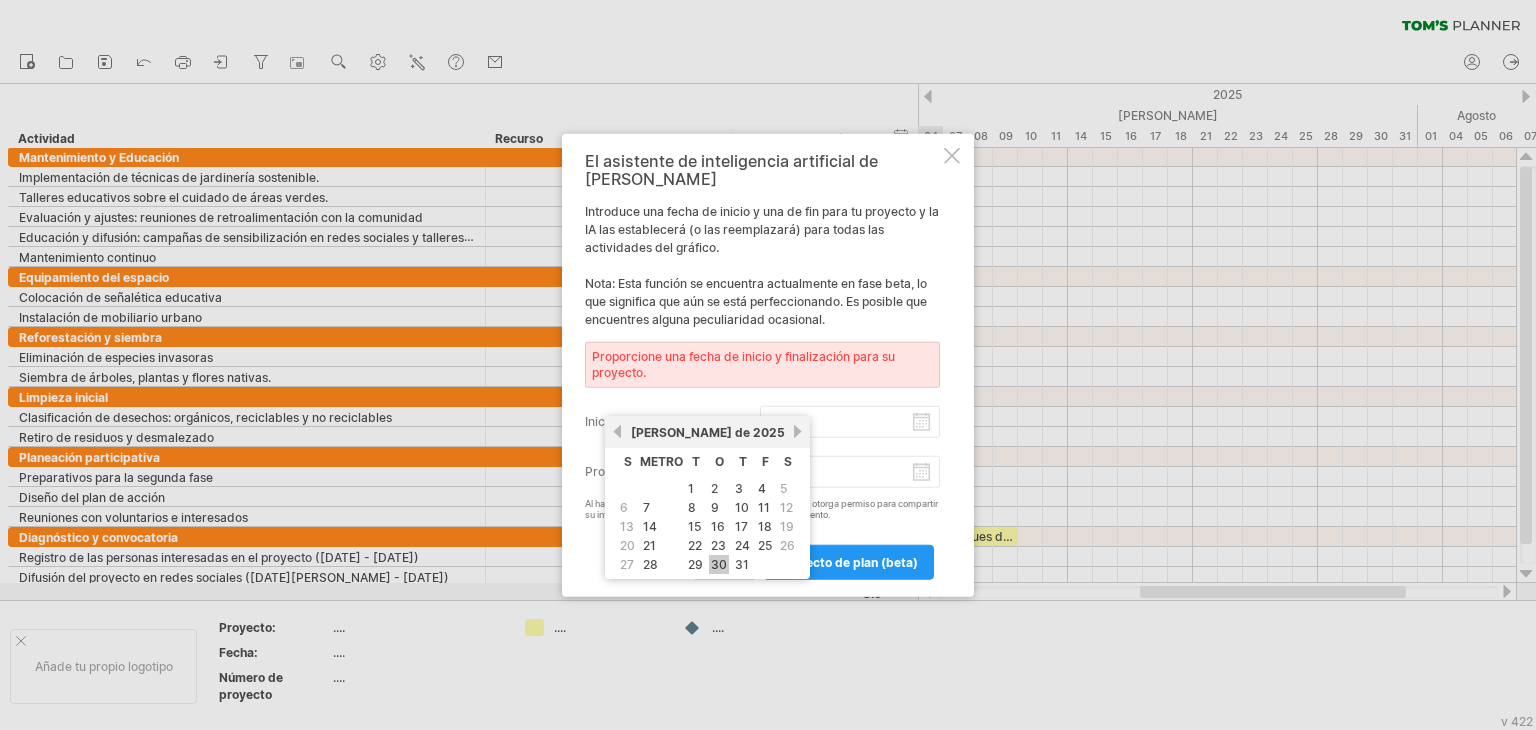 click on "30" at bounding box center (719, 564) 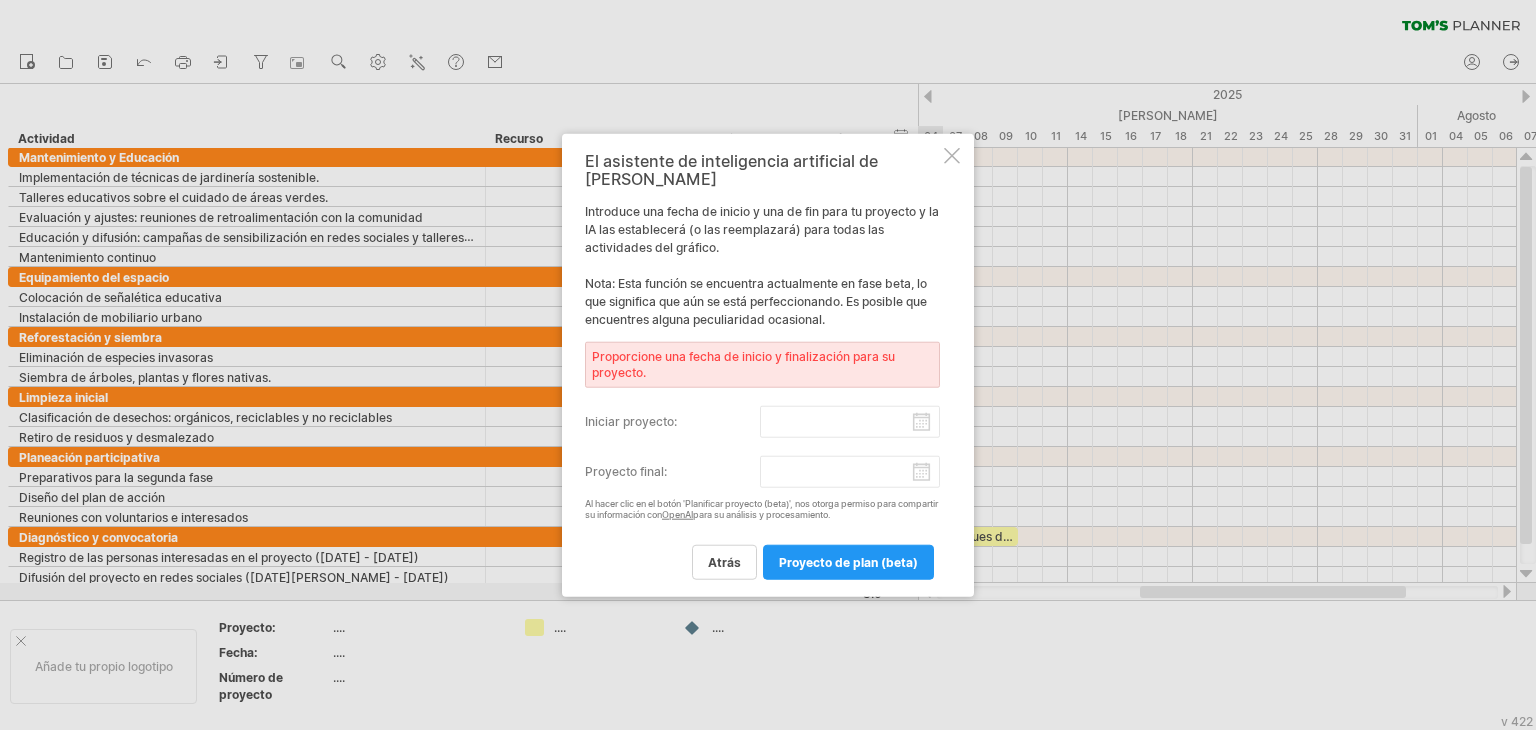 click on "Proyecto final:" at bounding box center [672, 472] 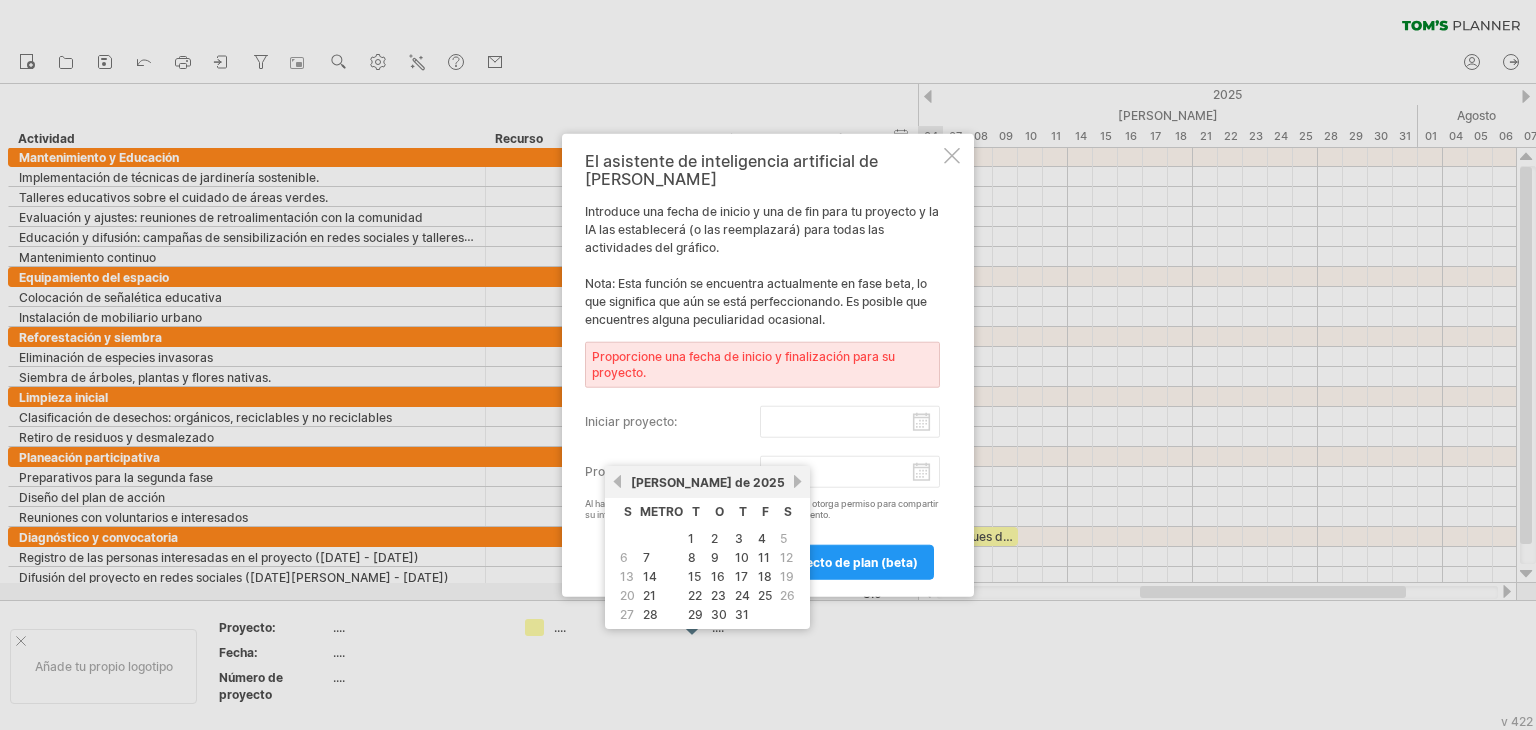 click on "próximo" at bounding box center [797, 481] 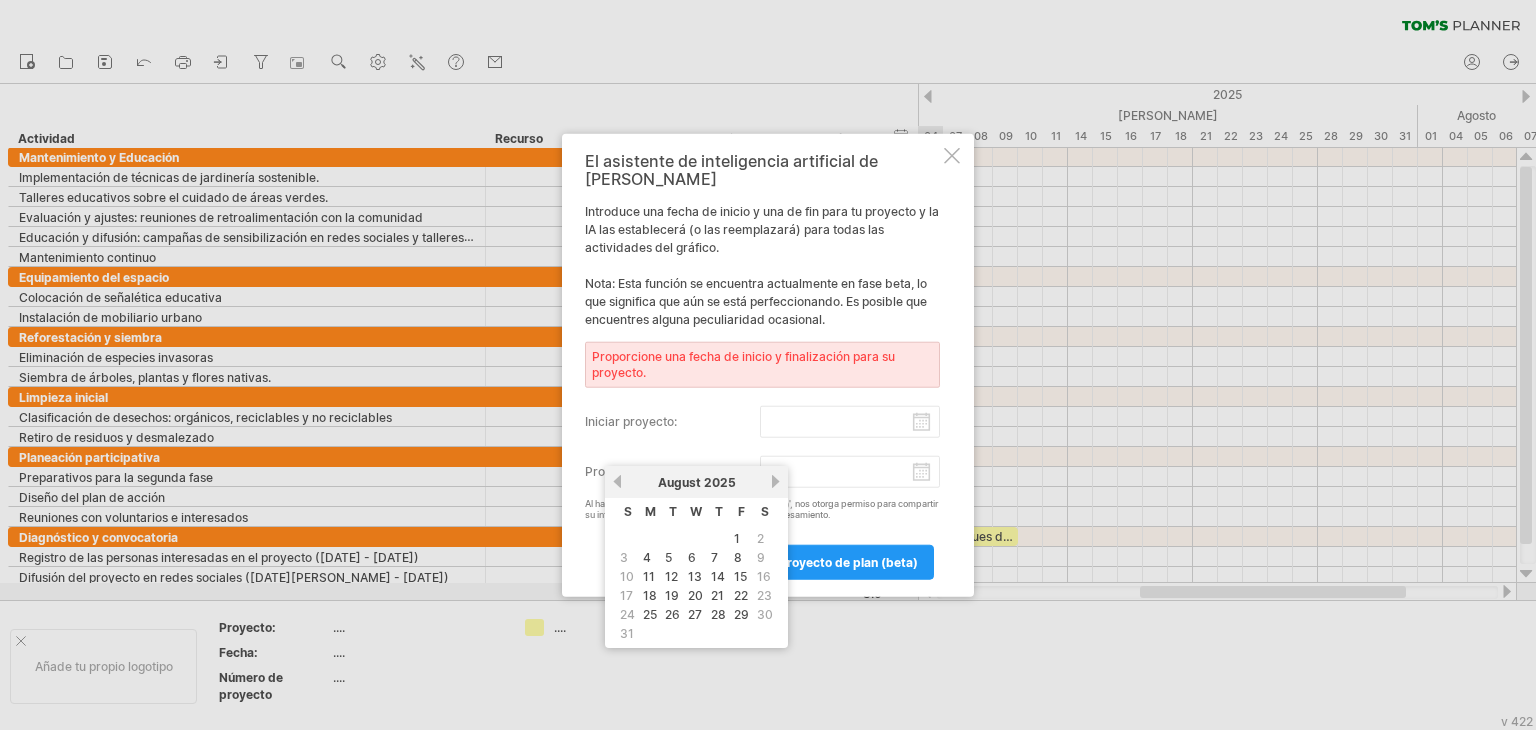 click on "El asistente de inteligencia artificial de Tom Introduce una fecha de inicio y una de fin para tu proyecto y la IA las establecerá (o las reemplazará) para todas las actividades del gráfico.  Nota: Esta función se encuentra actualmente en fase beta, lo que significa que aún se está perfeccionando. Es posible que encuentres alguna peculiaridad ocasional. Proporcione una fecha de inicio y finalización para su proyecto. iniciar proyecto: Proyecto final: Al hacer clic en el botón 'Planificar proyecto (beta)', nos otorga permiso para compartir su información con  OpenAI  para su análisis y procesamiento. atrás proyecto de plan (beta)" at bounding box center [762, 365] 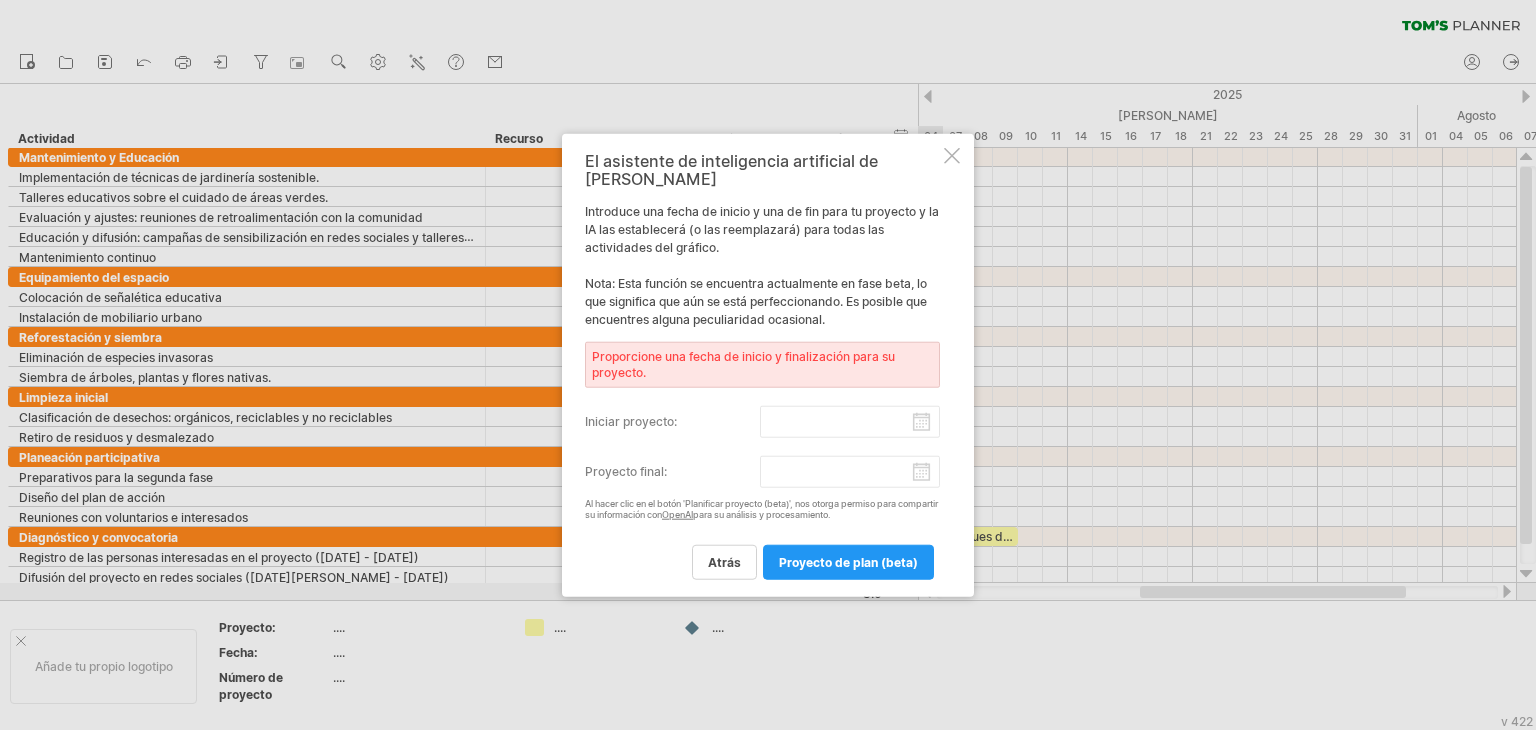 click on "El asistente de inteligencia artificial de Tom Introduce una fecha de inicio y una de fin para tu proyecto y la IA las establecerá (o las reemplazará) para todas las actividades del gráfico.  Nota: Esta función se encuentra actualmente en fase beta, lo que significa que aún se está perfeccionando. Es posible que encuentres alguna peculiaridad ocasional. Proporcione una fecha de inicio y finalización para su proyecto. iniciar proyecto: Proyecto final: Al hacer clic en el botón 'Planificar proyecto (beta)', nos otorga permiso para compartir su información con  OpenAI  para su análisis y procesamiento. atrás proyecto de plan (beta)" at bounding box center [762, 365] 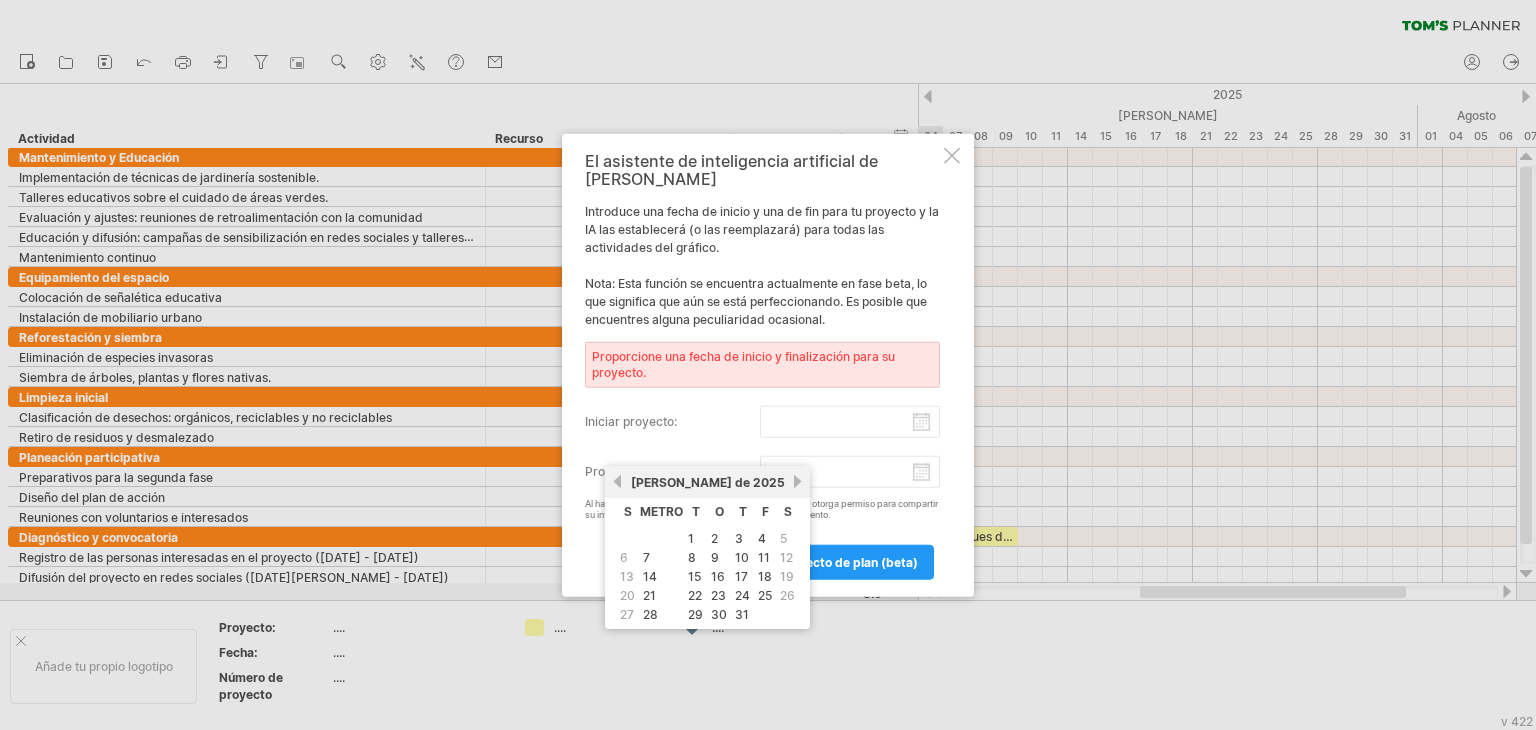 click on "próximo" at bounding box center [797, 481] 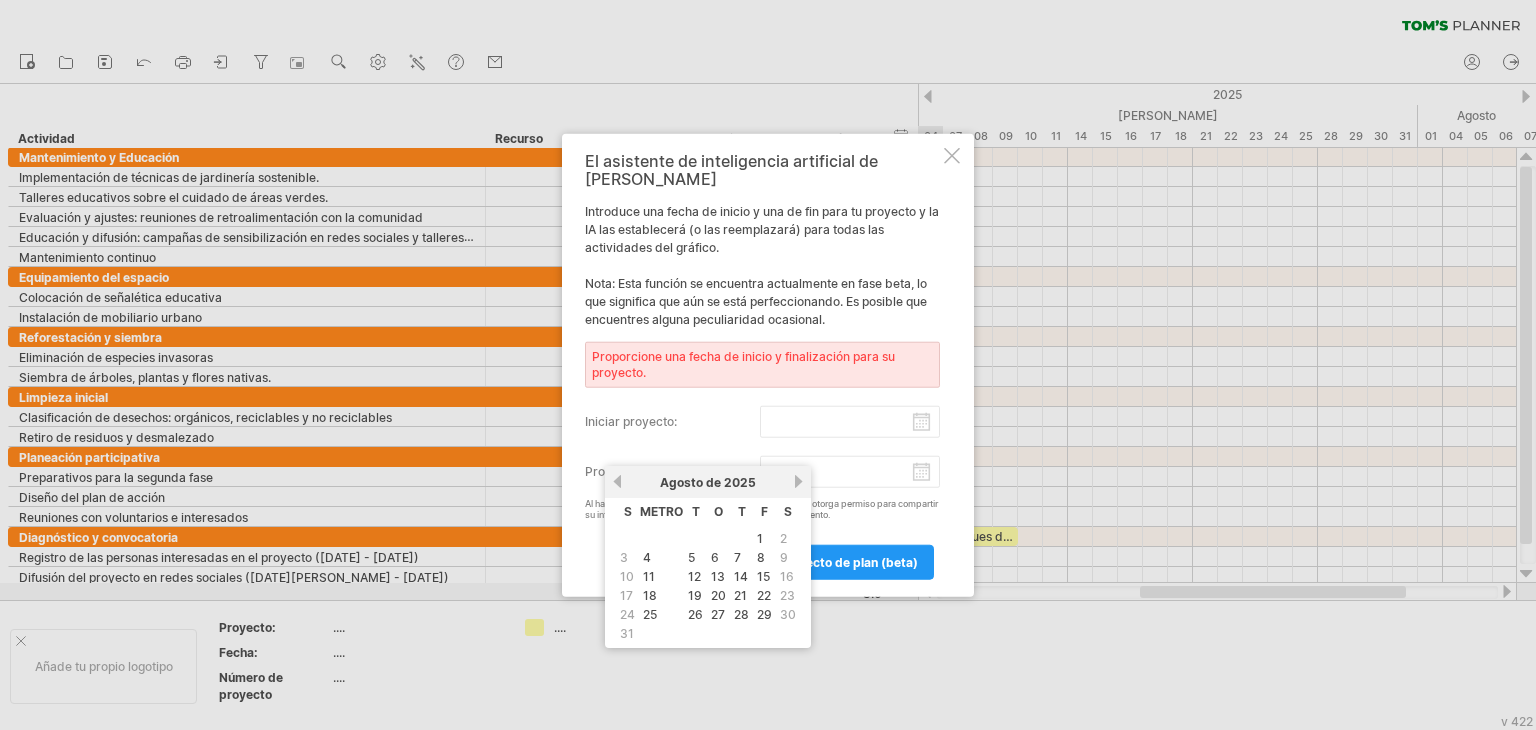 click on "Proyecto final:" at bounding box center [850, 472] 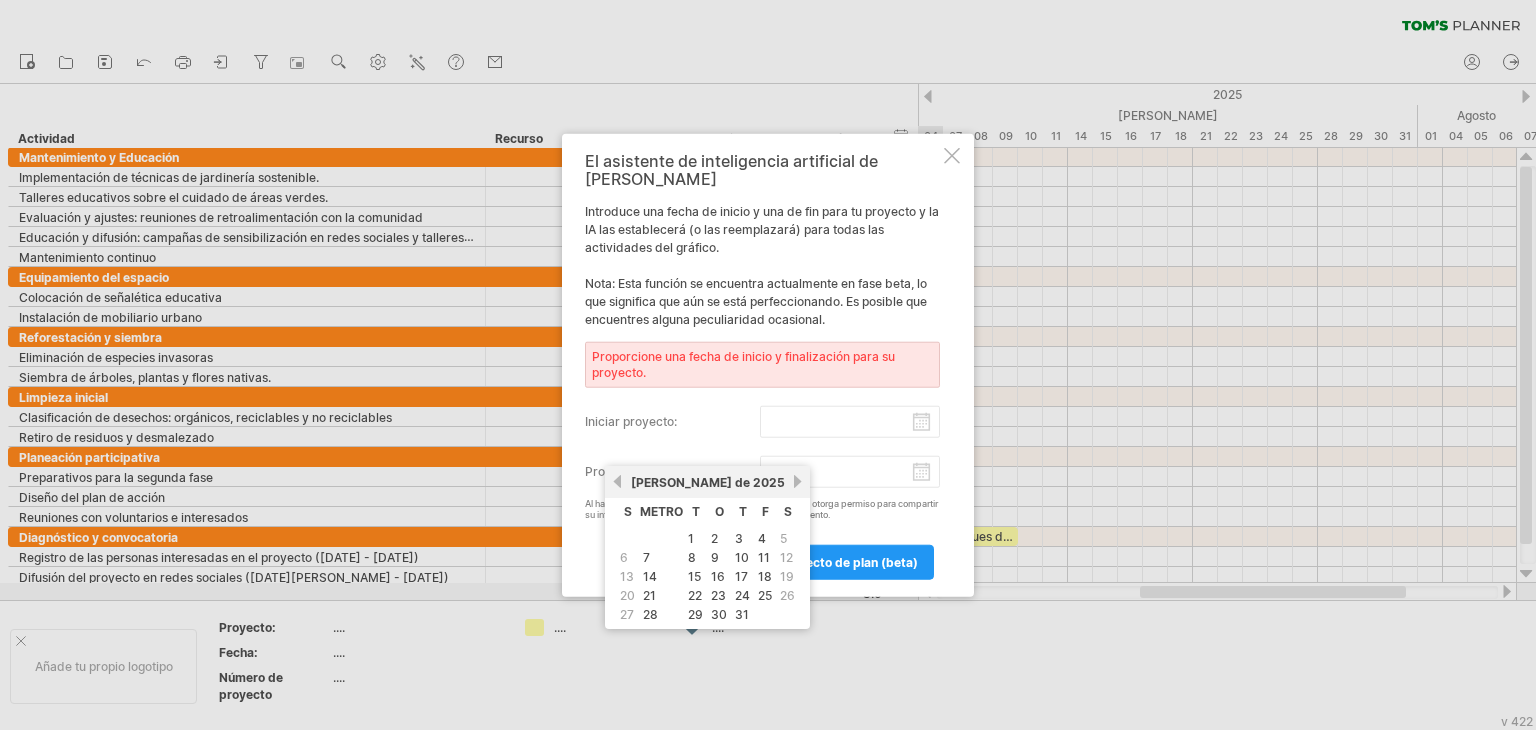 click on "El asistente de inteligencia artificial de Tom Introduce una fecha de inicio y una de fin para tu proyecto y la IA las establecerá (o las reemplazará) para todas las actividades del gráfico.  Nota: Esta función se encuentra actualmente en fase beta, lo que significa que aún se está perfeccionando. Es posible que encuentres alguna peculiaridad ocasional. Proporcione una fecha de inicio y finalización para su proyecto. iniciar proyecto: Proyecto final: Al hacer clic en el botón 'Planificar proyecto (beta)', nos otorga permiso para compartir su información con  OpenAI  para su análisis y procesamiento. atrás proyecto de plan (beta)" at bounding box center (762, 365) 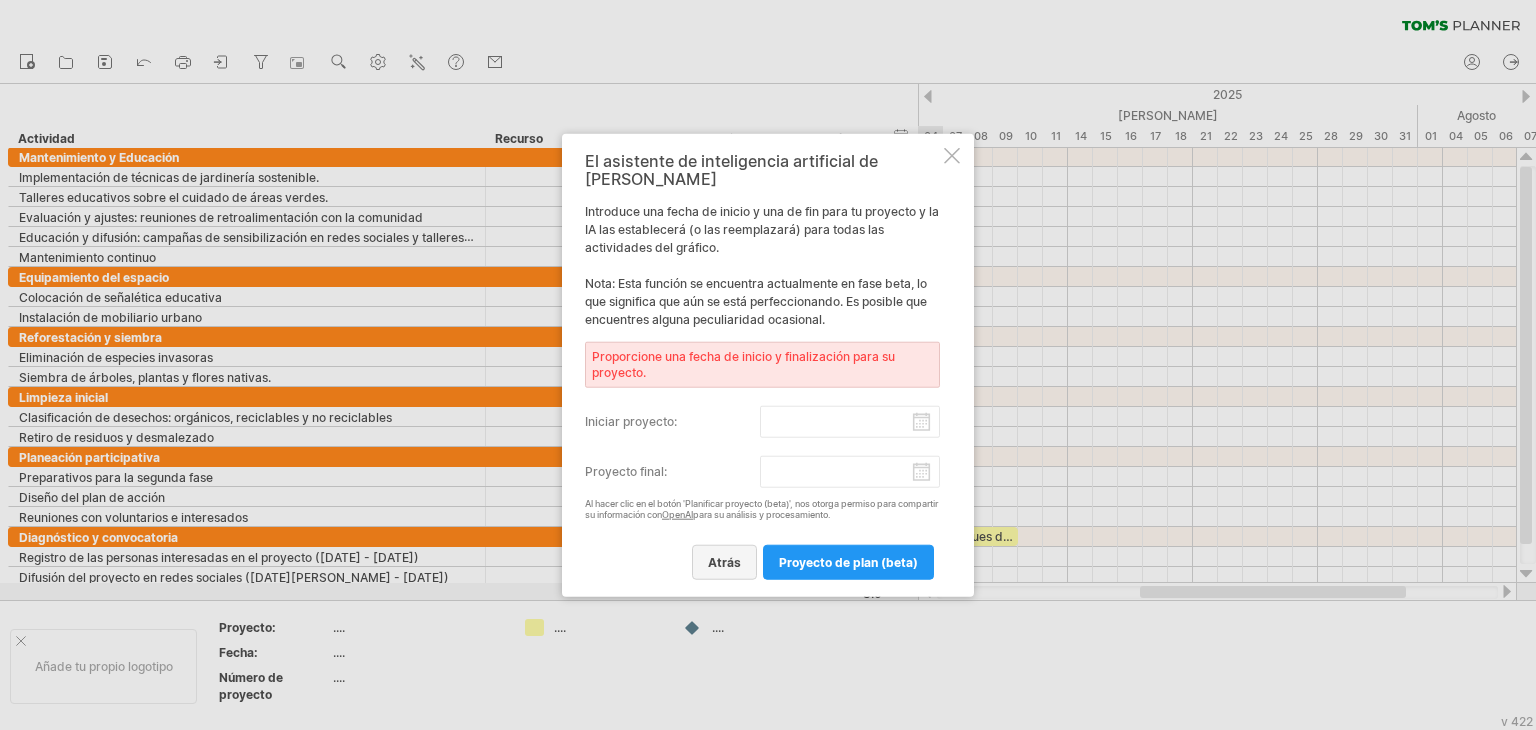 click on "atrás" at bounding box center (724, 561) 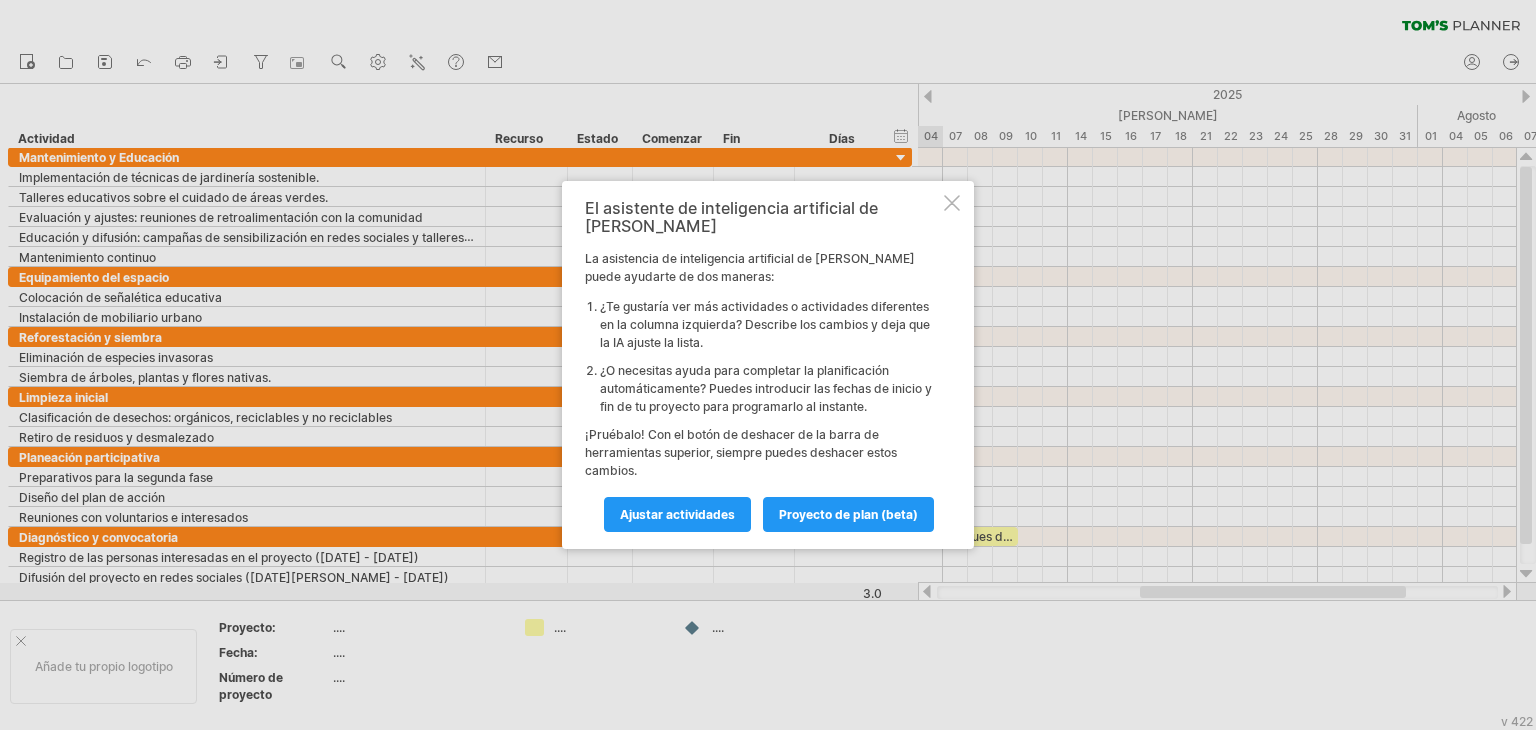 click on "Ajustar actividades    proyecto de plan (beta)" at bounding box center (762, 505) 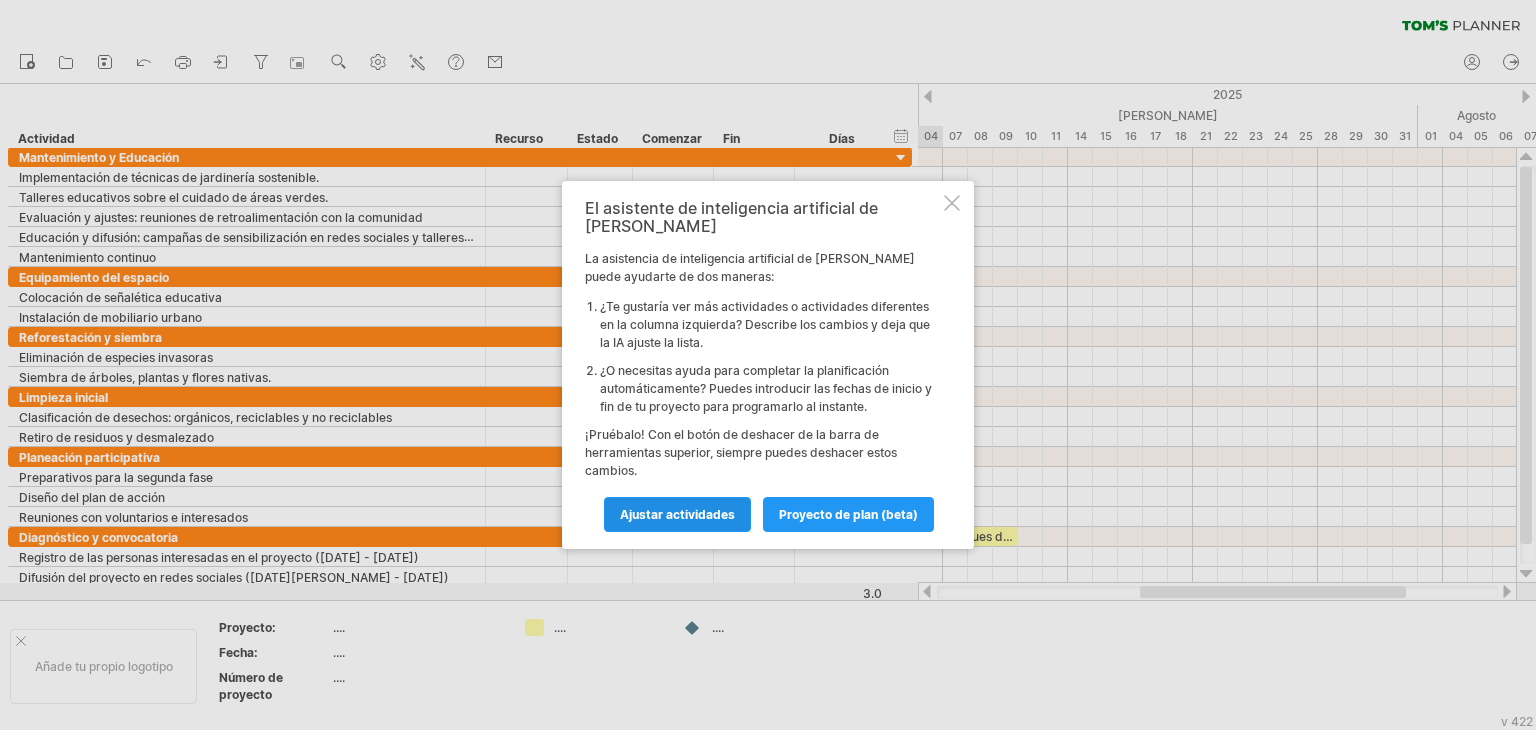 click on "Ajustar actividades" at bounding box center [677, 514] 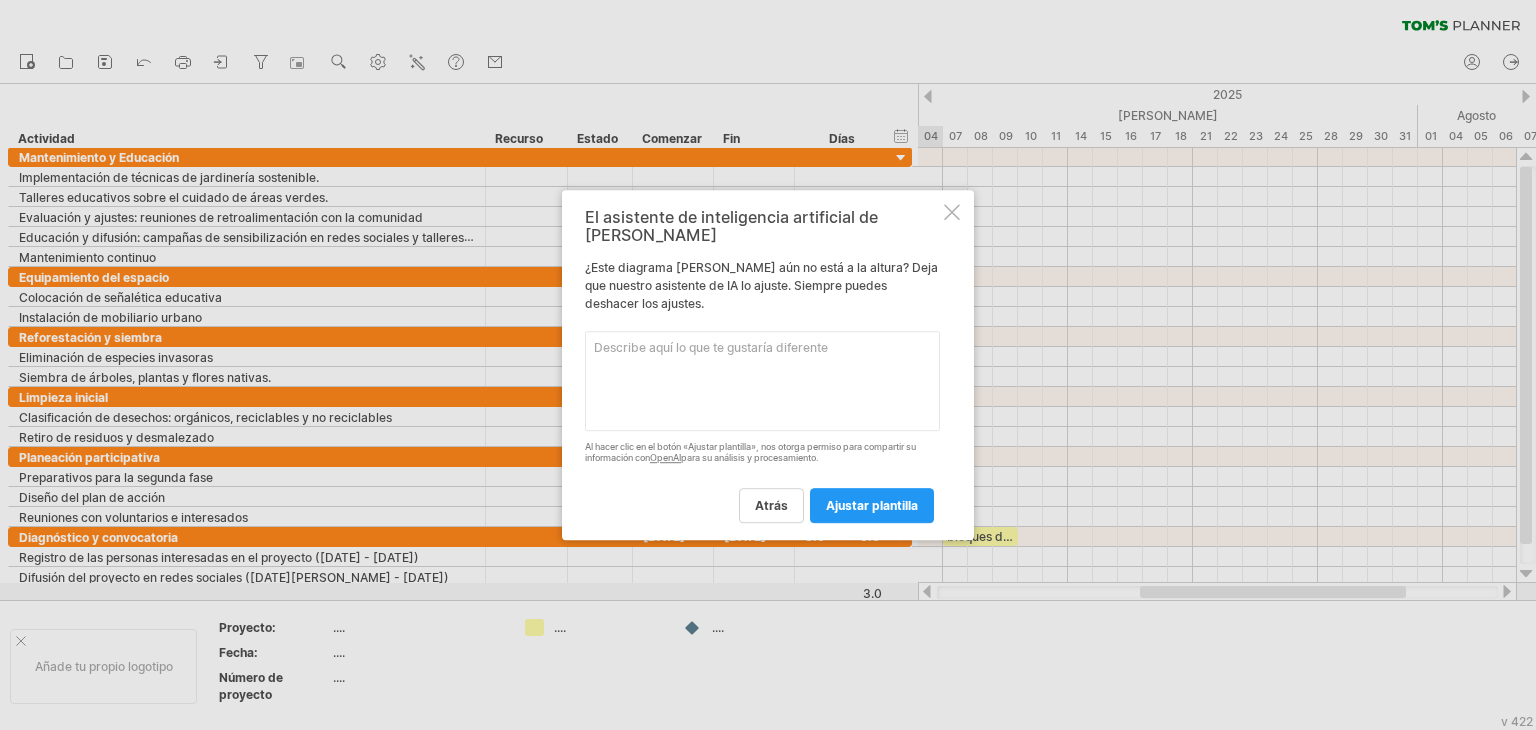click at bounding box center [762, 381] 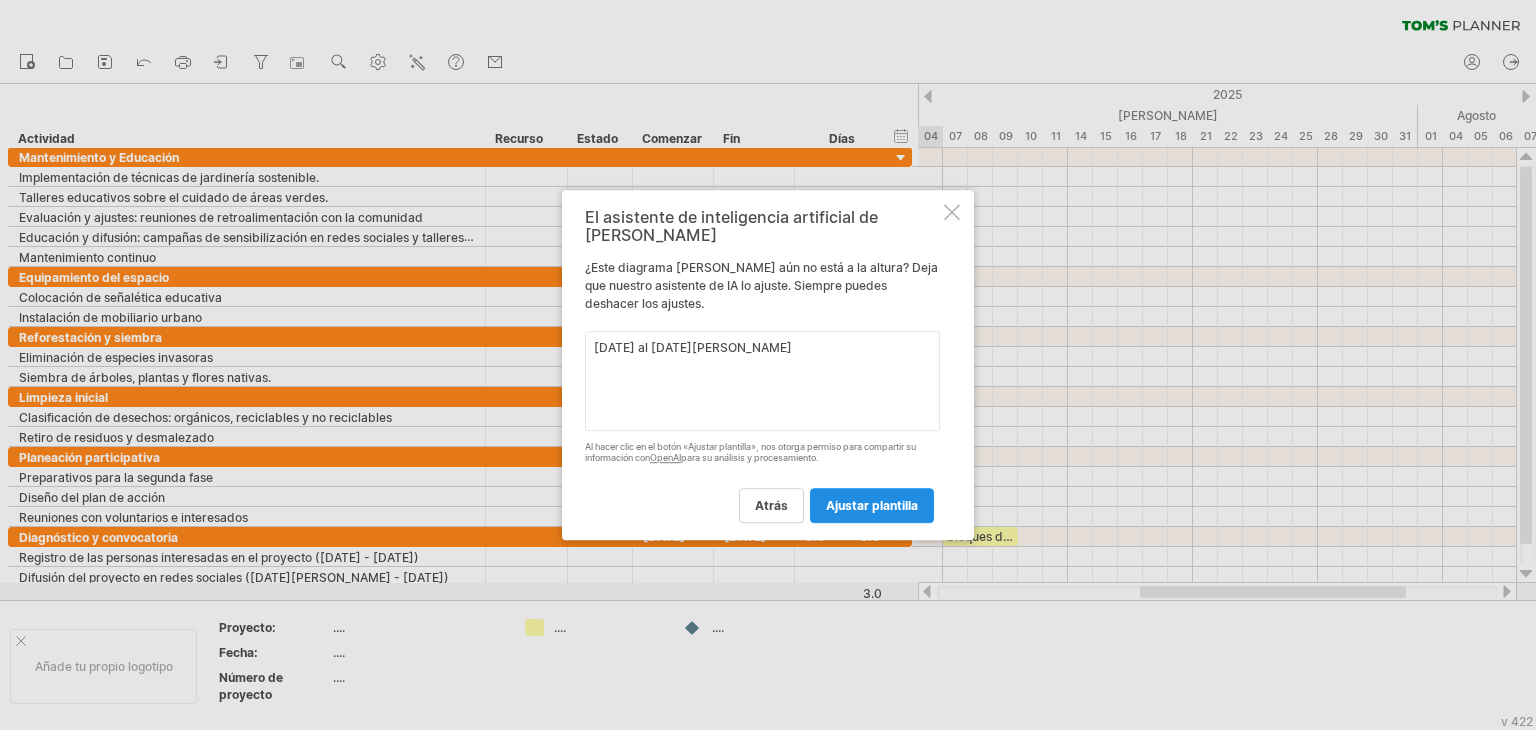 type on "30 de julio del 2025 al 14 de mayo 2026" 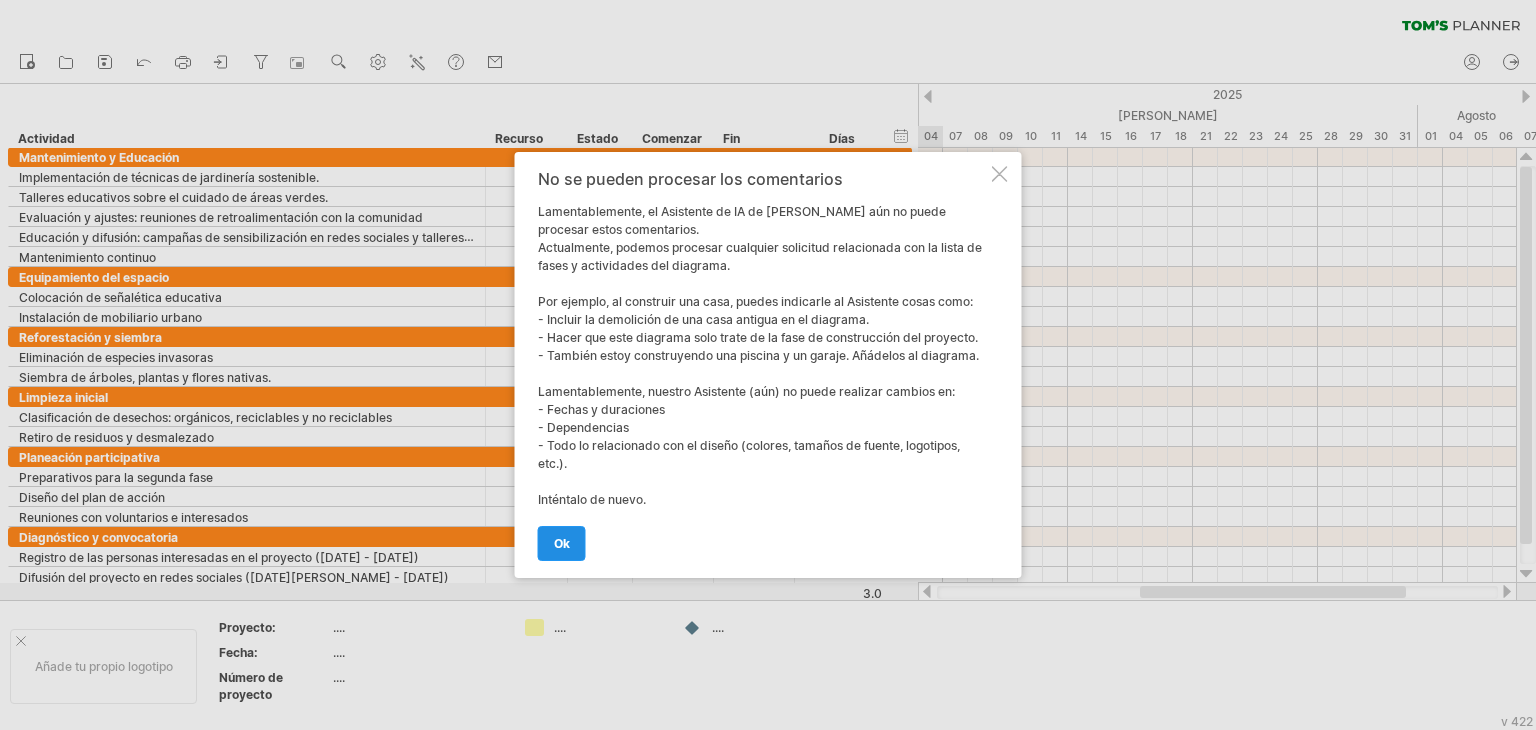 click on "OK" at bounding box center (562, 543) 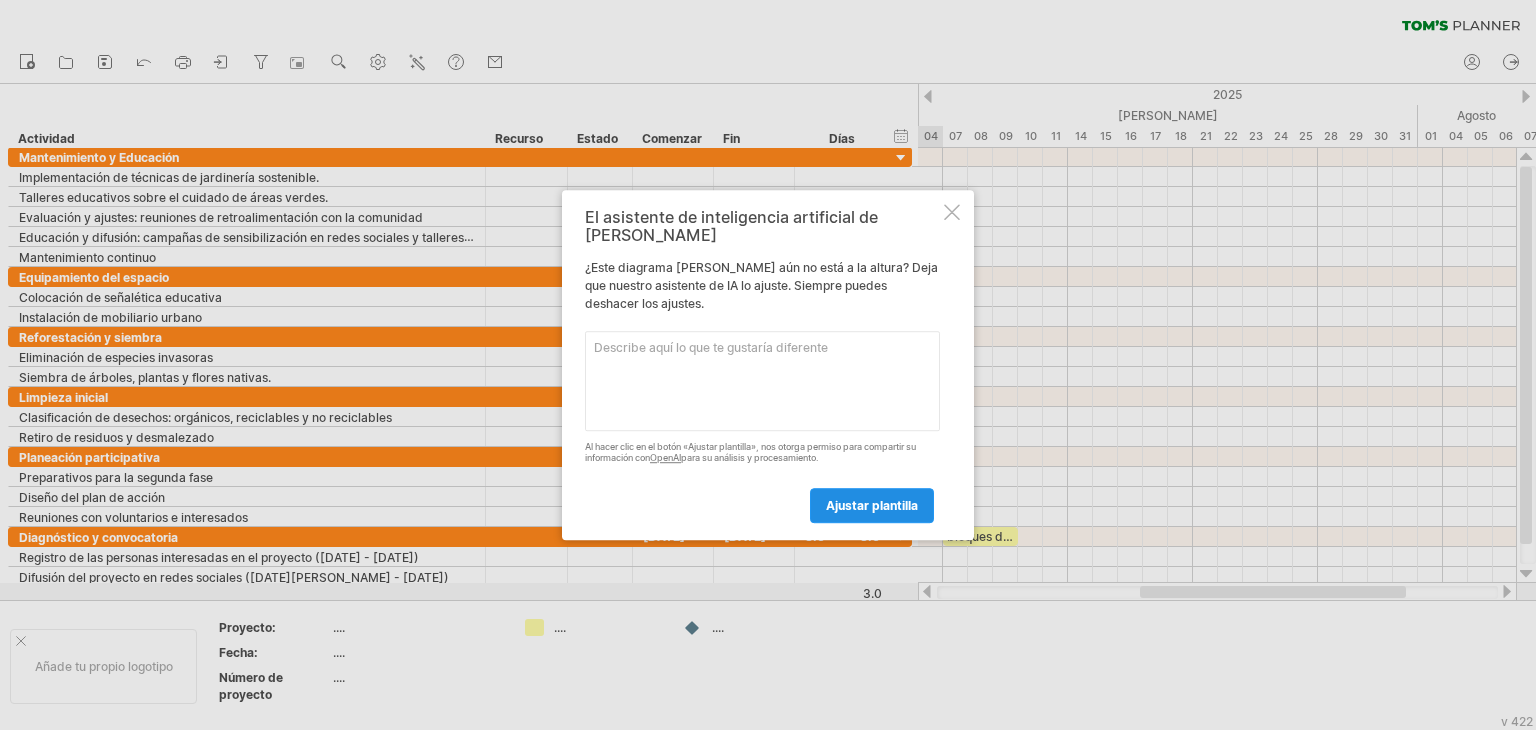 click on "ajustar plantilla" at bounding box center (872, 505) 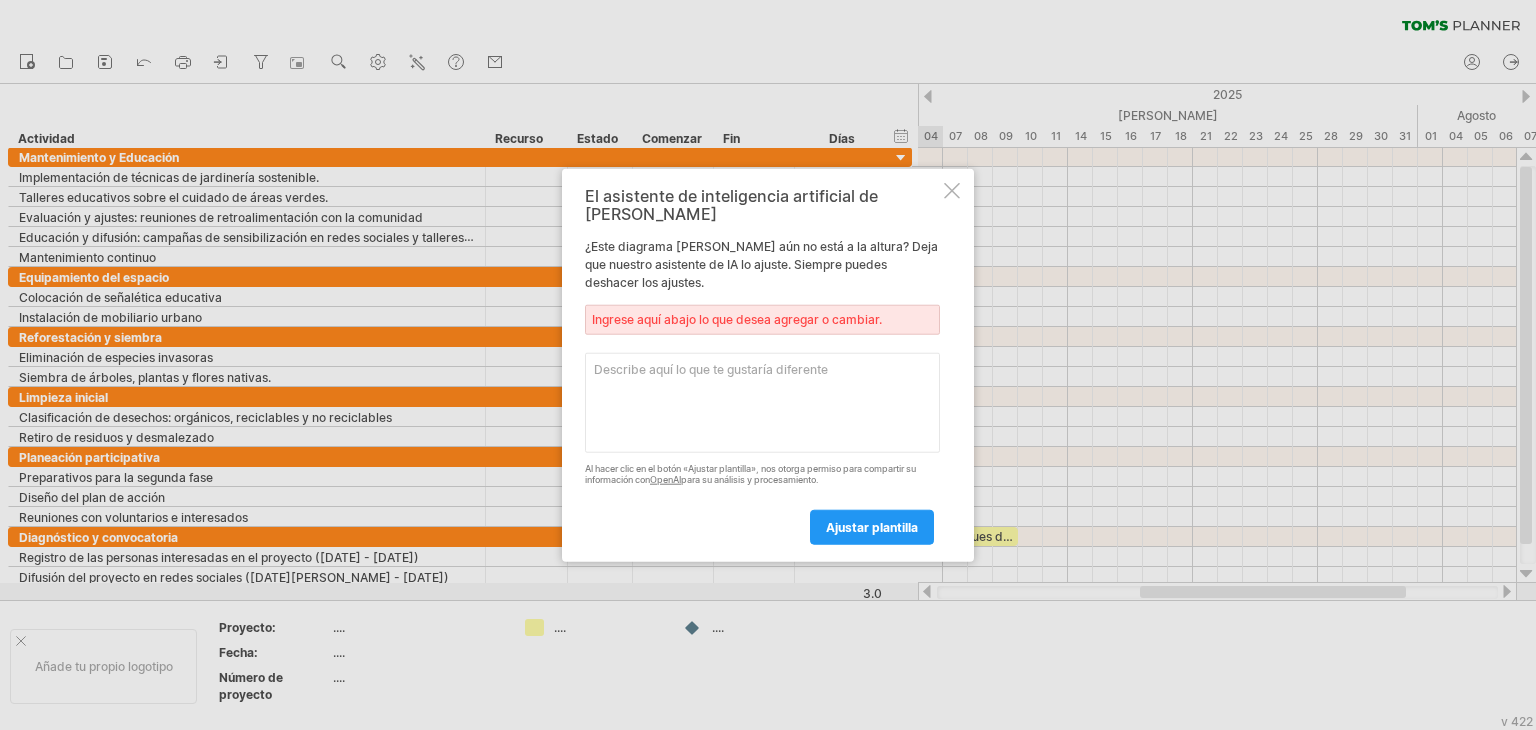 click on "El asistente de inteligencia artificial de [PERSON_NAME]" at bounding box center (762, 205) 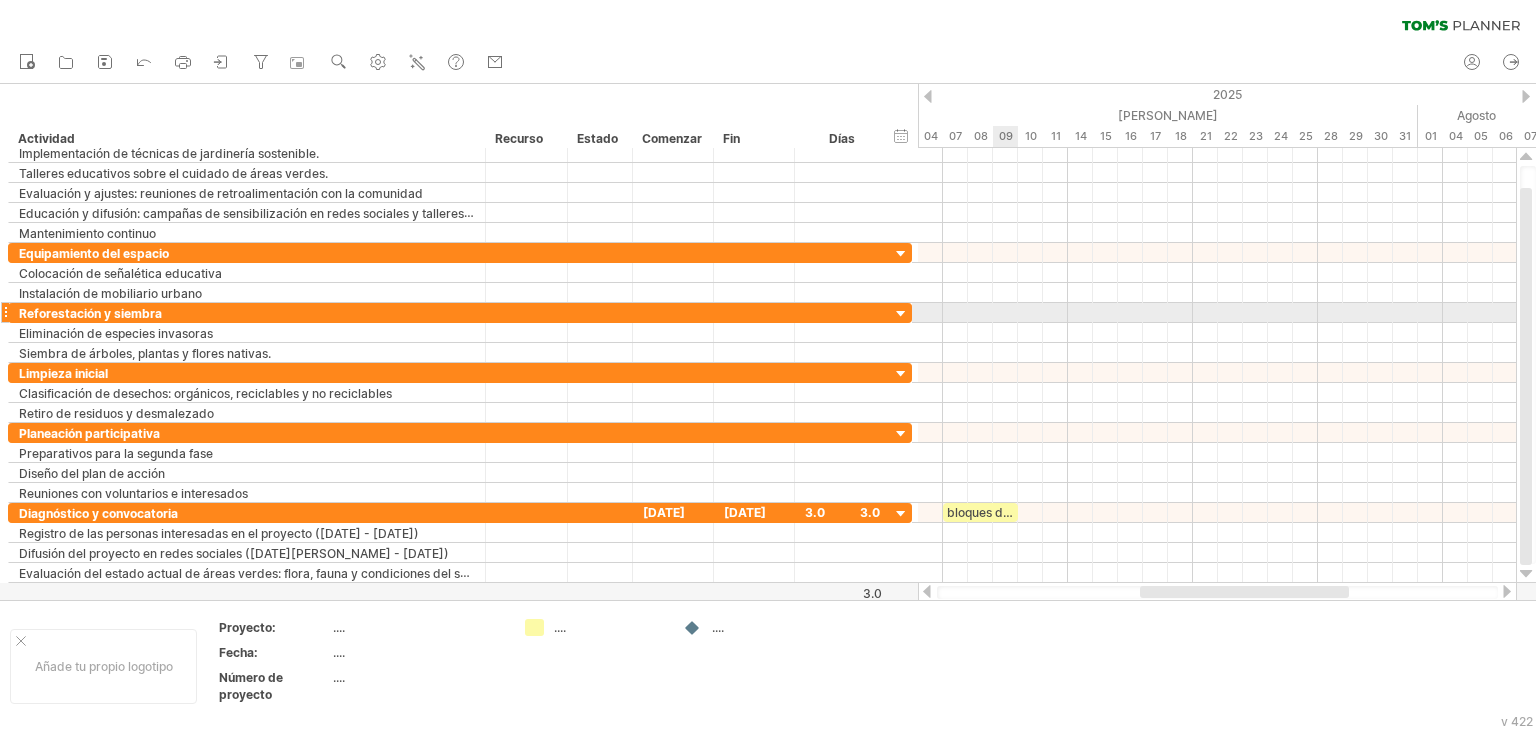 click at bounding box center (1217, 313) 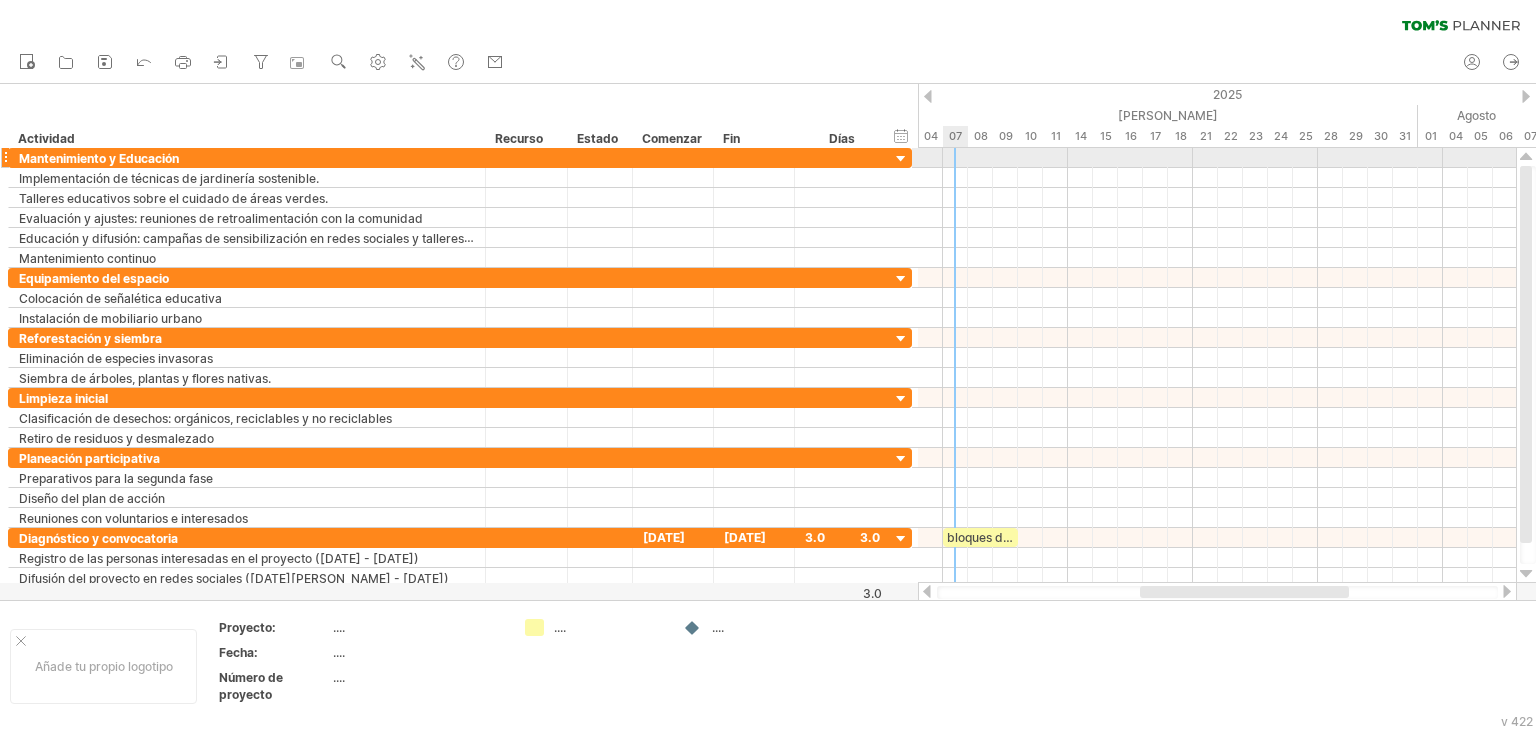 click at bounding box center (1217, 158) 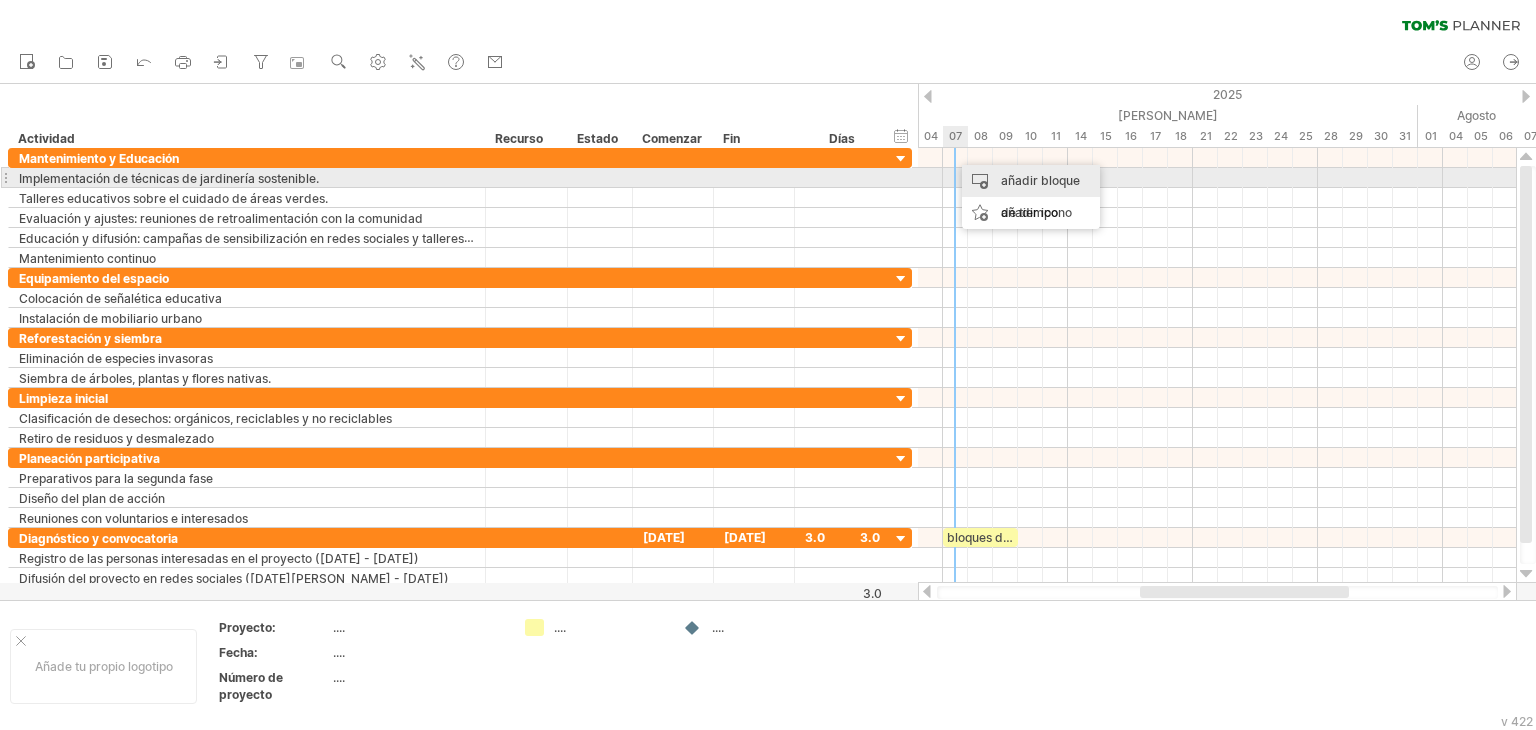 click on "añadir bloque de tiempo" at bounding box center [1031, 197] 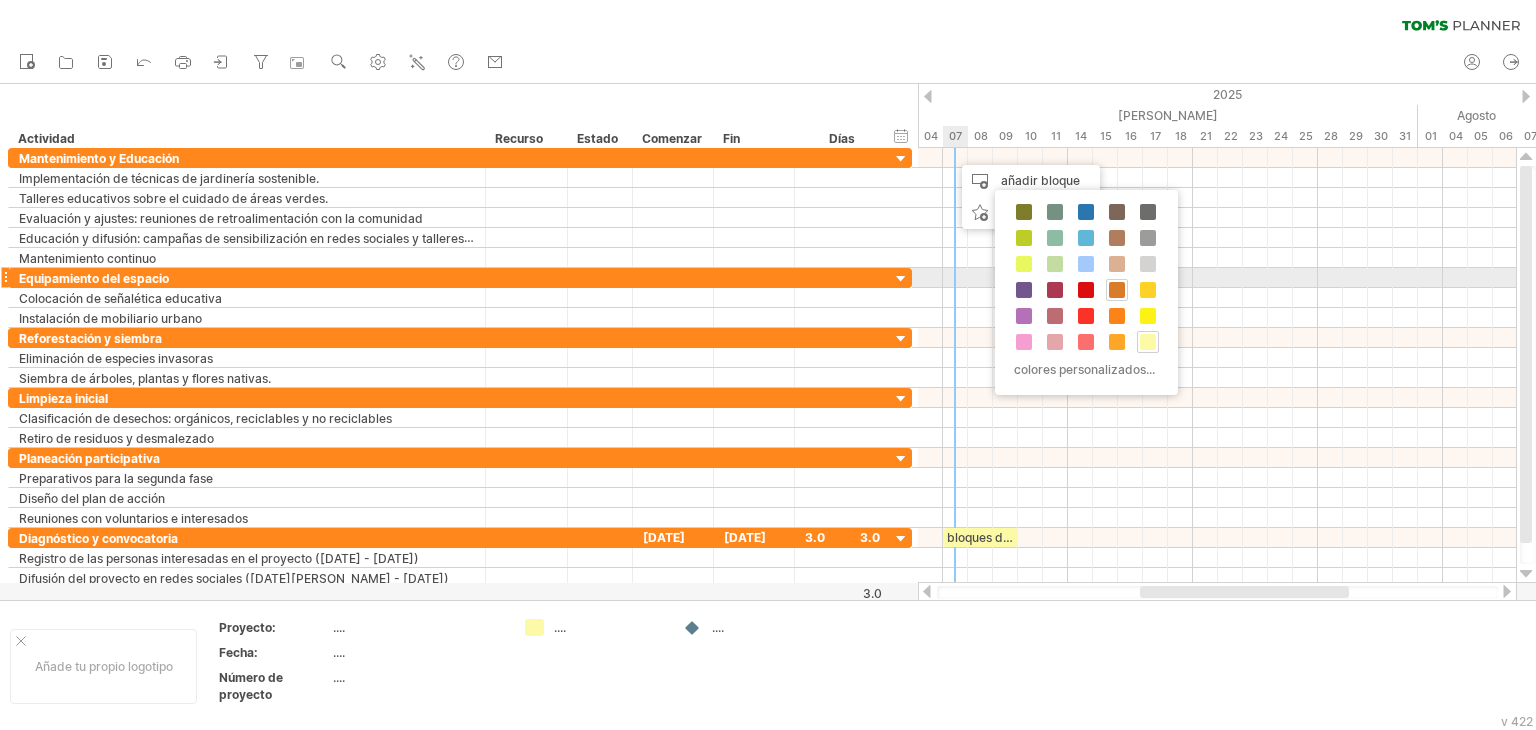 click at bounding box center (1117, 290) 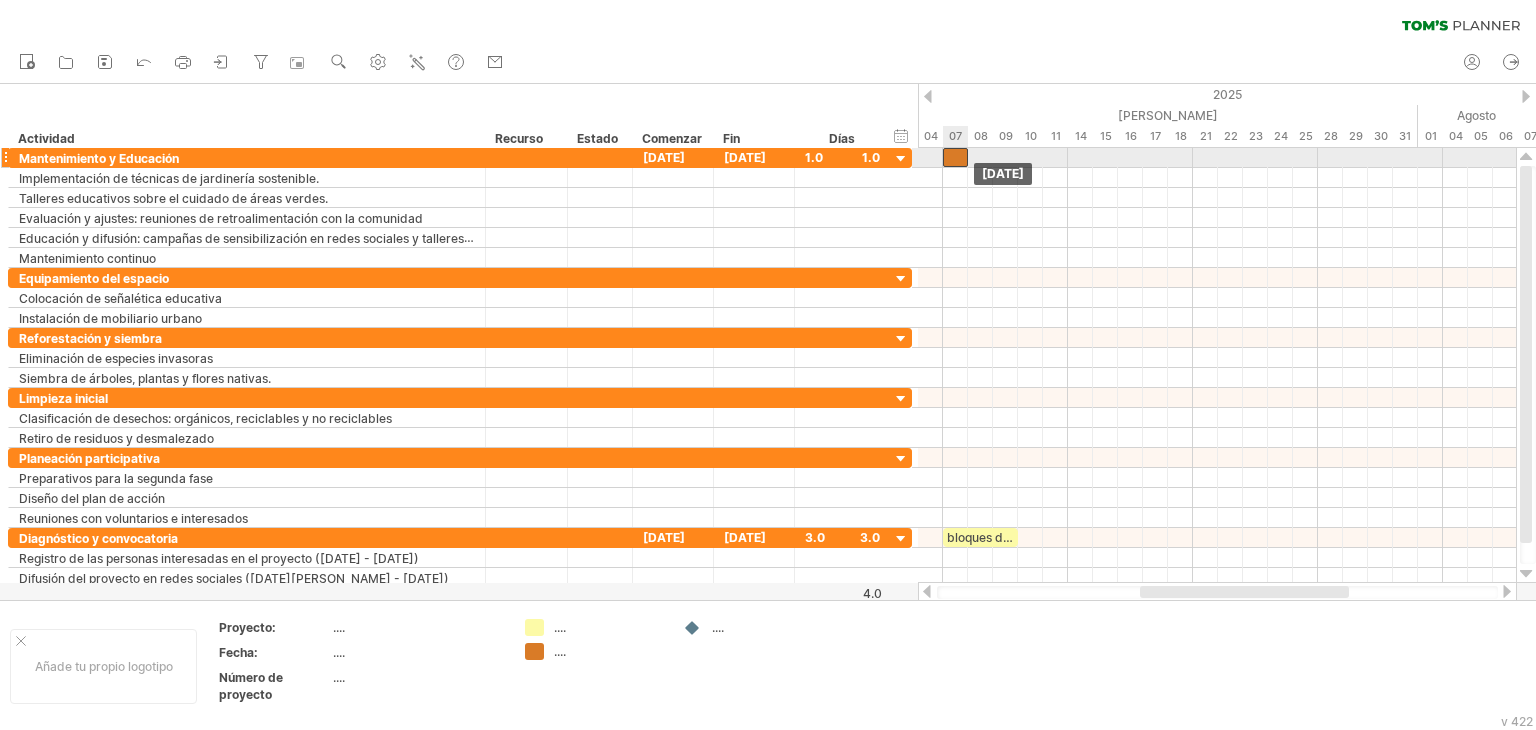 drag, startPoint x: 1057, startPoint y: 165, endPoint x: 959, endPoint y: 163, distance: 98.02041 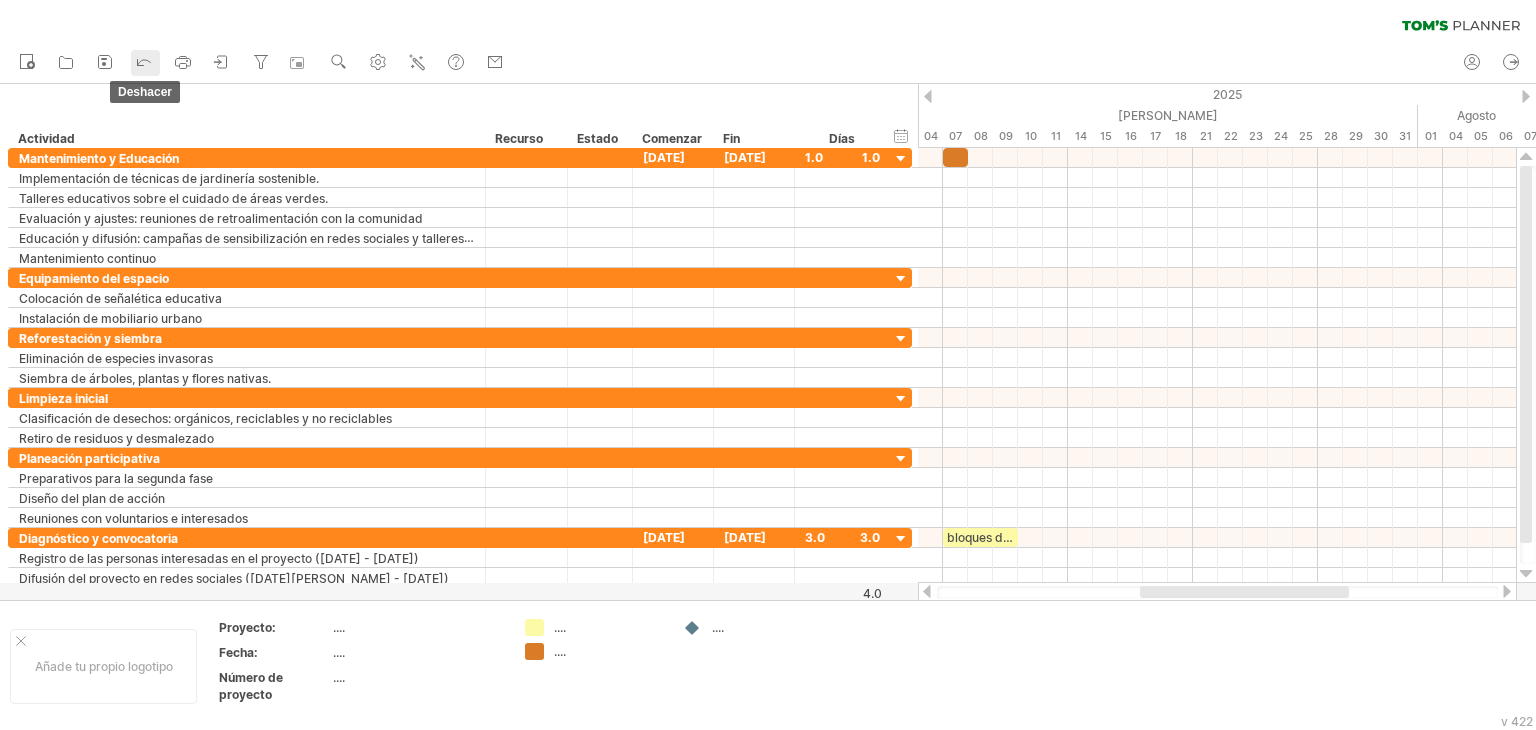 click 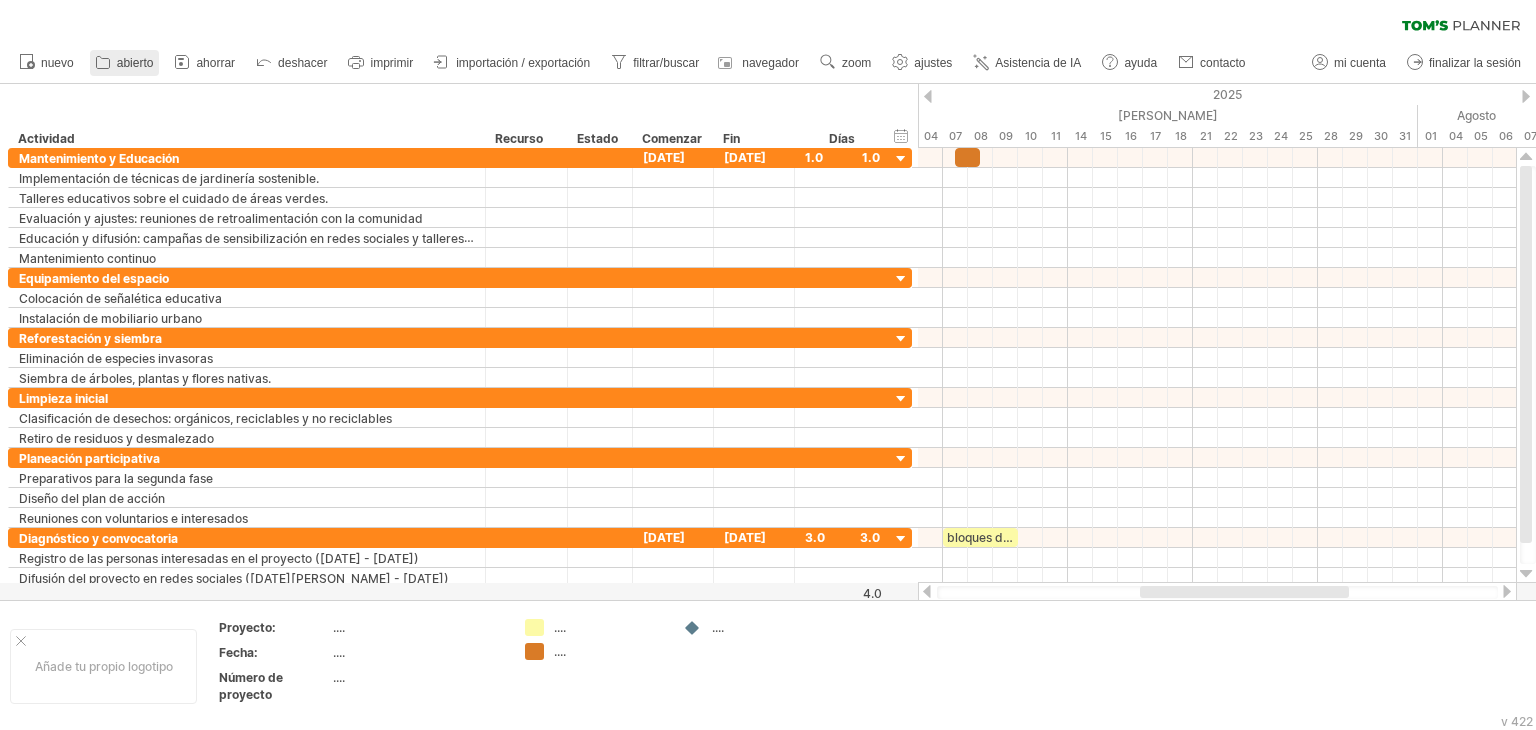 click on "abierto" at bounding box center [135, 63] 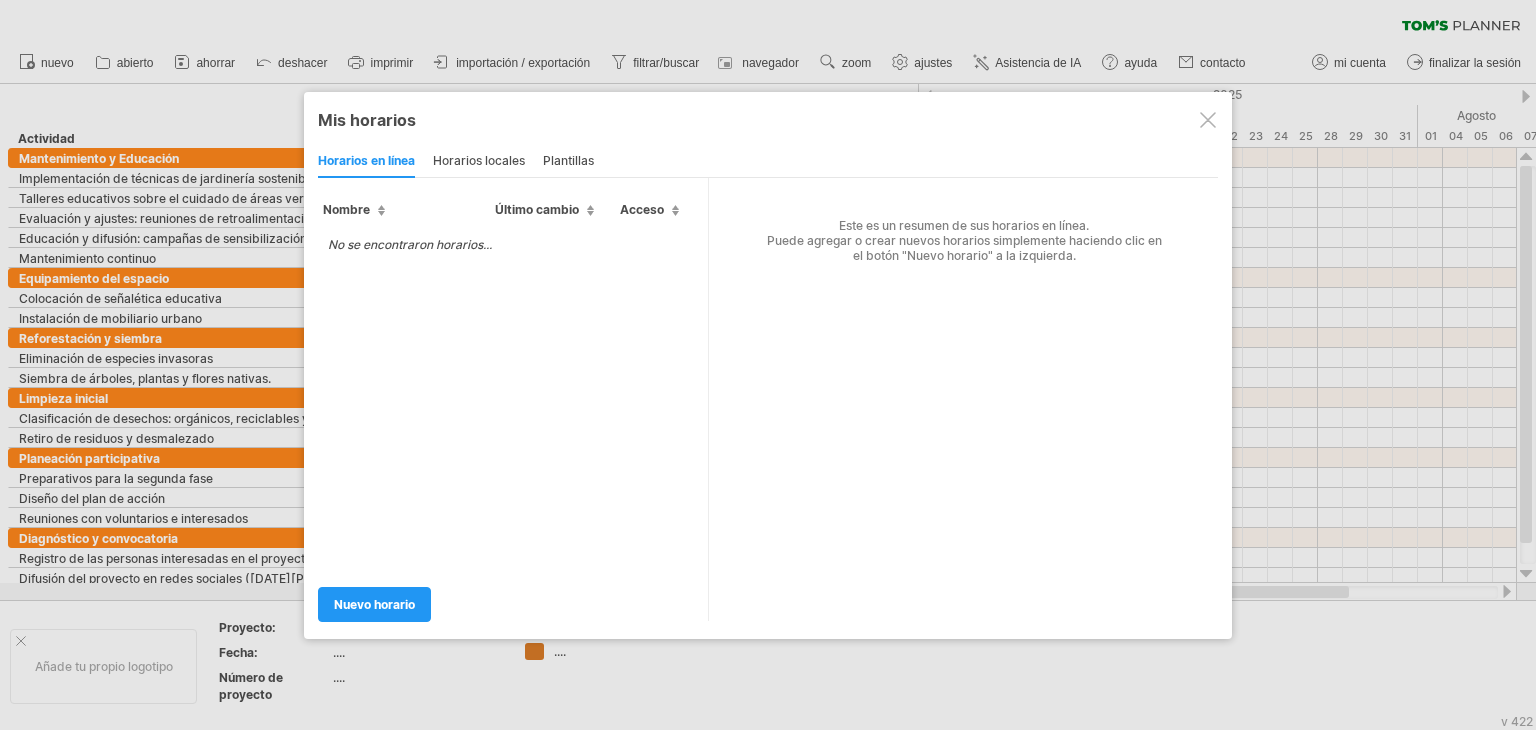 click at bounding box center [1208, 120] 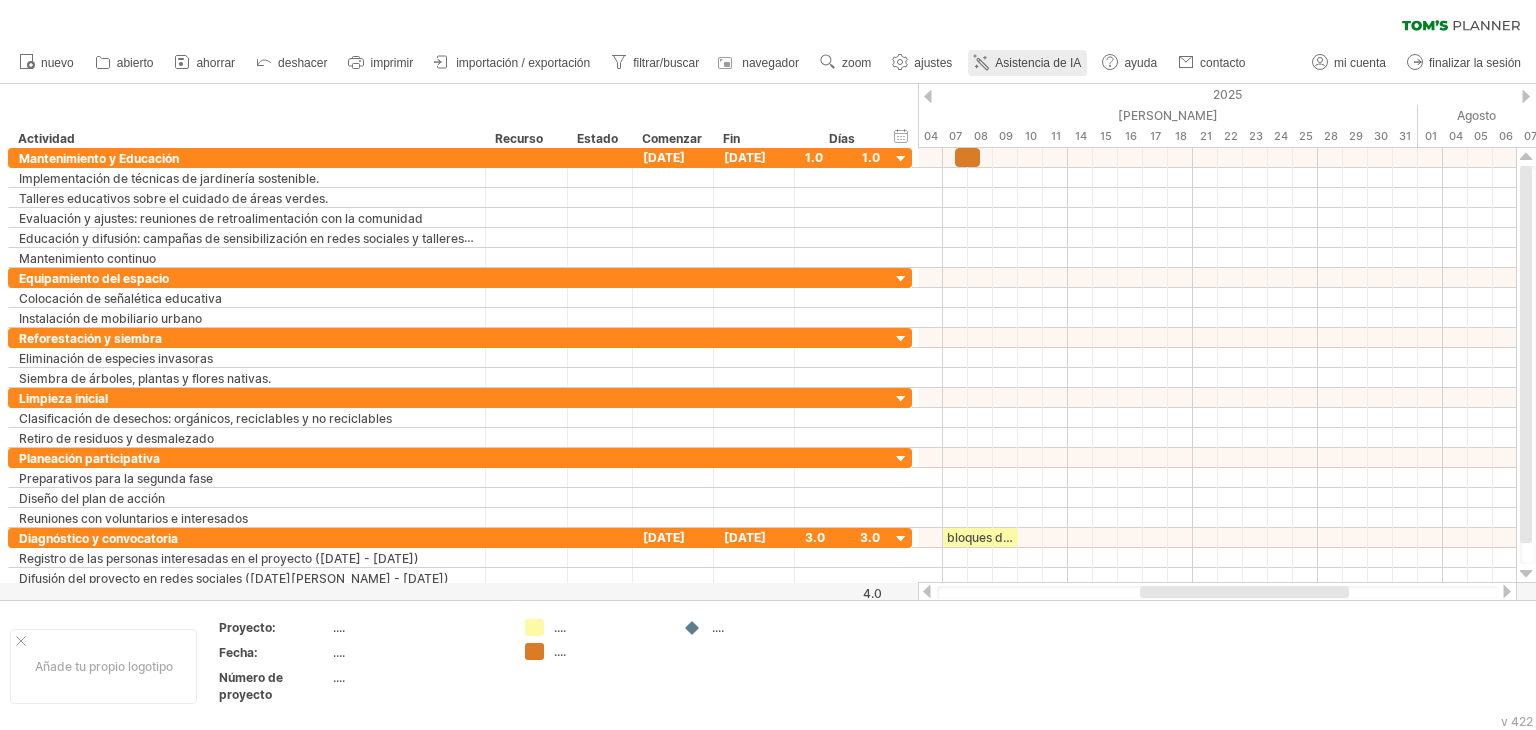 click on "Asistencia de IA" at bounding box center (1038, 63) 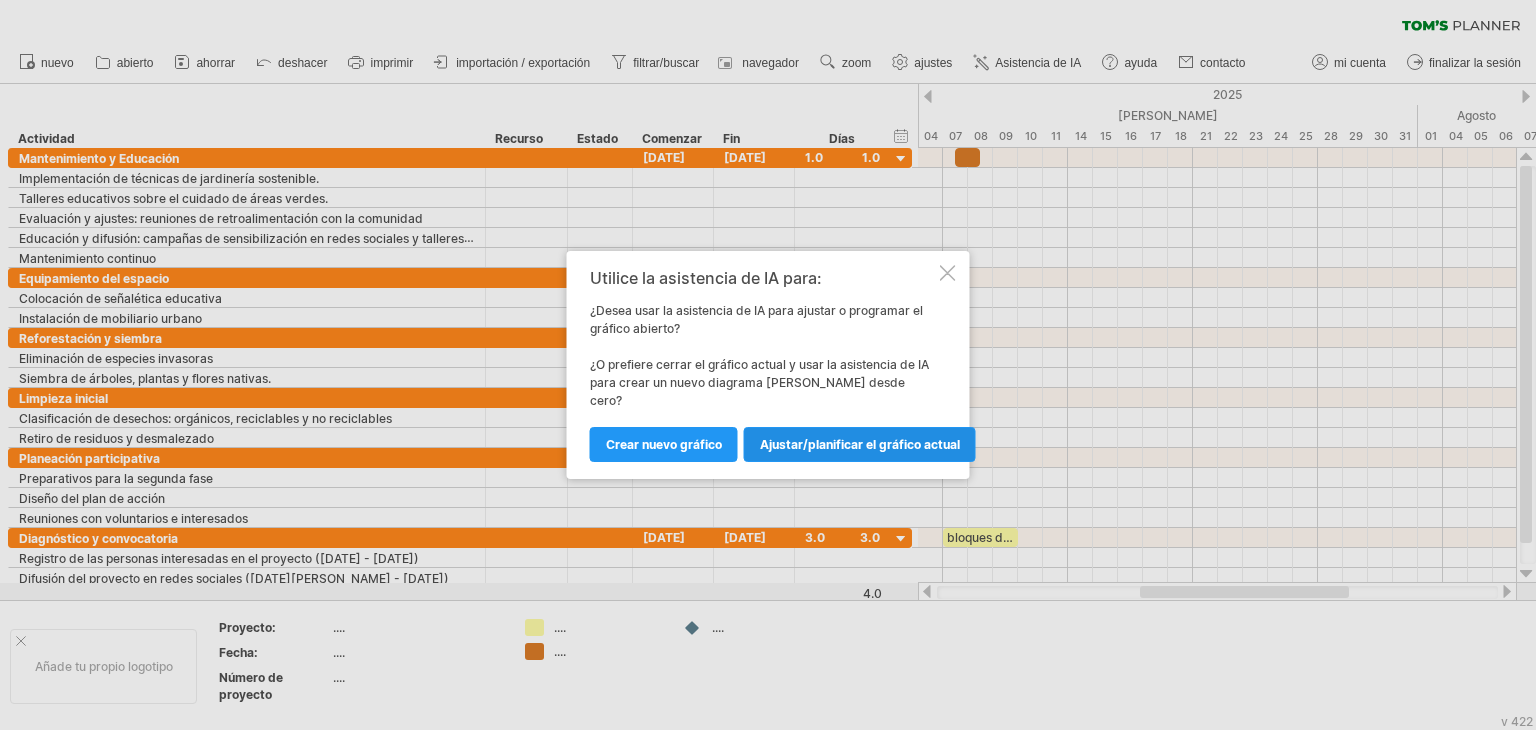click on "Ajustar/planificar el gráfico actual" at bounding box center [860, 444] 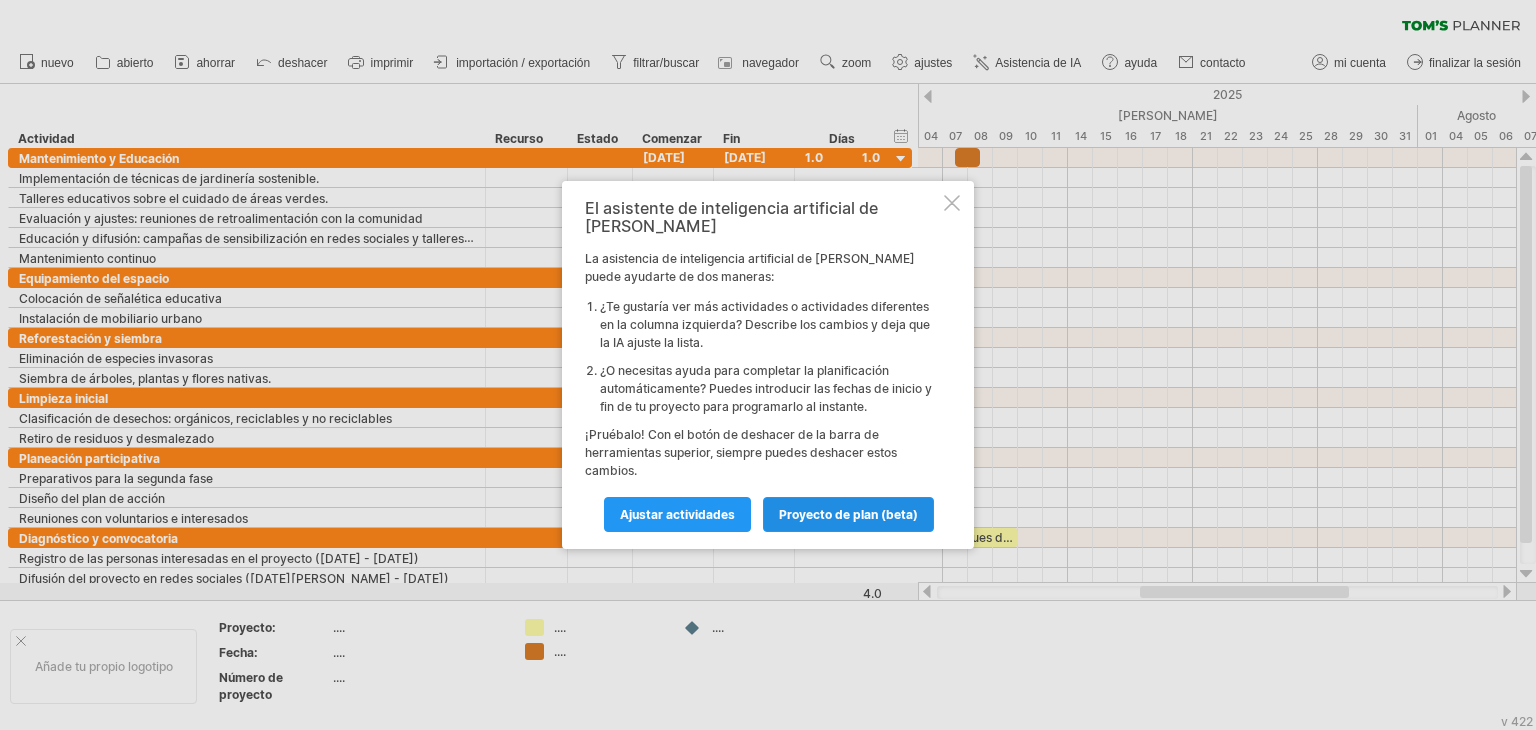 click on "proyecto de plan (beta)" at bounding box center (848, 514) 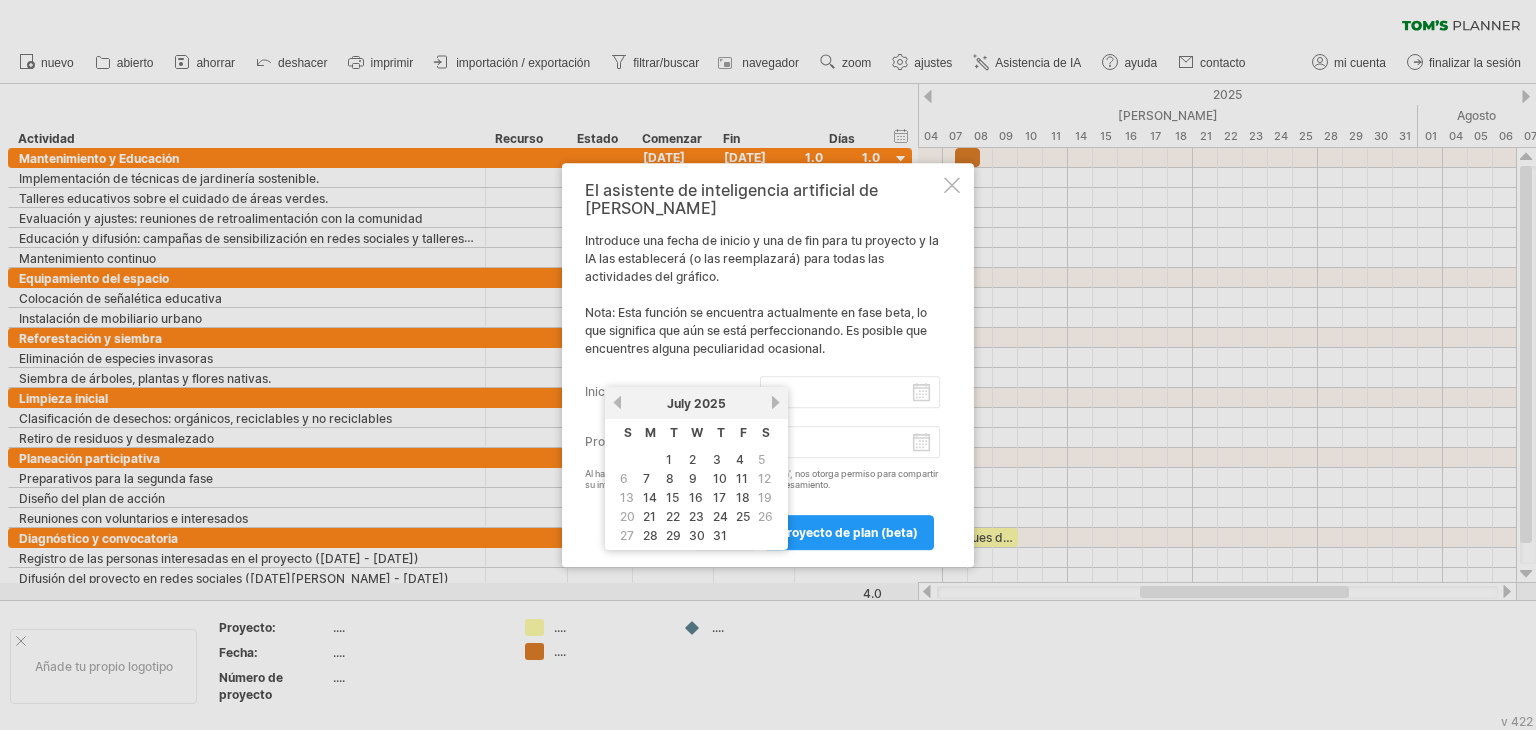 click on "iniciar proyecto:" at bounding box center [850, 392] 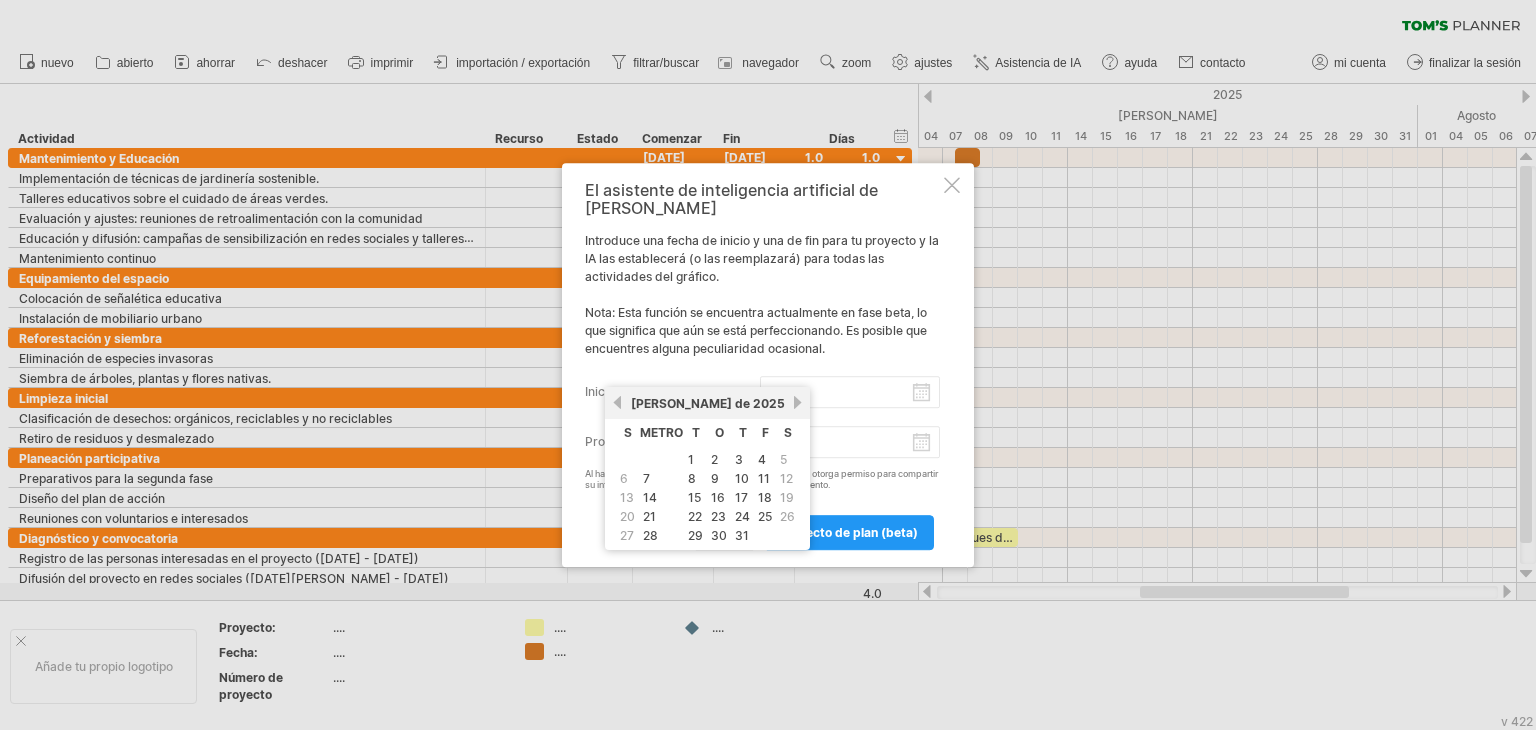 click on "30" at bounding box center [719, 535] 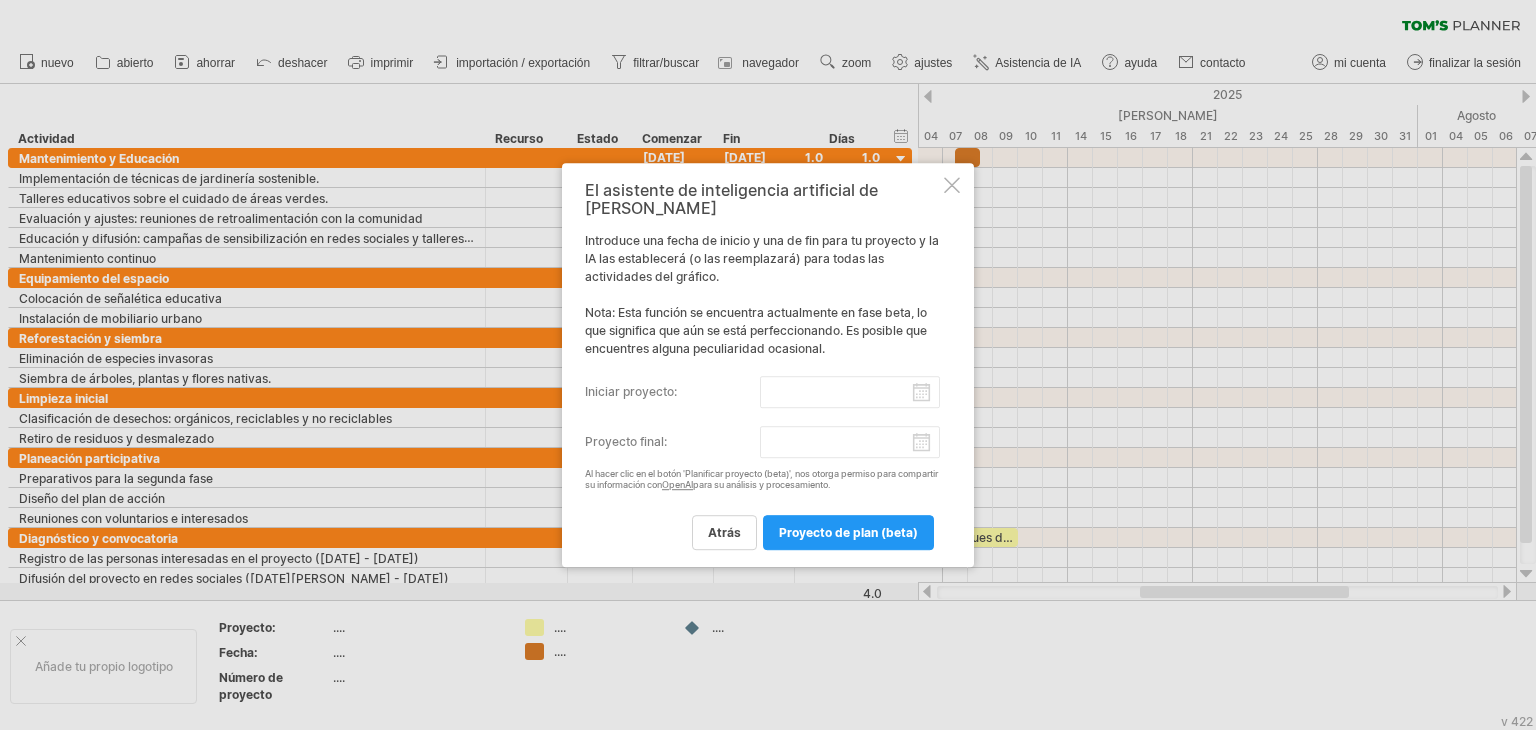 click on "iniciar proyecto:" at bounding box center [850, 392] 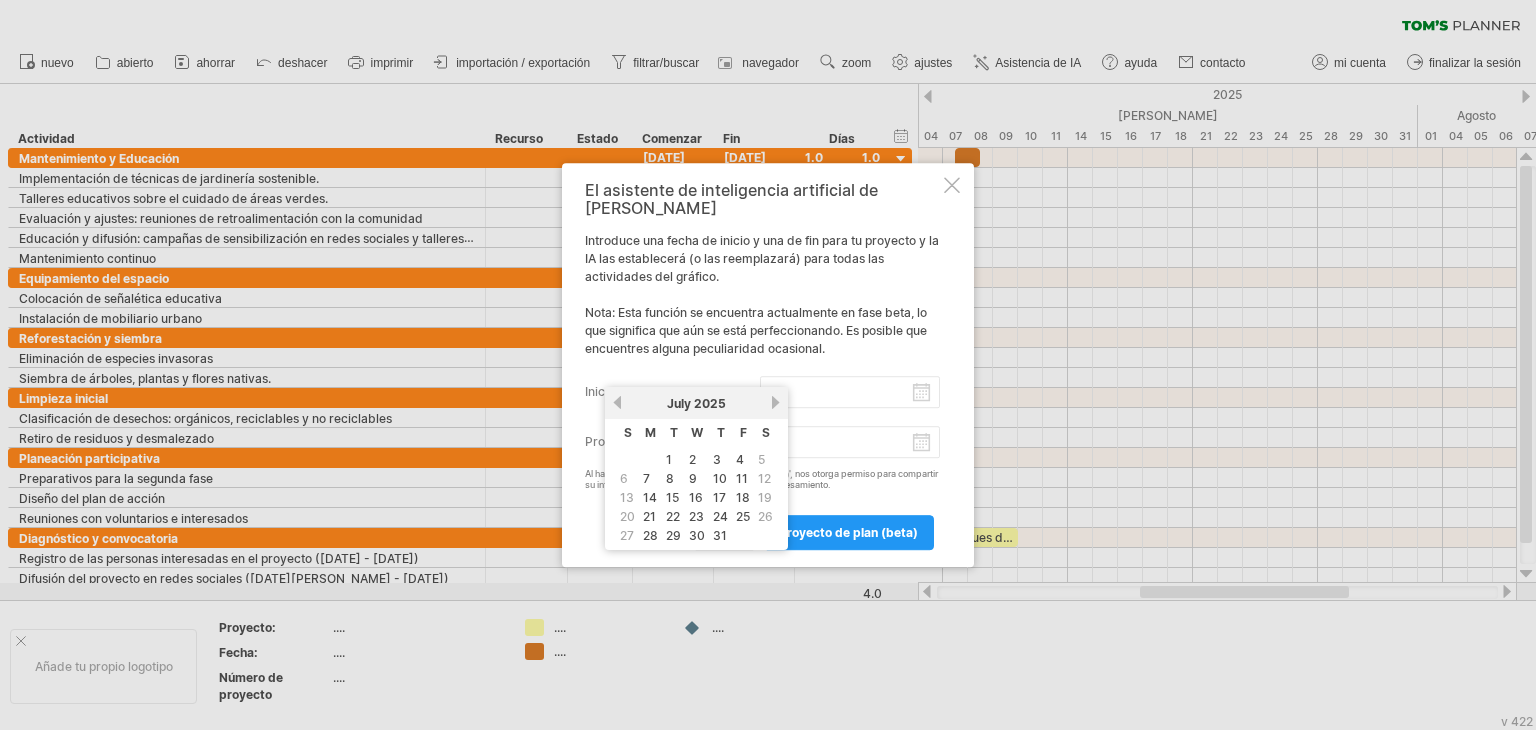 click on "iniciar proyecto:" at bounding box center [850, 392] 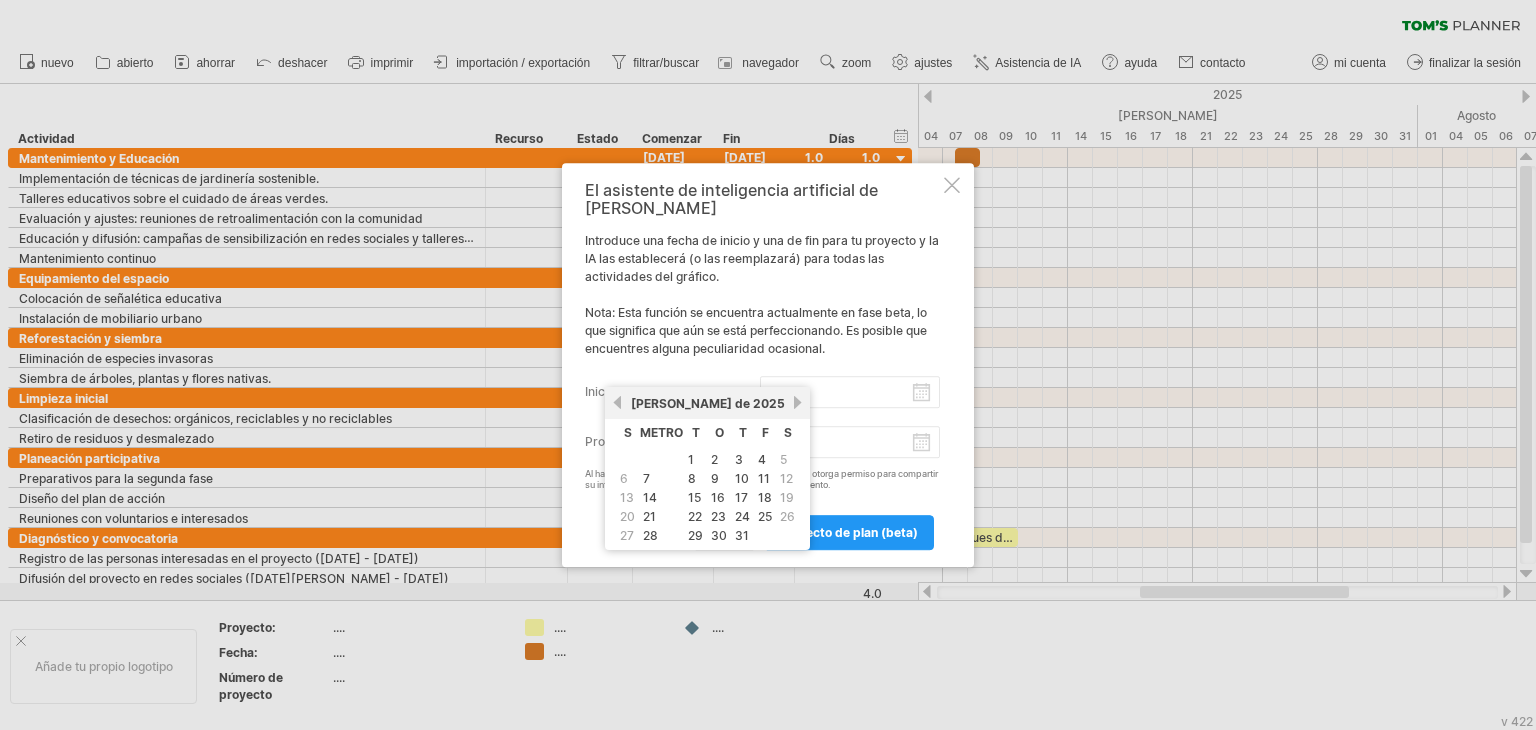 click on "El asistente de inteligencia artificial de Tom Introduce una fecha de inicio y una de fin para tu proyecto y la IA las establecerá (o las reemplazará) para todas las actividades del gráfico.  Nota: Esta función se encuentra actualmente en fase beta, lo que significa que aún se está perfeccionando. Es posible que encuentres alguna peculiaridad ocasional. iniciar proyecto: Proyecto final: Al hacer clic en el botón 'Planificar proyecto (beta)', nos otorga permiso para compartir su información con  OpenAI  para su análisis y procesamiento. atrás proyecto de plan (beta)" at bounding box center [768, 365] 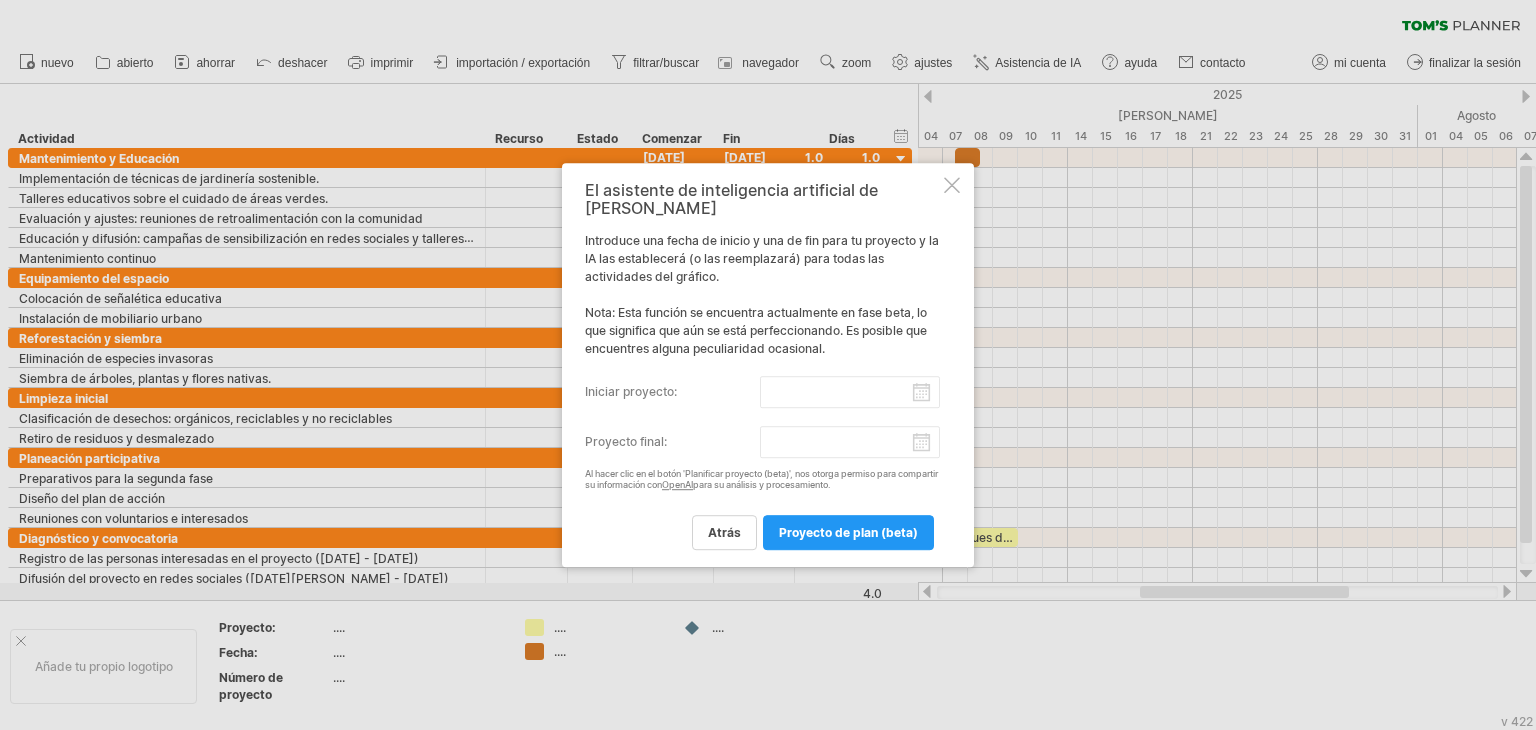click at bounding box center [952, 185] 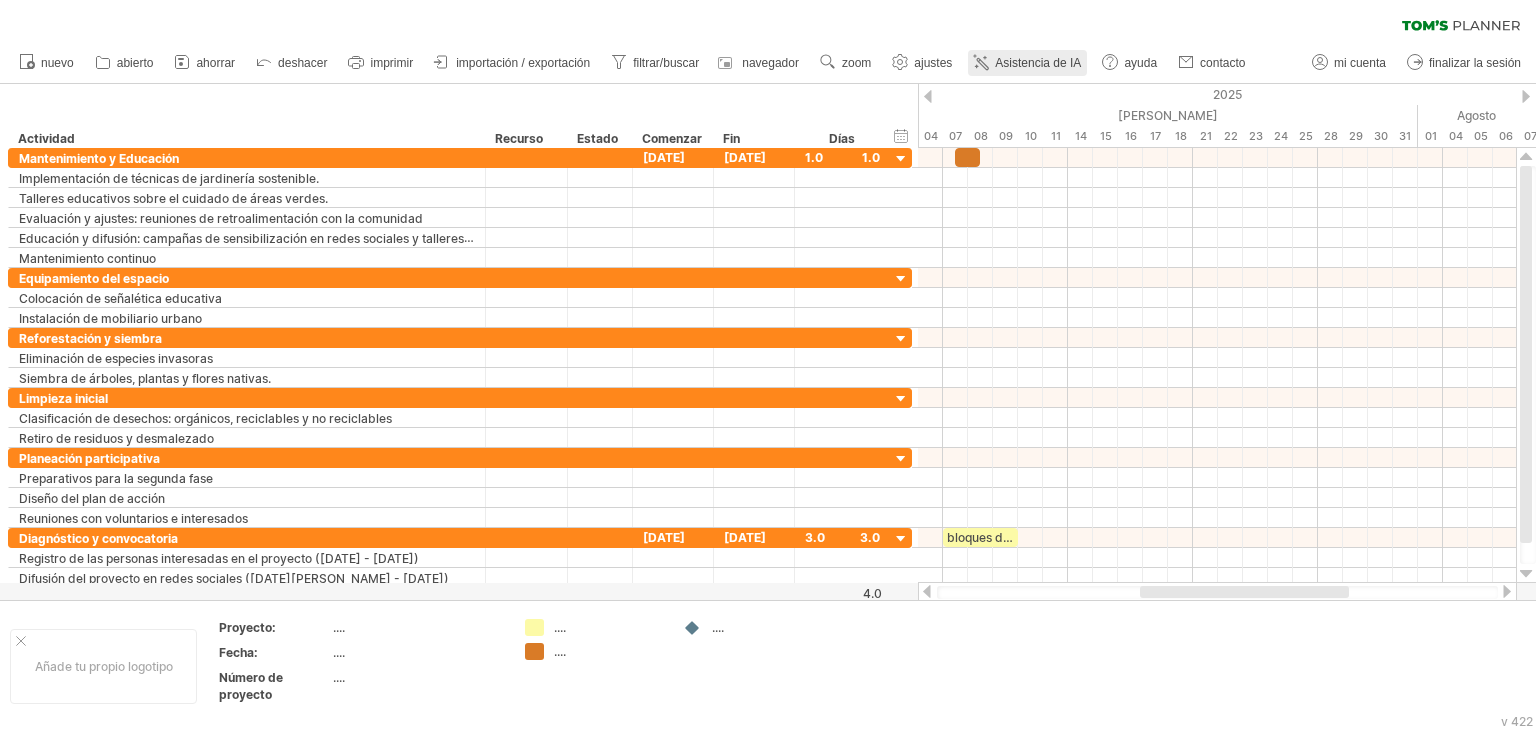 click on "Asistencia de IA" at bounding box center (1038, 63) 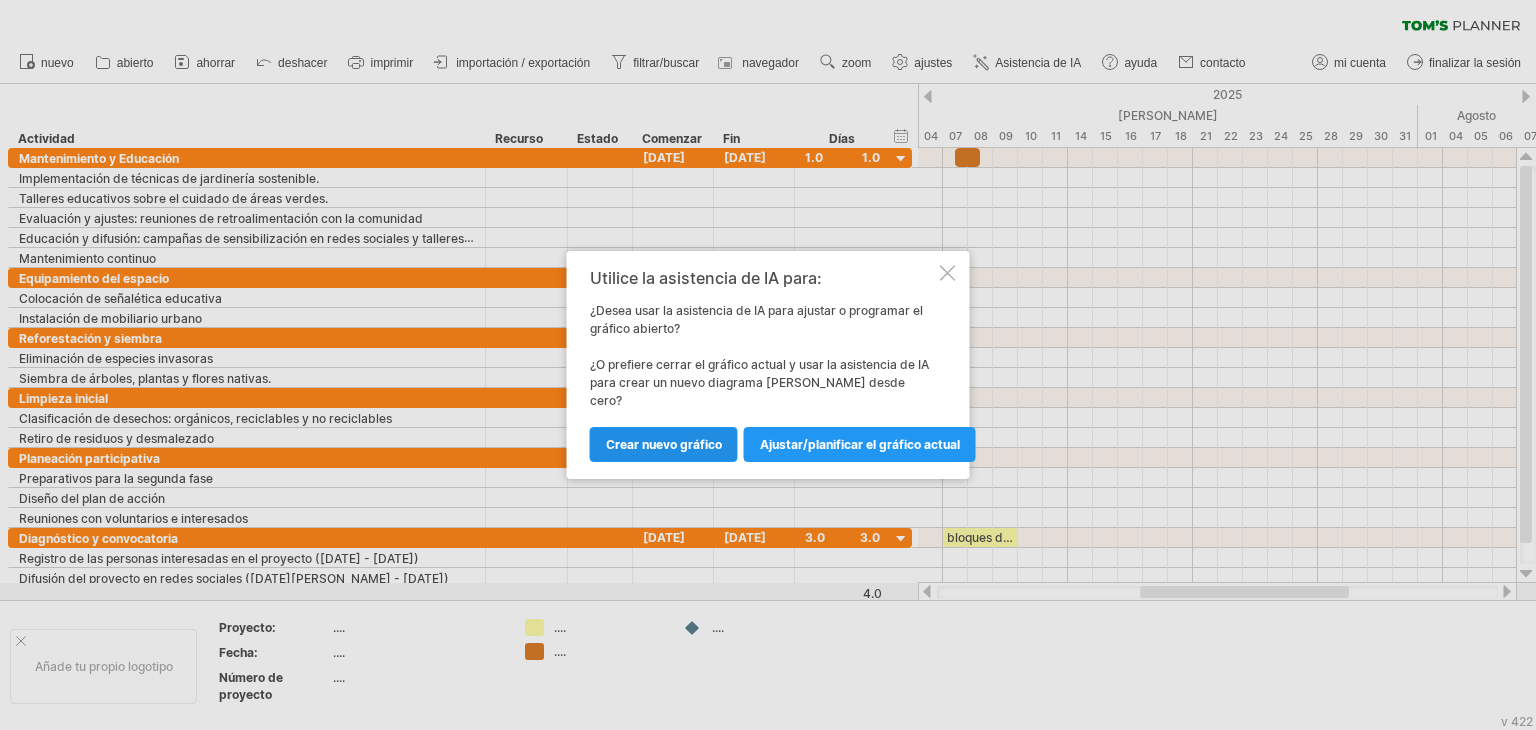 click on "Crear nuevo gráfico" at bounding box center (664, 444) 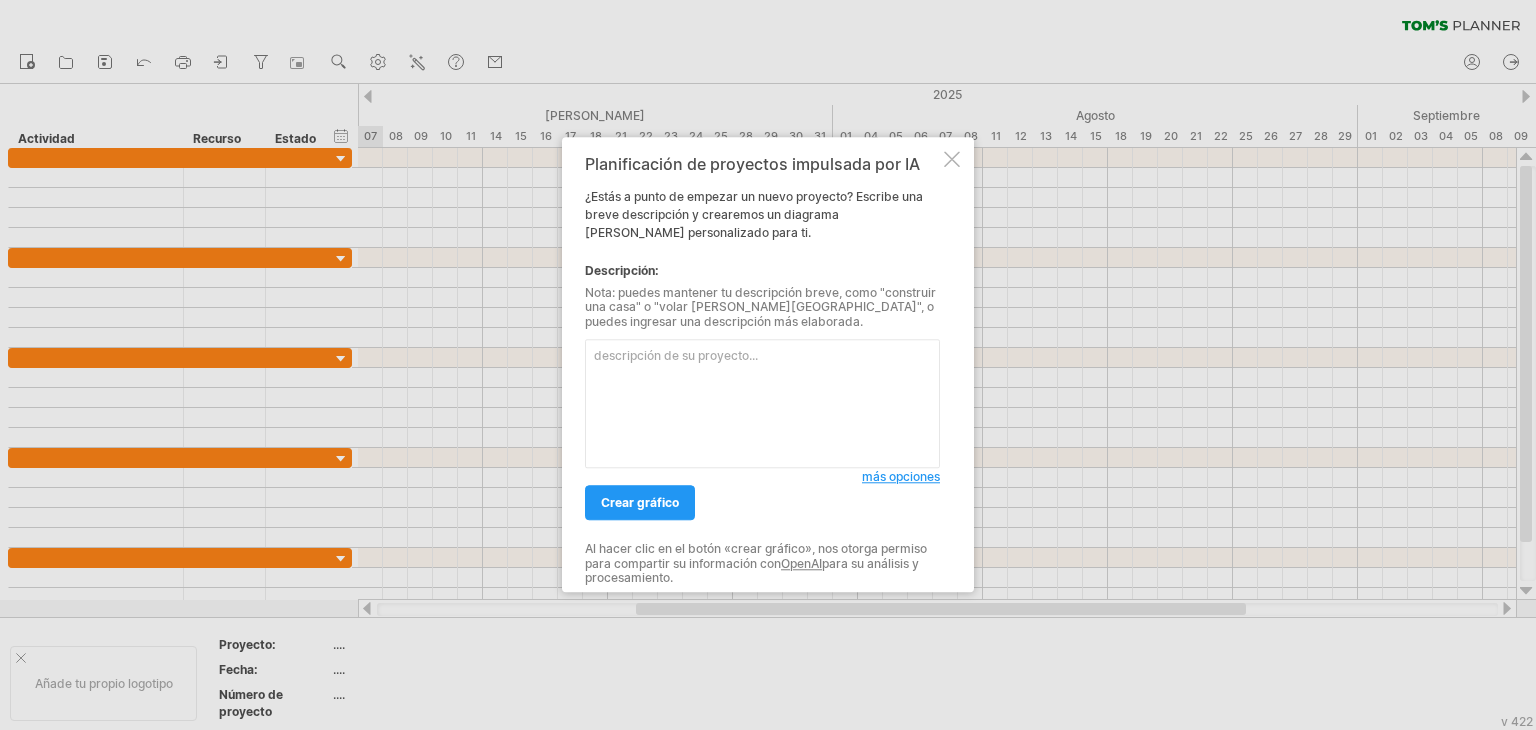 click on "Planificación de proyectos impulsada por IA ¿Estás a punto de empezar un nuevo proyecto? Escribe una breve descripción y crearemos un diagrama de Gantt personalizado para ti. Descripción: Nota: puedes mantener tu descripción breve, como "construir una casa" o "volar a Marte", o puedes ingresar una descripción más elaborada. más opciones Número de fases principales: ** Número de actividades por fase principal: ** crear gráfico Al hacer clic en el botón «crear gráfico», nos otorga permiso para compartir su información con  OpenAI  para su análisis y procesamiento." at bounding box center (768, 364) 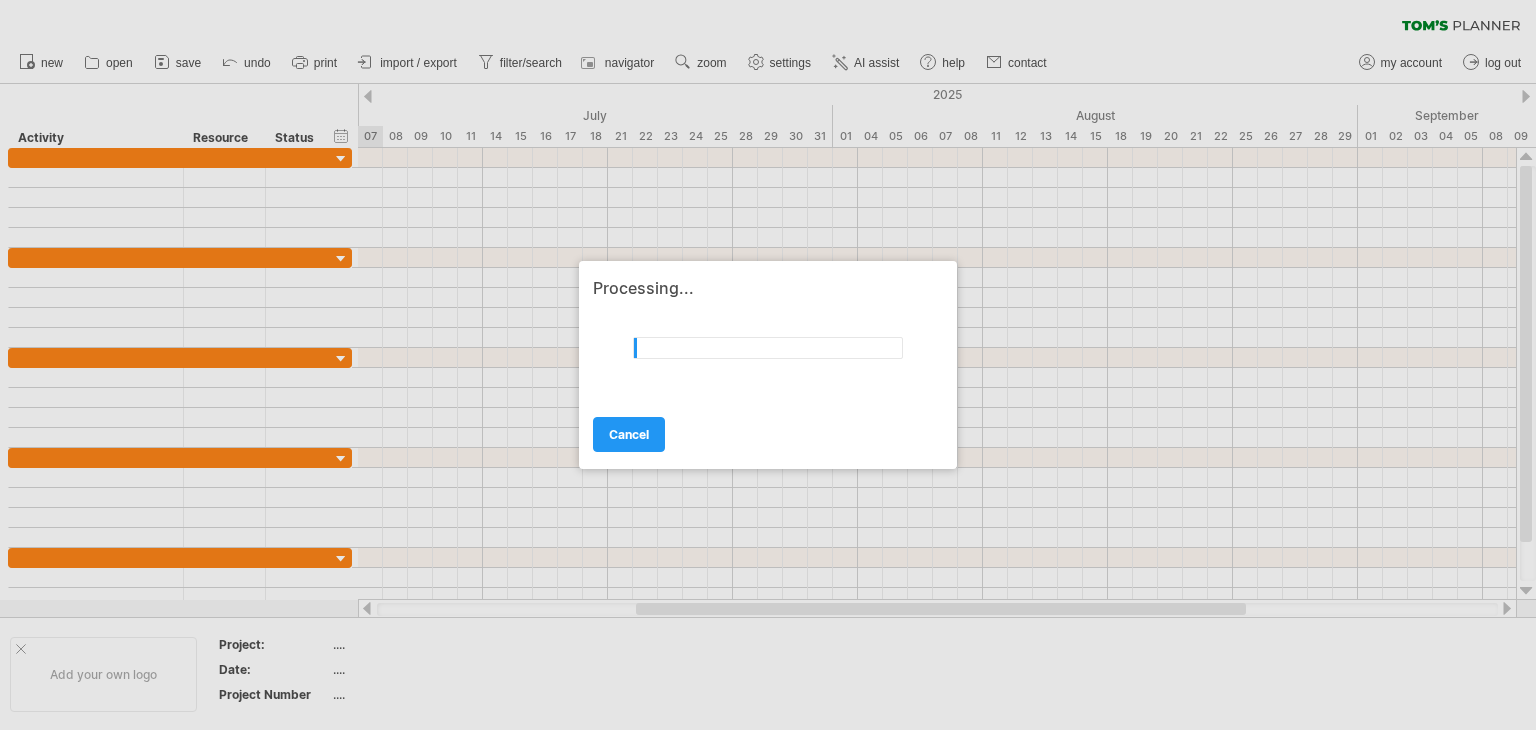 scroll, scrollTop: 0, scrollLeft: 0, axis: both 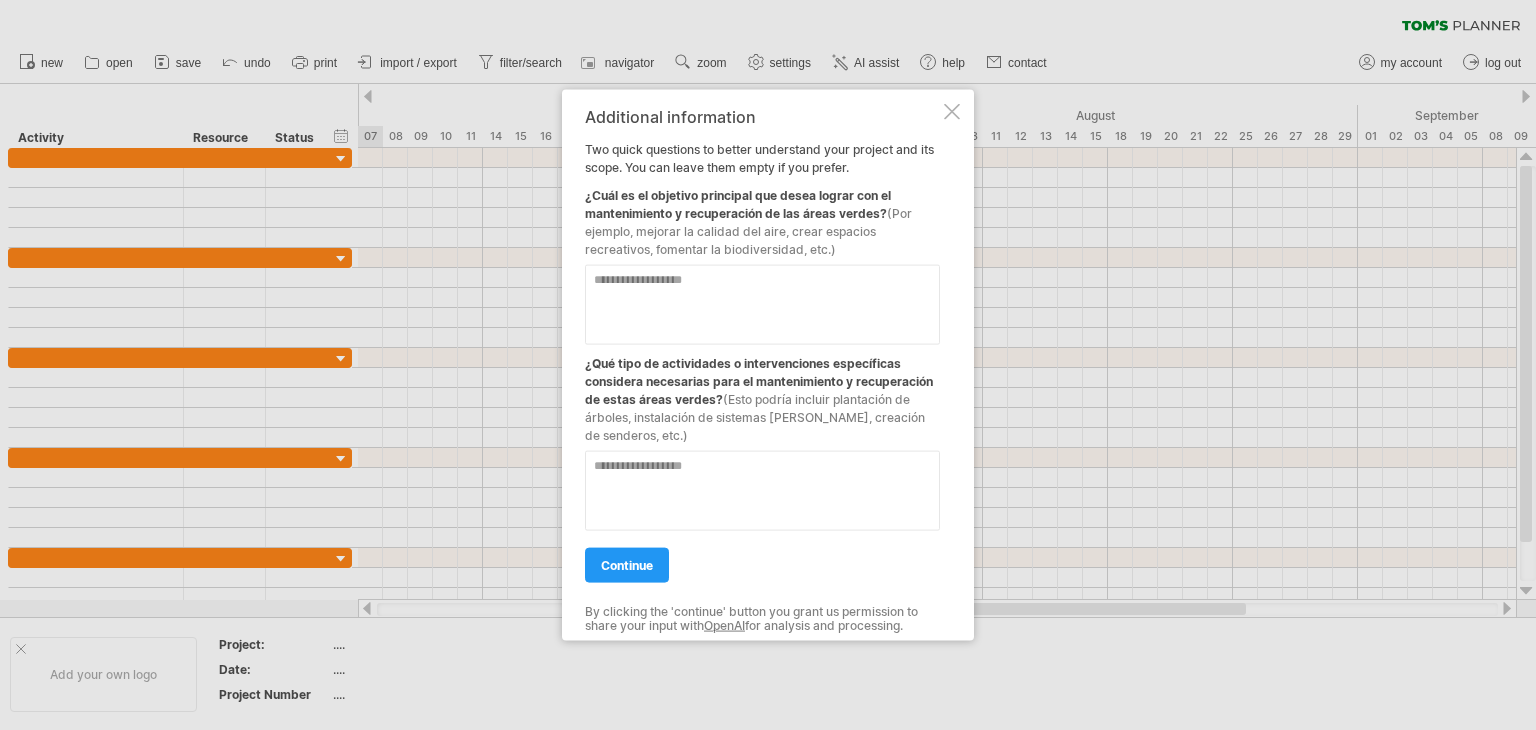 click at bounding box center (762, 305) 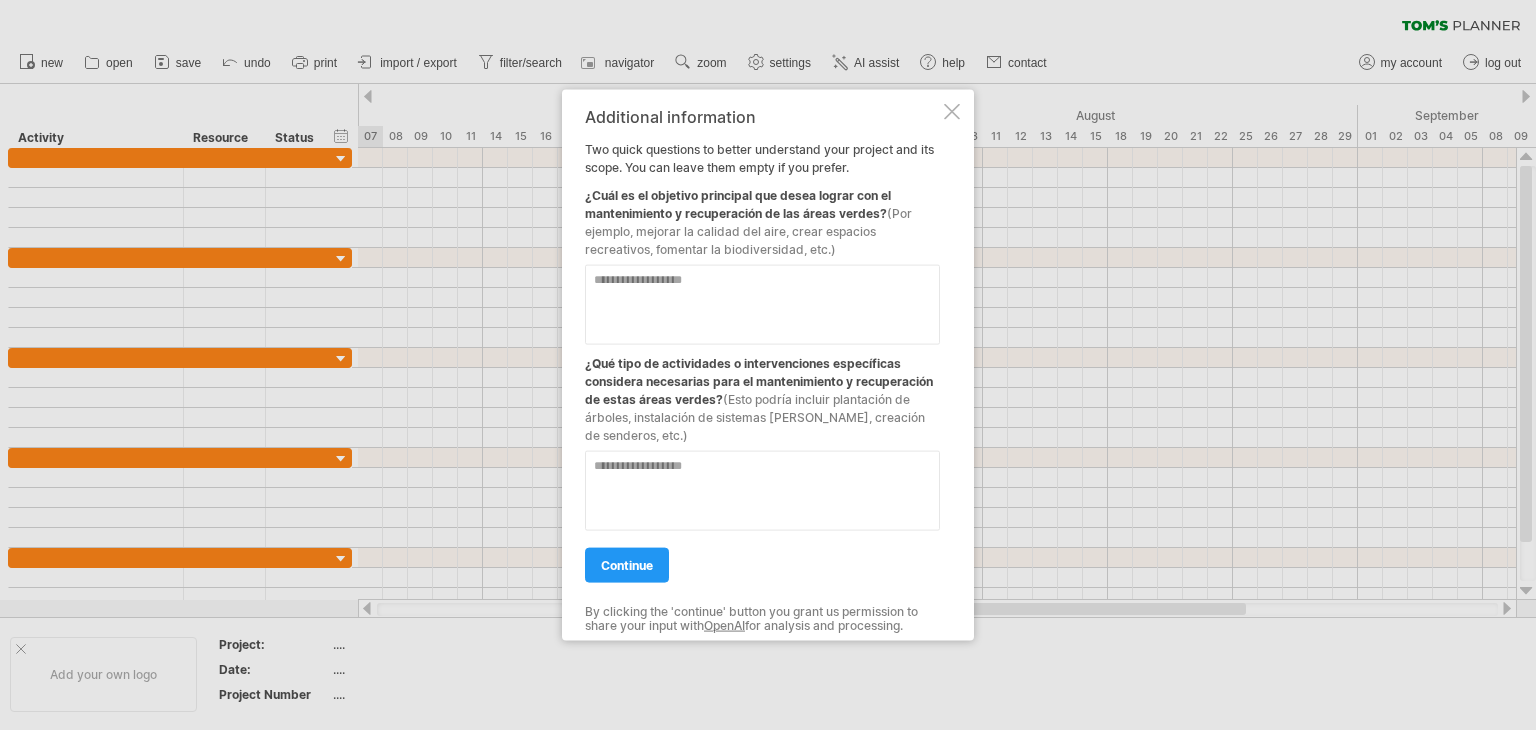 click at bounding box center [762, 305] 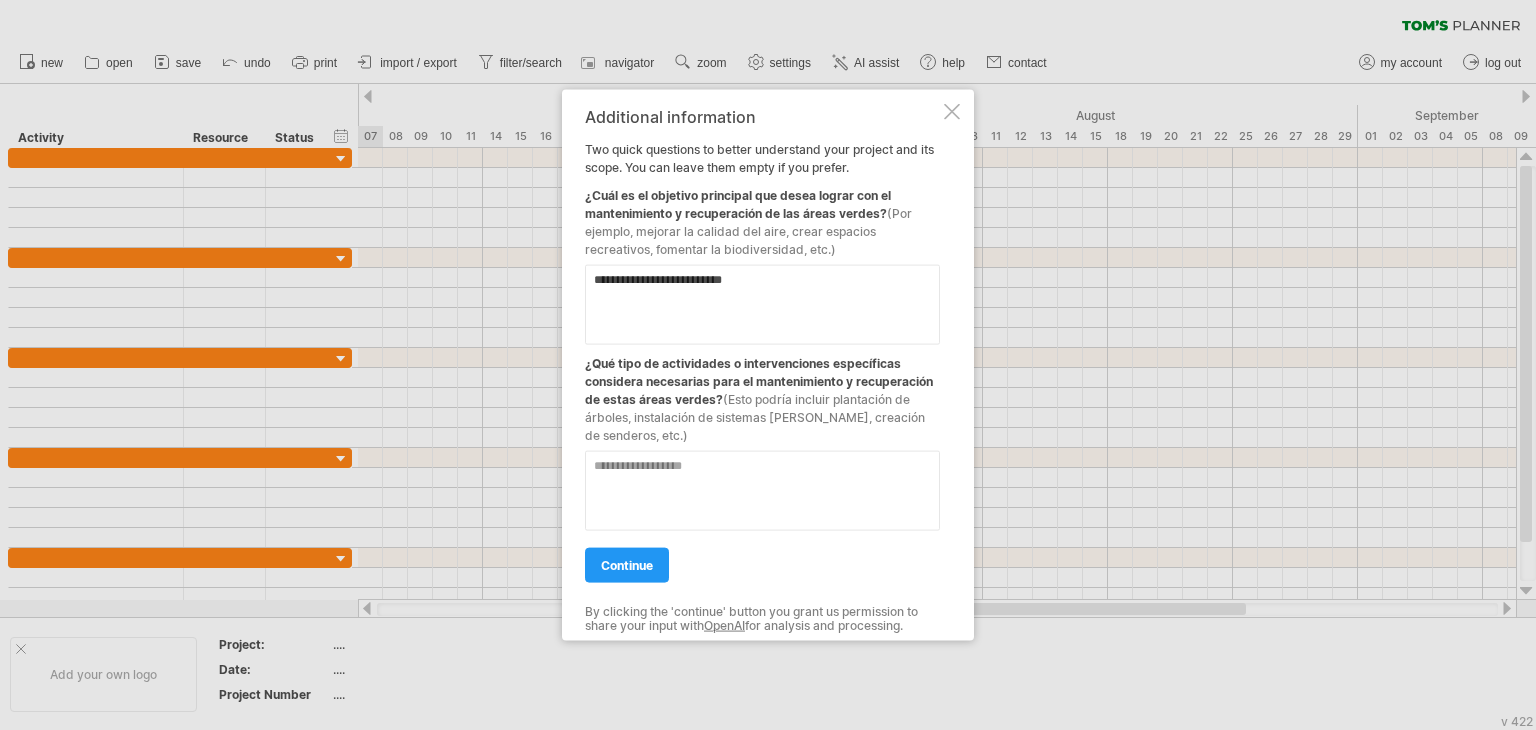 paste on "**********" 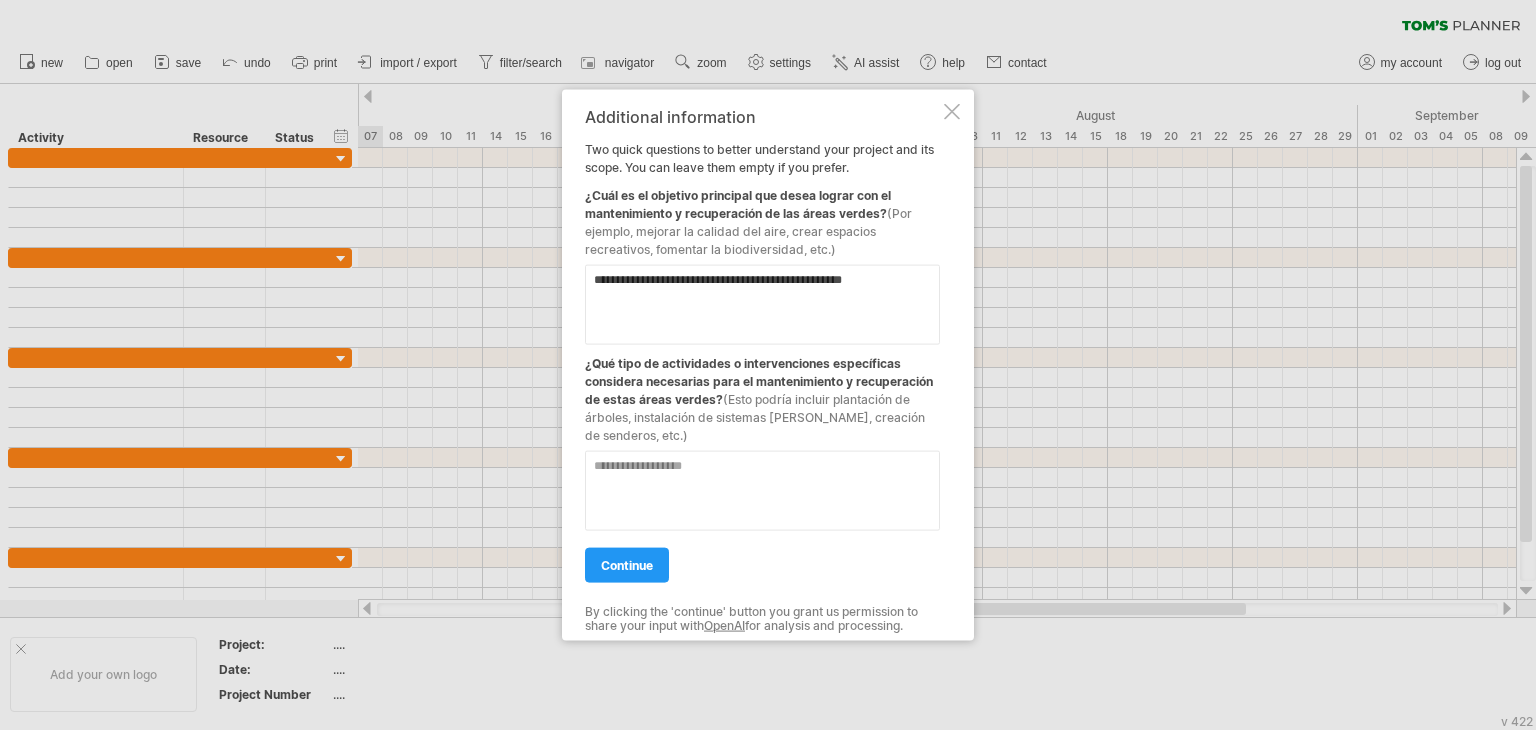 drag, startPoint x: 884, startPoint y: 283, endPoint x: 737, endPoint y: 281, distance: 147.01361 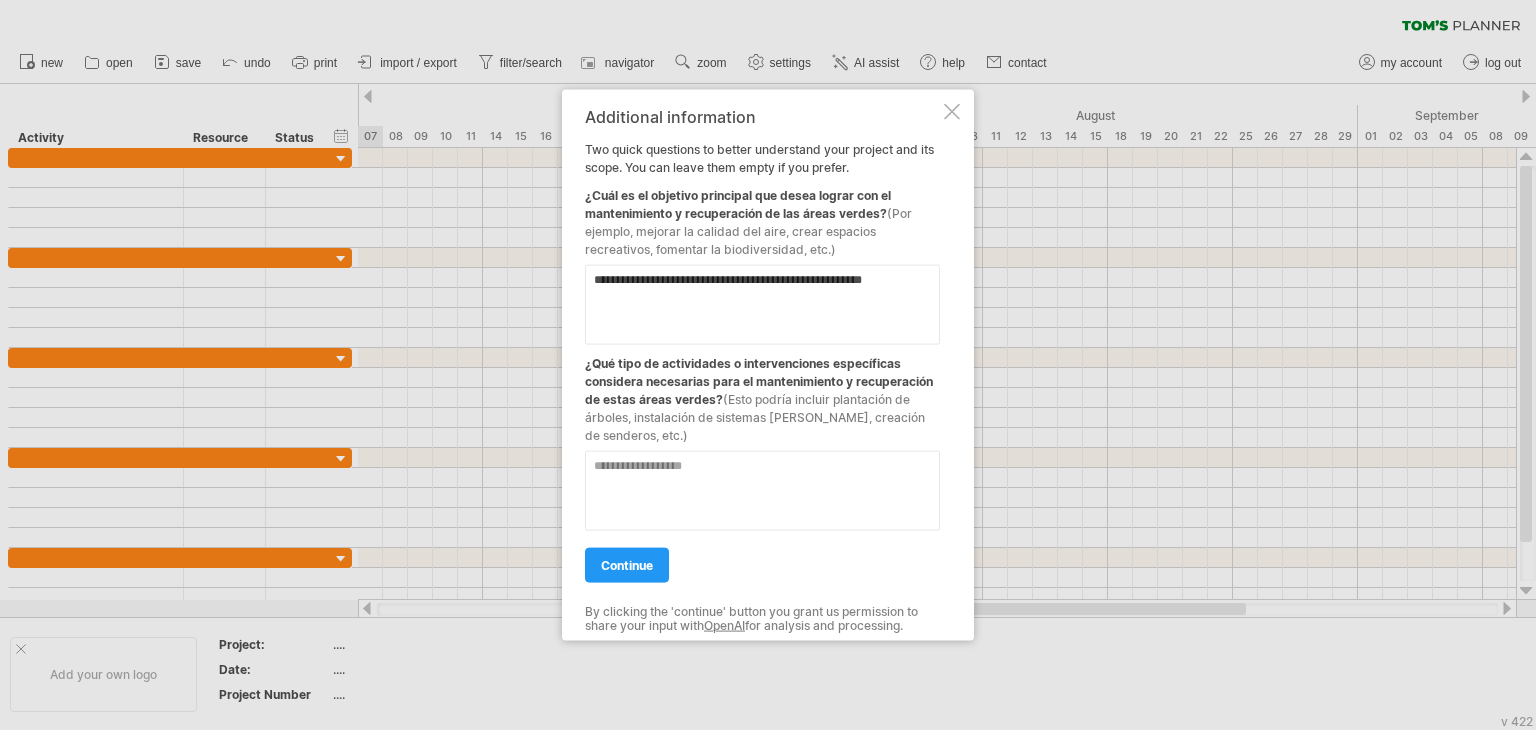 paste on "**********" 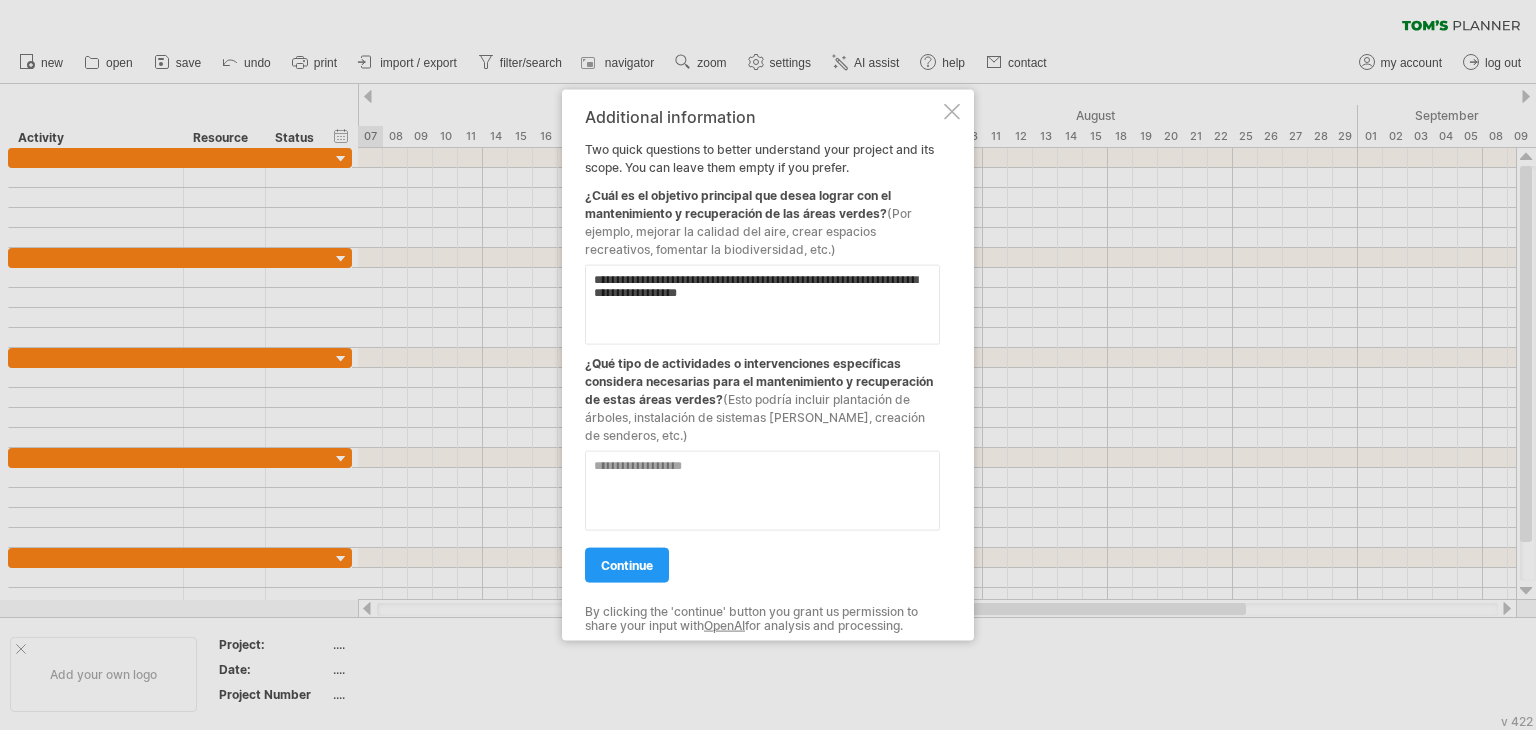 paste on "**********" 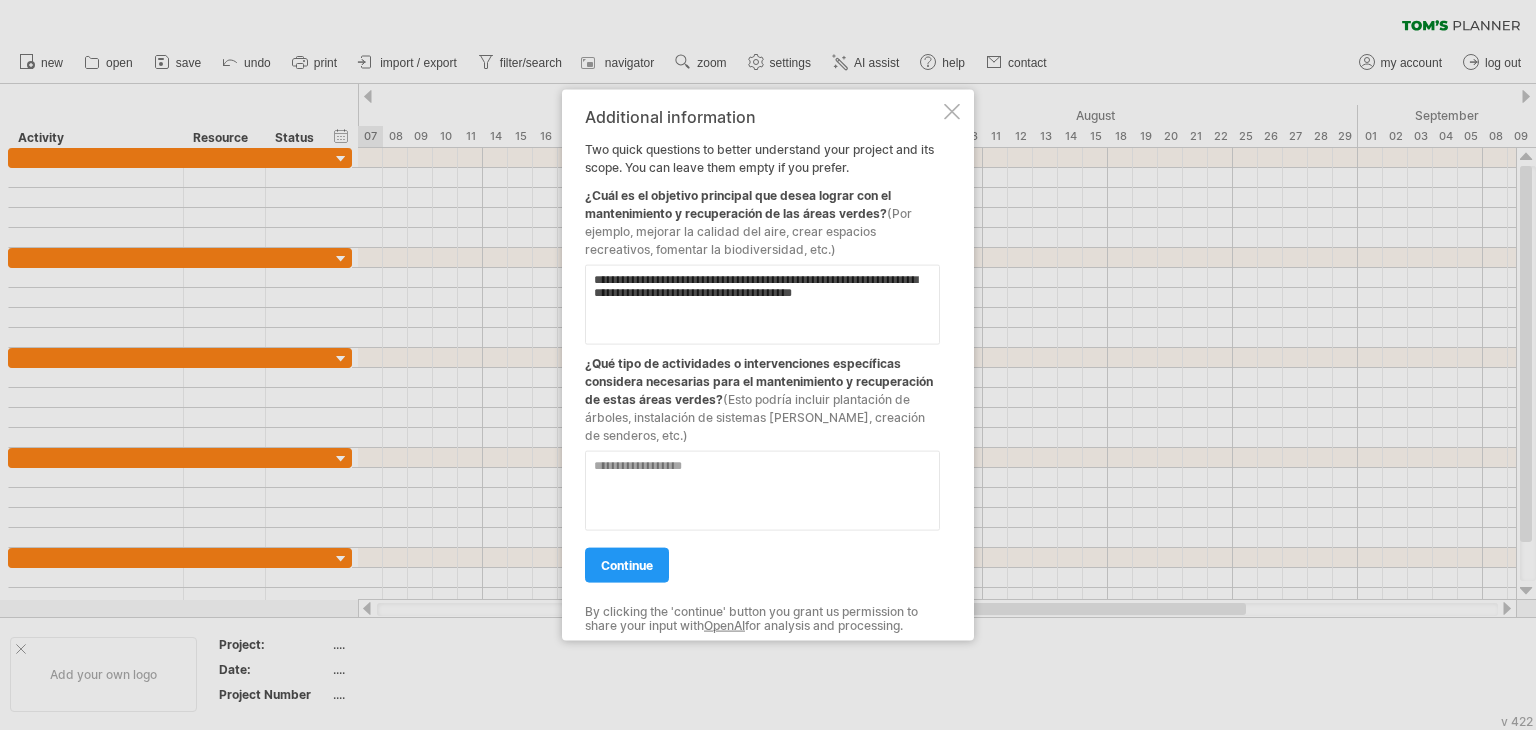 type on "**********" 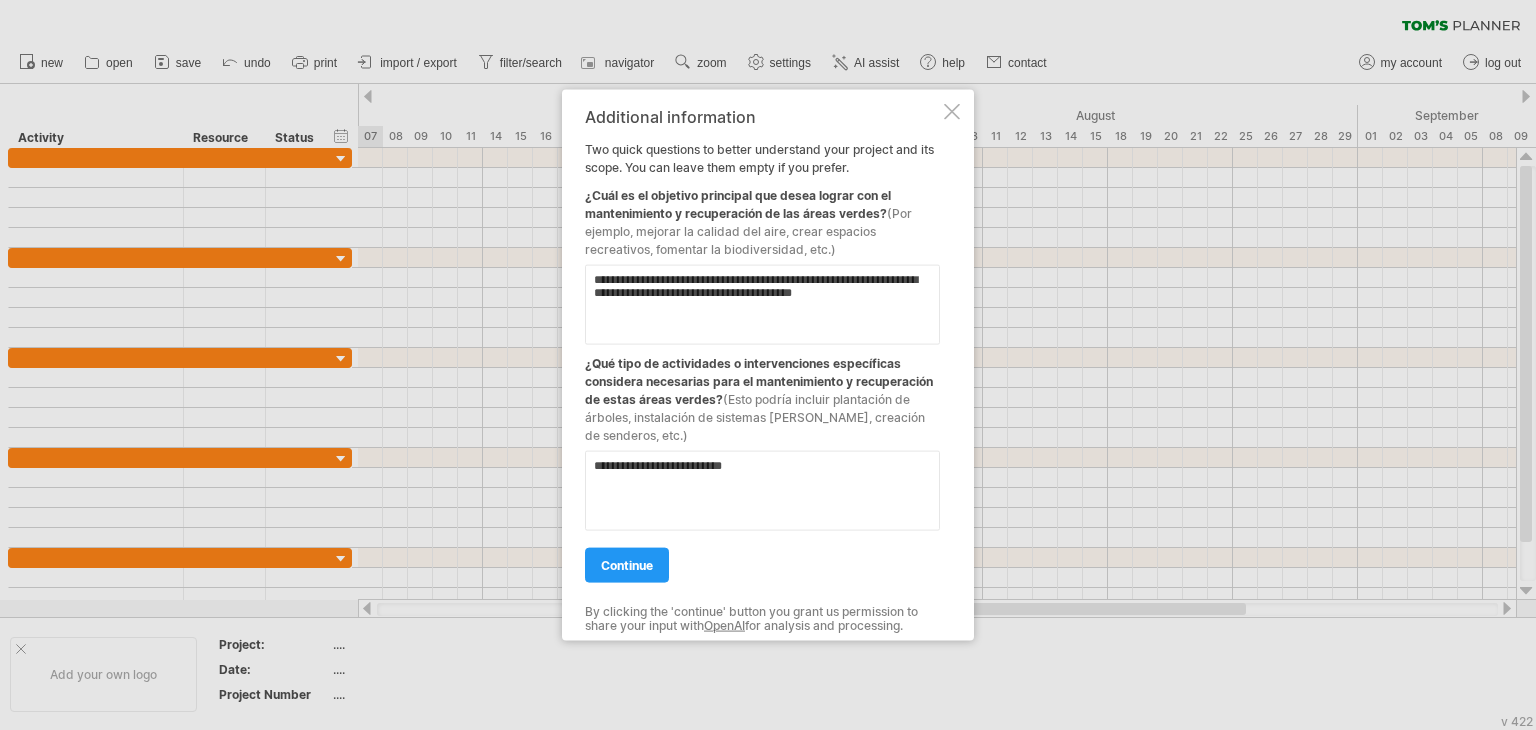 paste on "**********" 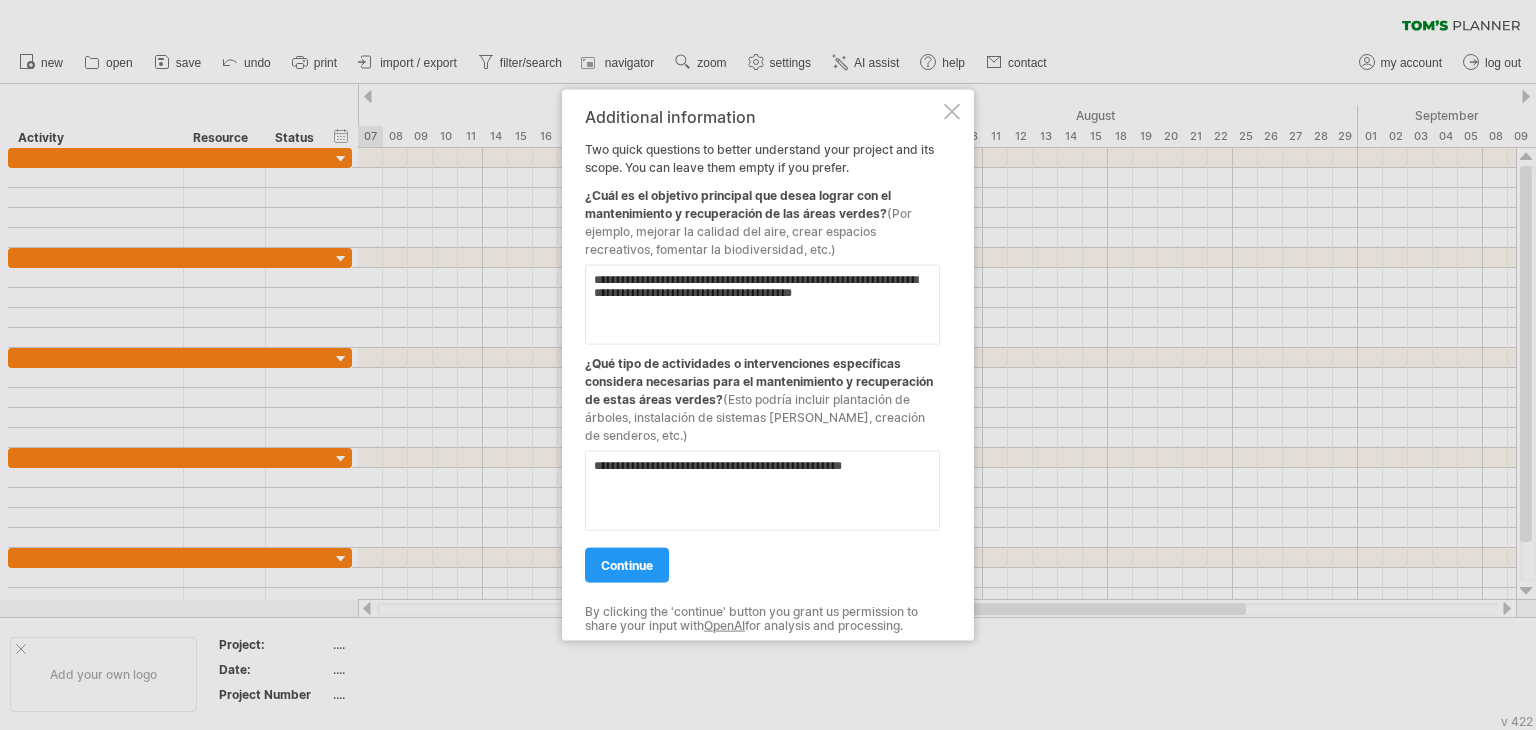 paste on "**********" 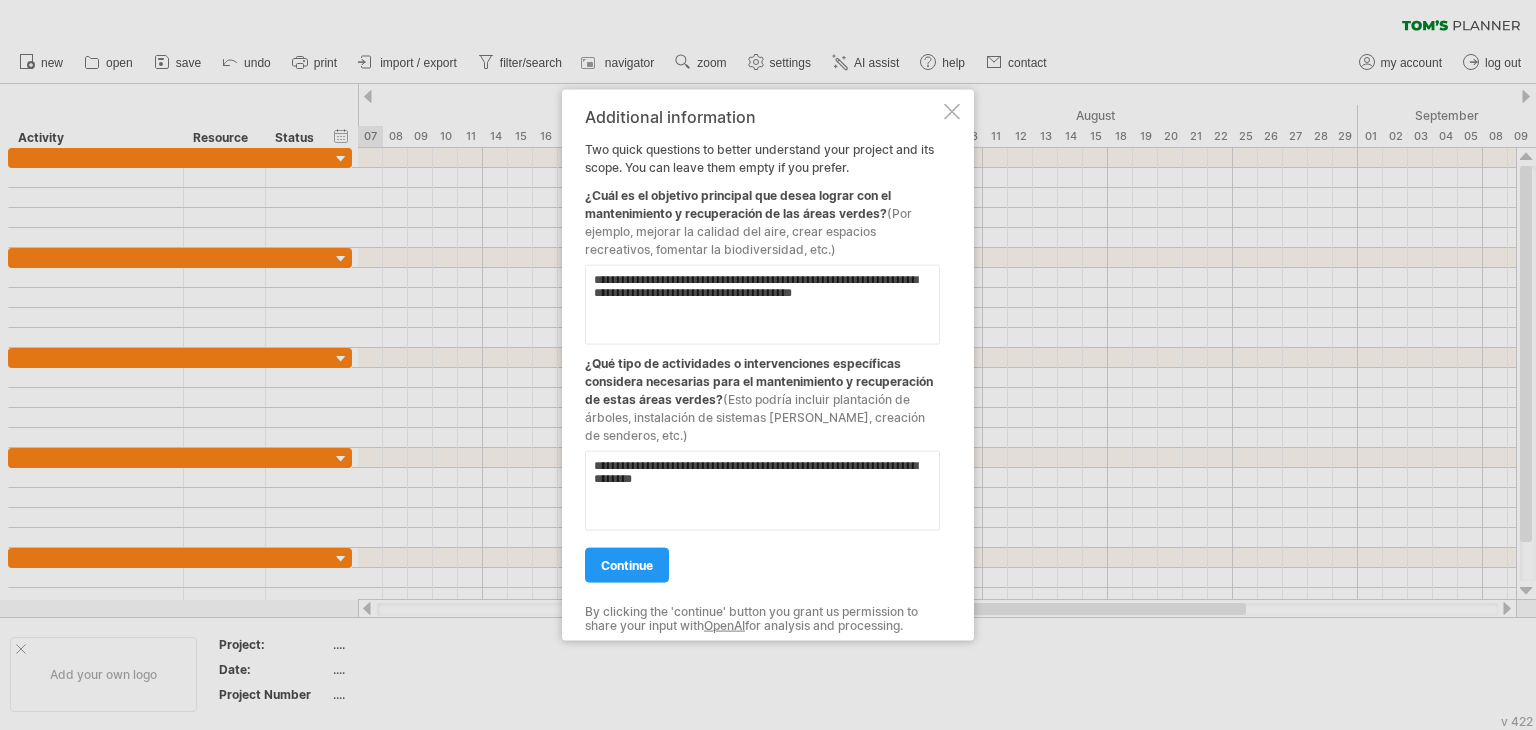 paste on "**********" 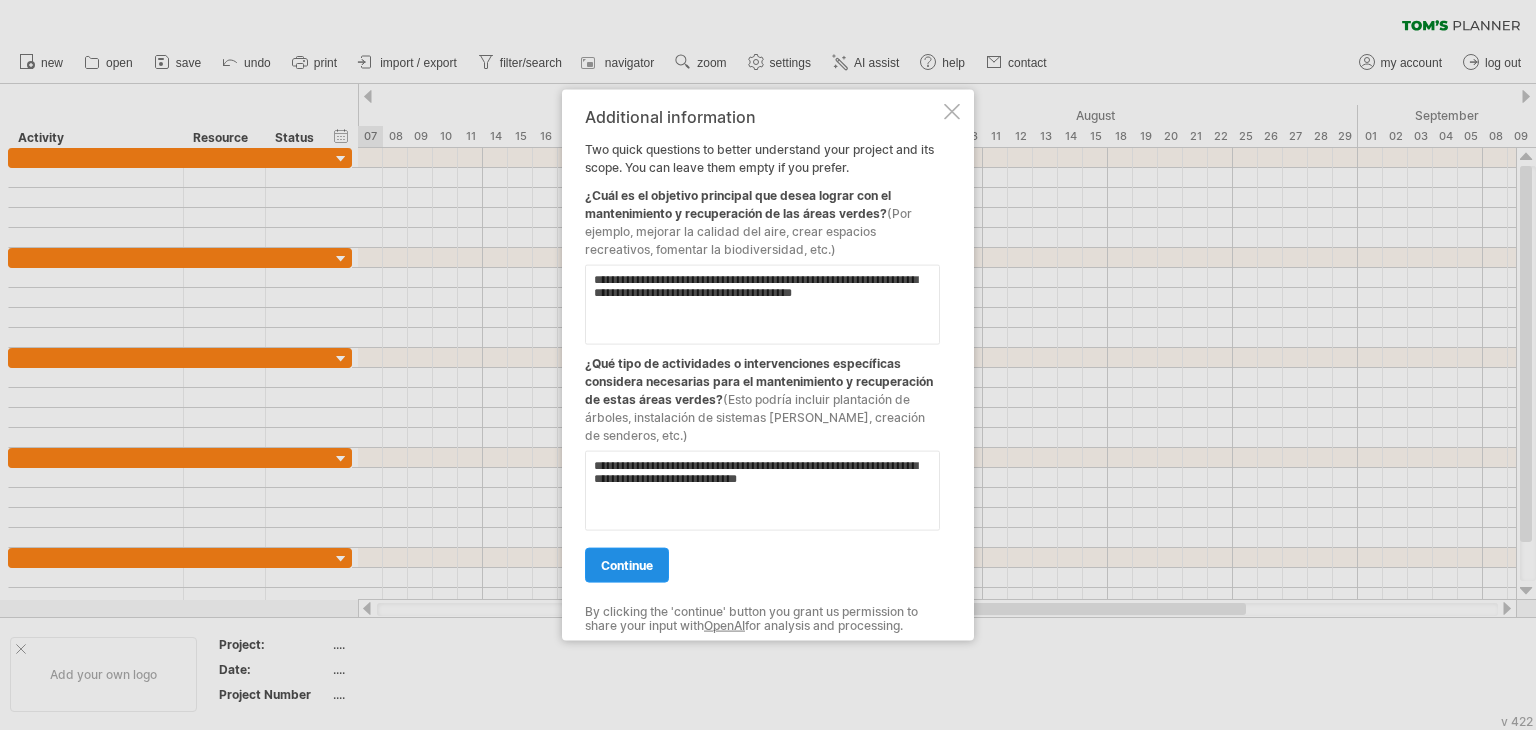 type on "**********" 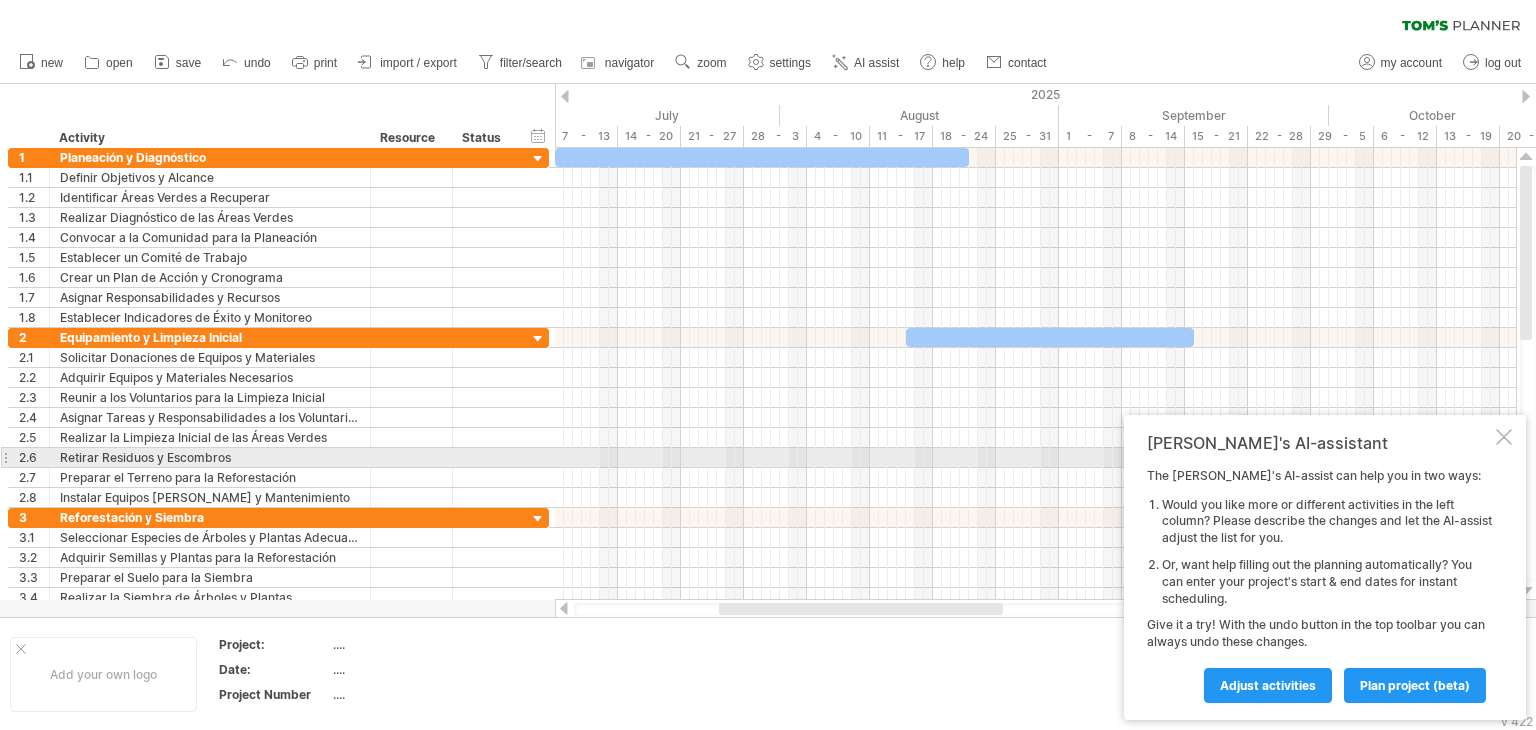 click on "Tom's AI-assistant The Tom's AI-assist can help you in two ways: Would you like more or different activities in the left column? Please describe the changes and let the AI-assist adjust the list for you. Or, want help filling out the planning automatically? You can enter your project's start & end dates for instant scheduling. Give it a try! With the undo button in the top toolbar you can always undo these changes. Adjust activities    plan project (beta)" at bounding box center [1325, 567] 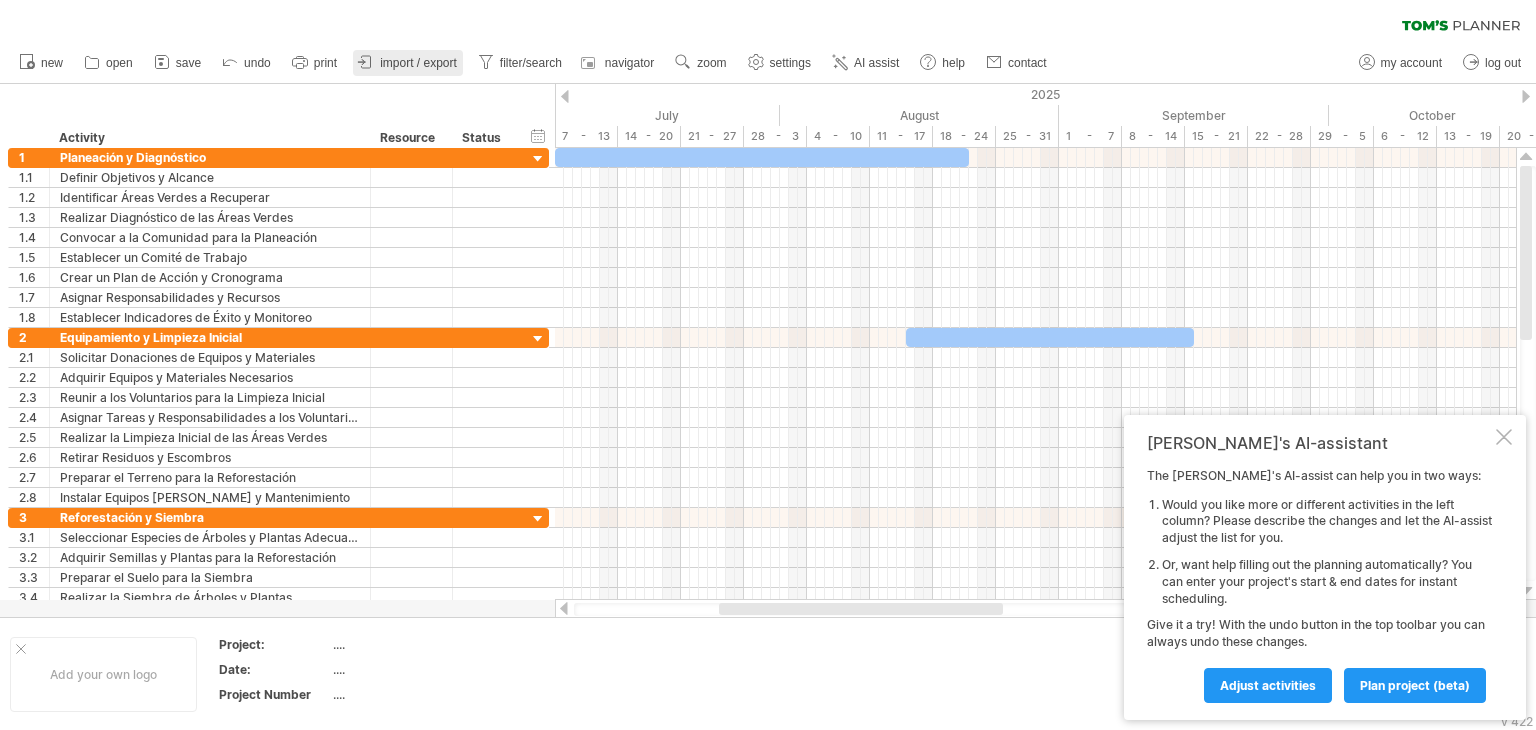 click on "import / export" at bounding box center (418, 63) 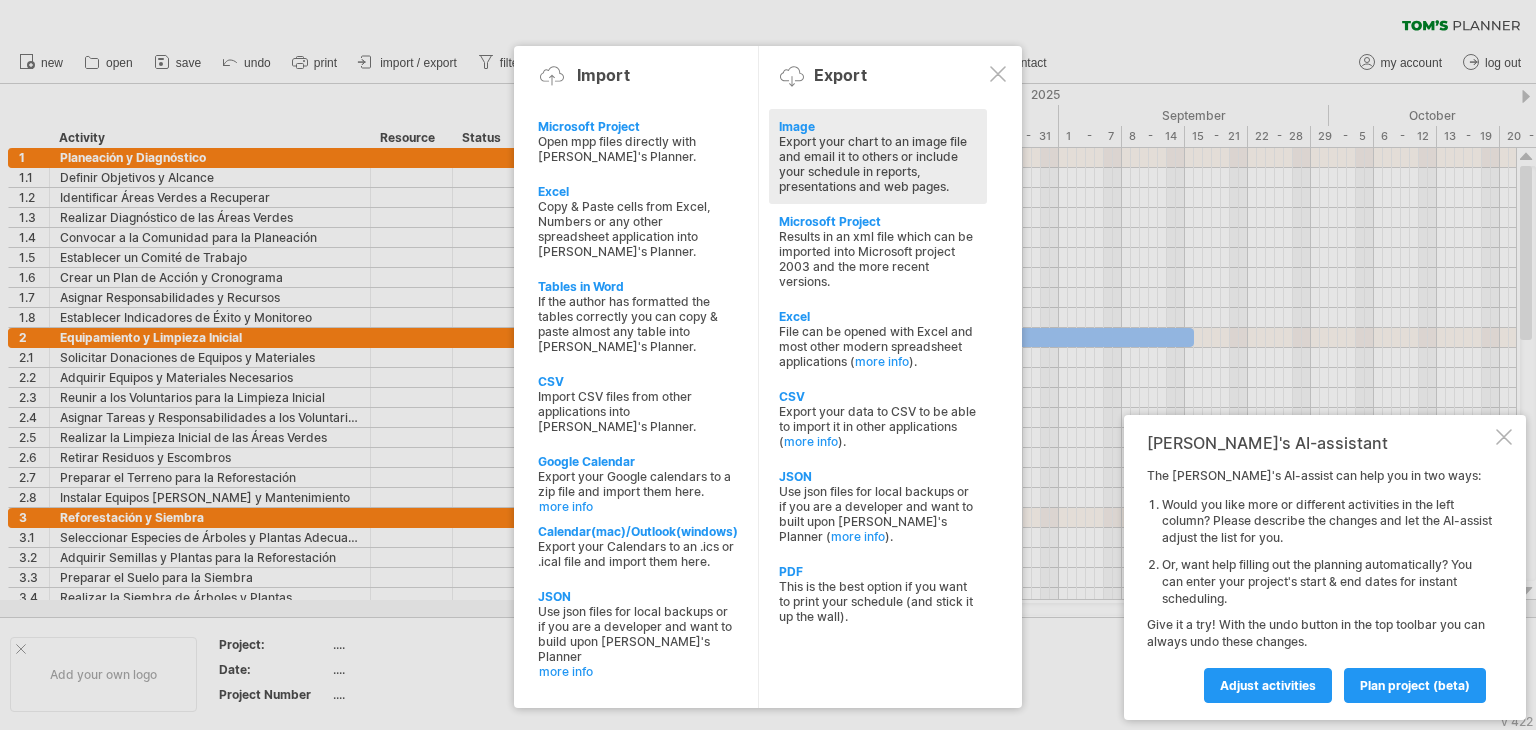 click on "Export your chart to an image file and email it to others or include your schedule in reports, presentations and web pages." at bounding box center (878, 164) 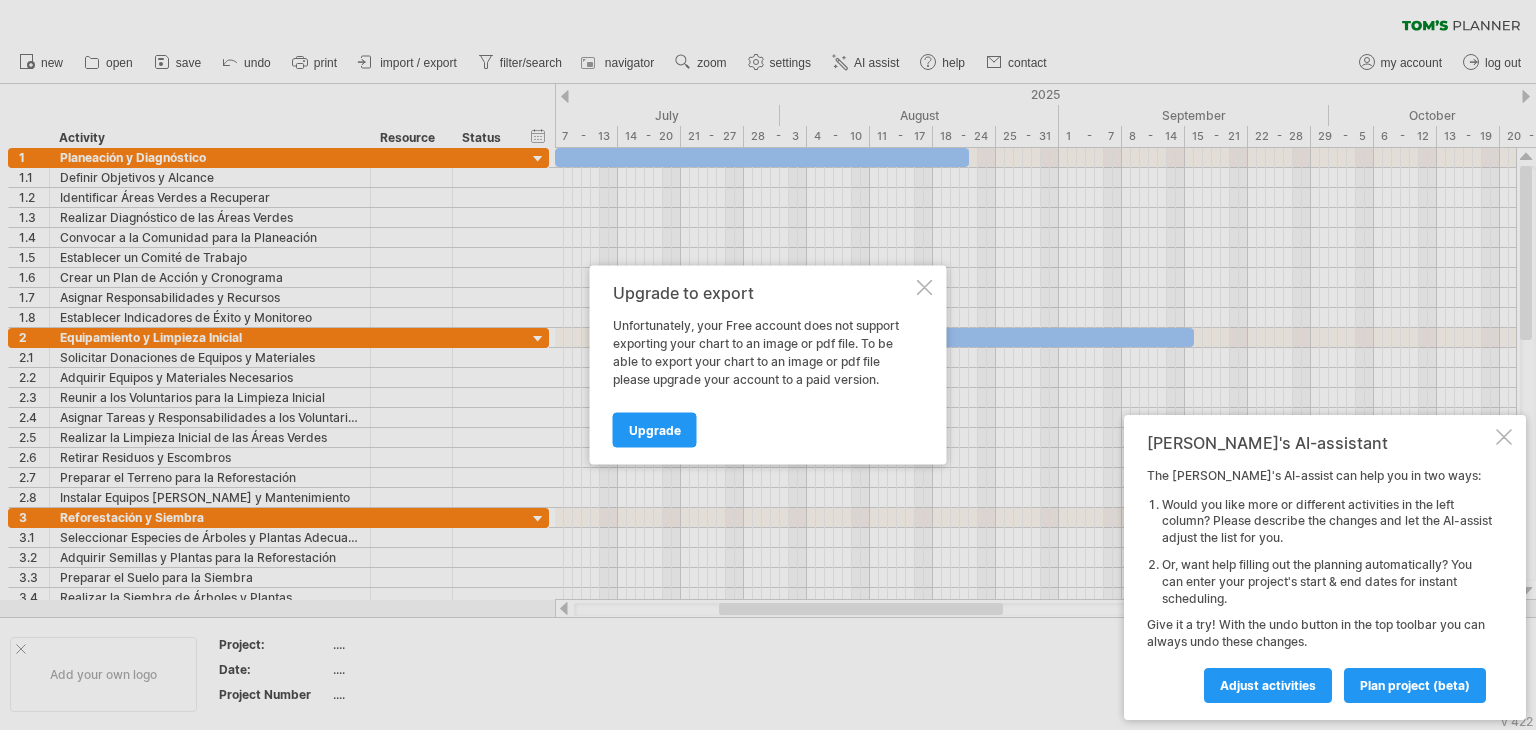 click at bounding box center (925, 288) 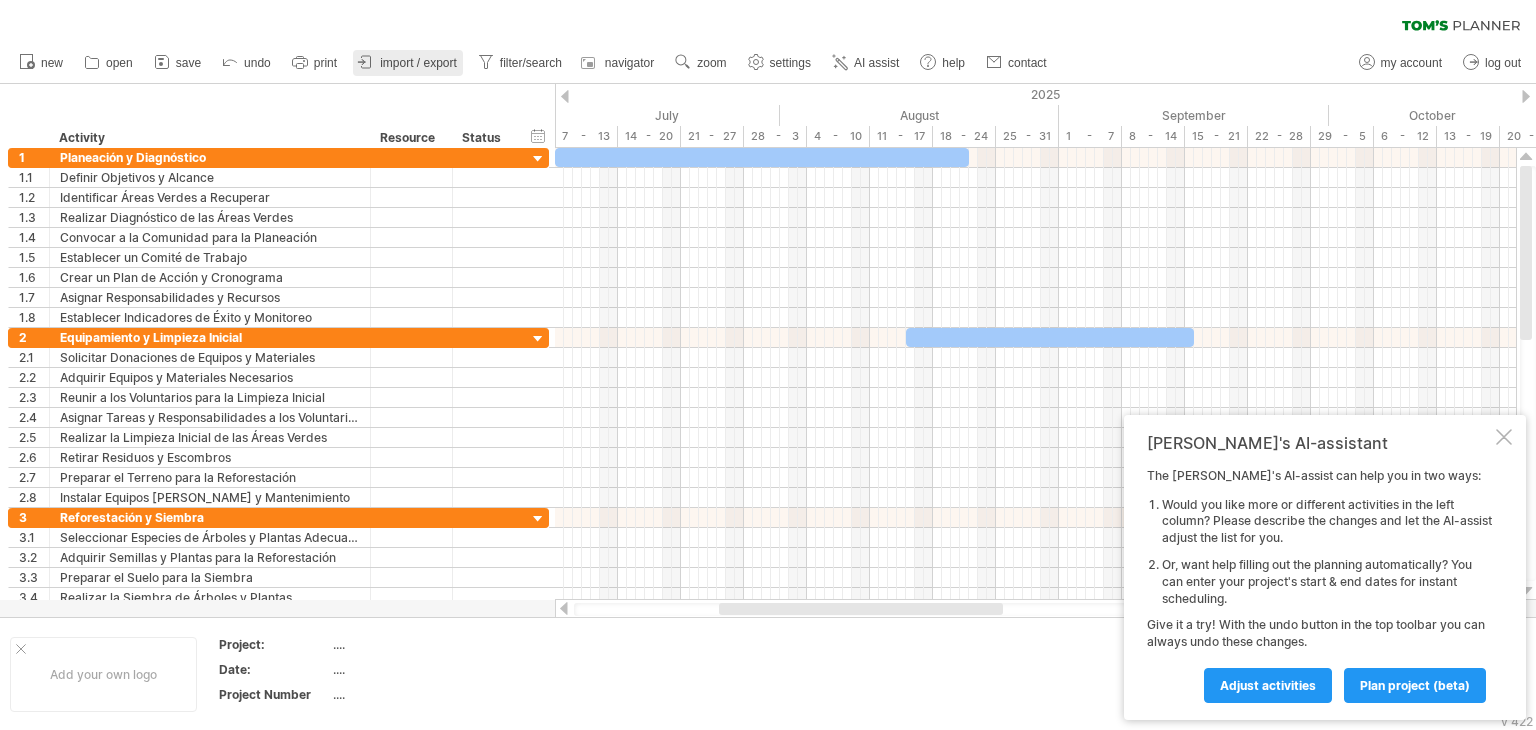click on "import / export" at bounding box center (418, 63) 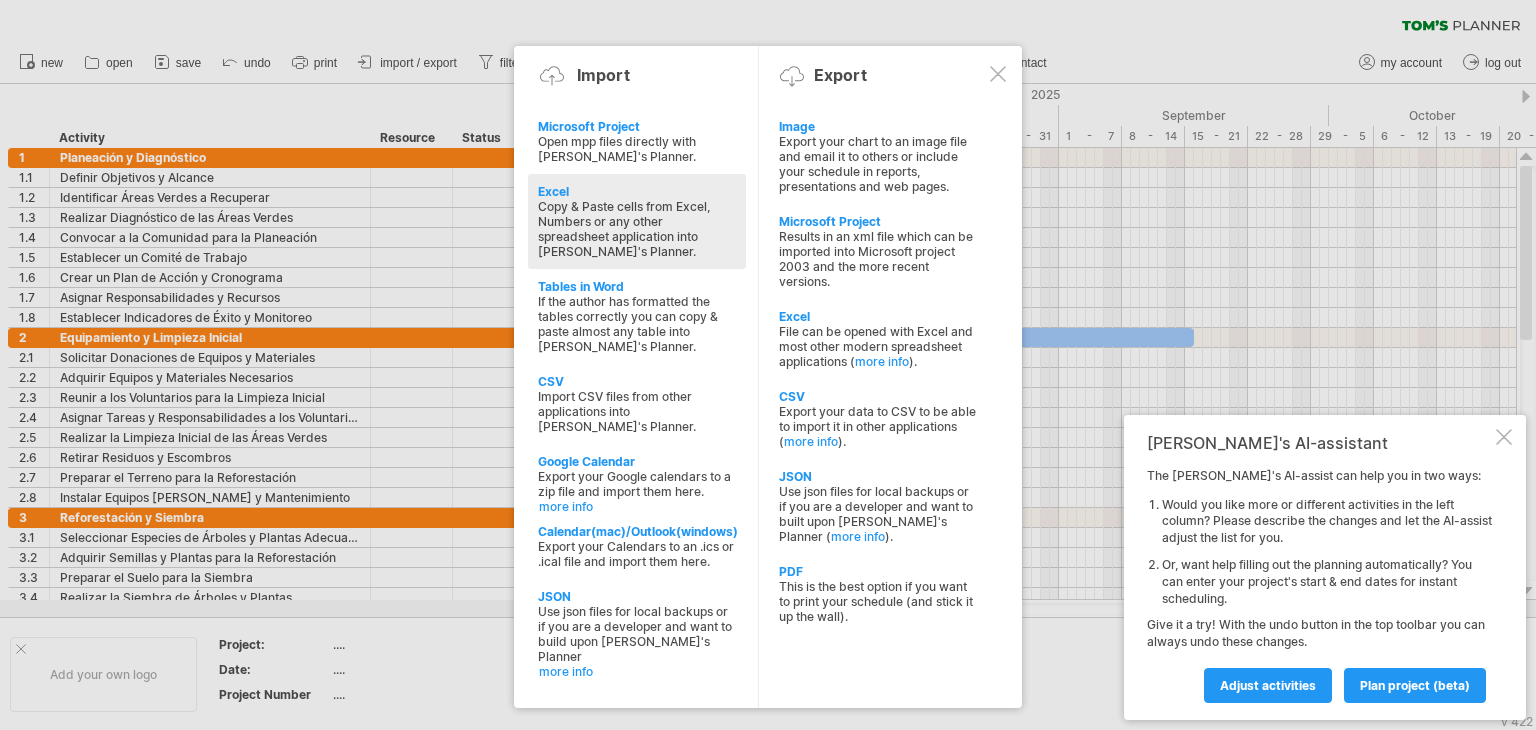 click on "Copy & Paste cells from Excel, Numbers or any other spreadsheet application into Tom's Planner." at bounding box center (637, 229) 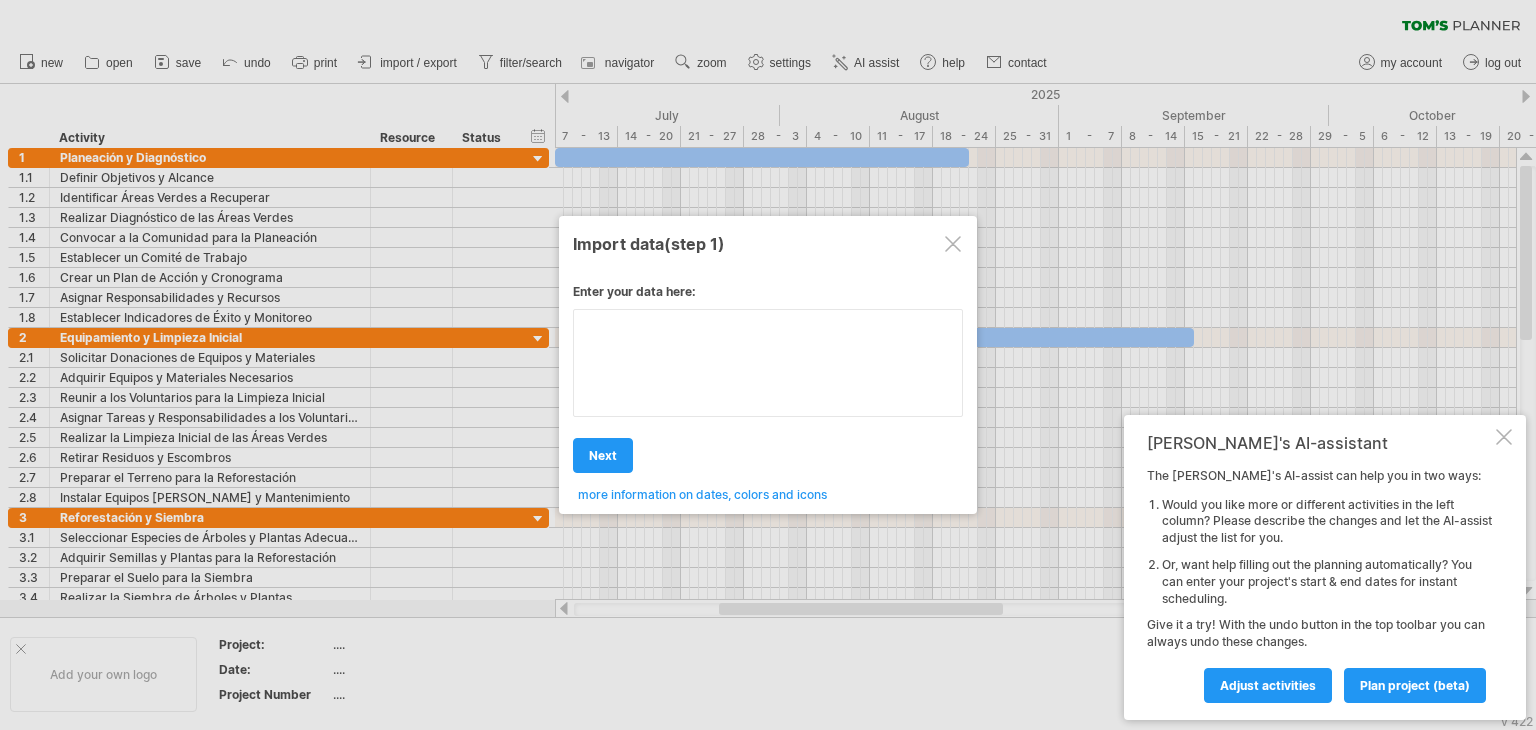 click on "Enter your data here:
Your data:
Weekend days
'
mon
tue
Hide weekend days" at bounding box center (768, 385) 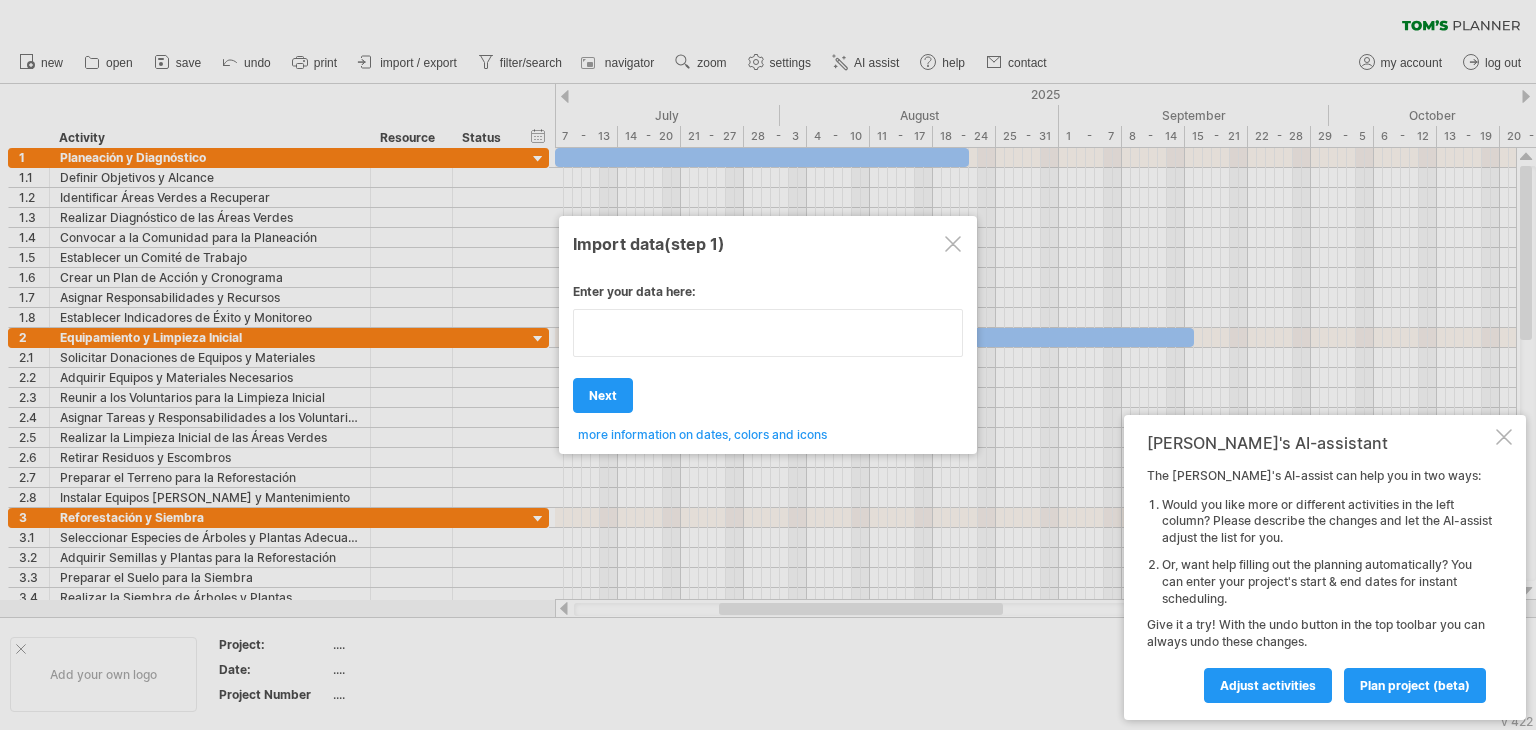 click at bounding box center (768, 333) 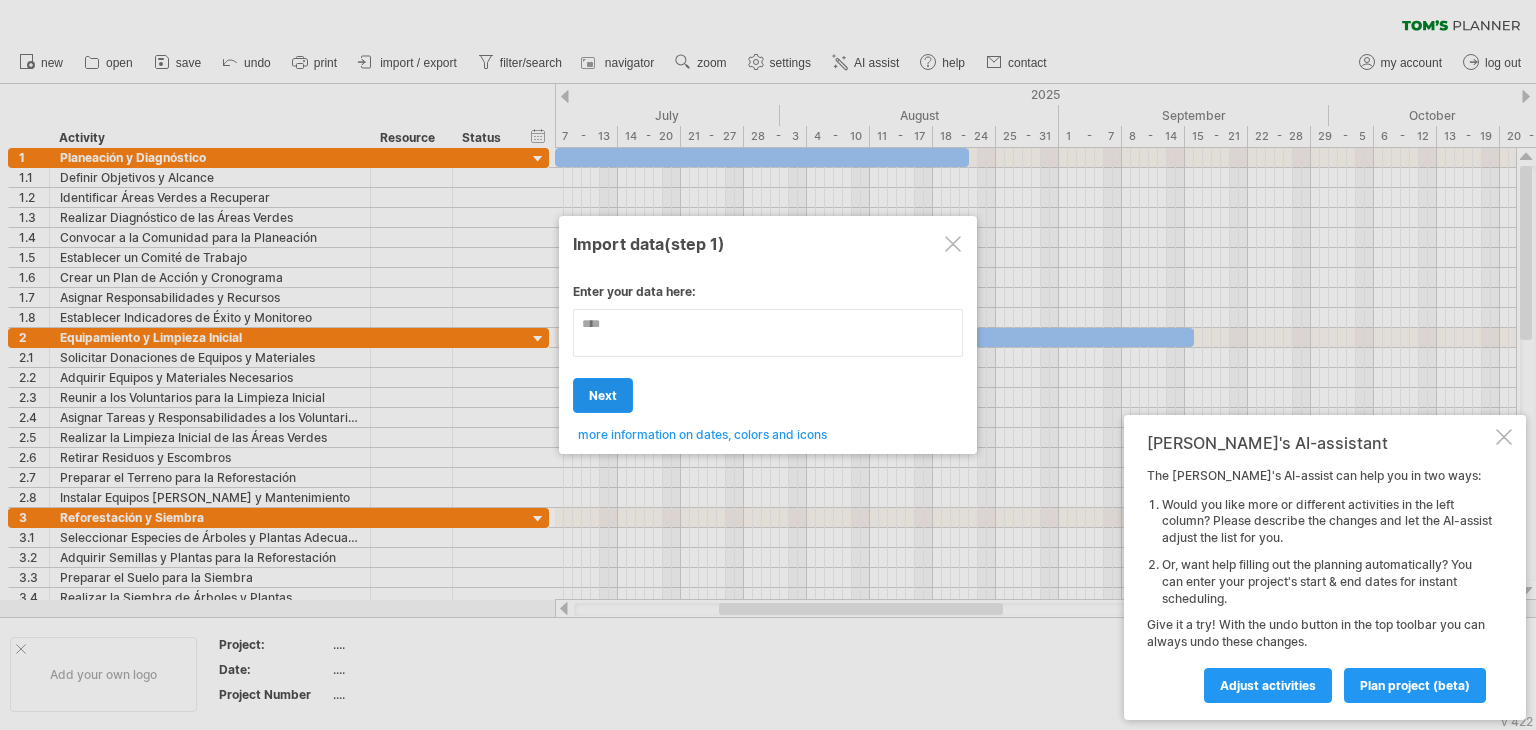 type on "****" 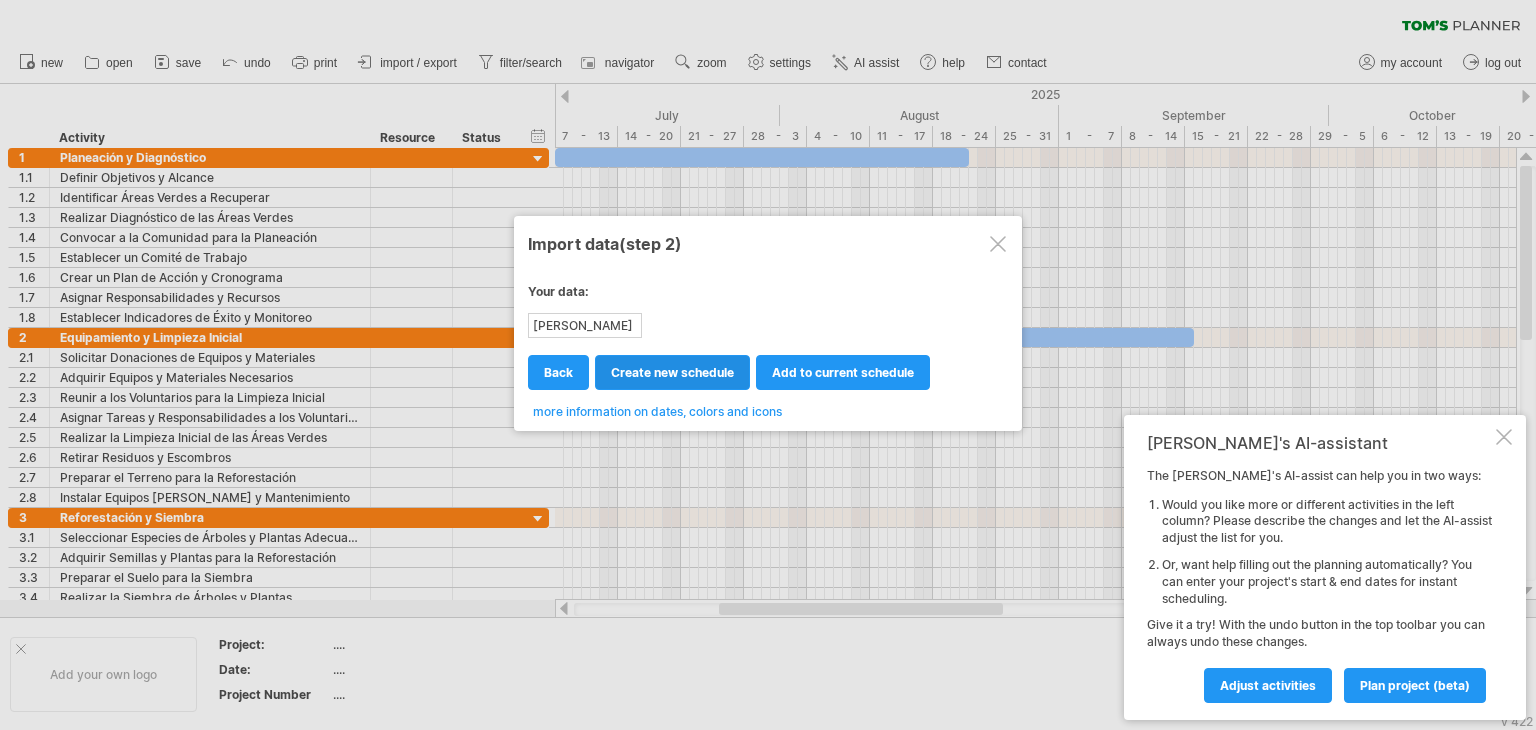 click on "create new schedule" at bounding box center (672, 372) 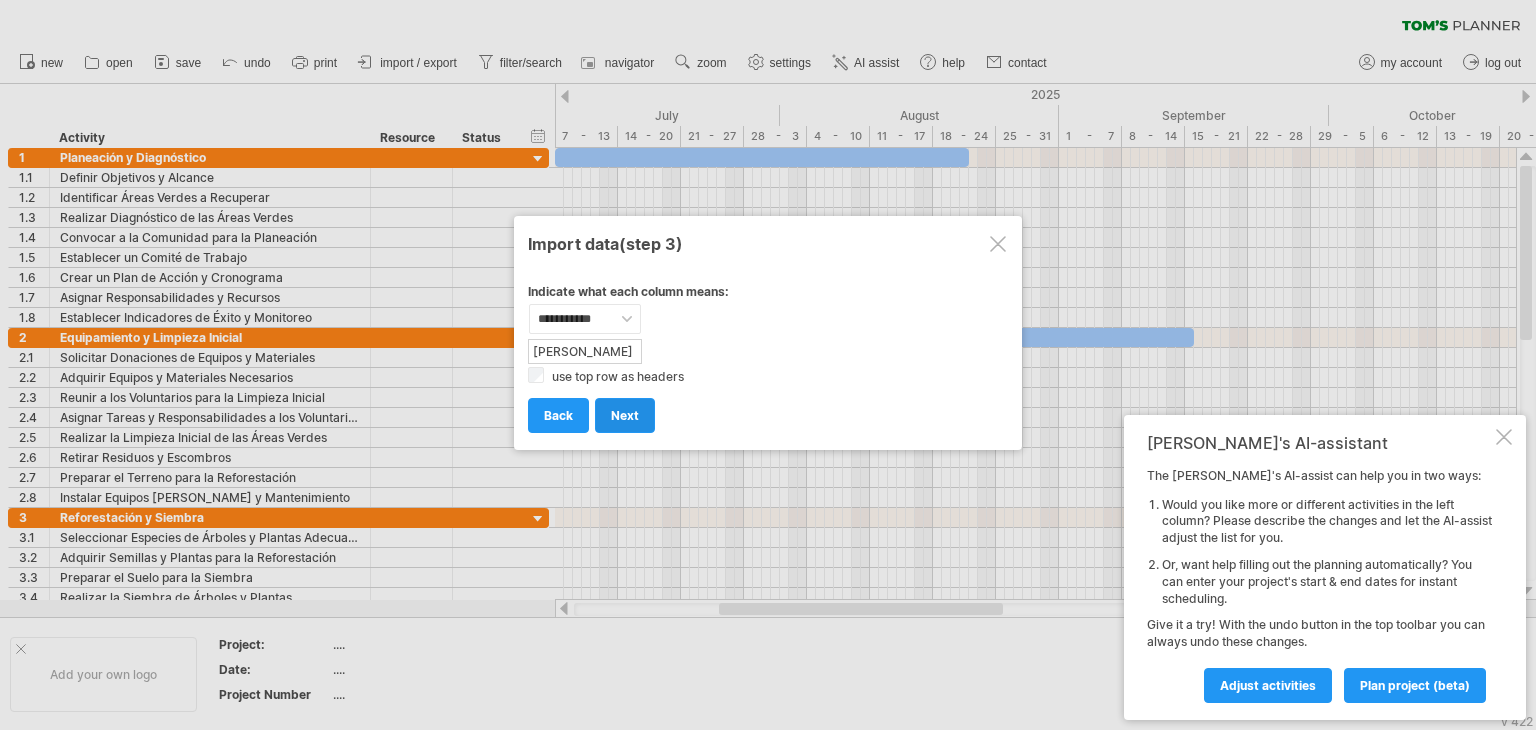 click on "next" at bounding box center (625, 415) 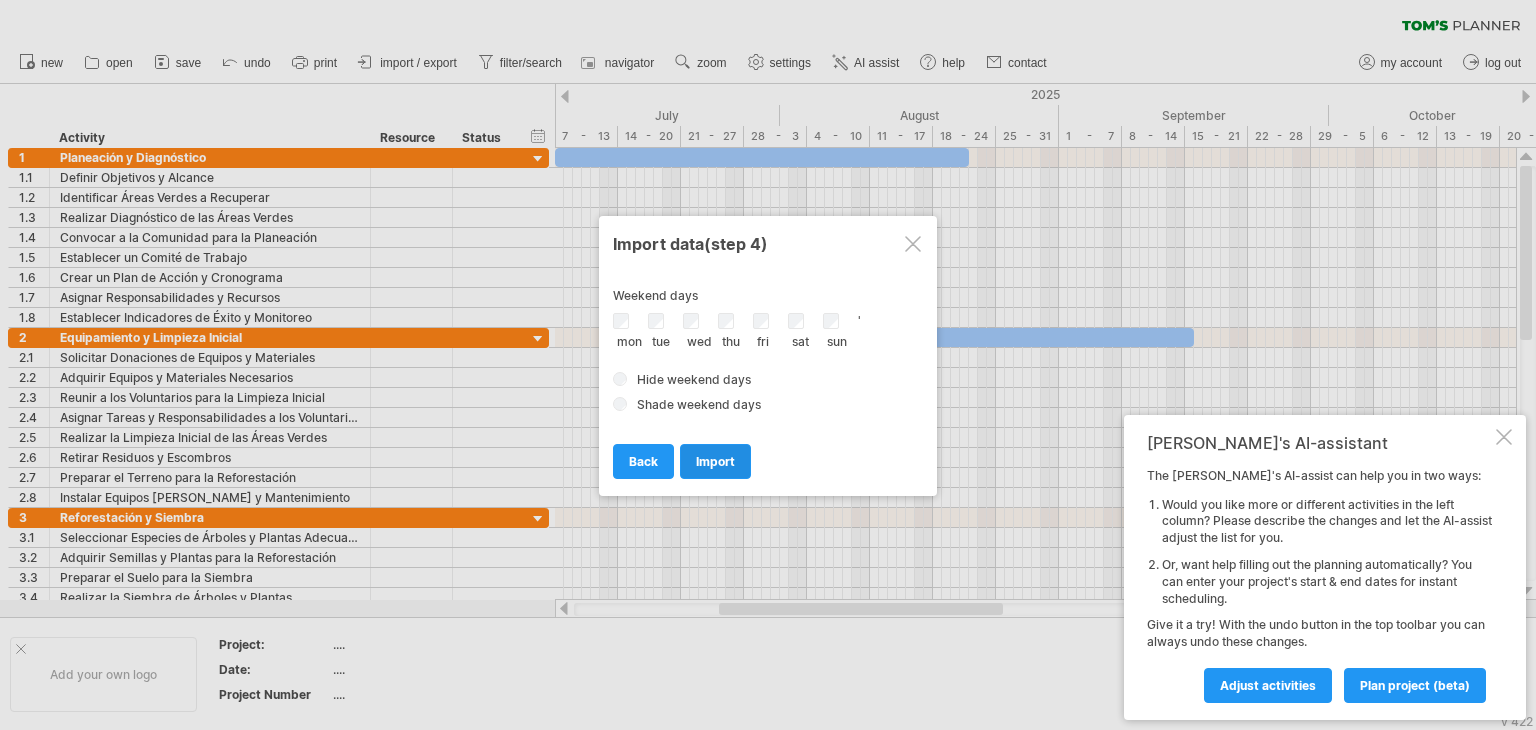 click on "import" at bounding box center [715, 461] 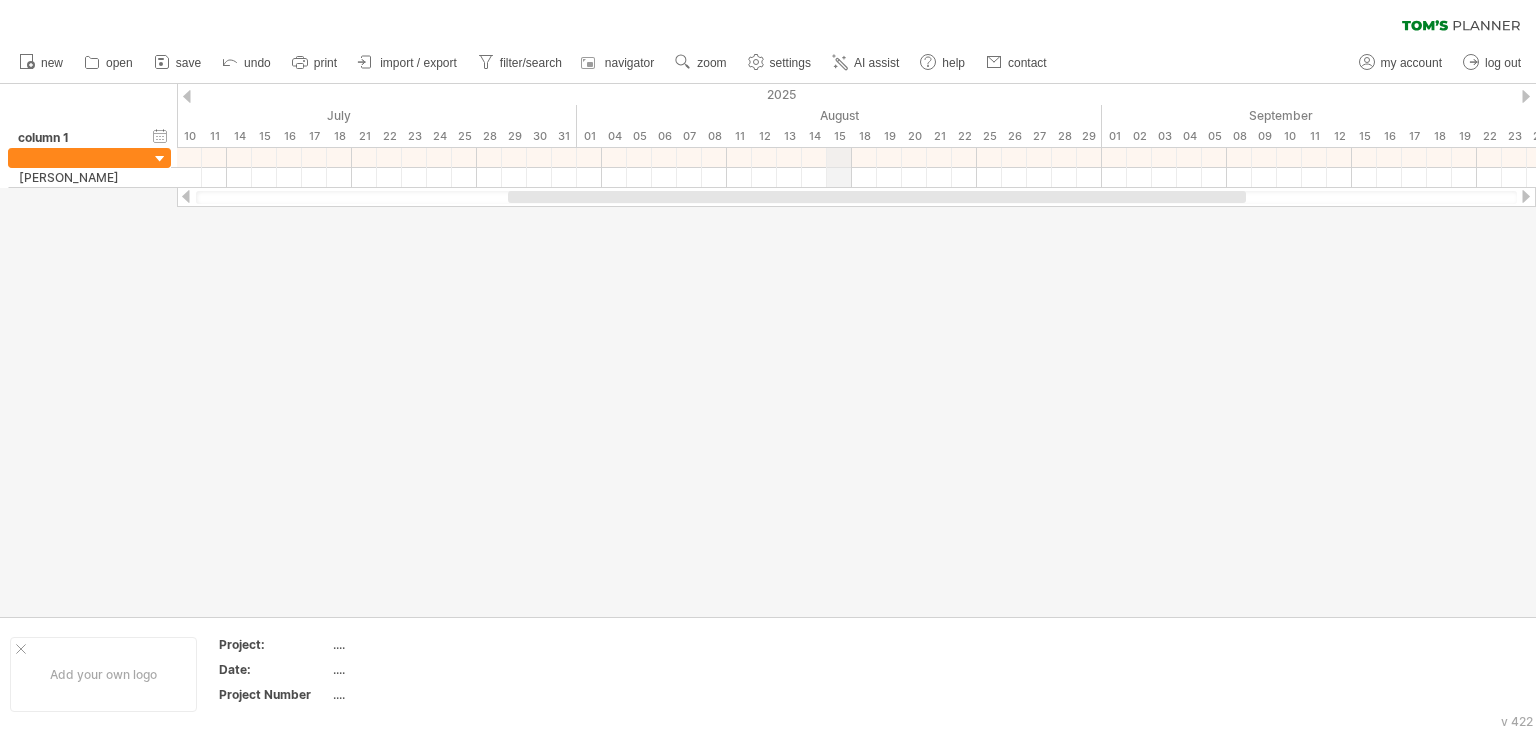 drag, startPoint x: 908, startPoint y: 121, endPoint x: 833, endPoint y: 135, distance: 76.29548 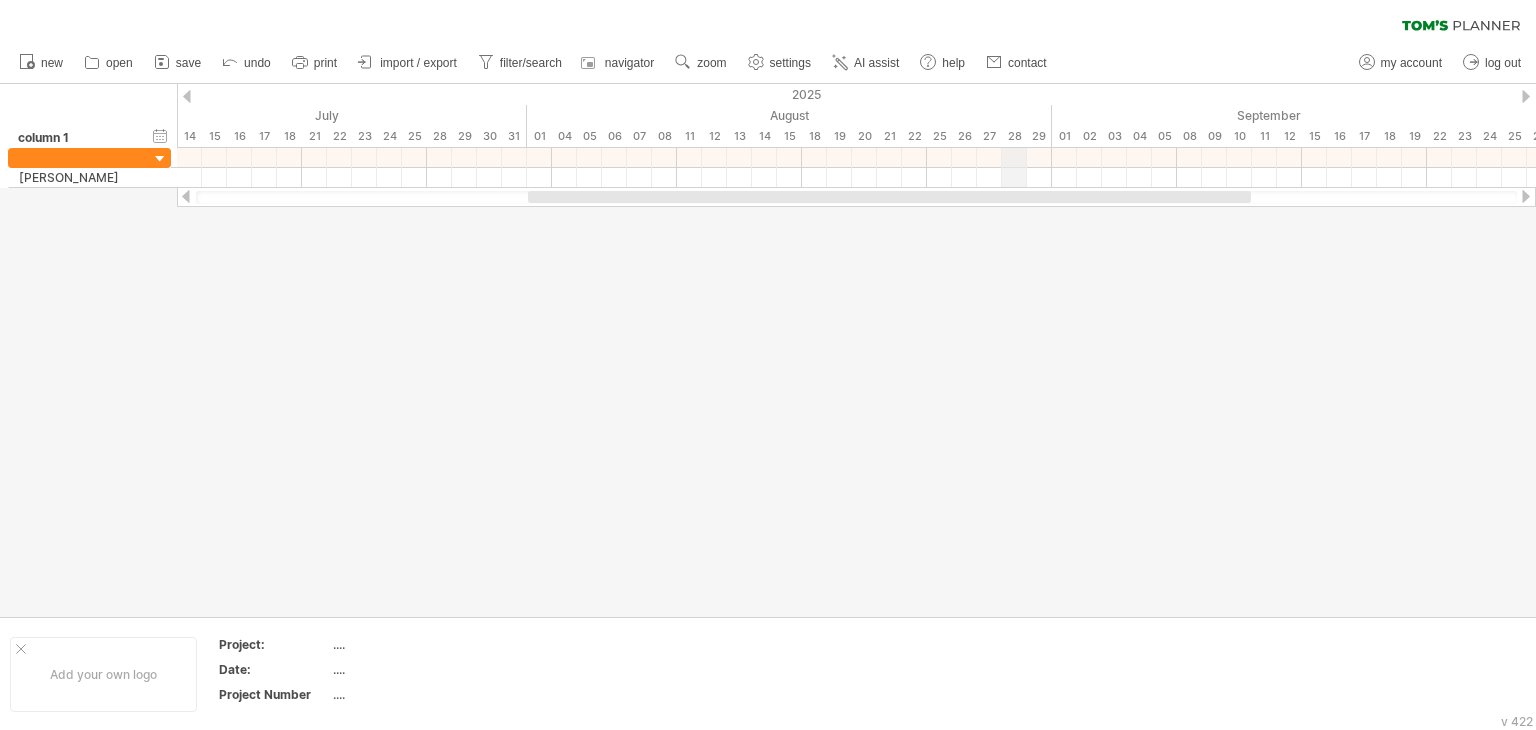 drag, startPoint x: 1071, startPoint y: 123, endPoint x: 972, endPoint y: 141, distance: 100.62306 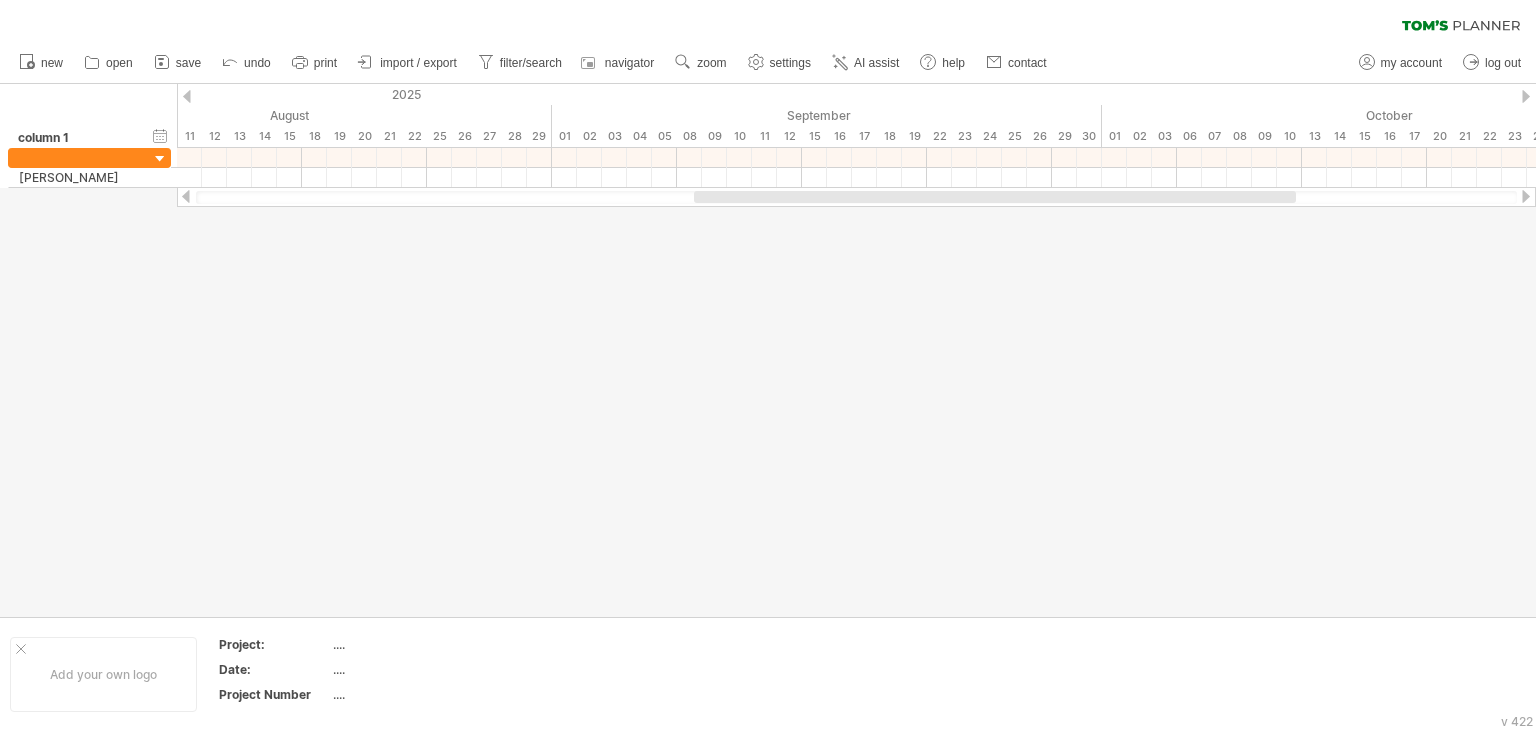 drag, startPoint x: 970, startPoint y: 137, endPoint x: 308, endPoint y: 227, distance: 668.08984 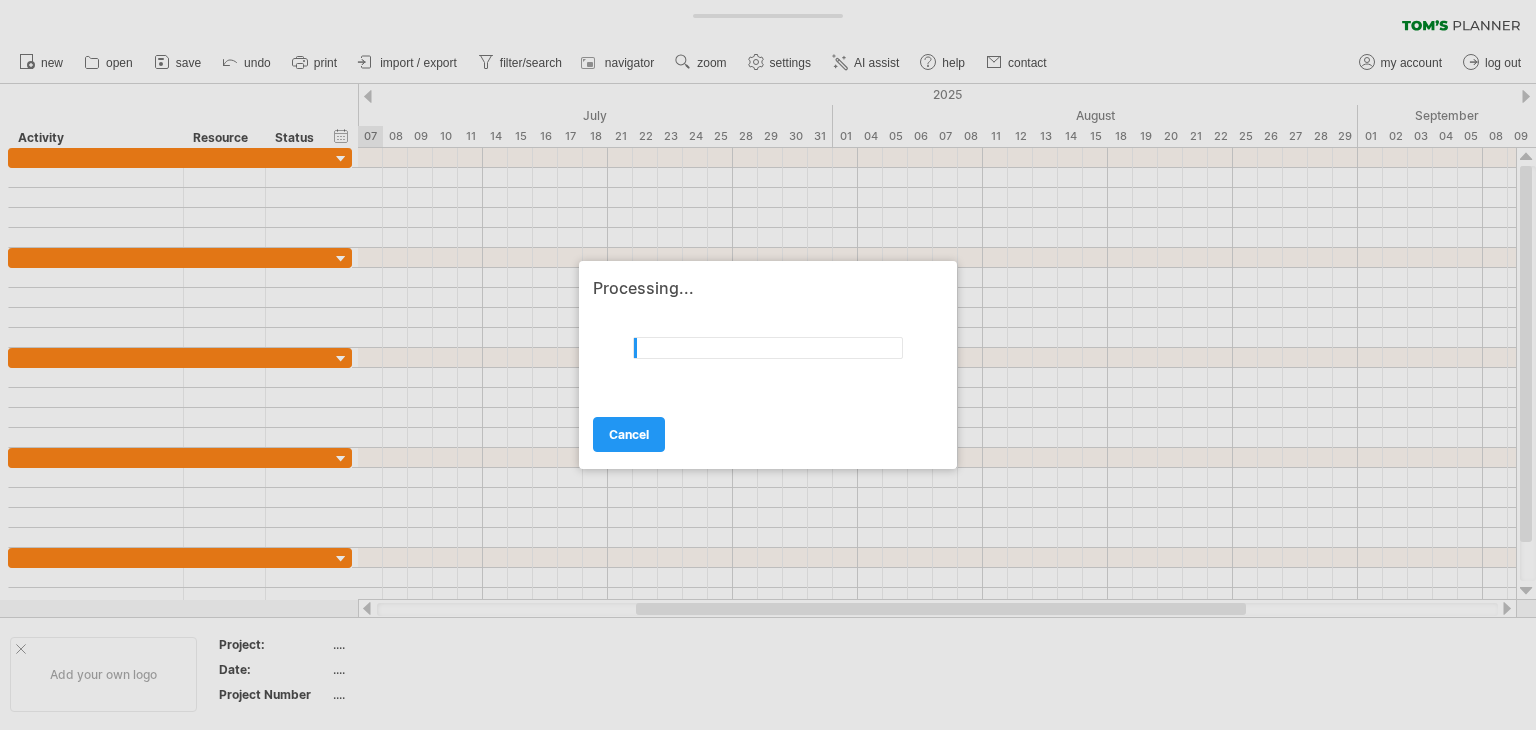 scroll, scrollTop: 0, scrollLeft: 0, axis: both 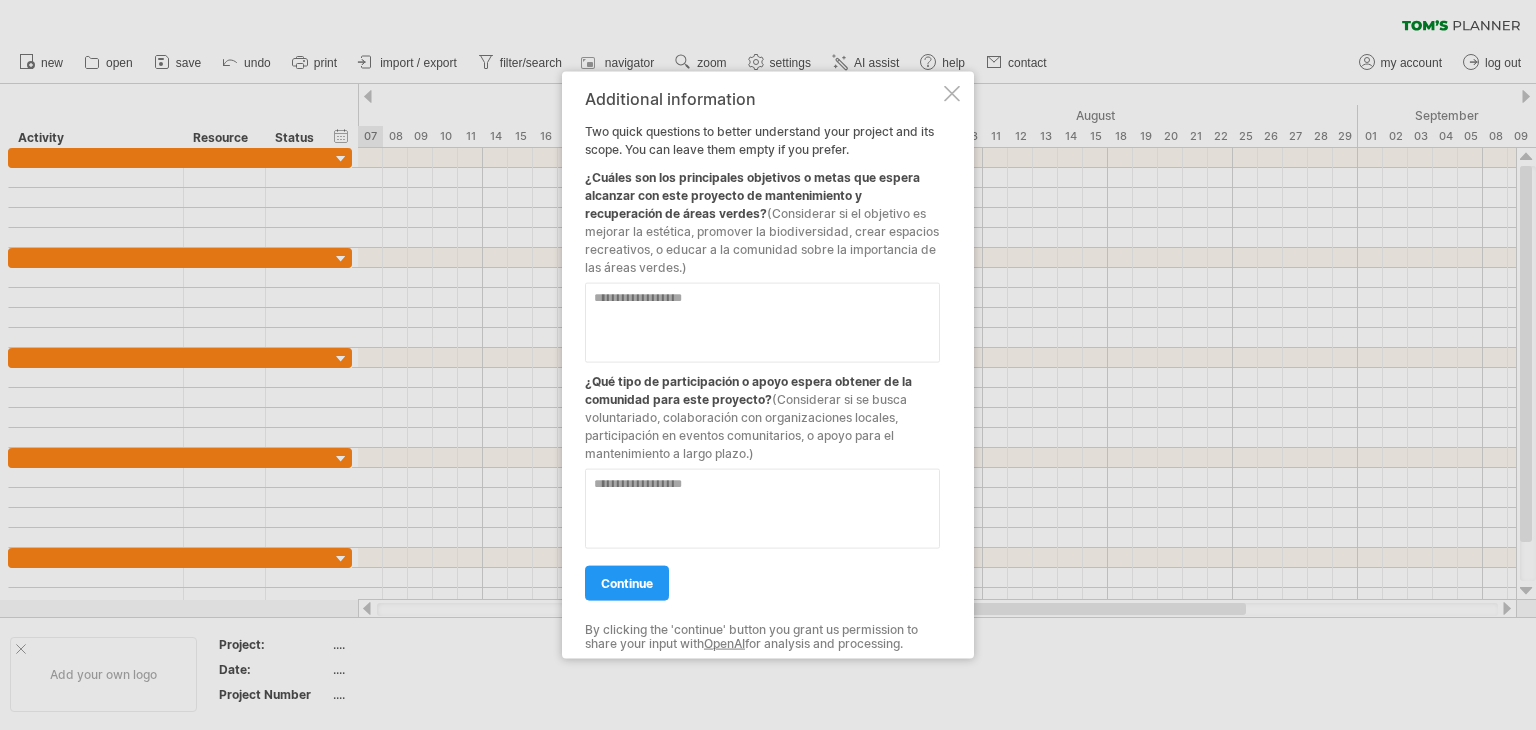 click at bounding box center [762, 323] 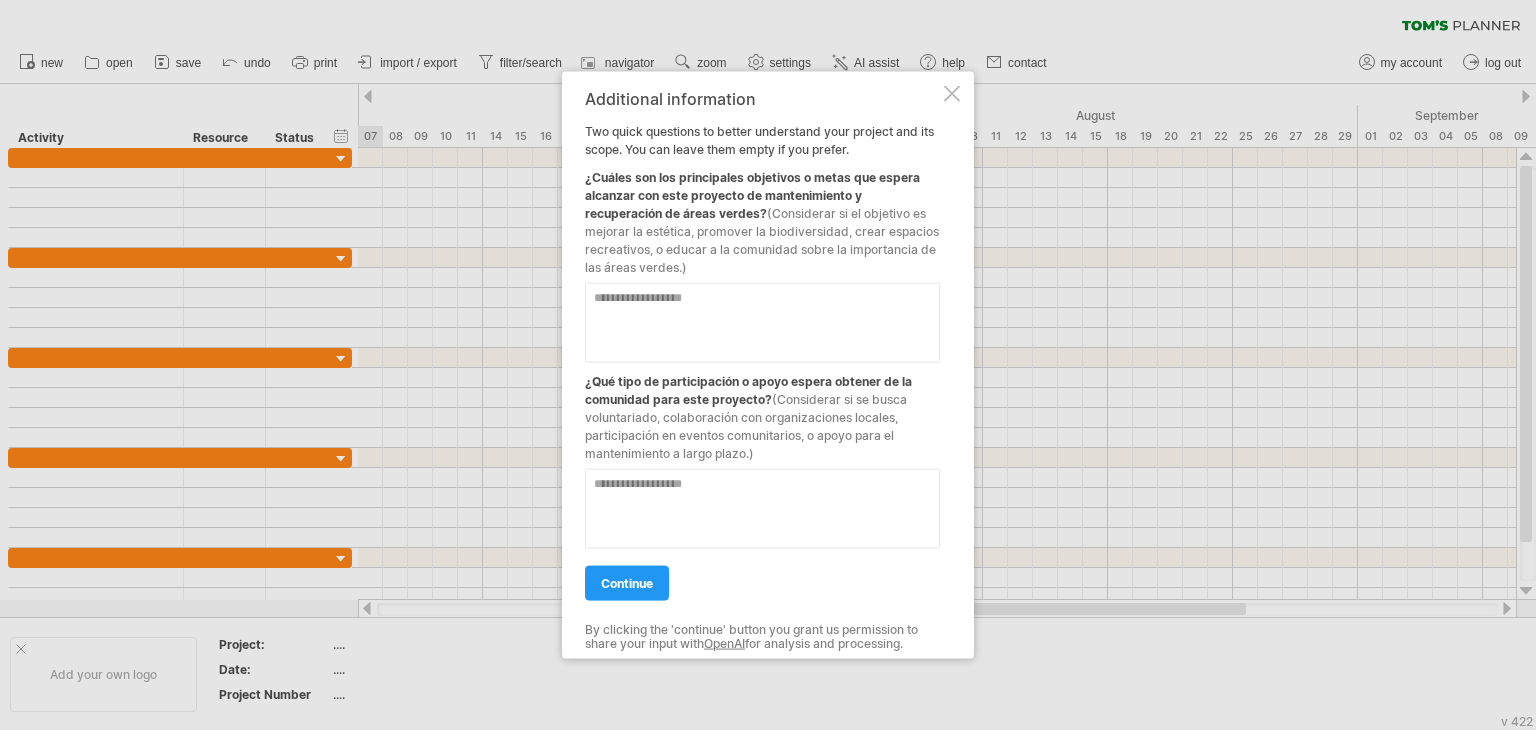 paste on "**********" 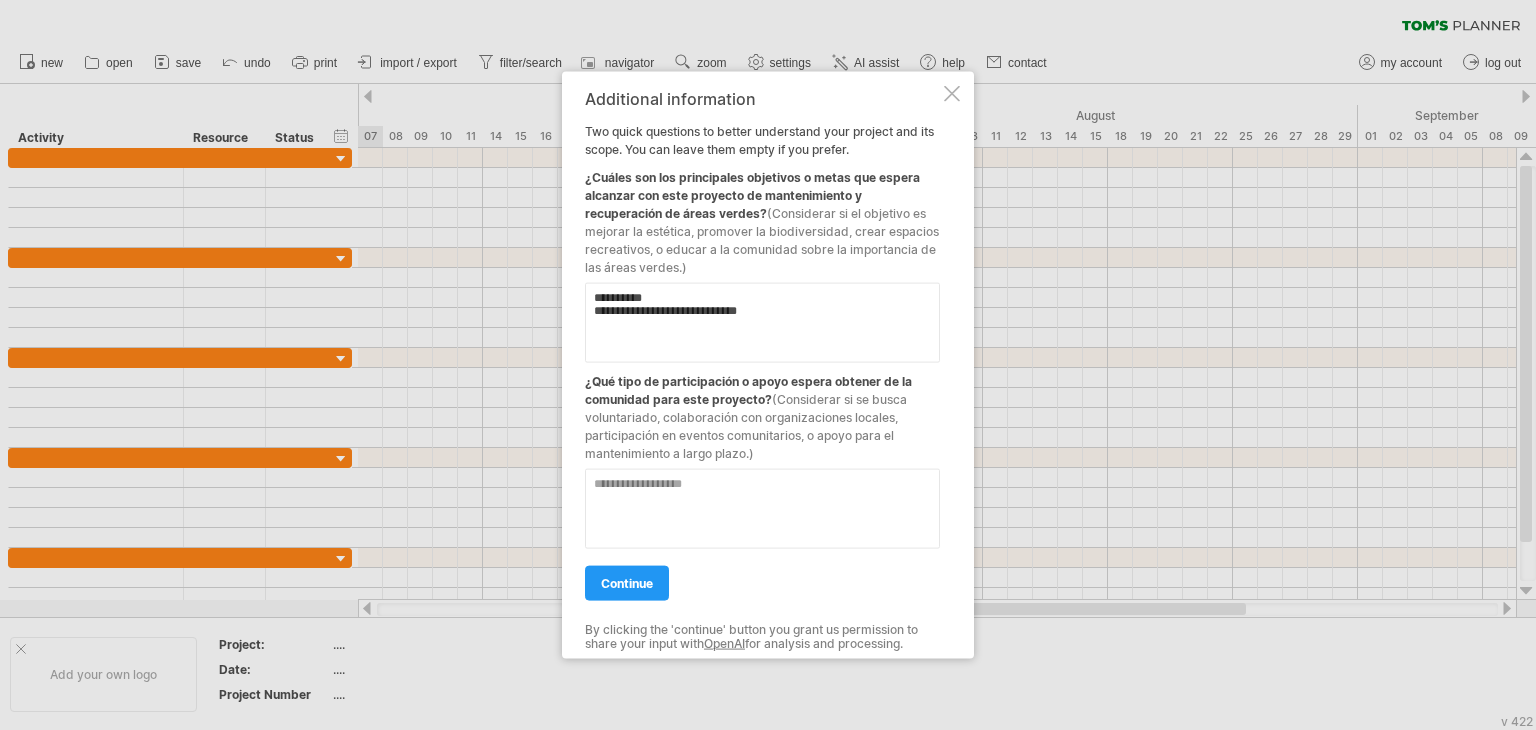 paste on "**********" 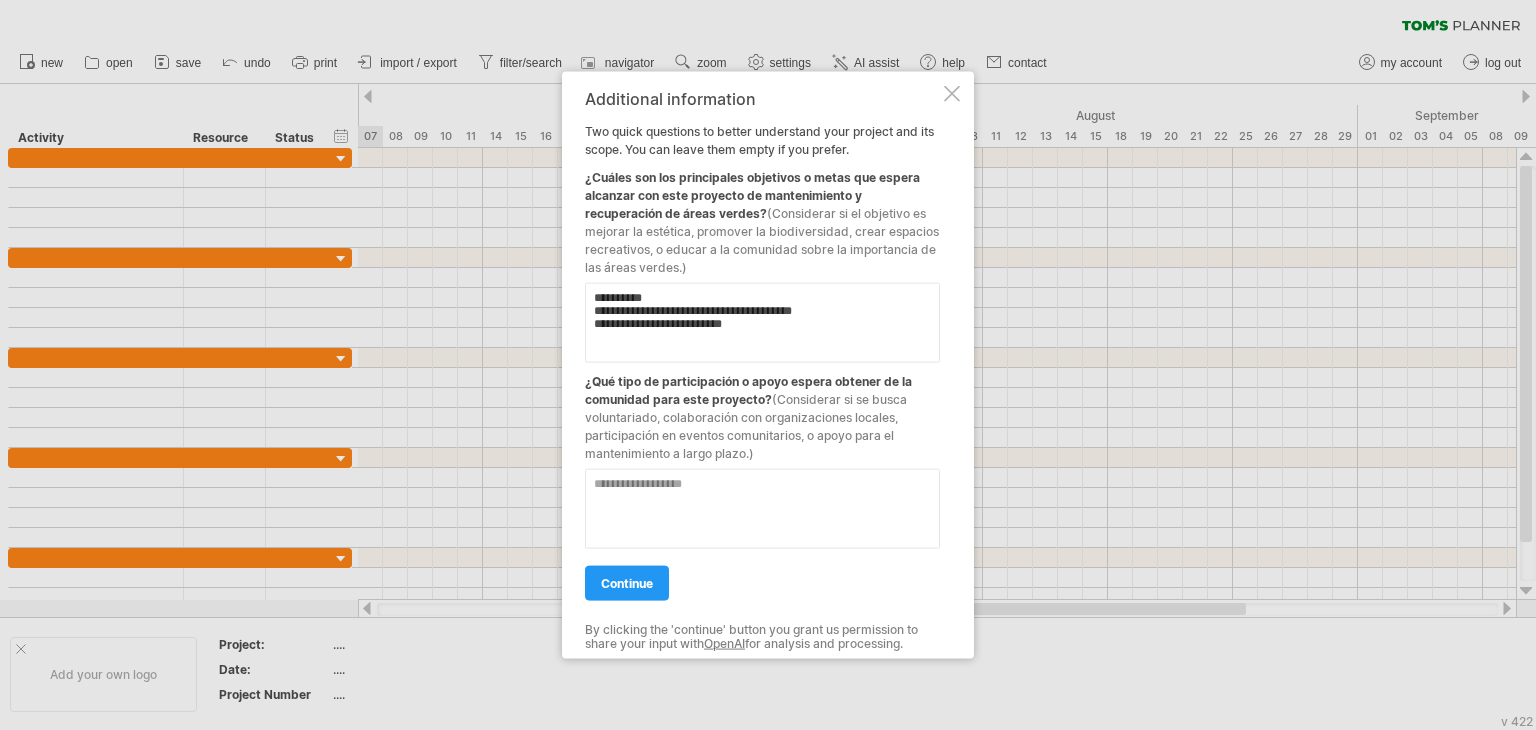 paste on "**********" 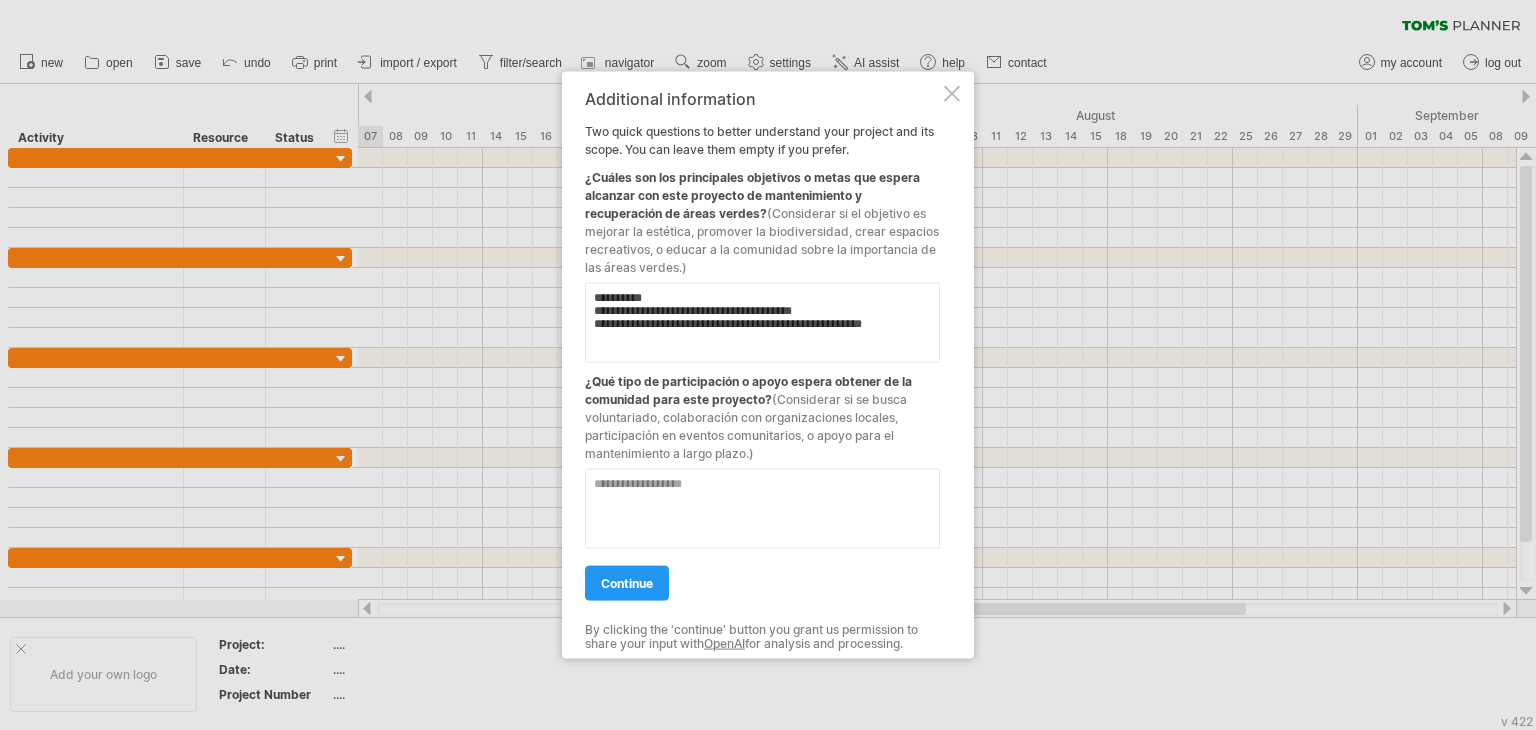 paste on "**********" 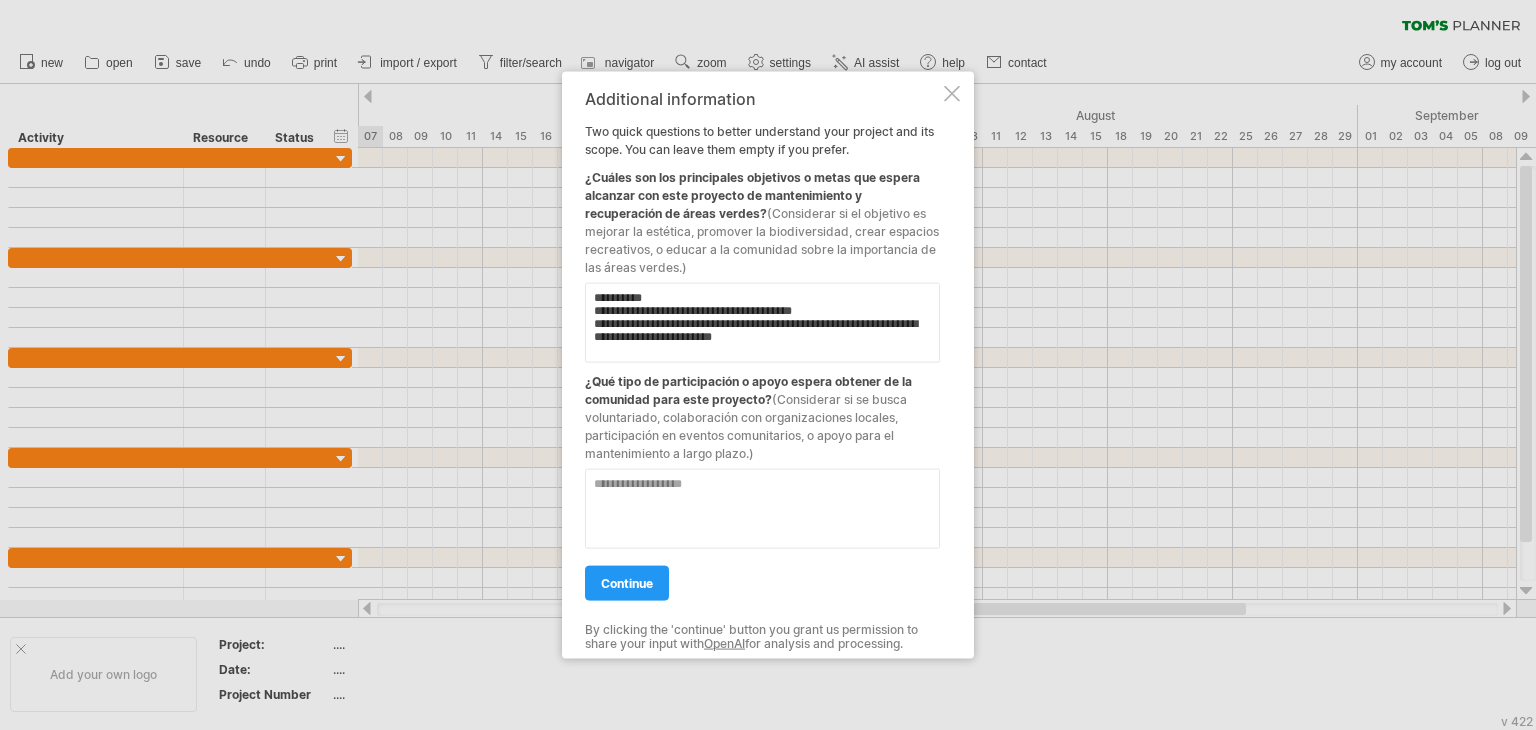 type on "**********" 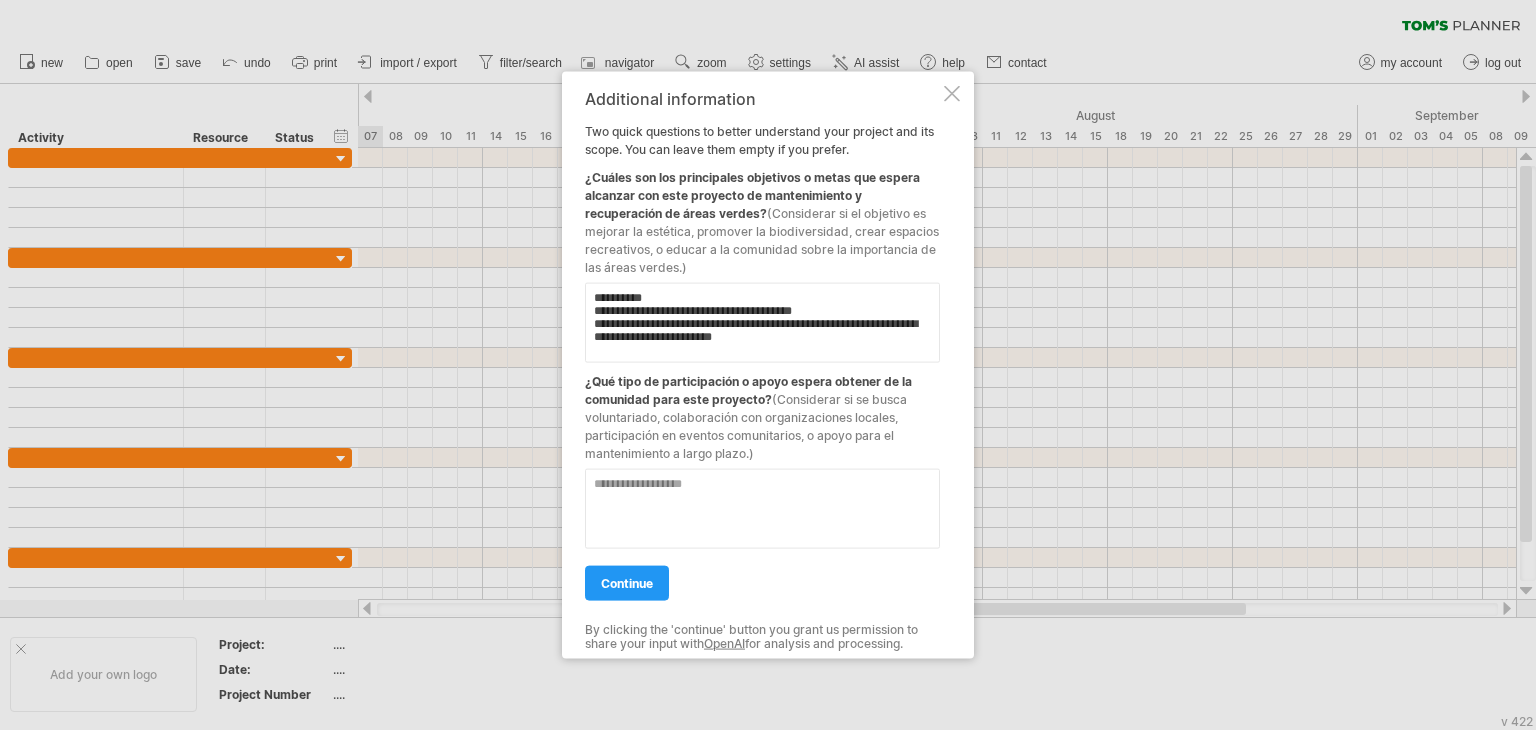 paste on "**********" 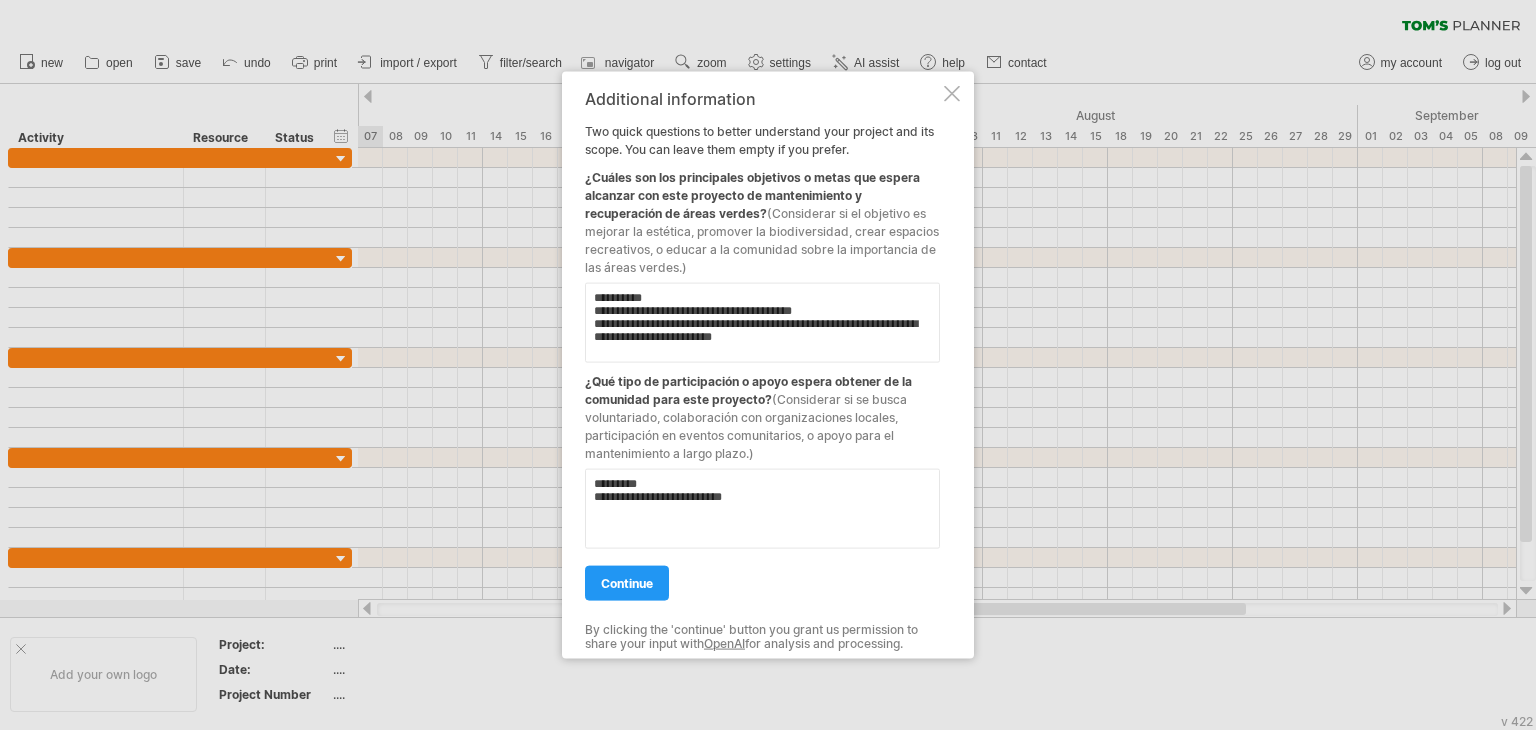 paste on "**********" 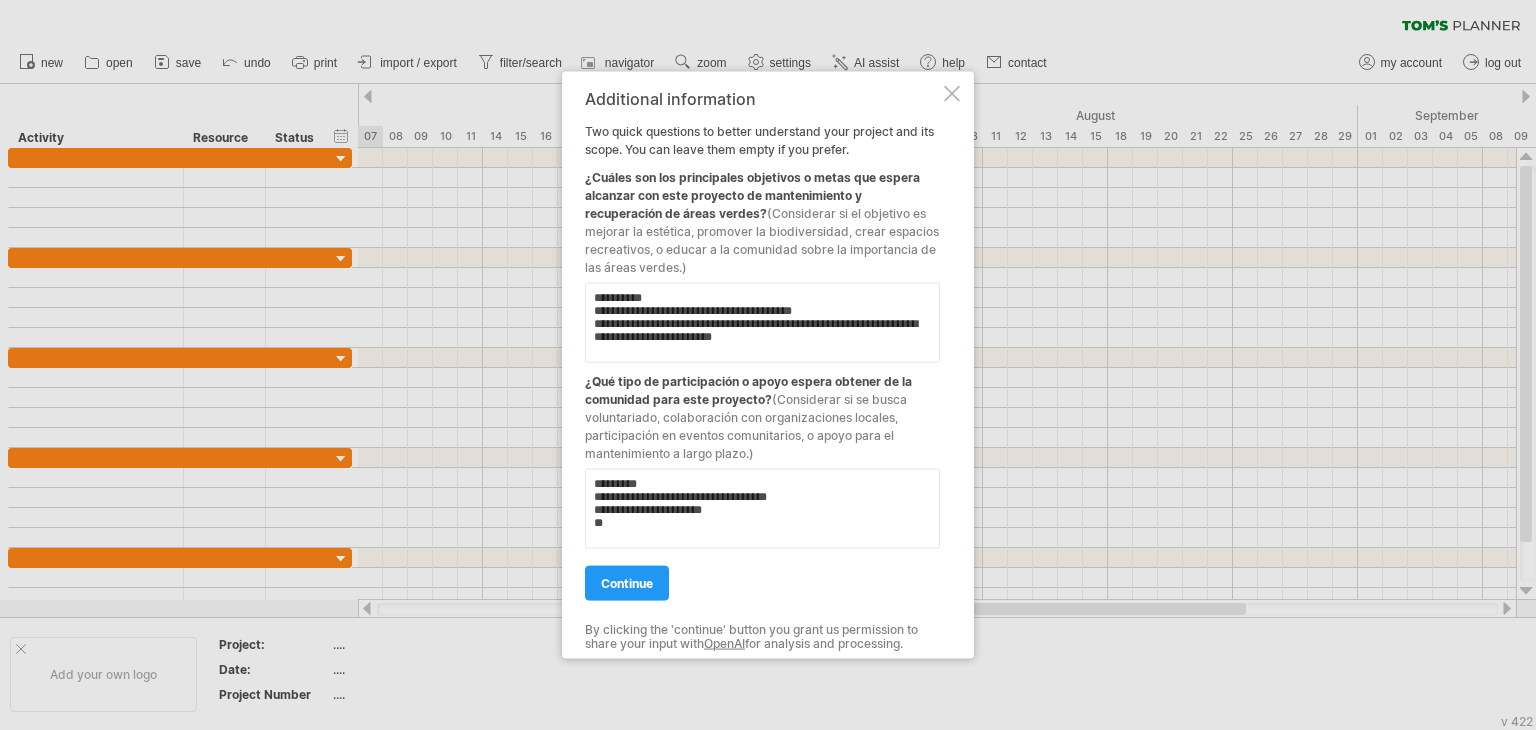 paste on "**********" 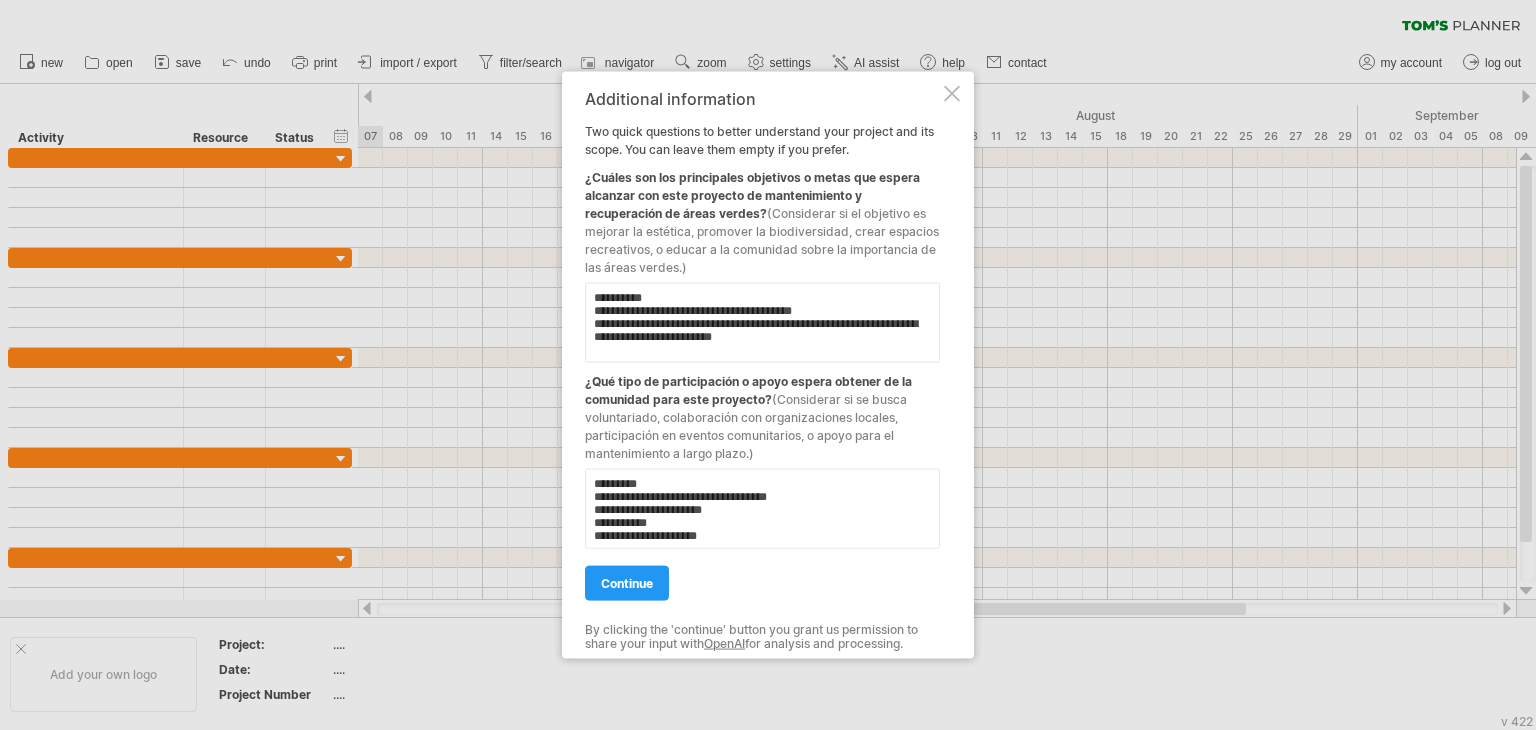 scroll, scrollTop: 6, scrollLeft: 0, axis: vertical 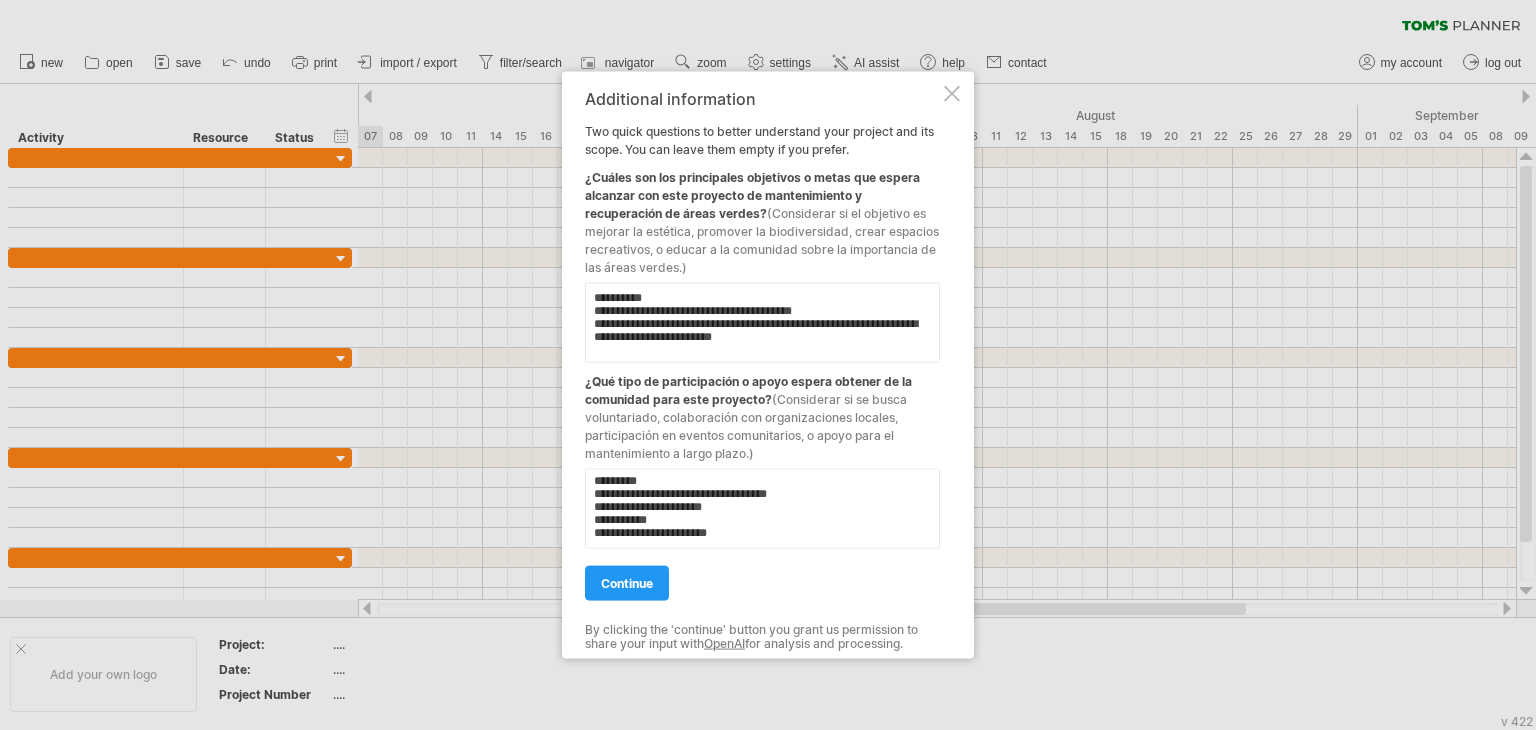 paste on "**********" 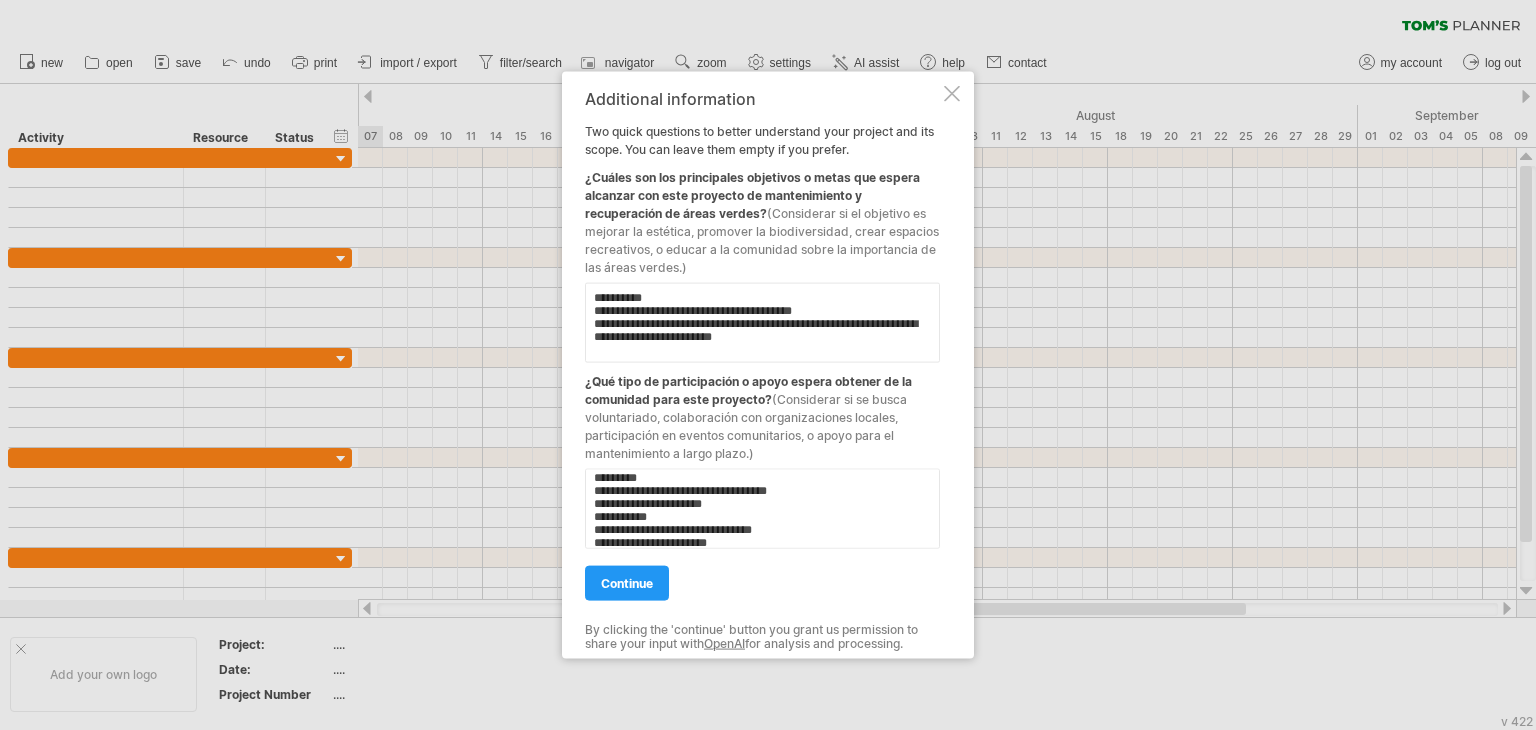 scroll, scrollTop: 36, scrollLeft: 0, axis: vertical 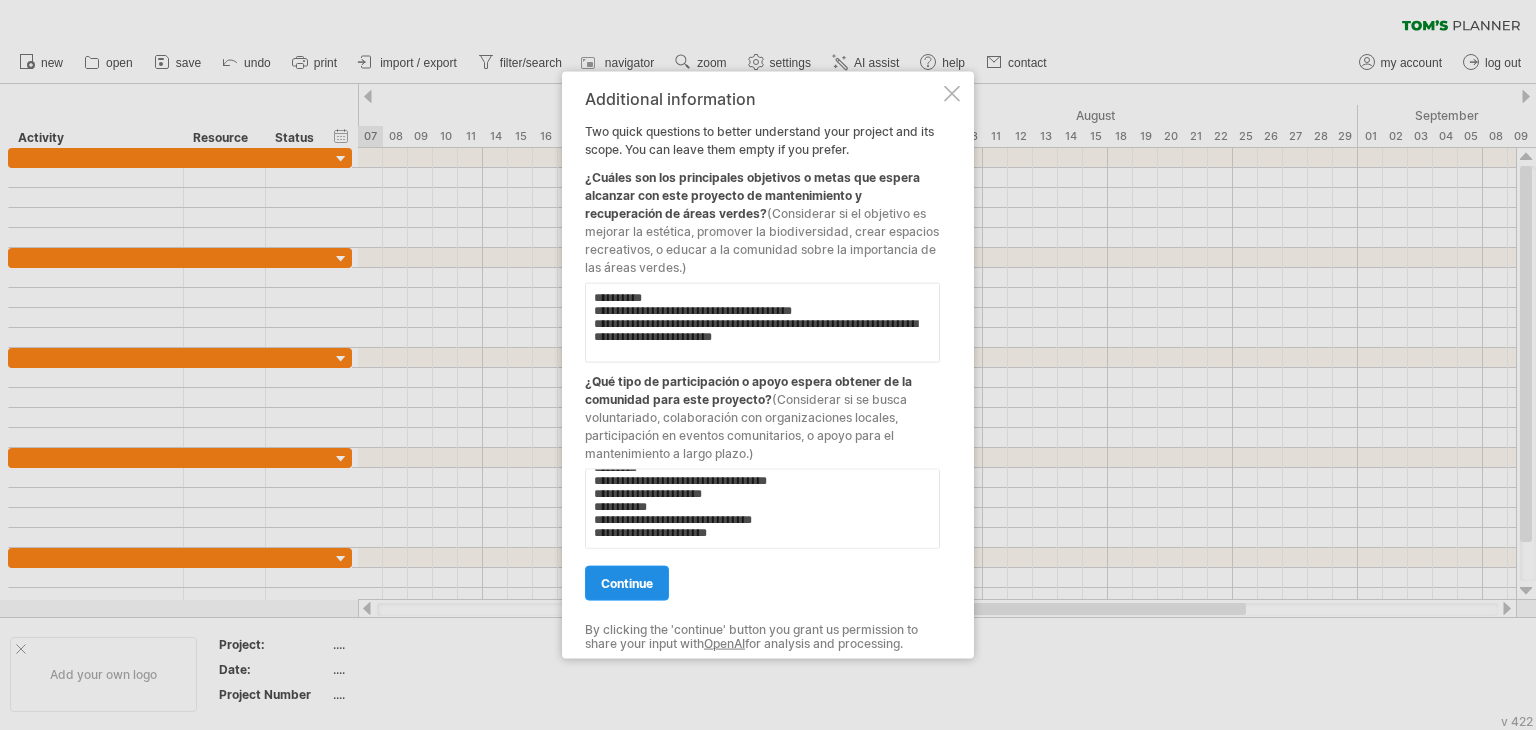 type on "**********" 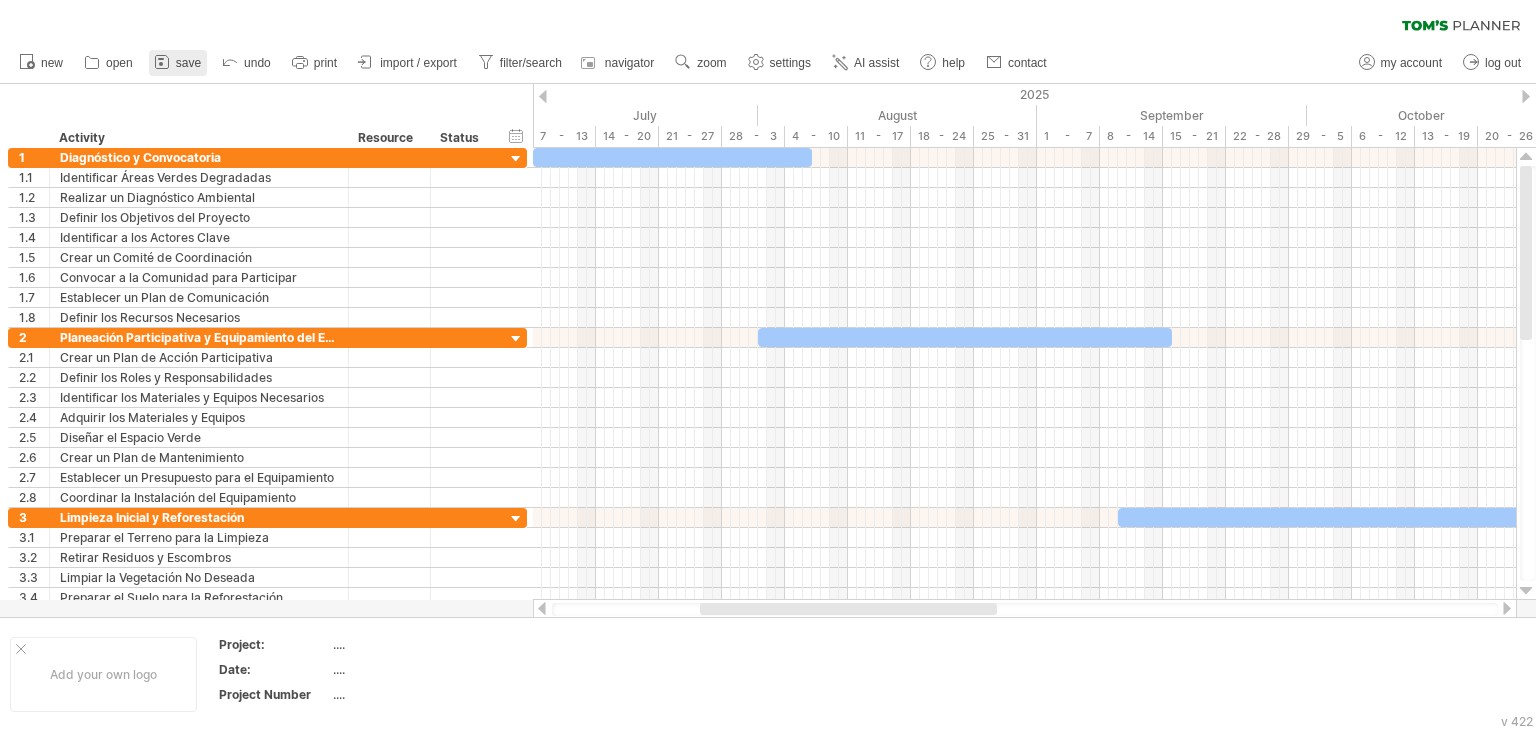 click on "save" at bounding box center [188, 63] 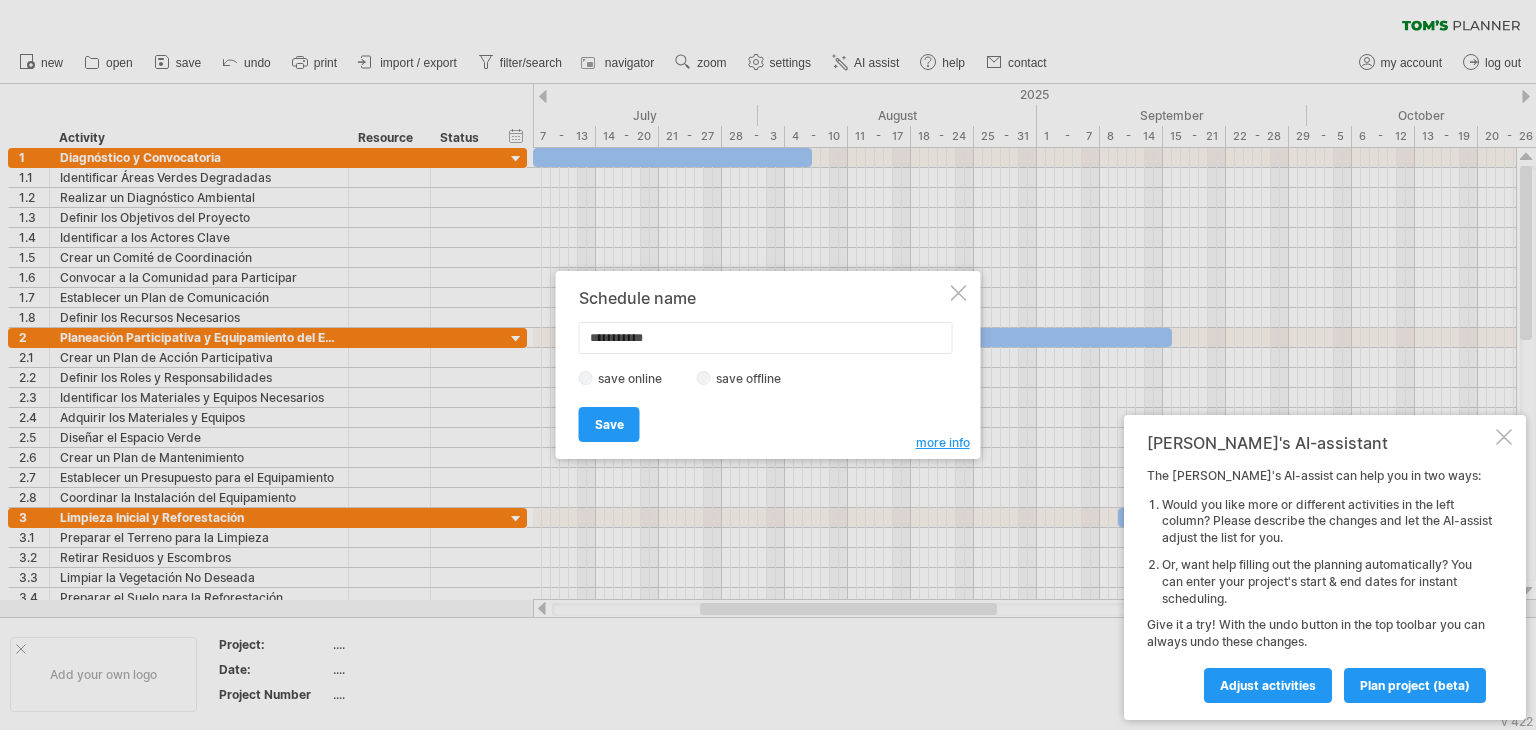 click on "save offline" at bounding box center [754, 378] 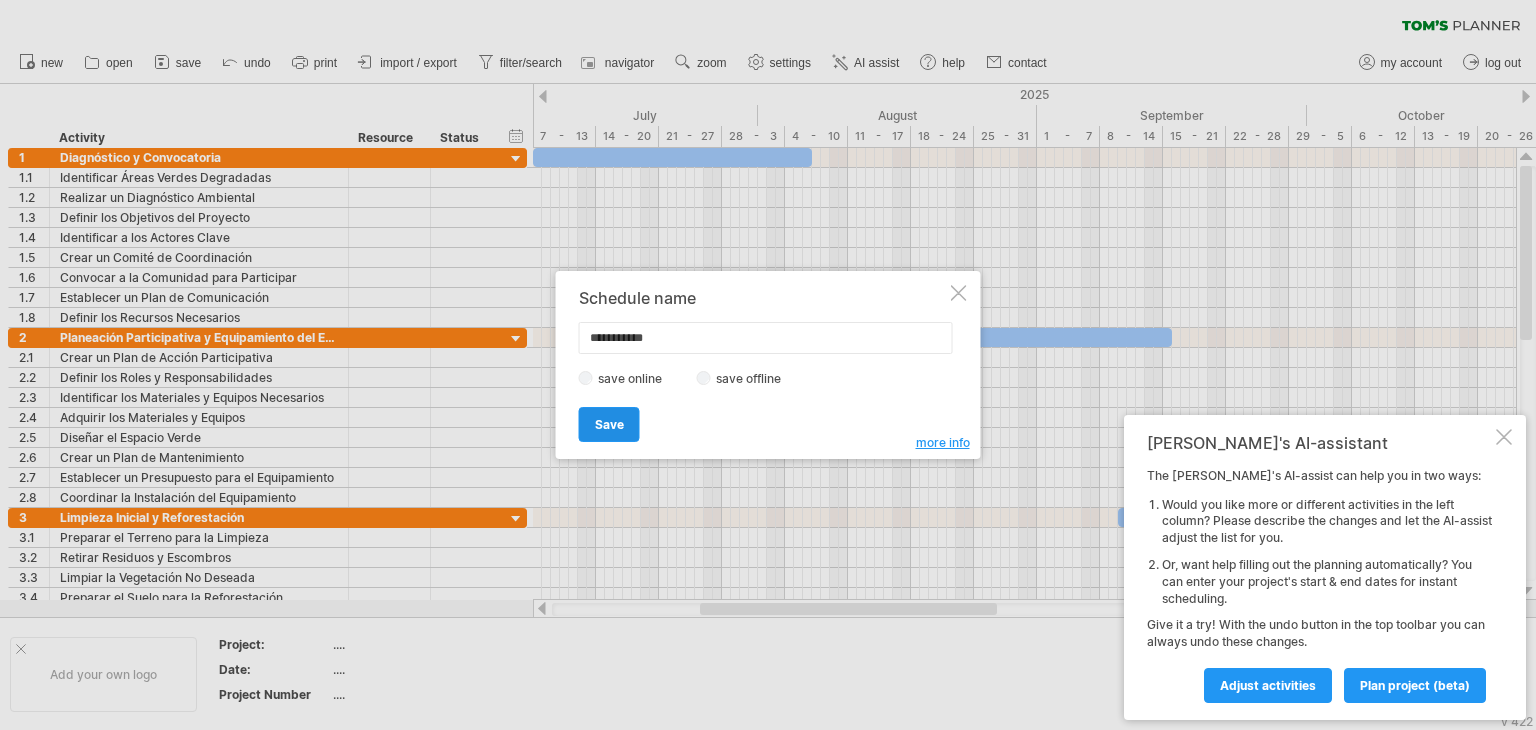 click on "Save" at bounding box center [609, 424] 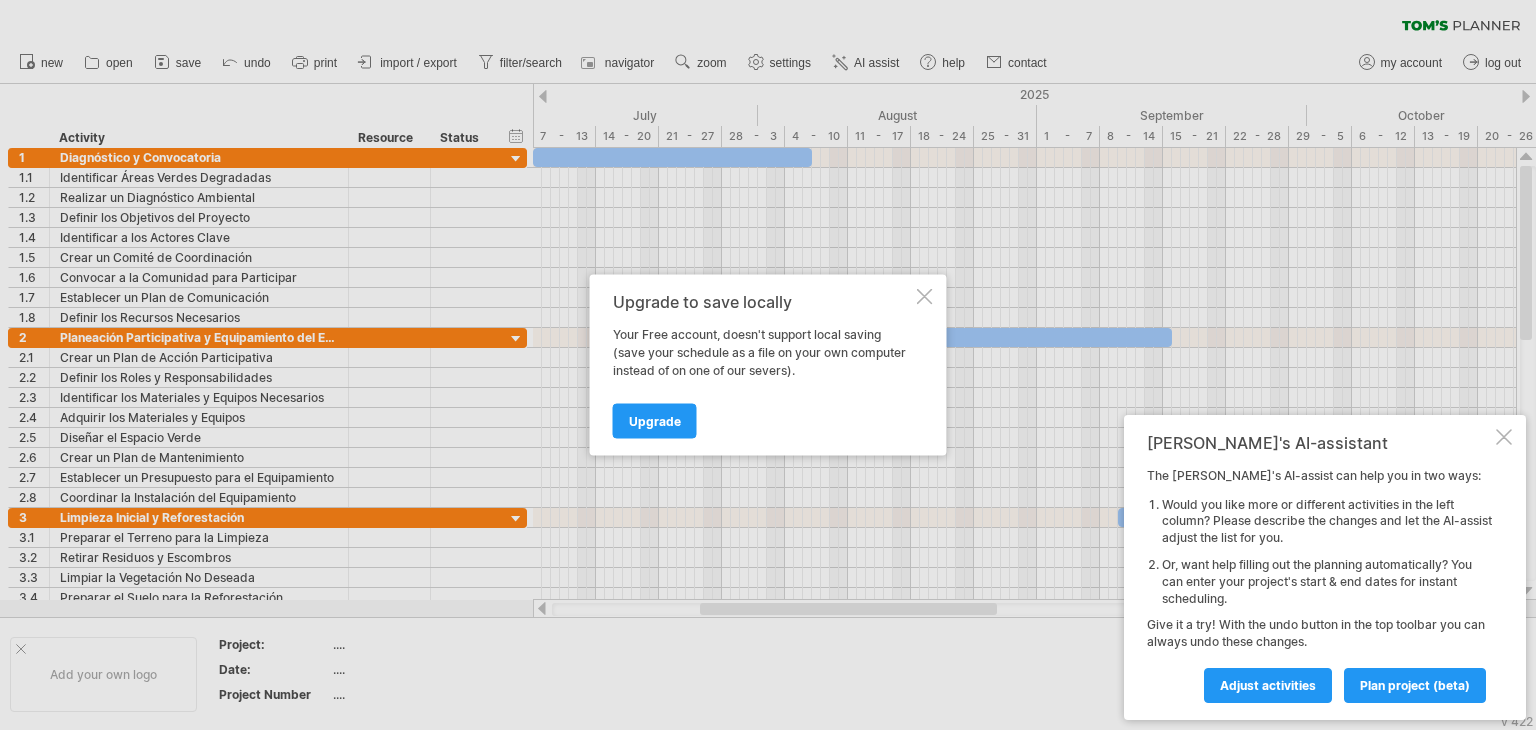 click at bounding box center [925, 297] 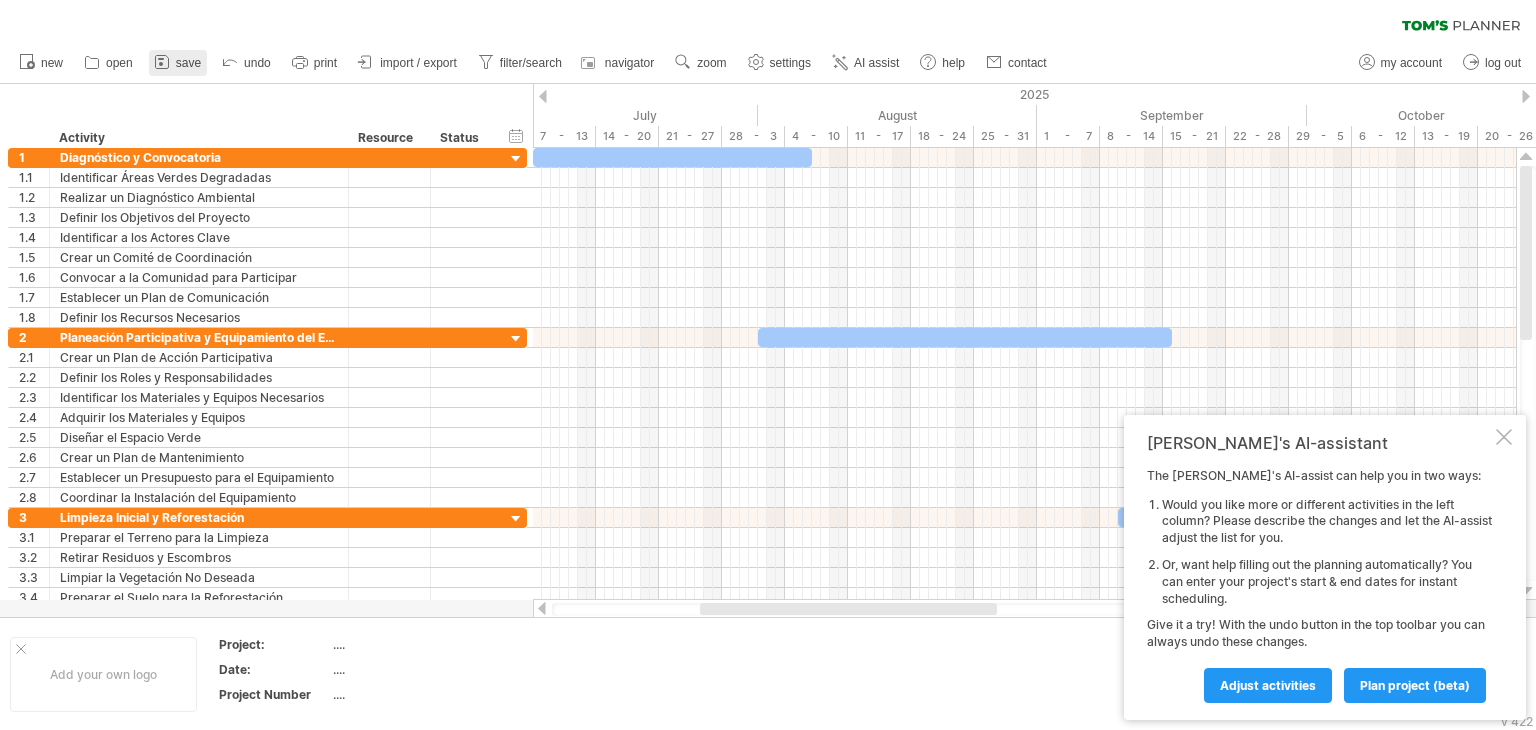 click on "save" at bounding box center (188, 63) 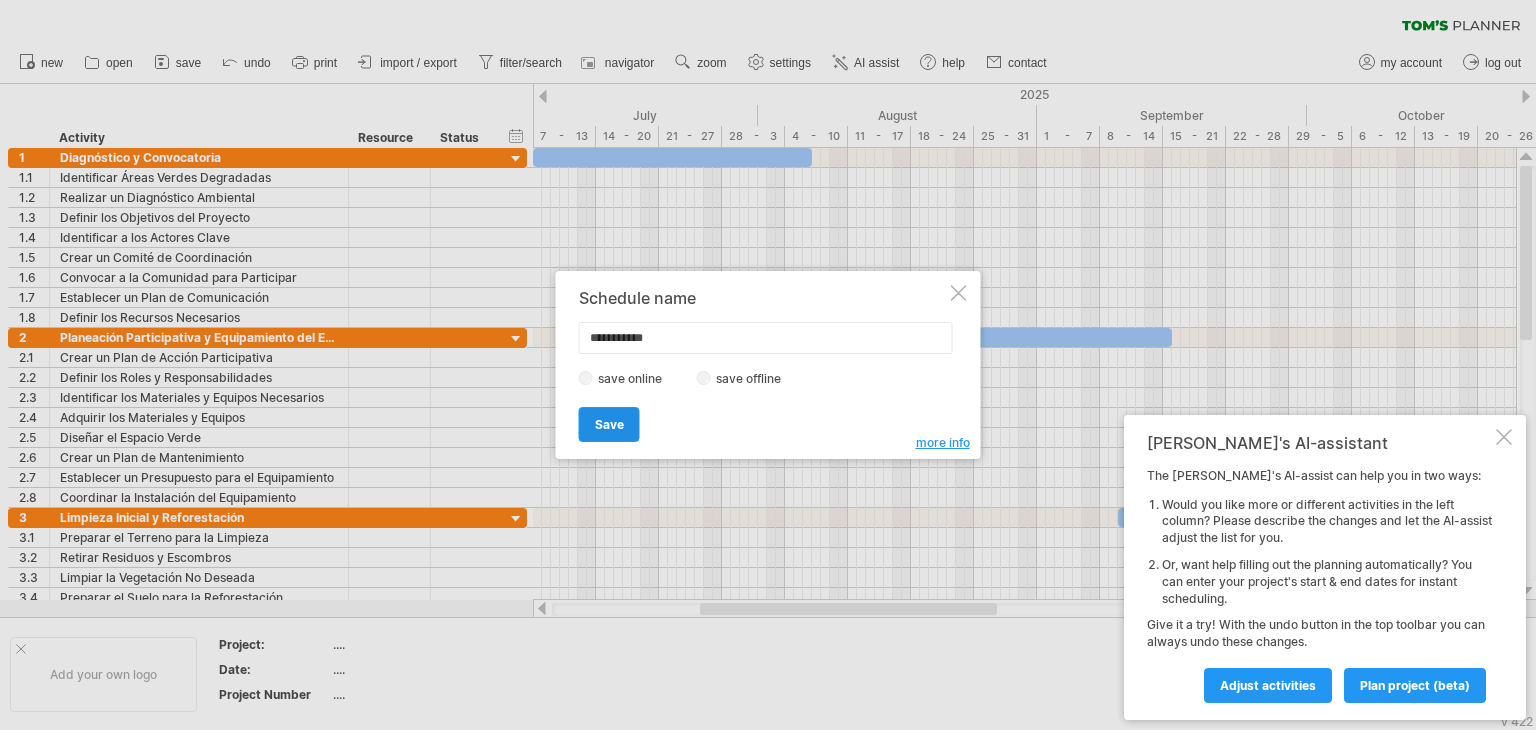 click on "Save" at bounding box center [609, 424] 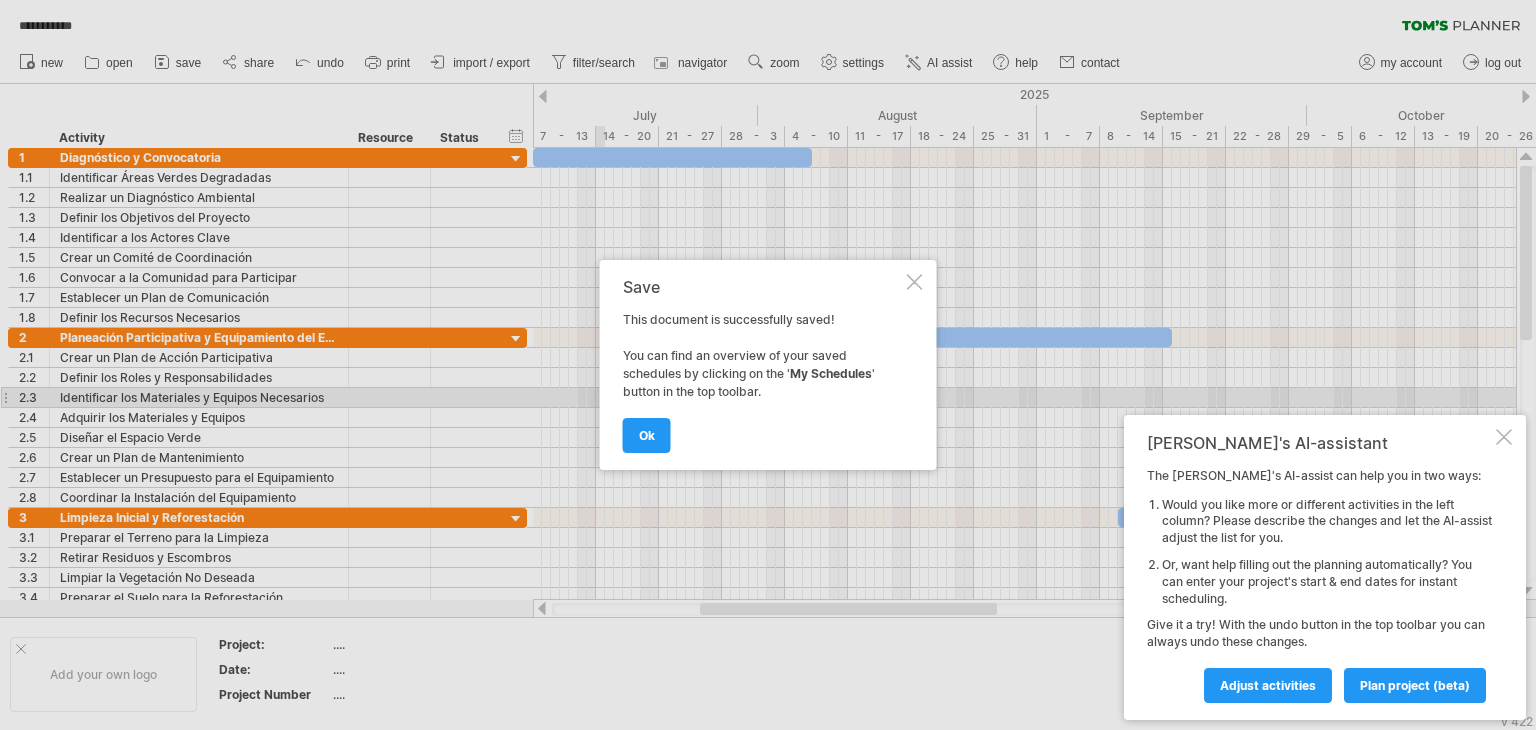 click on "ok" at bounding box center (647, 435) 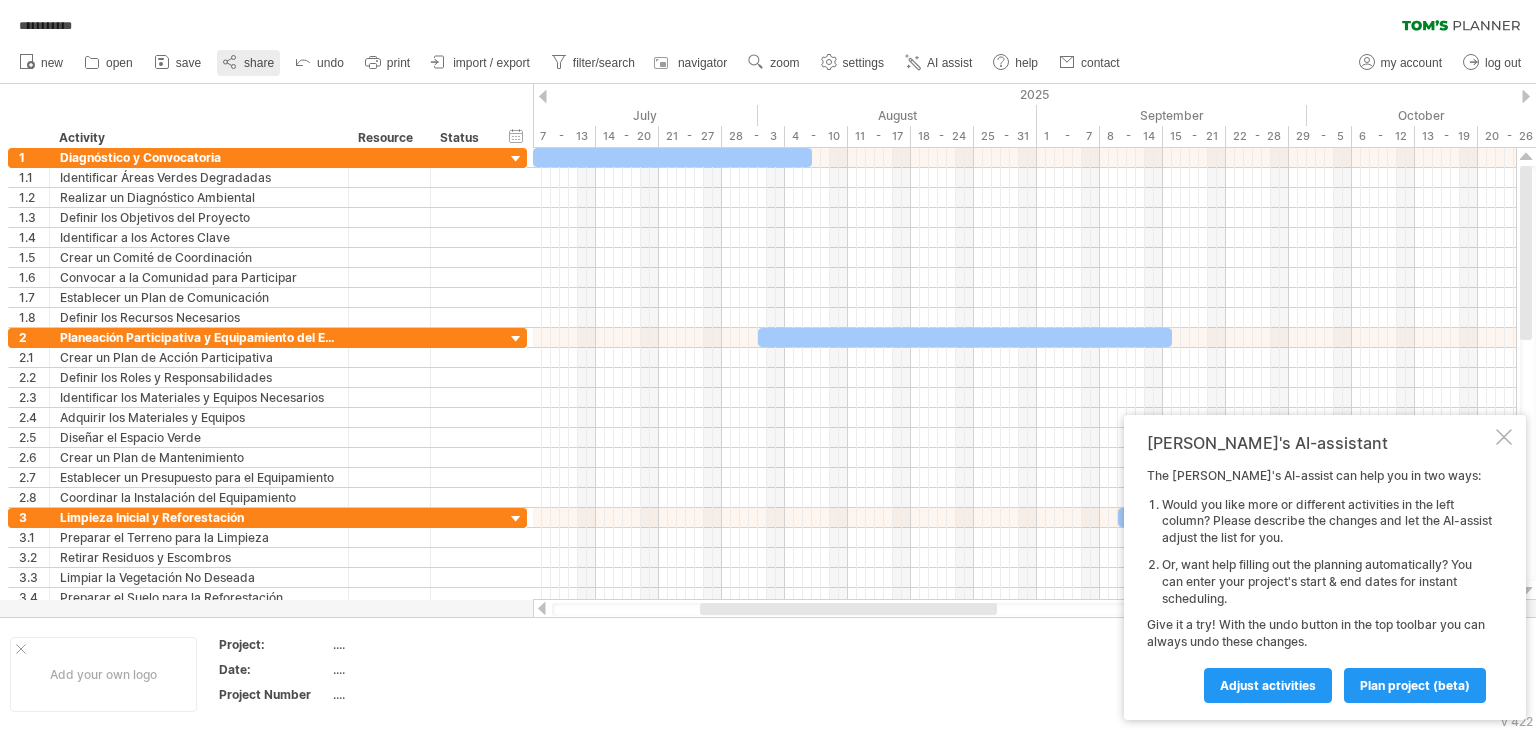 click on "share" at bounding box center [259, 63] 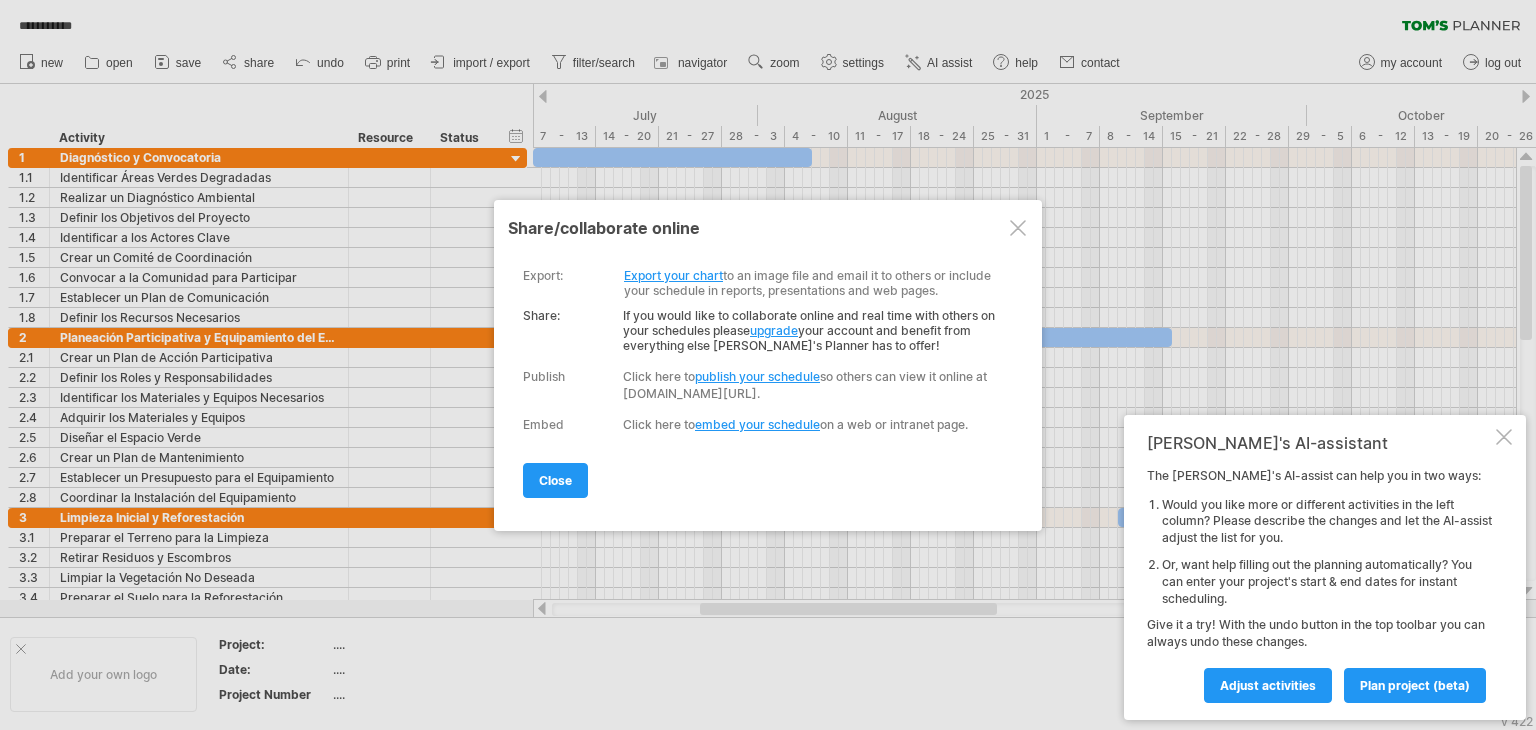 click at bounding box center (1018, 228) 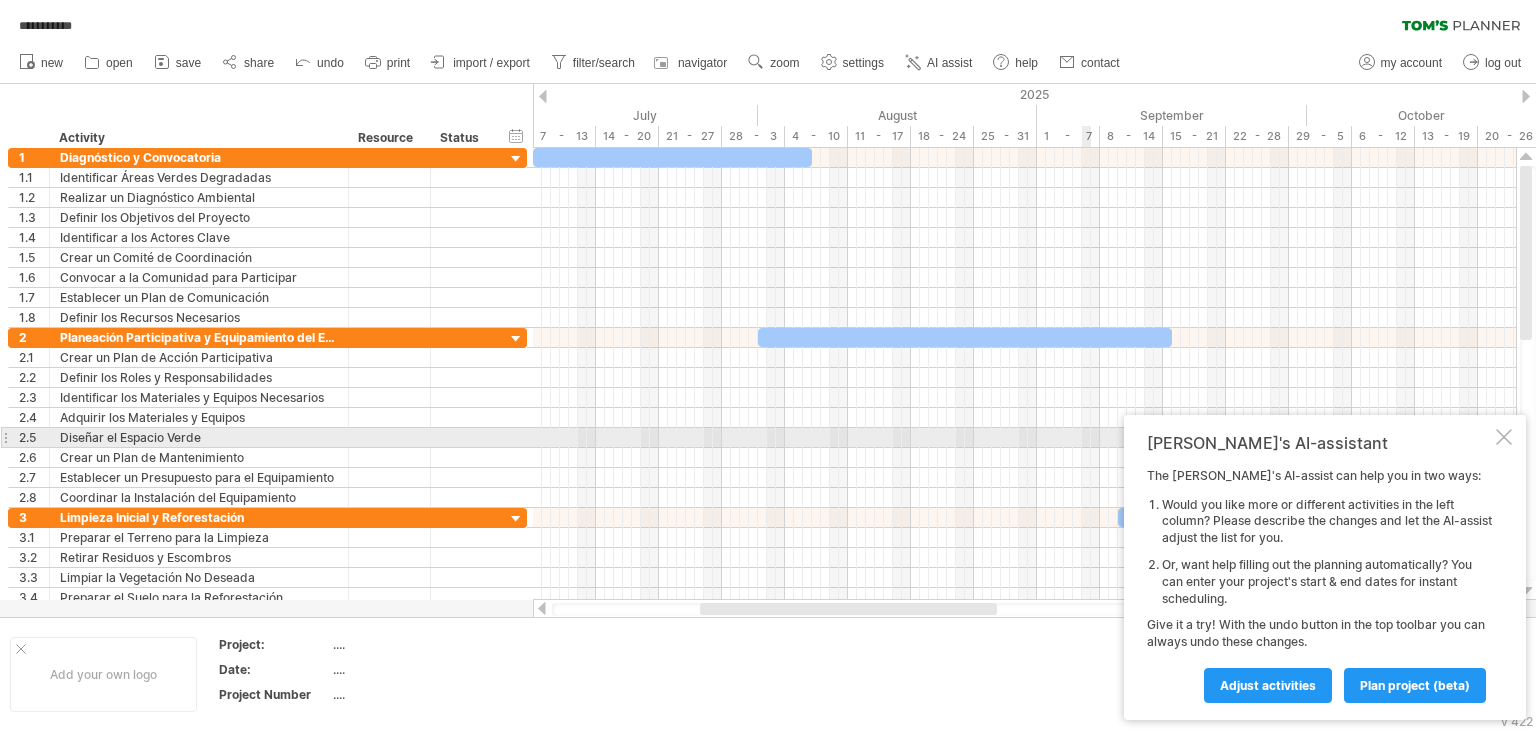 click at bounding box center [1504, 437] 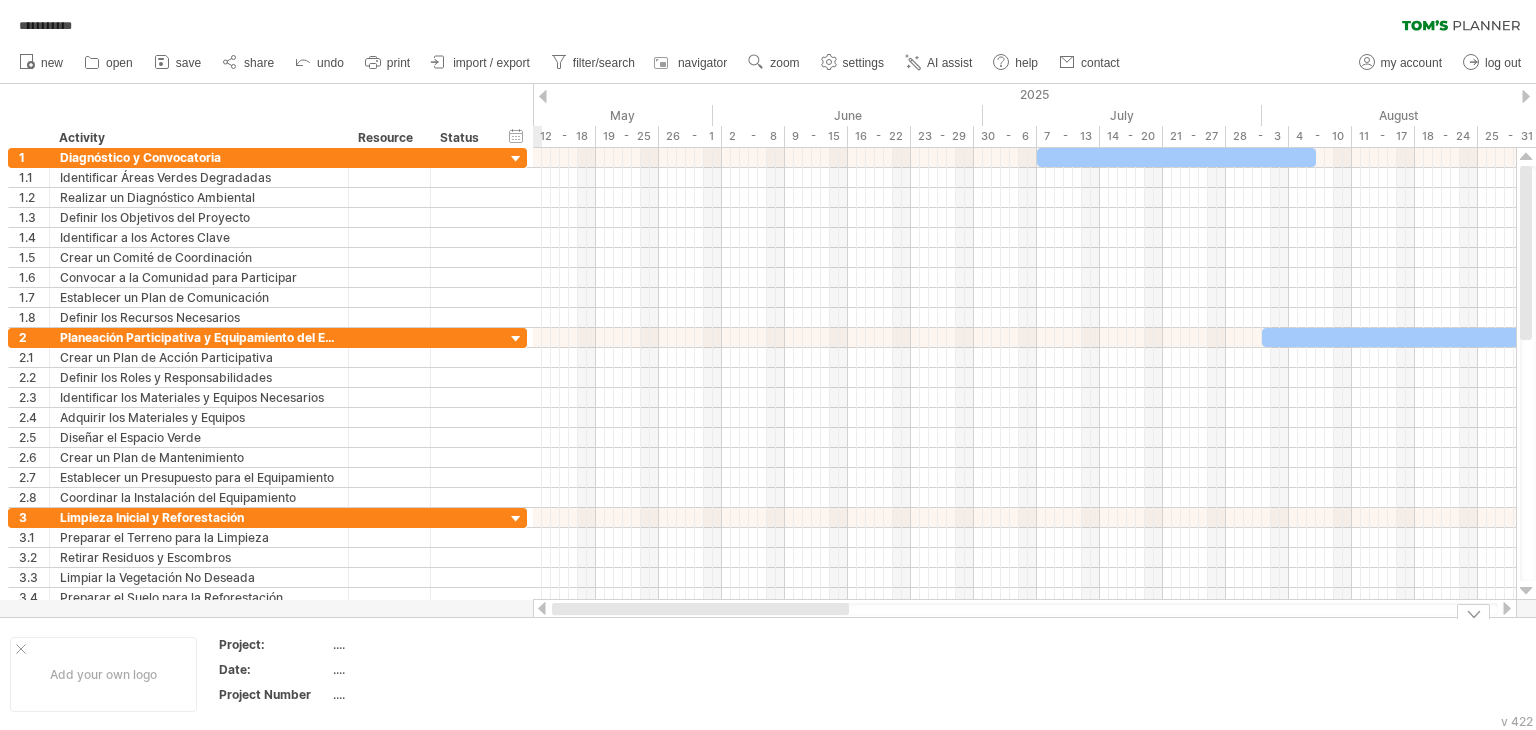 drag, startPoint x: 913, startPoint y: 611, endPoint x: 560, endPoint y: 600, distance: 353.17136 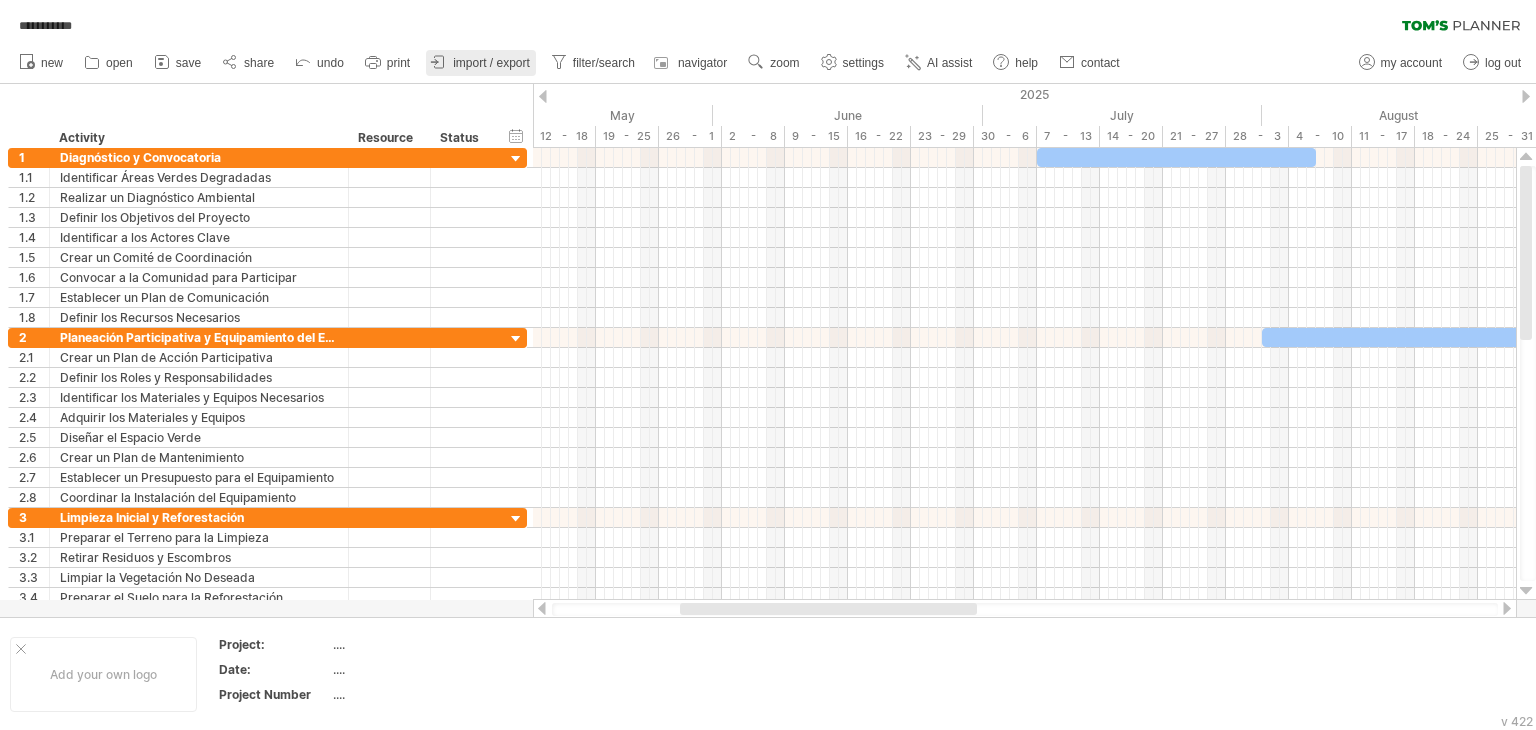 click on "import / export" at bounding box center [481, 63] 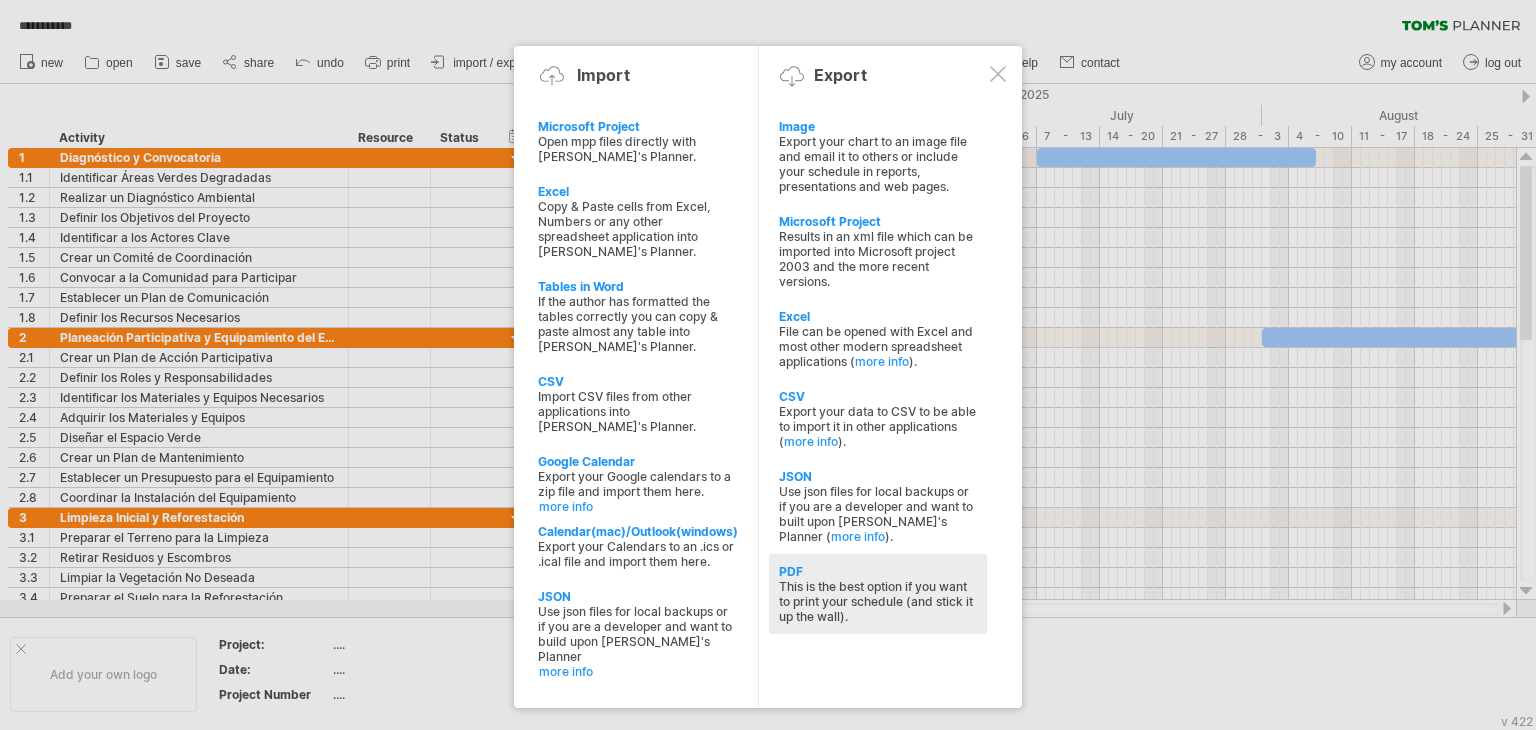 click on "This is the best option if you want to print your schedule (and stick it up the wall)." at bounding box center [878, 601] 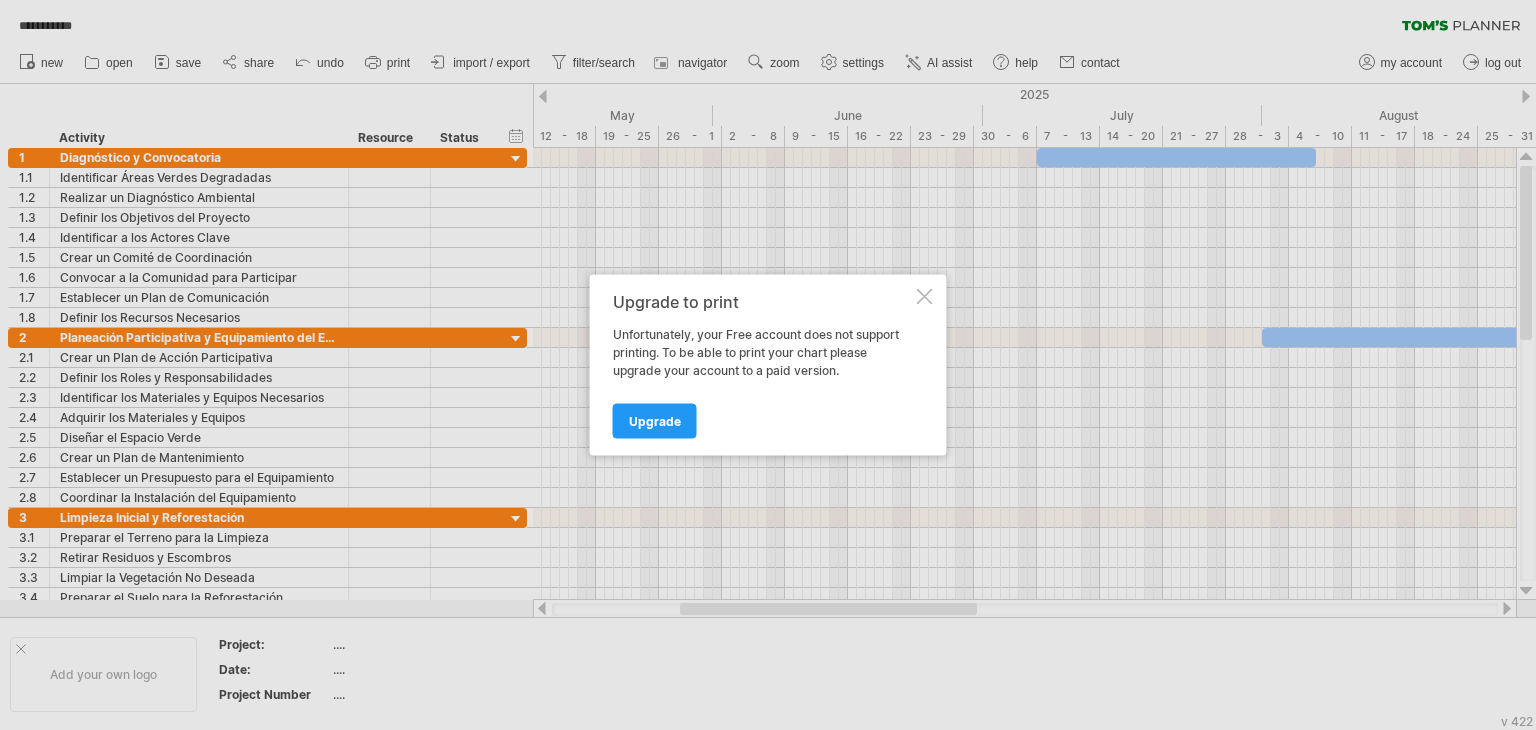 click on "Upgrade to print Unfortunately, your Free account does not support printing. To be able to print your chart please upgrade your account to a paid version. Upgrade" at bounding box center [768, 365] 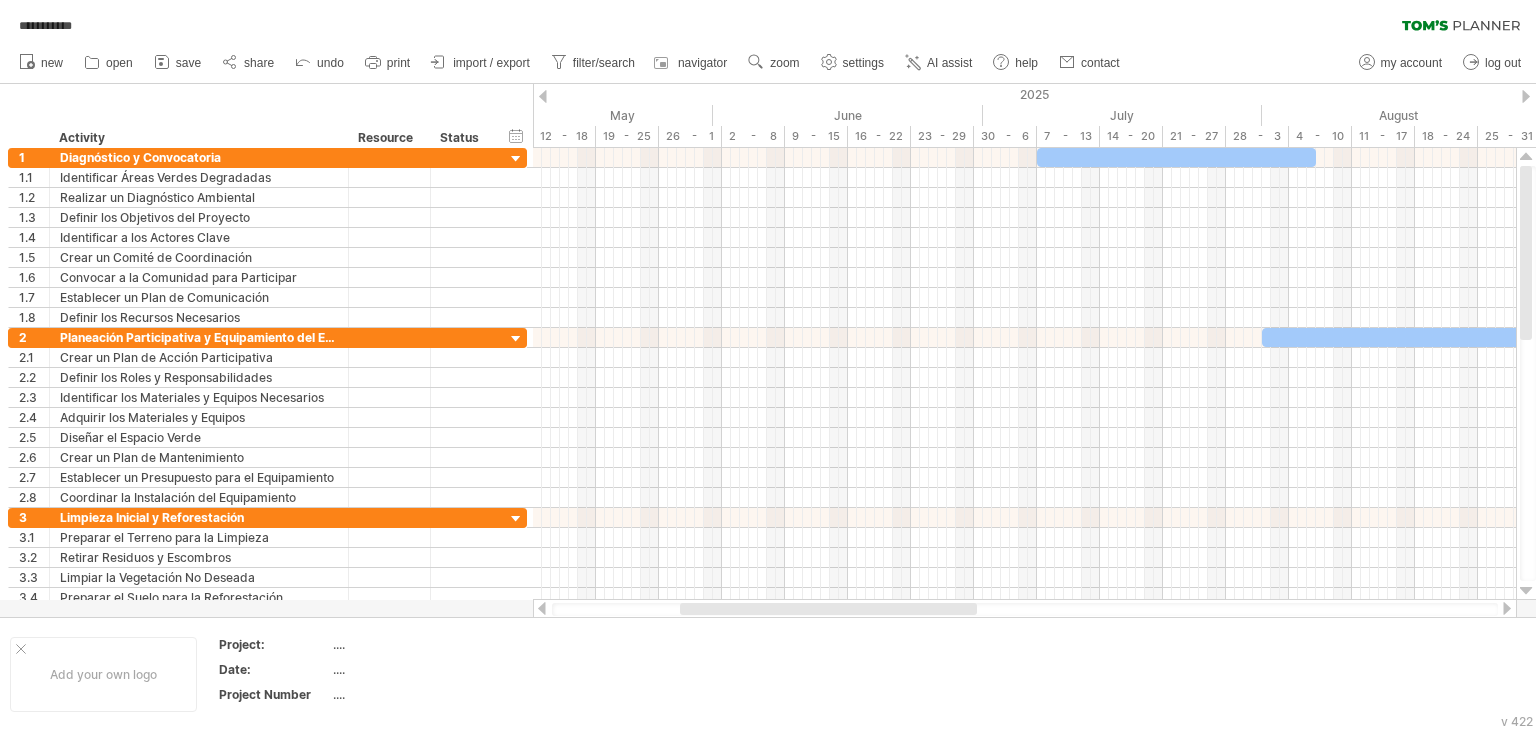 click on "new
open" at bounding box center (568, 63) 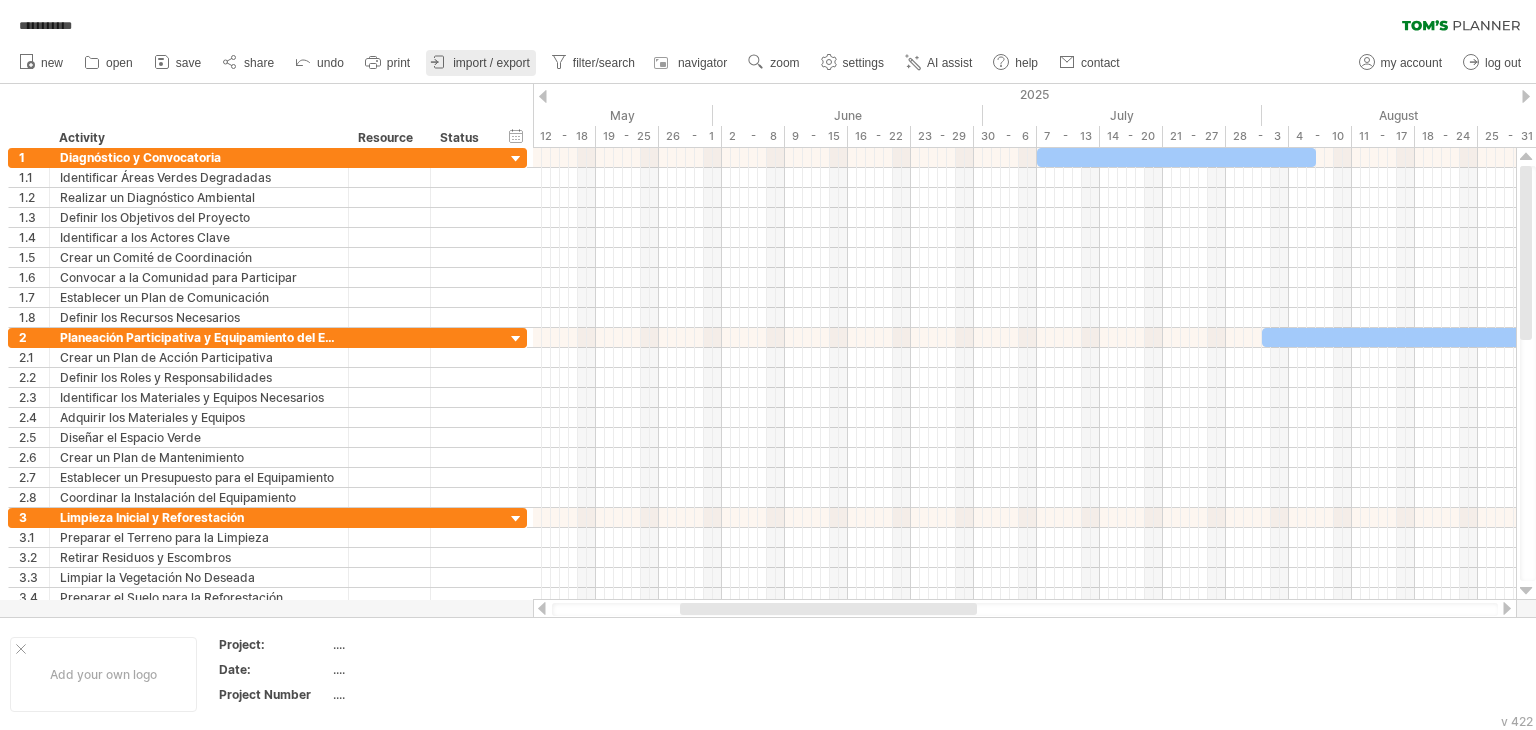 click on "import / export" at bounding box center [491, 63] 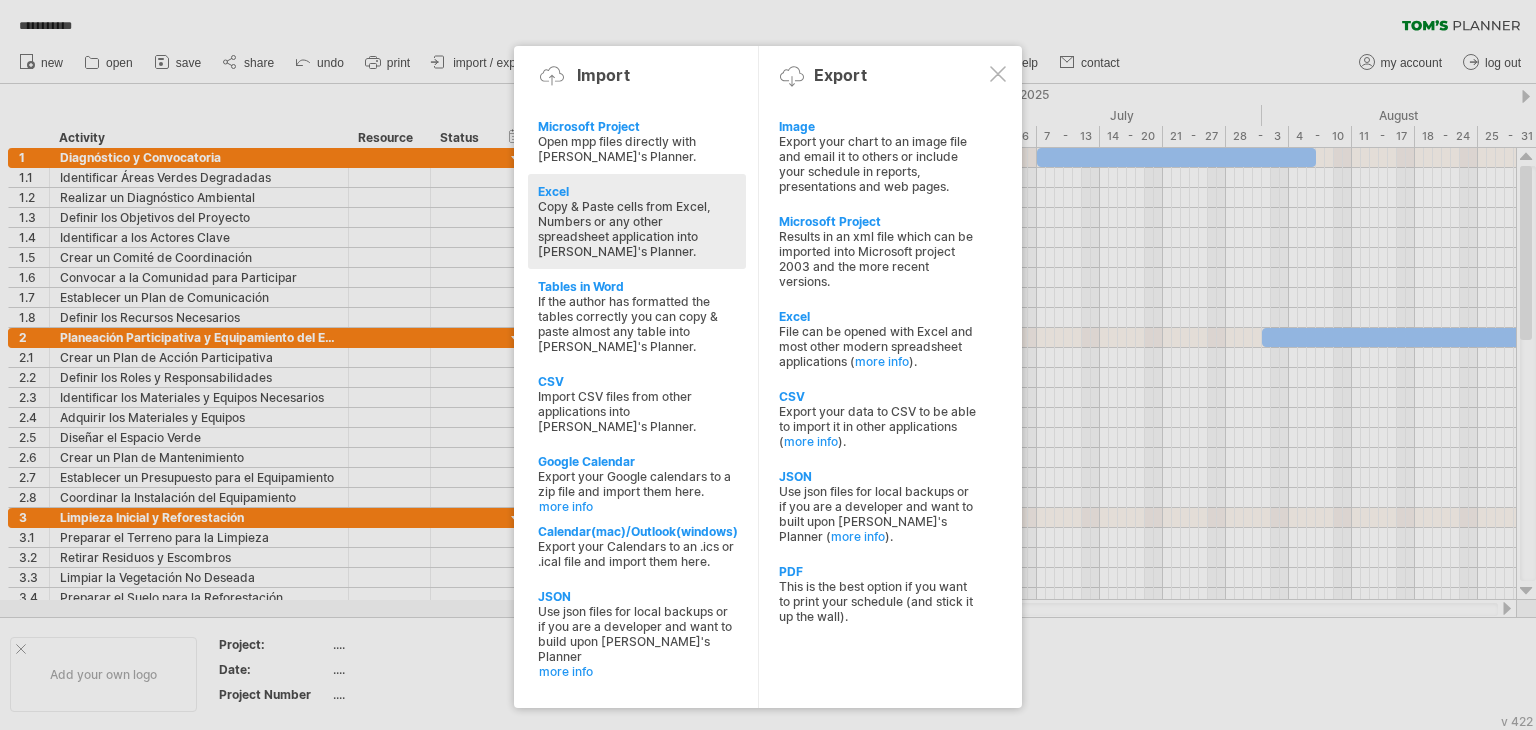 click on "Copy & Paste cells from Excel, Numbers or any other spreadsheet application into Tom's Planner." at bounding box center [637, 229] 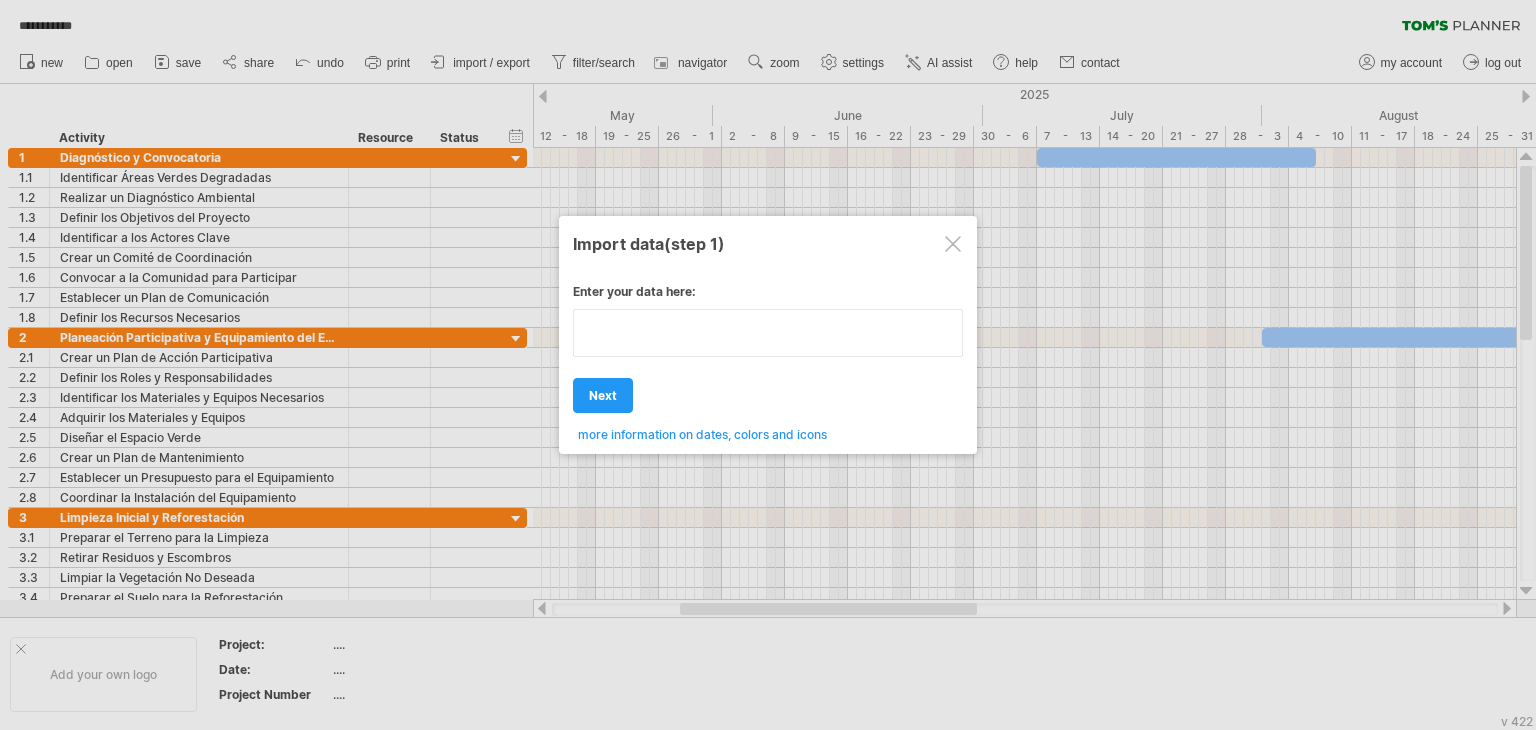 click at bounding box center (768, 333) 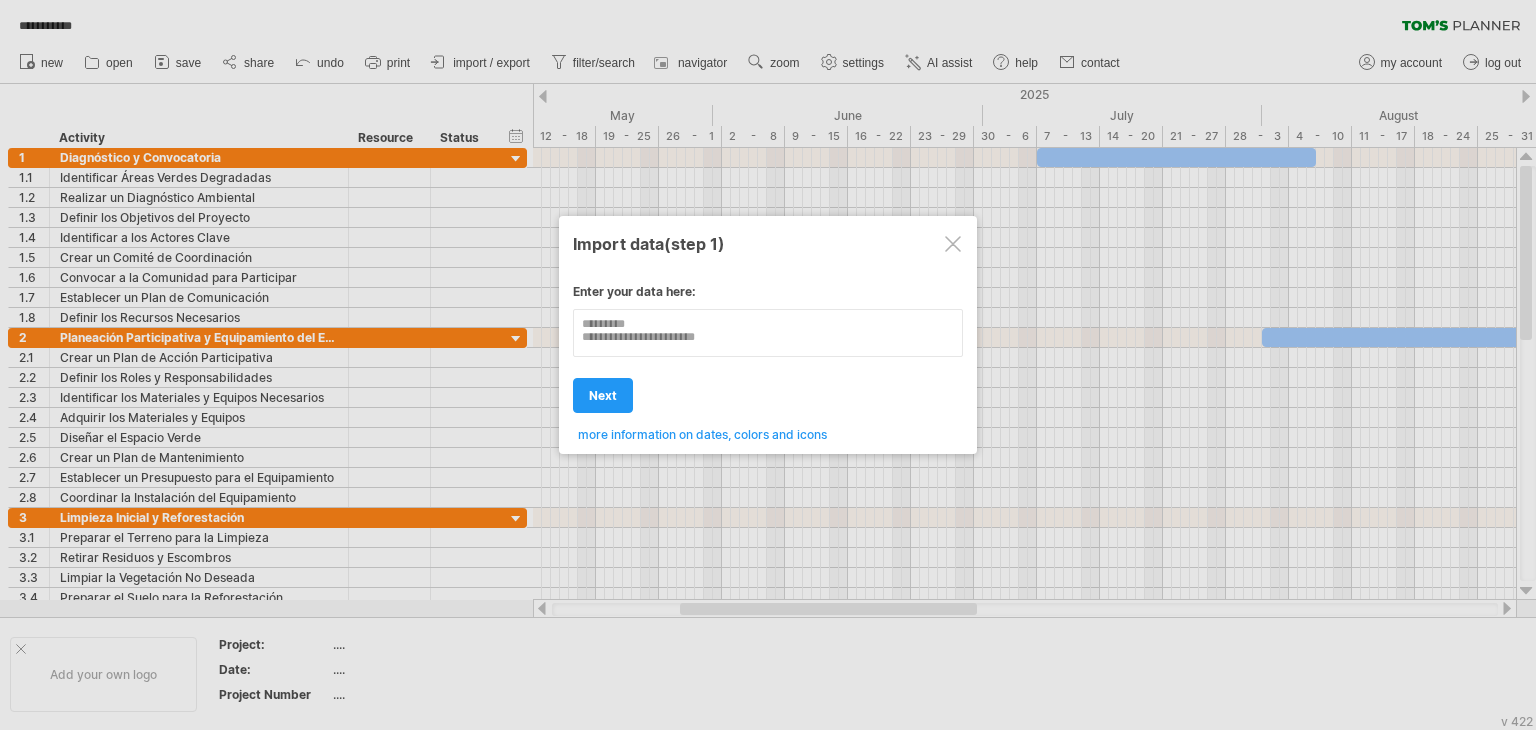 scroll, scrollTop: 8, scrollLeft: 0, axis: vertical 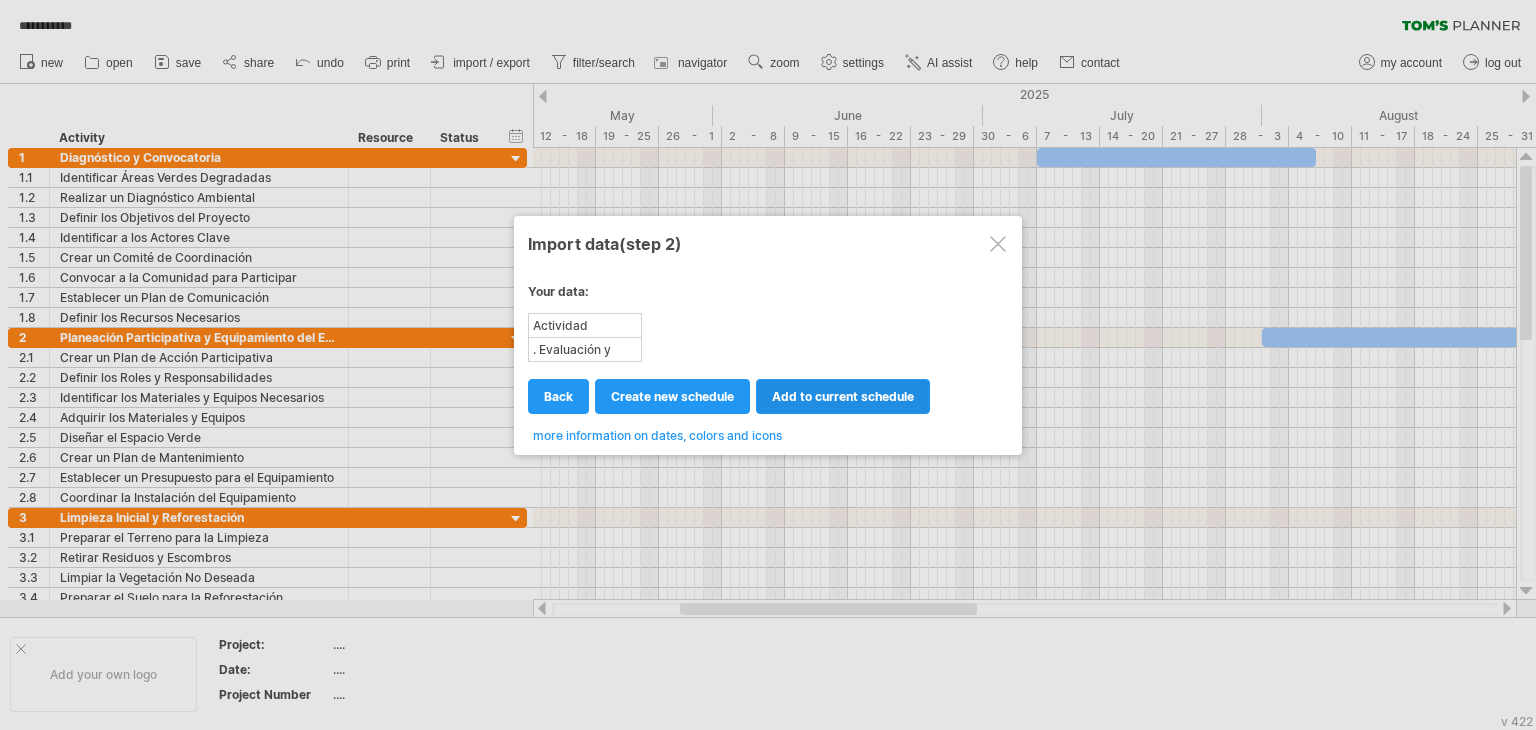 click on "add to current schedule" at bounding box center (843, 396) 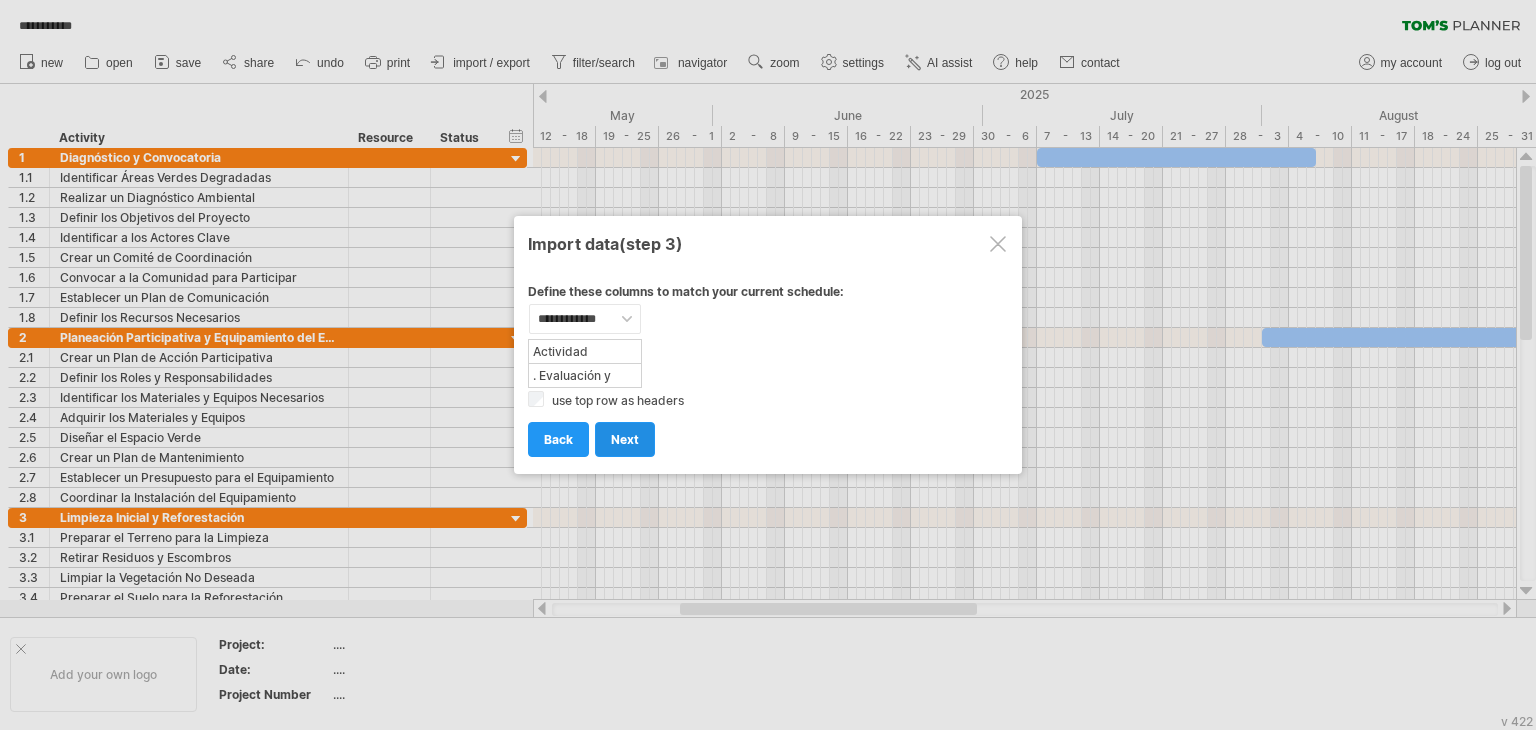 click on "next" at bounding box center [625, 439] 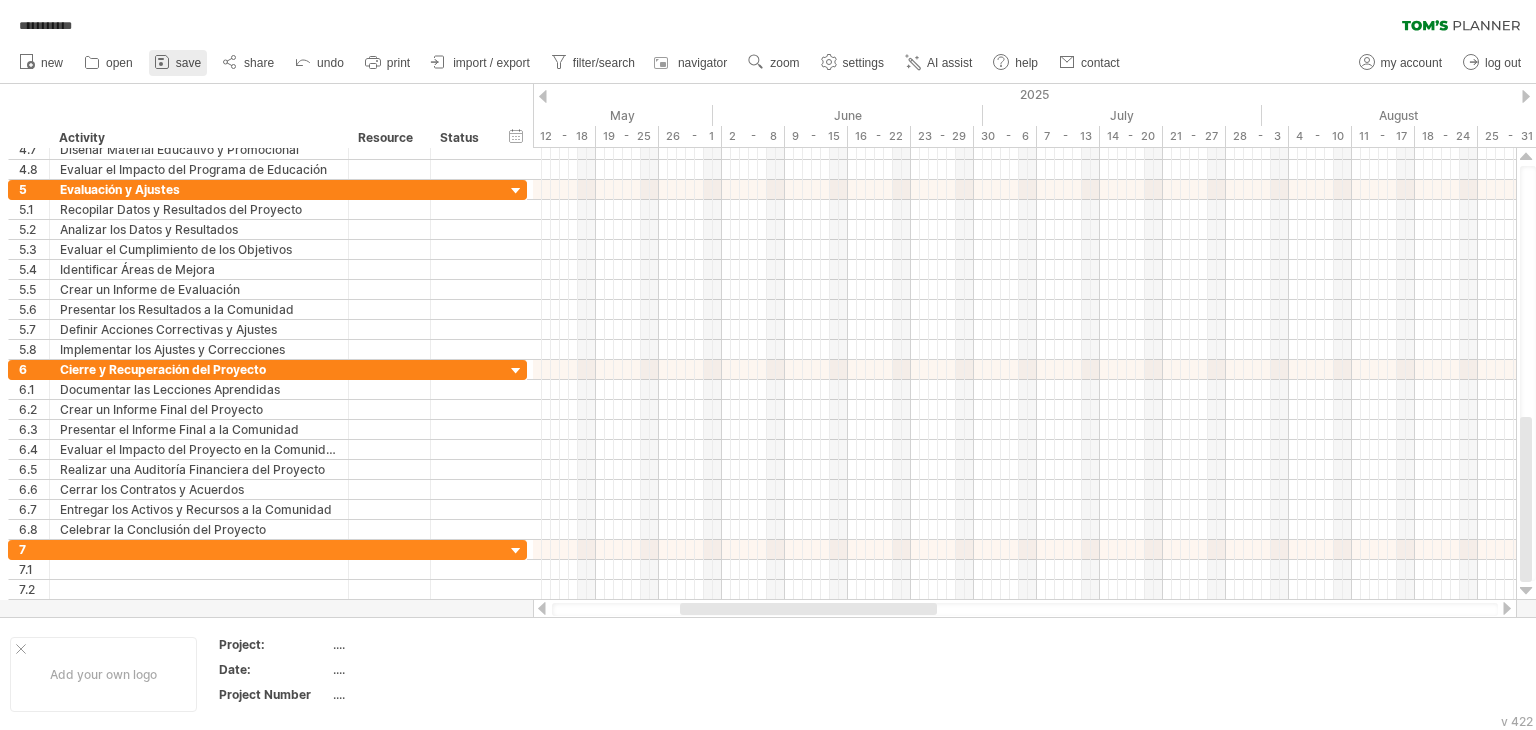 click on "save" at bounding box center [188, 63] 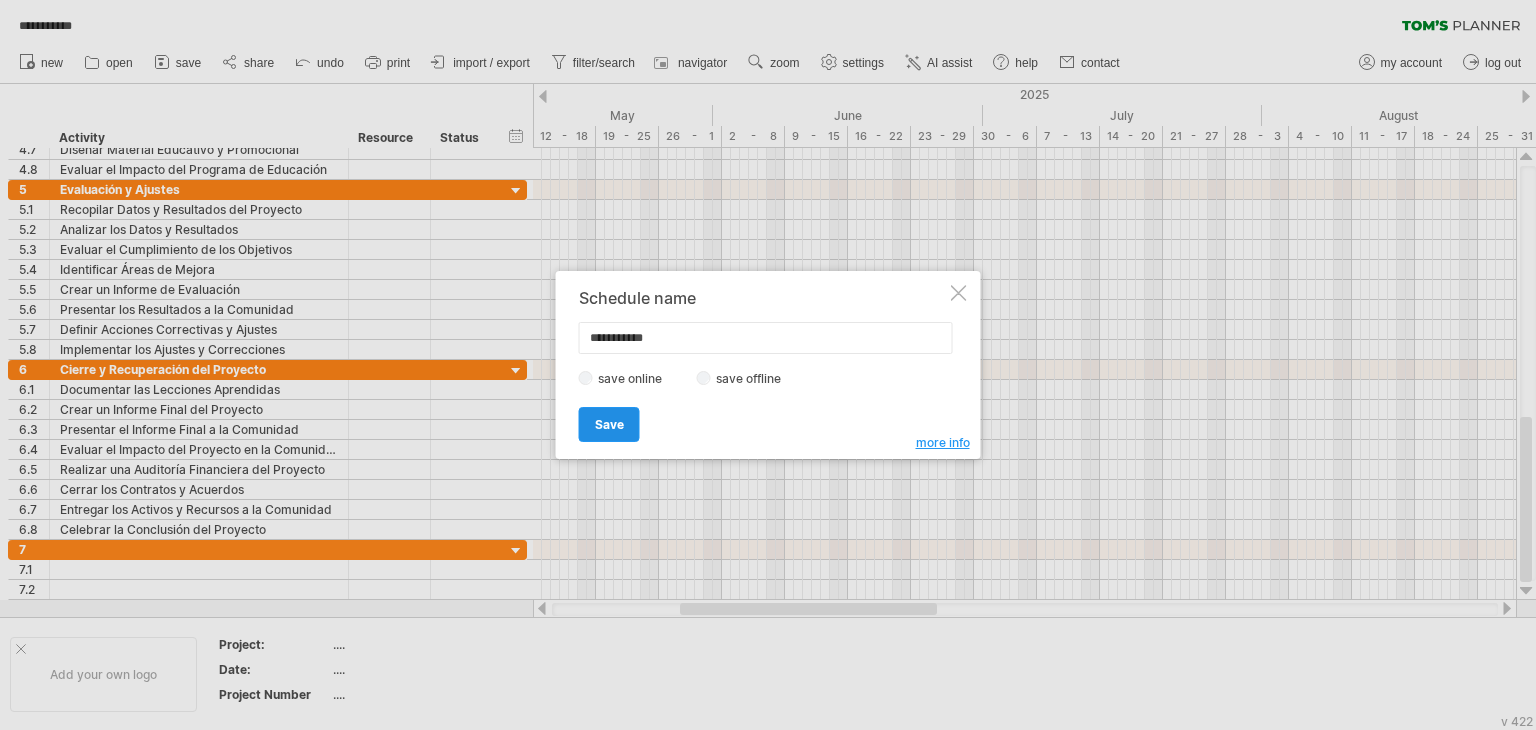click on "Save" at bounding box center (609, 424) 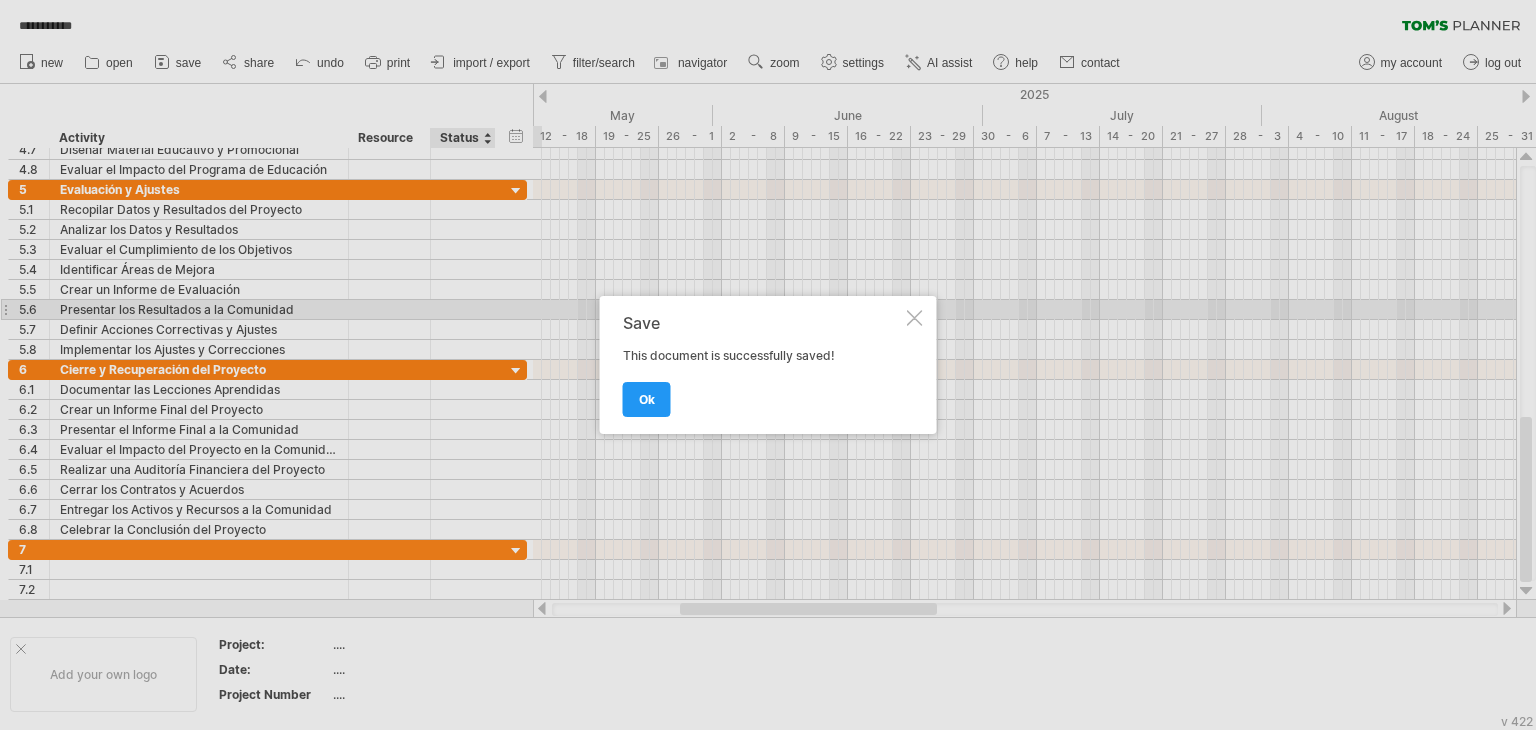 click at bounding box center [915, 318] 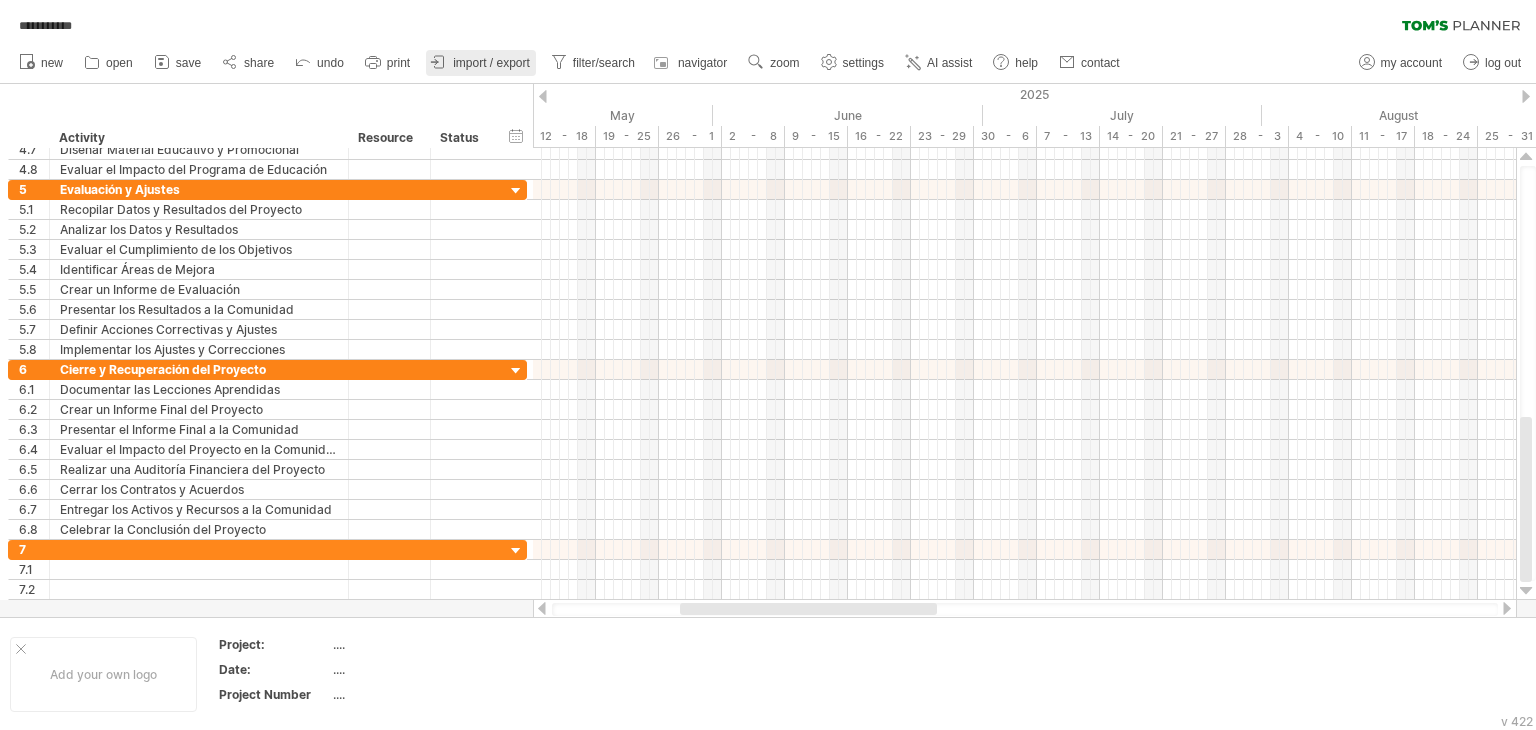 click on "import / export" at bounding box center (491, 63) 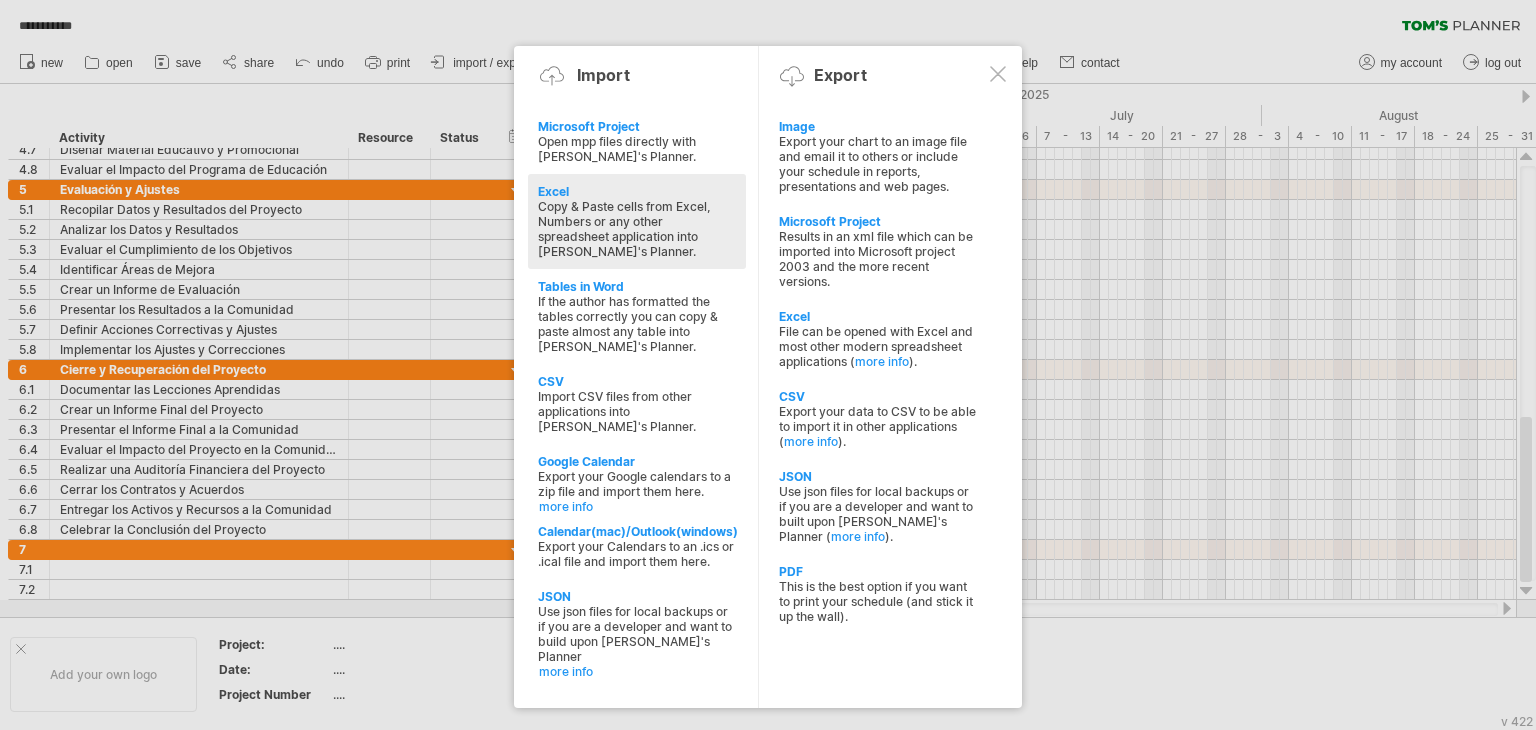 click on "Copy & Paste cells from Excel, Numbers or any other spreadsheet application into Tom's Planner." at bounding box center (637, 229) 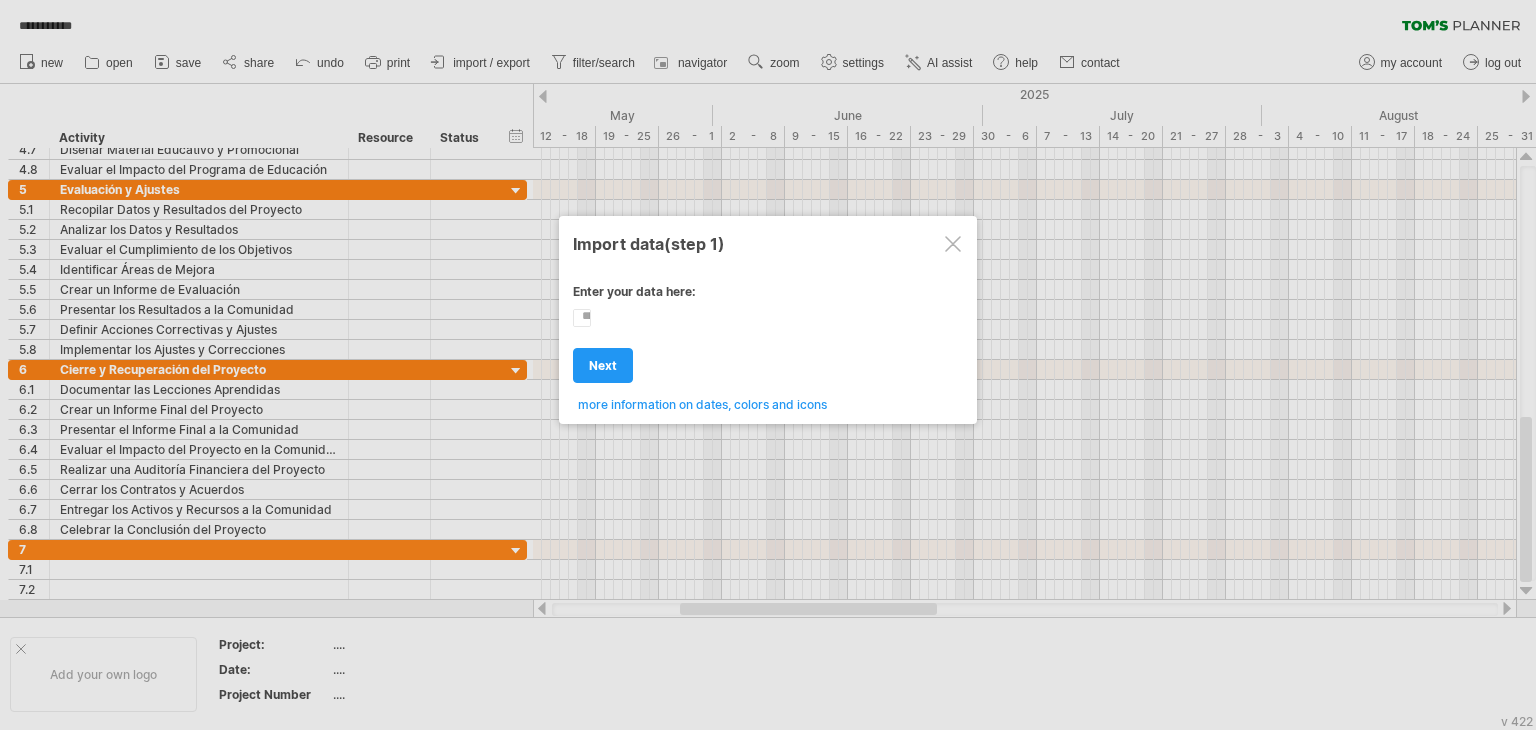 scroll, scrollTop: 0, scrollLeft: 0, axis: both 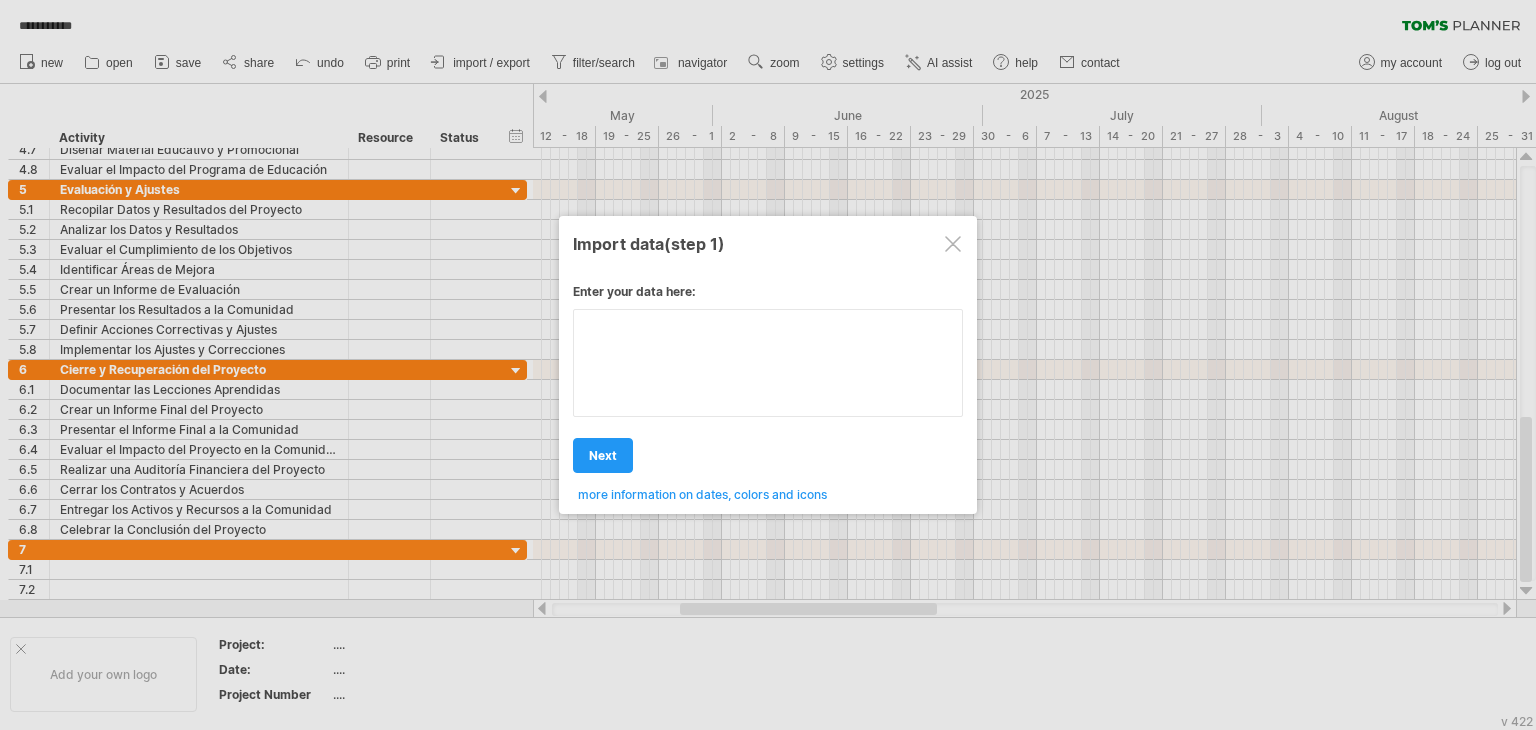 click at bounding box center (768, 363) 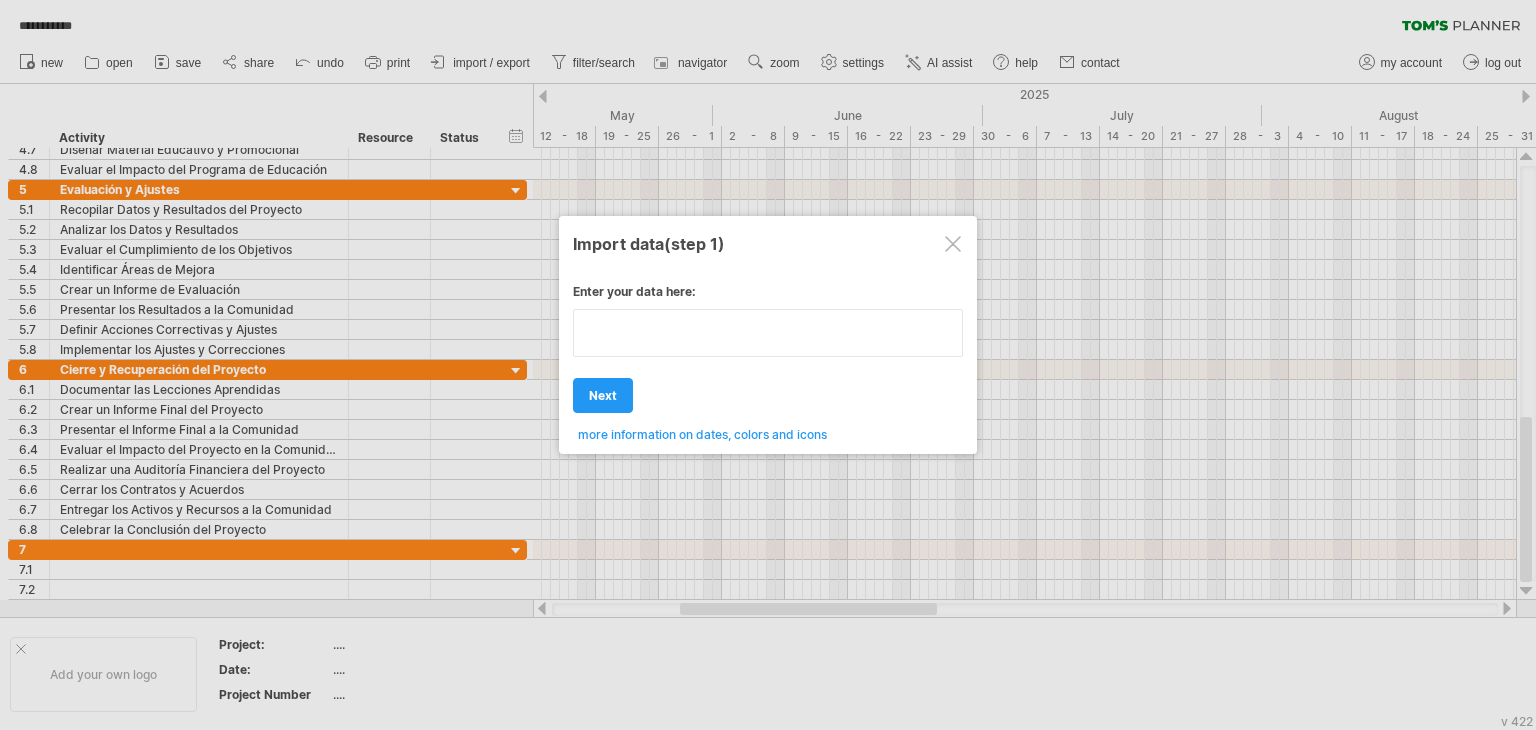 type on "**********" 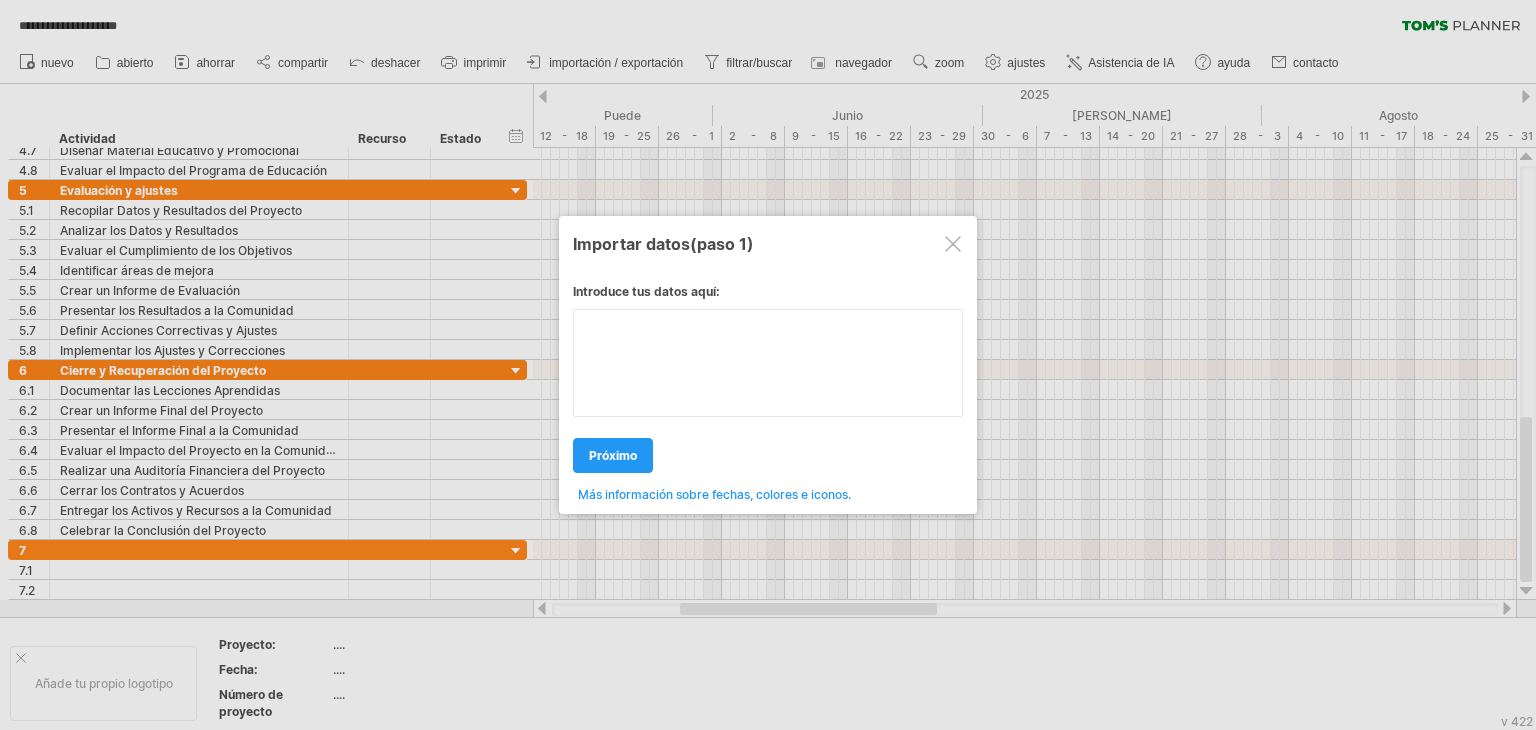 click at bounding box center (768, 363) 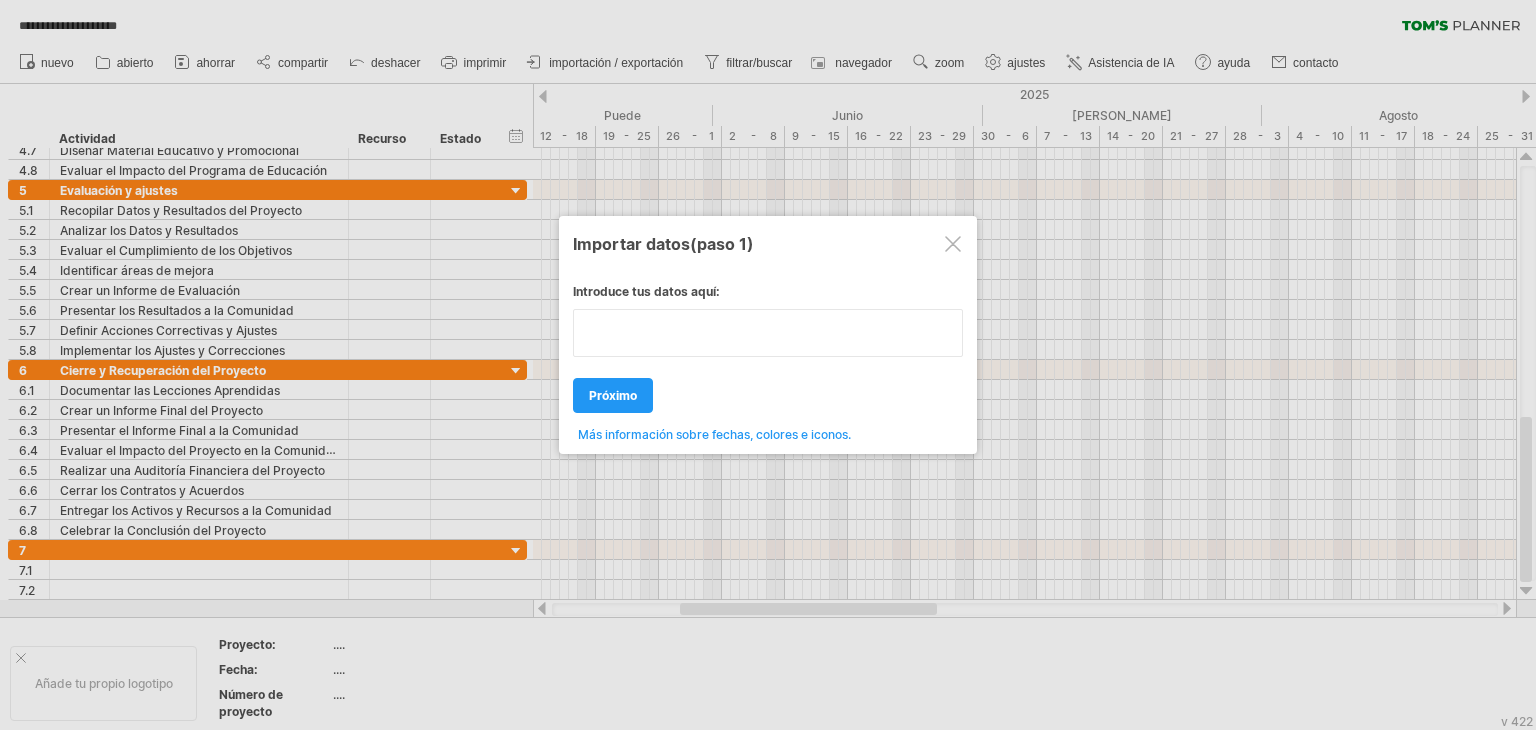 type on "**********" 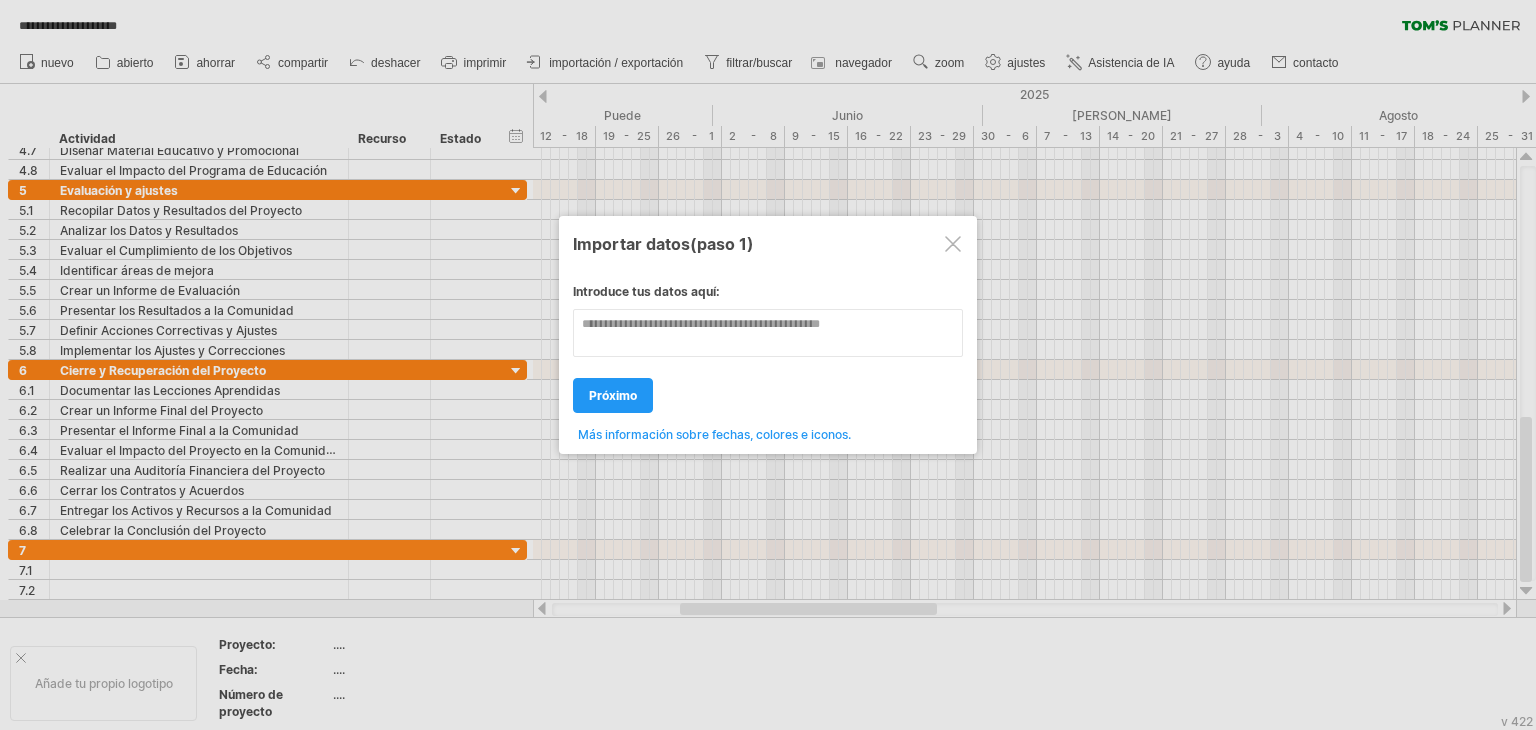 click on "Introduce tus datos aquí:" at bounding box center [768, 296] 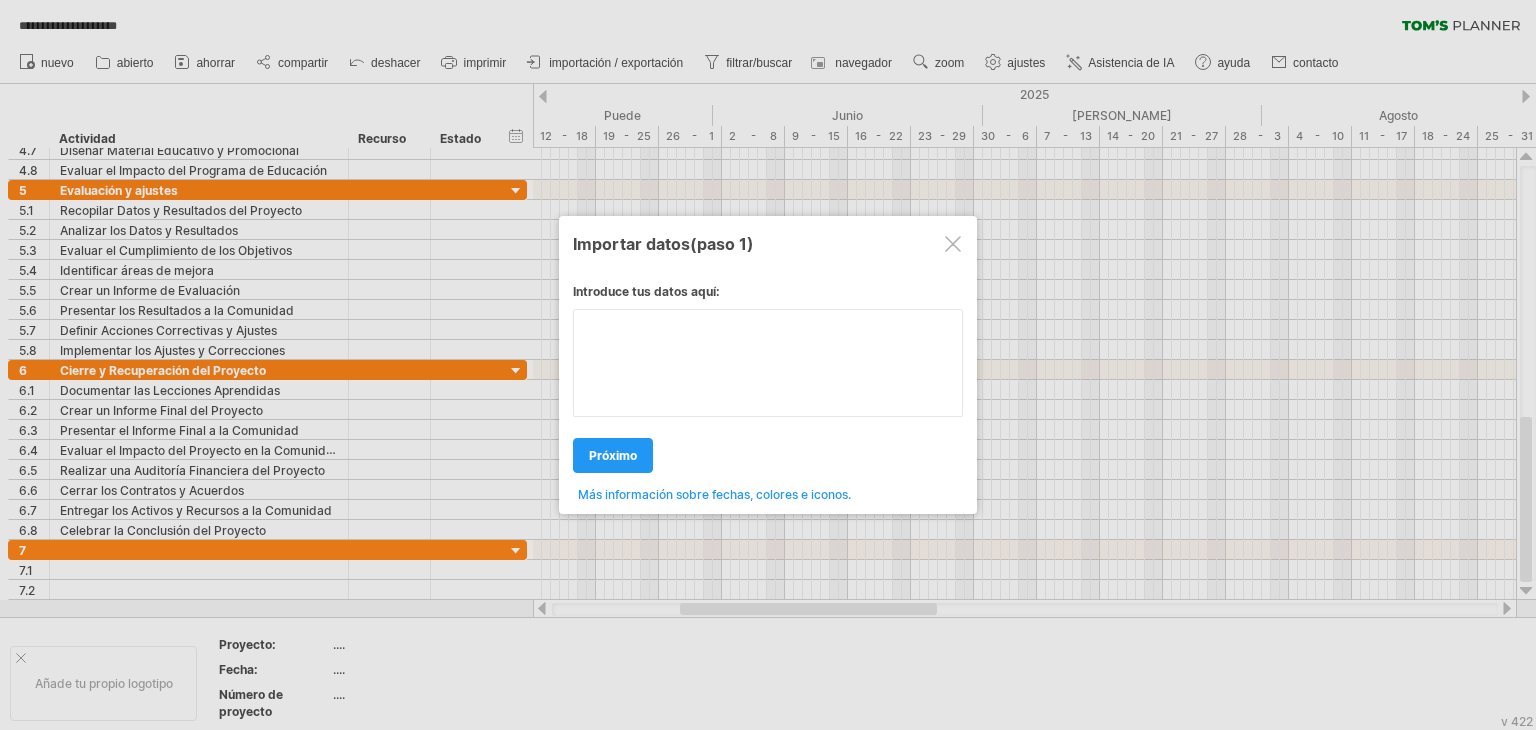 click at bounding box center [768, 363] 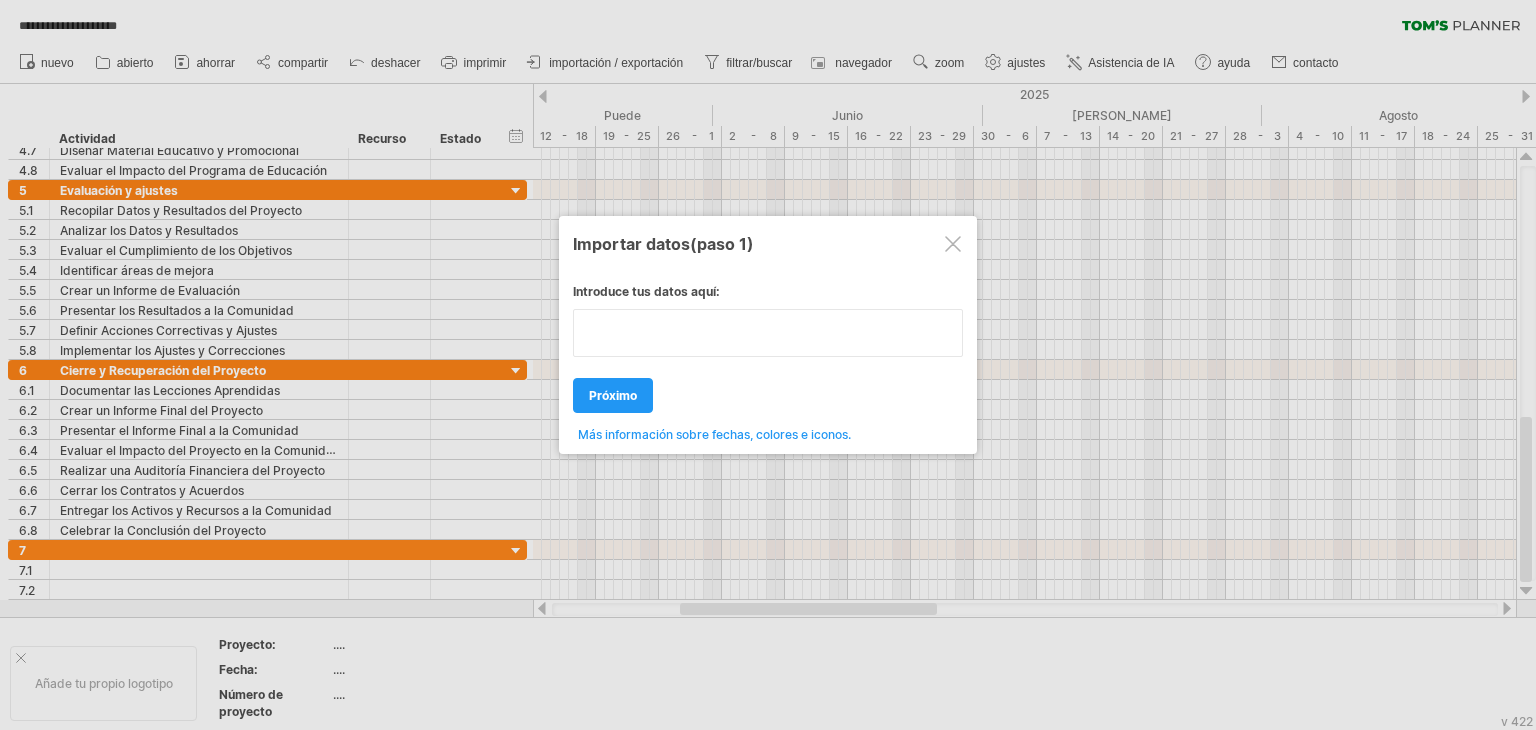 click at bounding box center (768, 333) 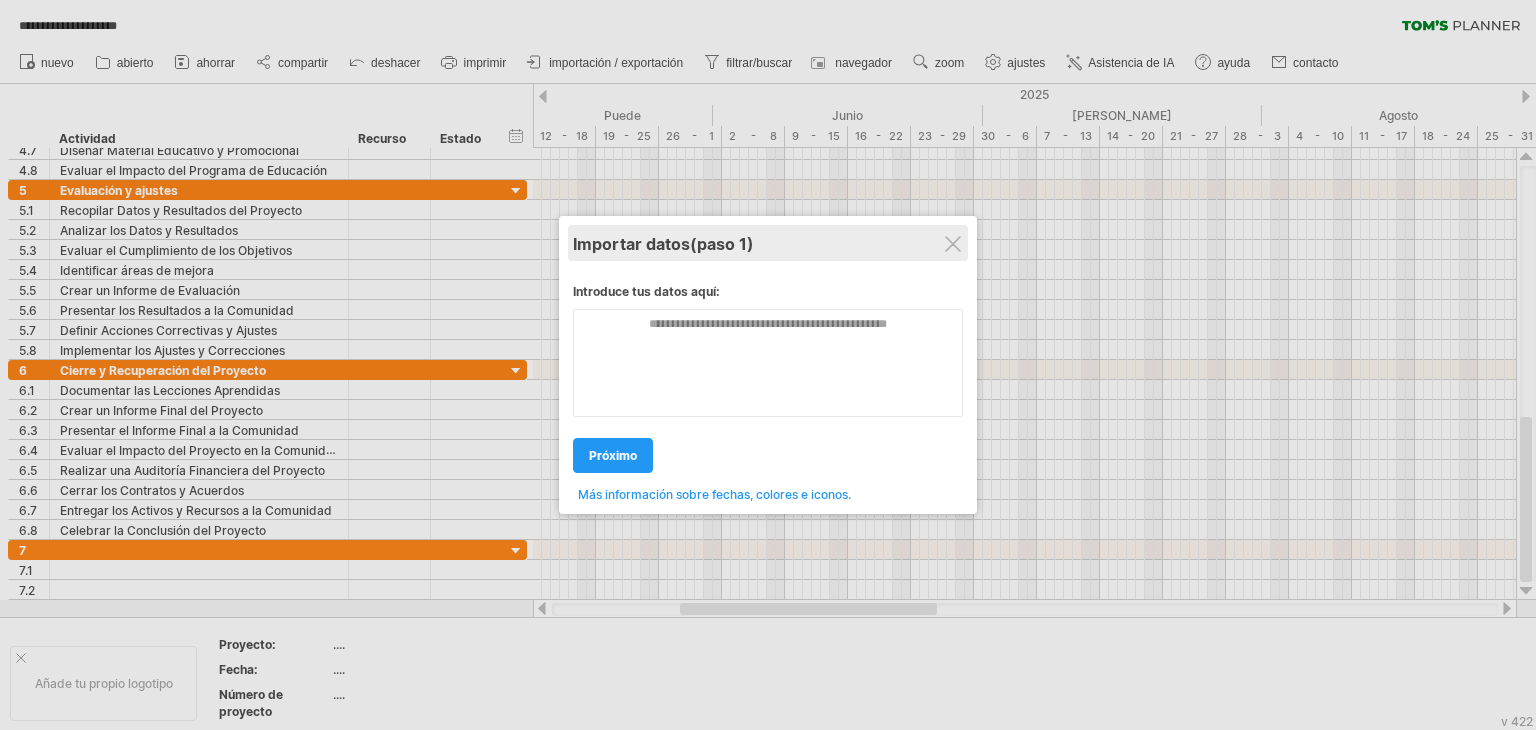click on "Importar datos  (paso 1)" at bounding box center (768, 243) 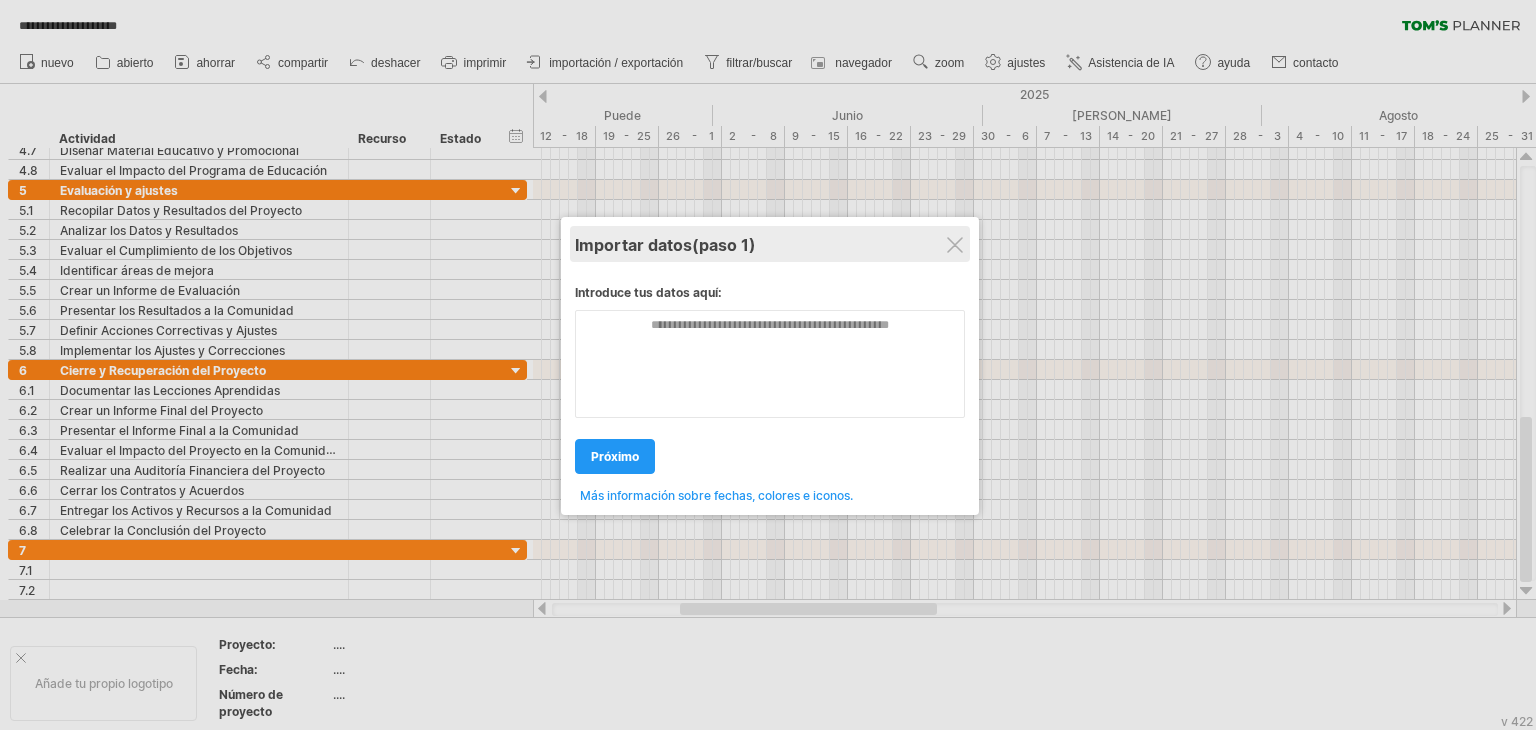 click on "Importar datos  (paso 1)" at bounding box center [770, 244] 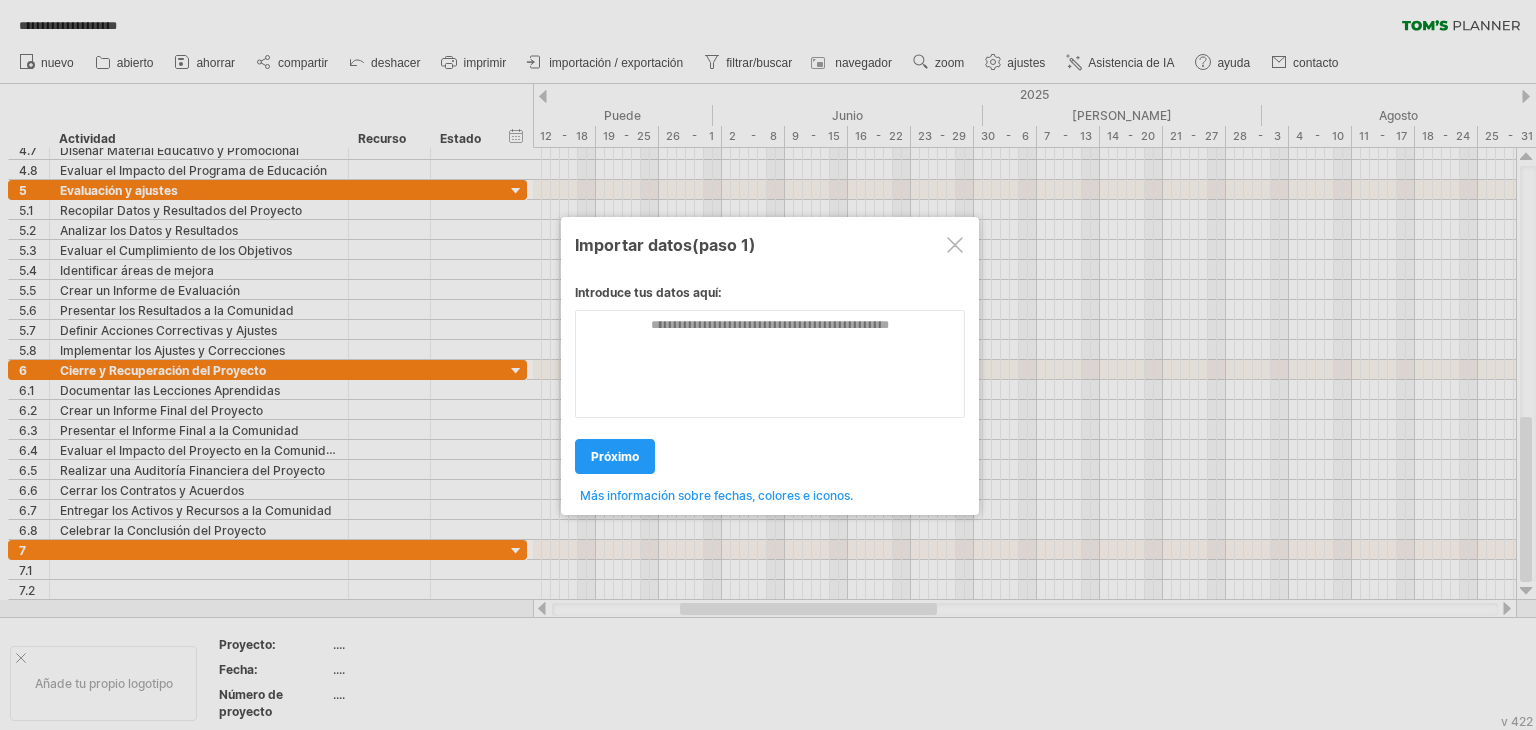 click at bounding box center (955, 245) 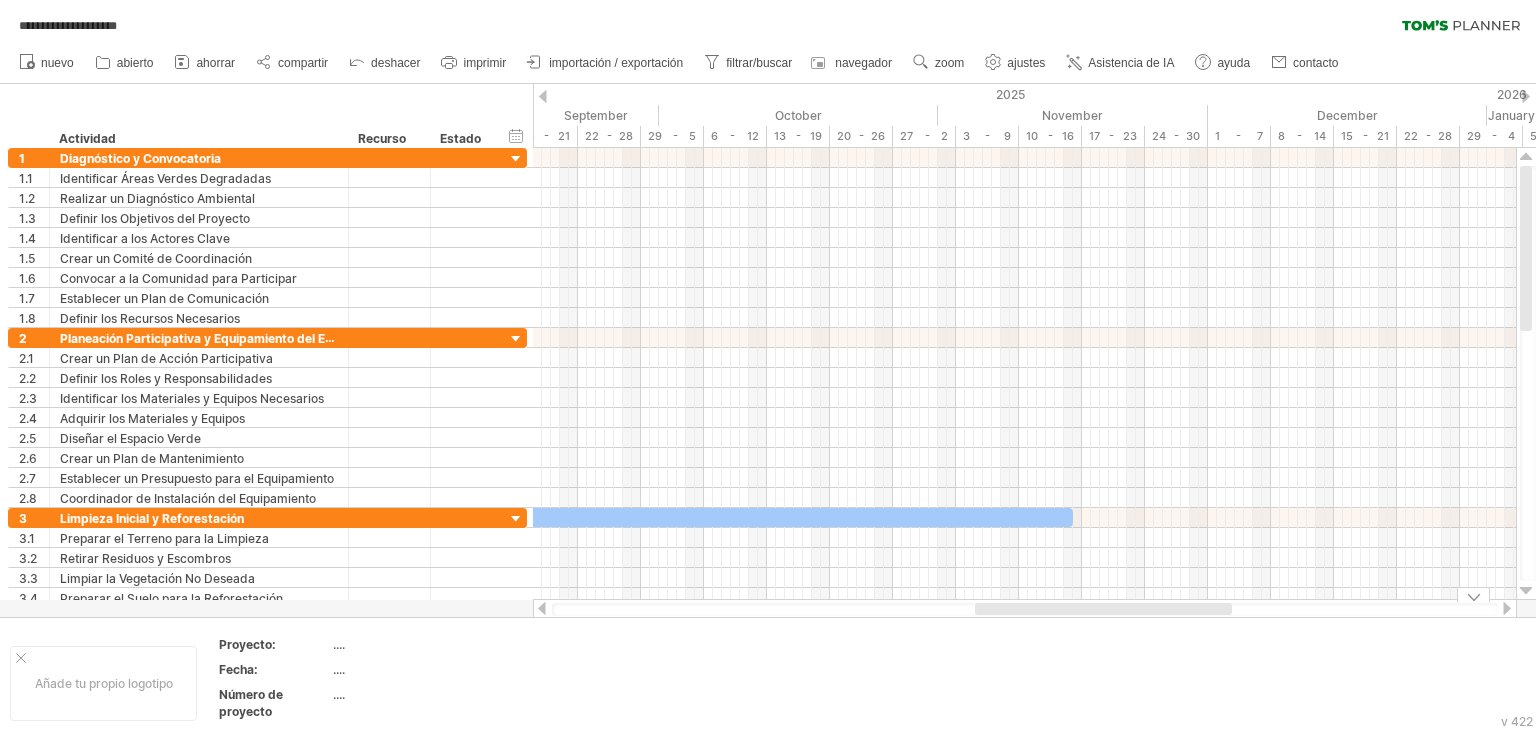 drag, startPoint x: 908, startPoint y: 611, endPoint x: 1203, endPoint y: 620, distance: 295.13727 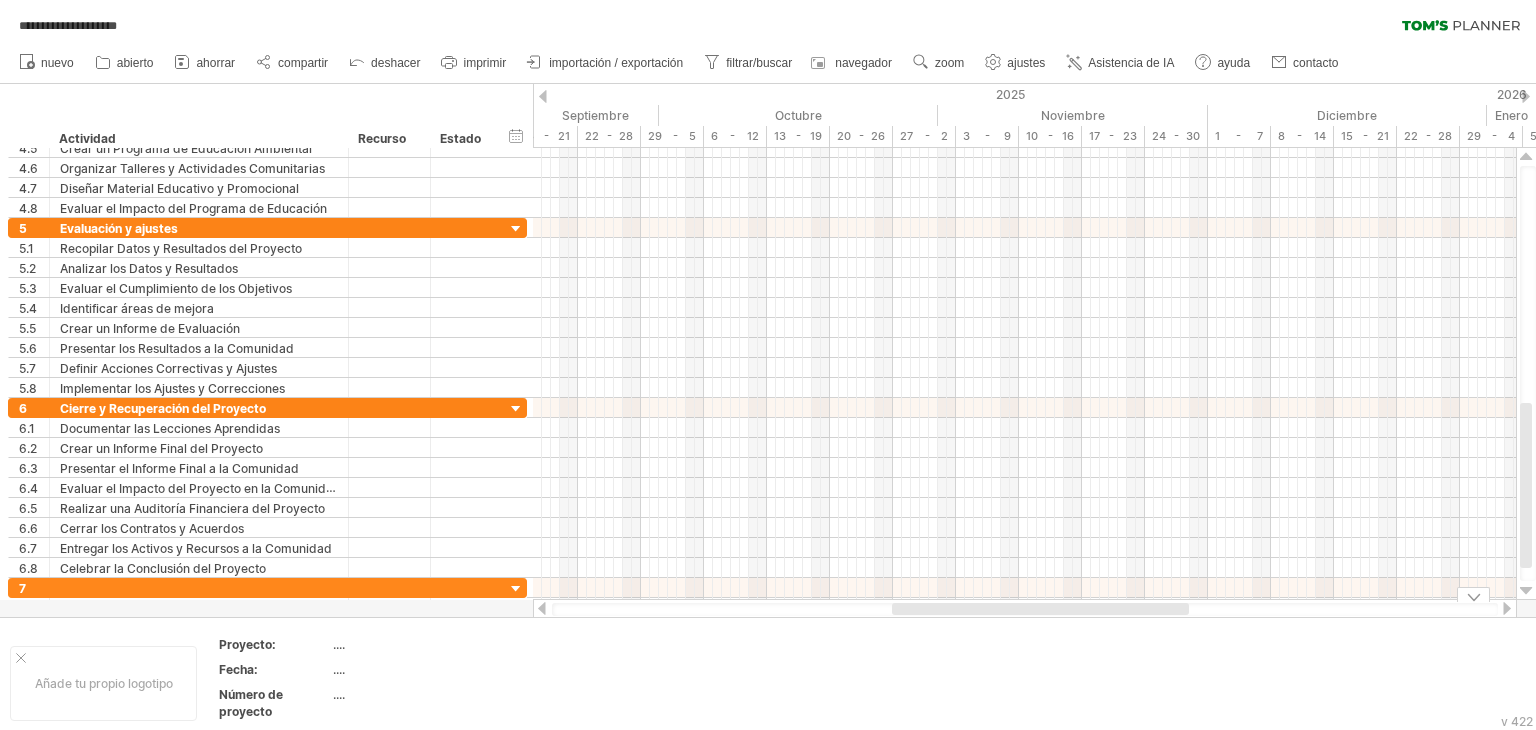 drag, startPoint x: 1088, startPoint y: 620, endPoint x: 928, endPoint y: 624, distance: 160.04999 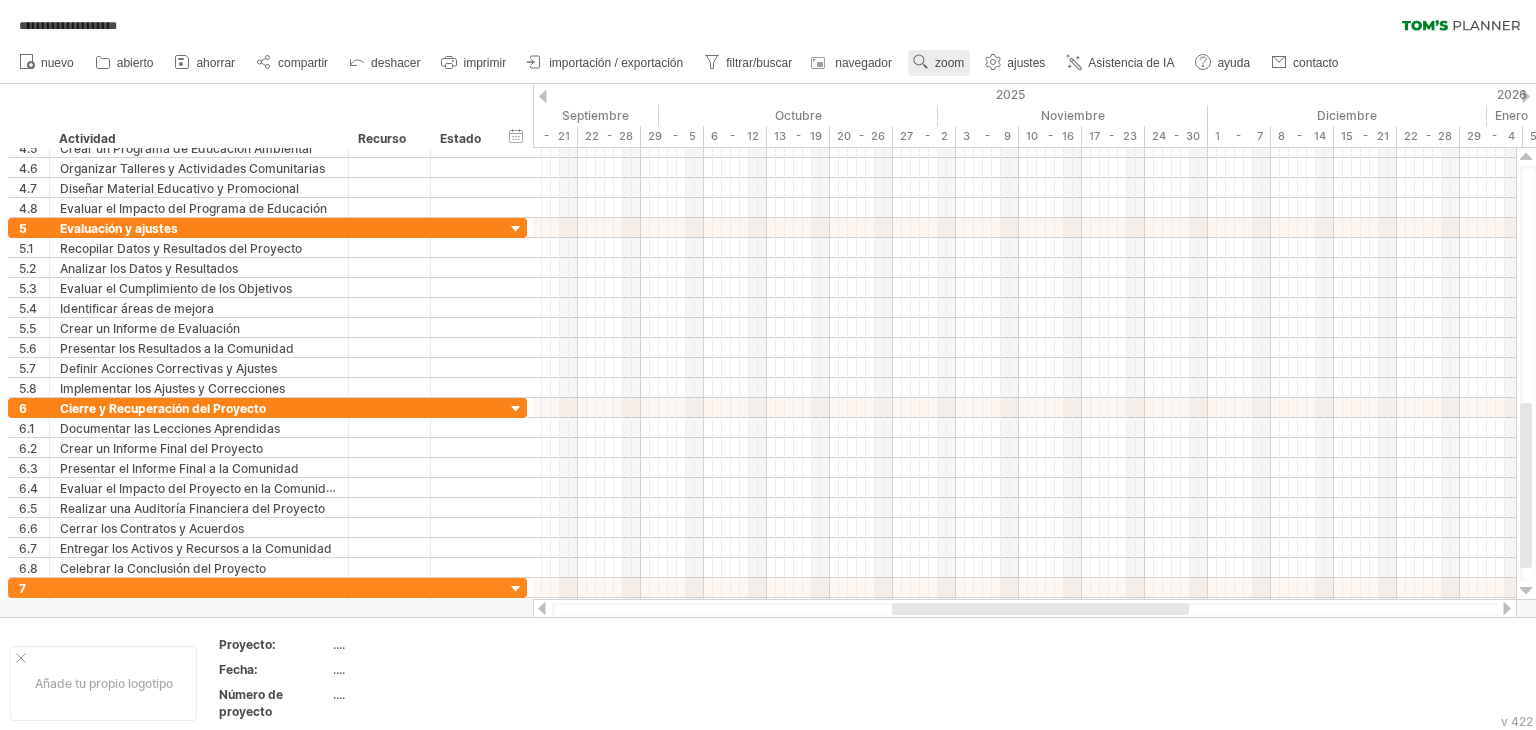 click on "zoom" at bounding box center (949, 63) 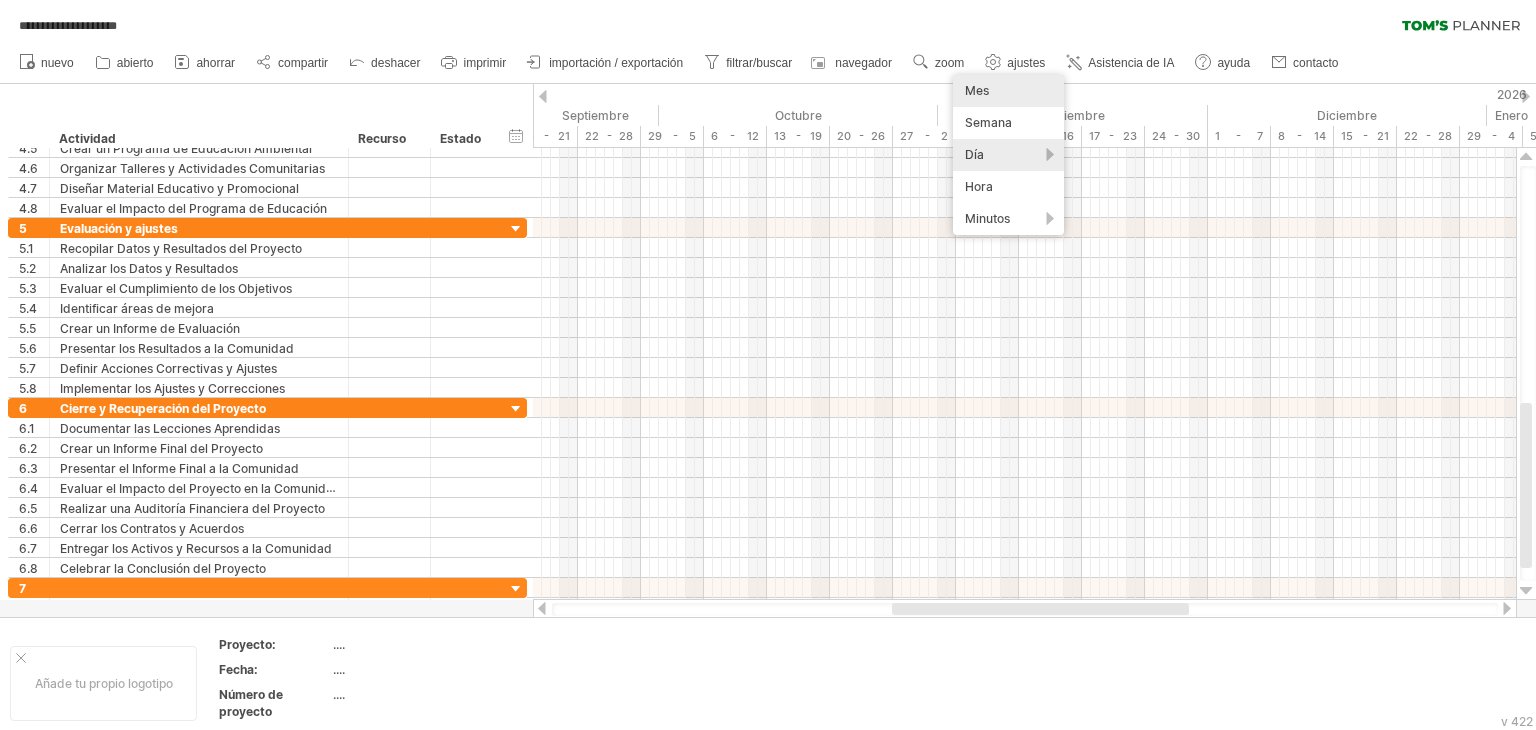 click on "Mes" at bounding box center [1008, 91] 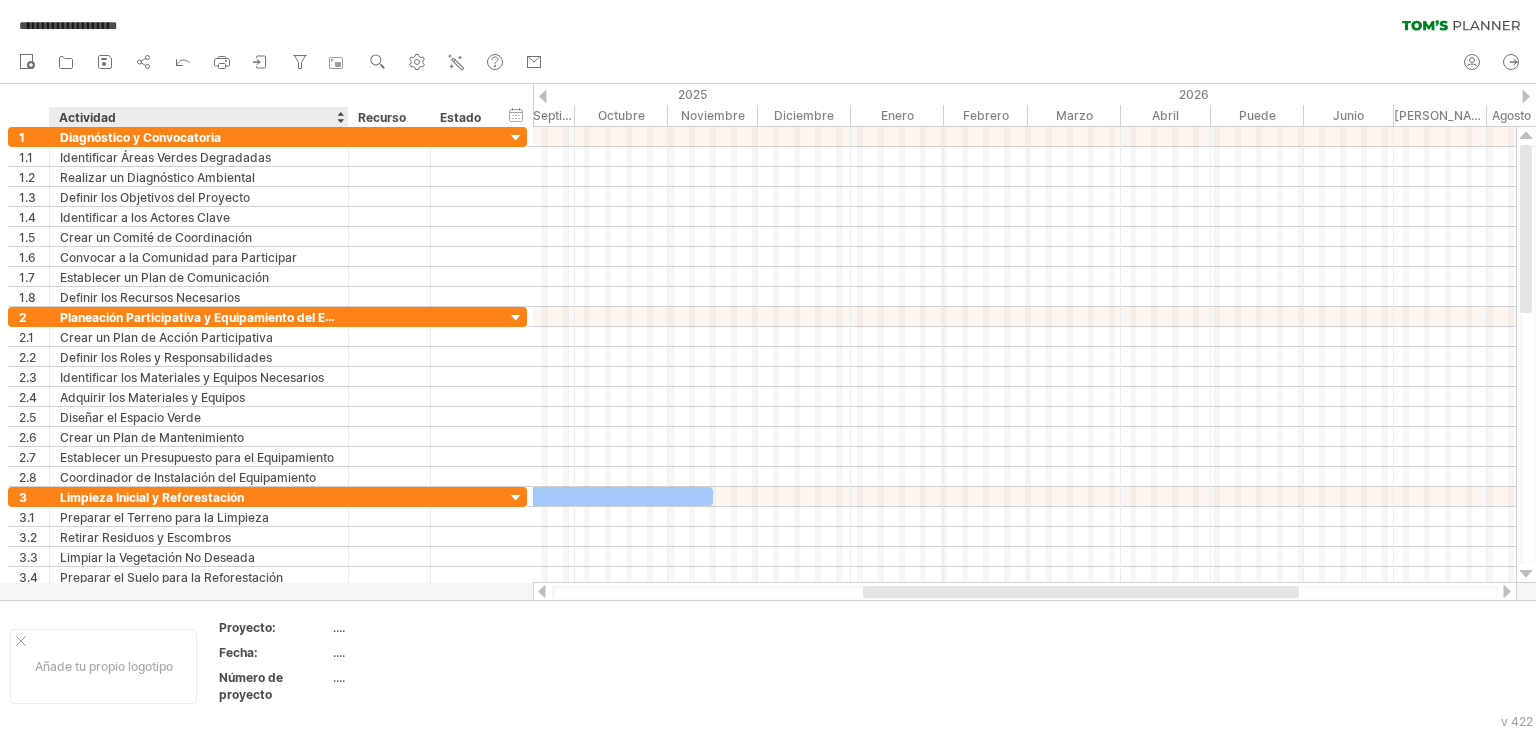 drag, startPoint x: 340, startPoint y: 121, endPoint x: 306, endPoint y: 117, distance: 34.234486 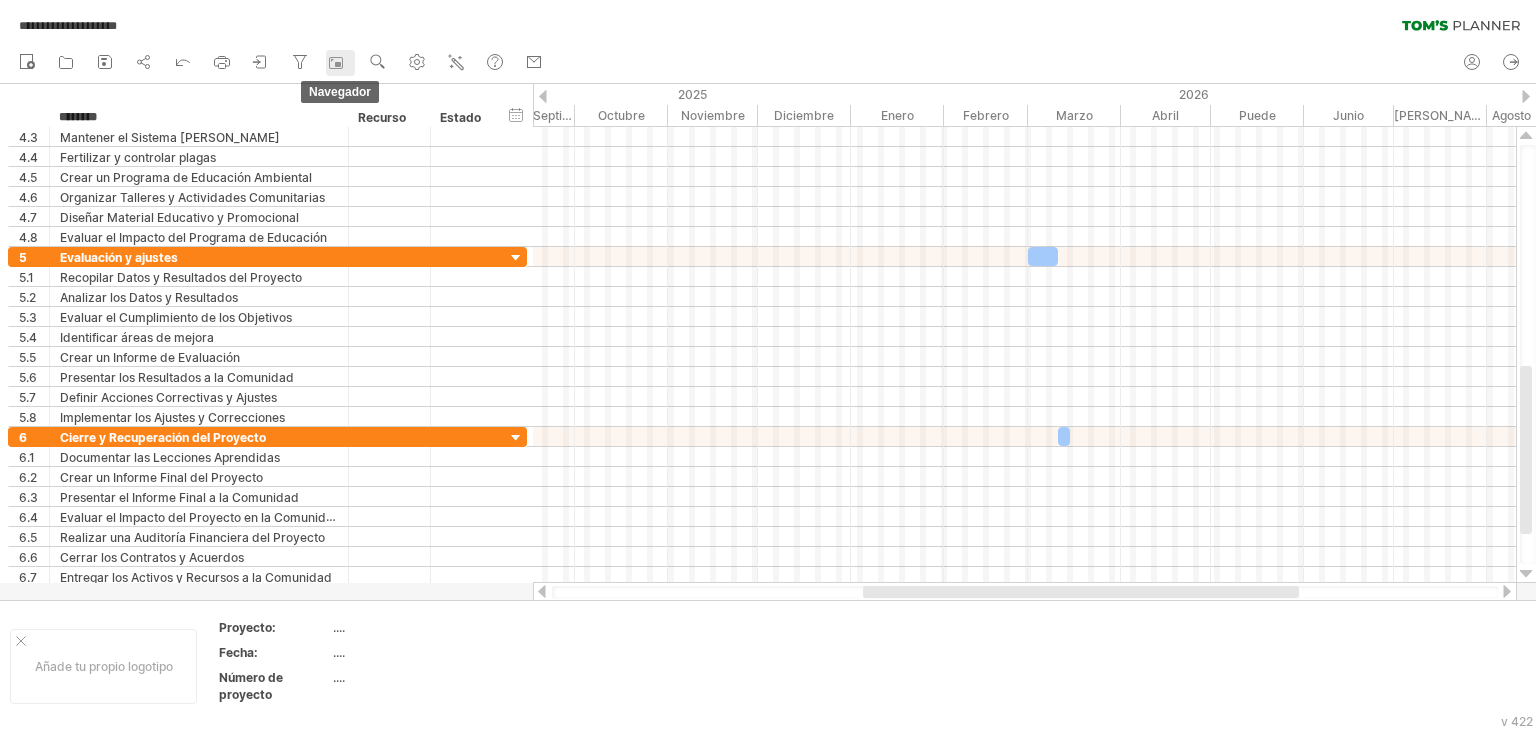 click 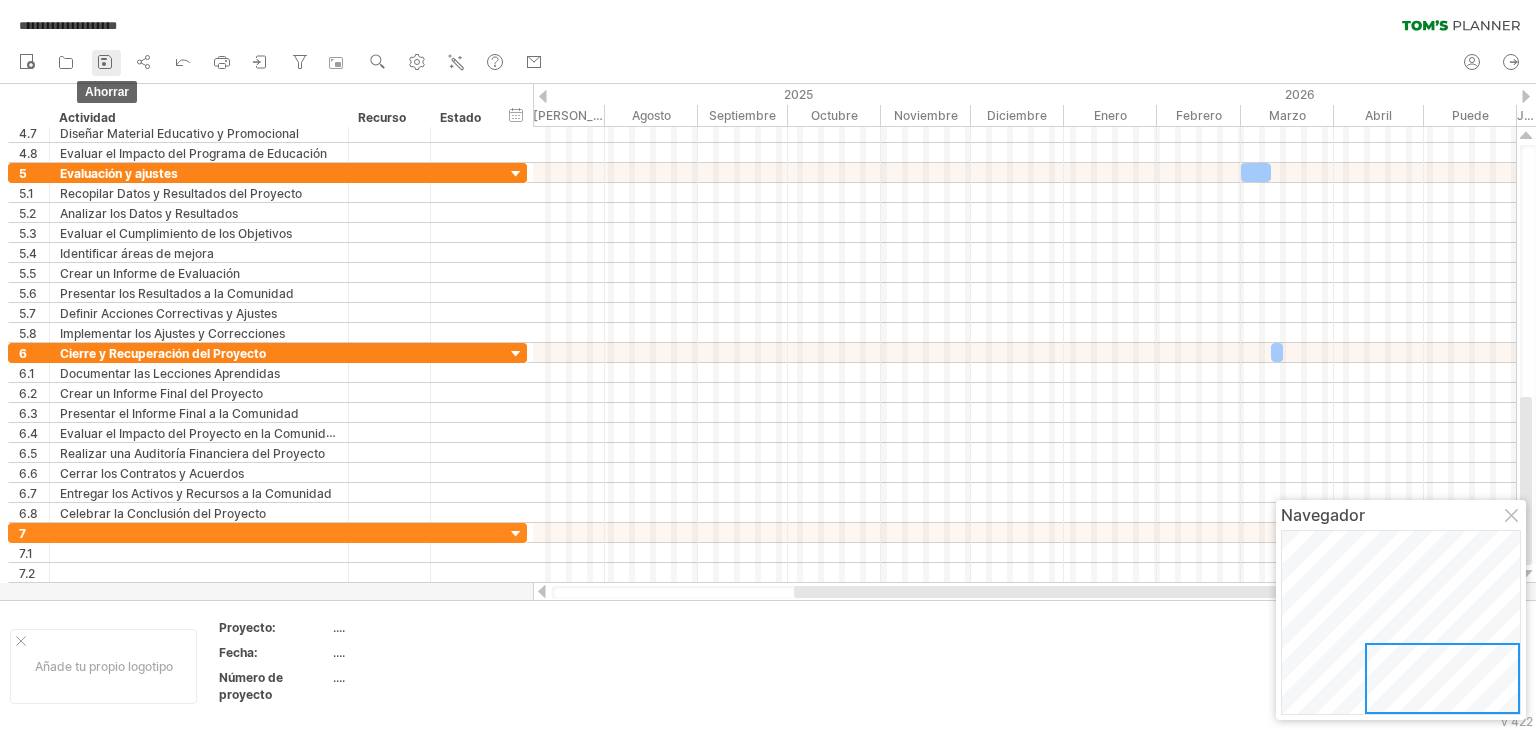 click 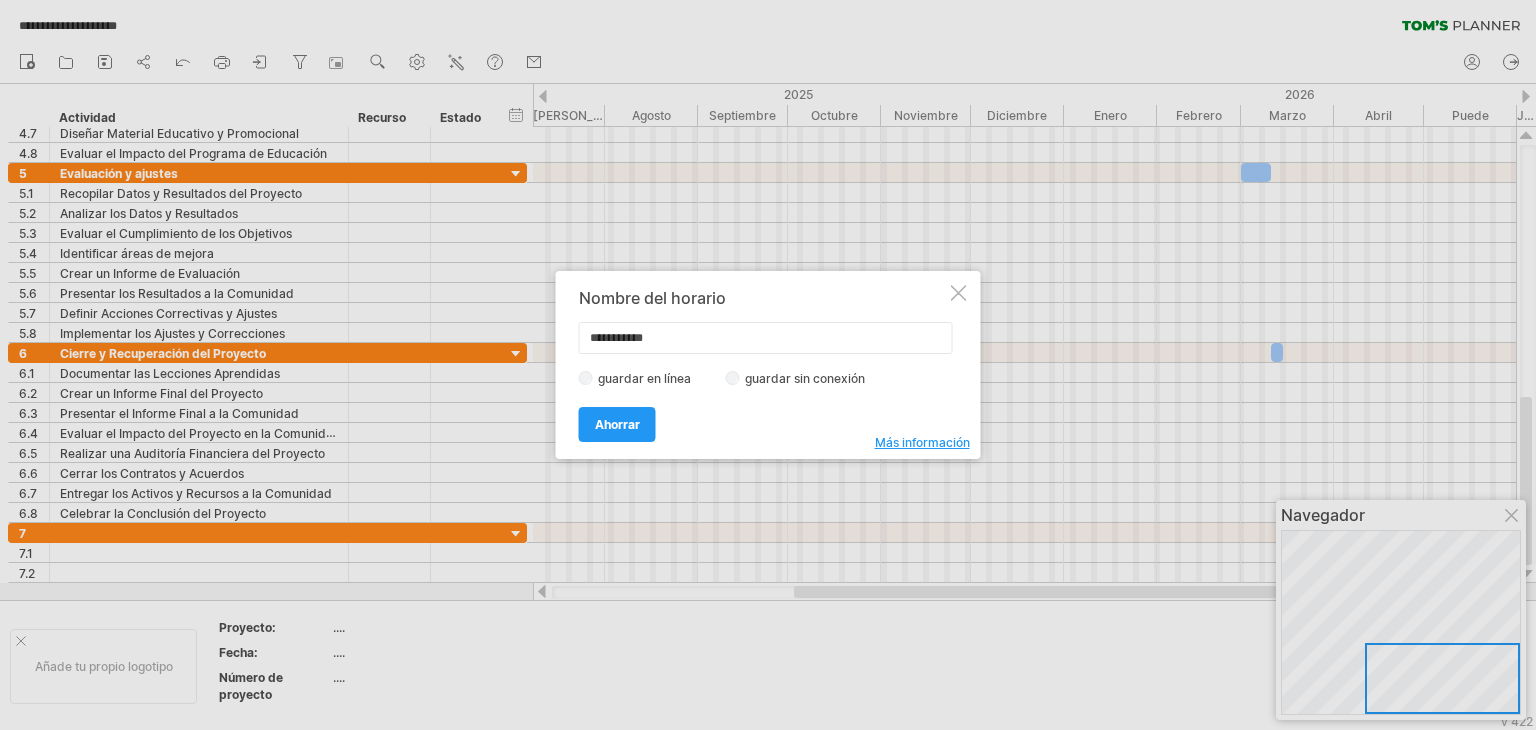 click on "**********" at bounding box center (768, 365) 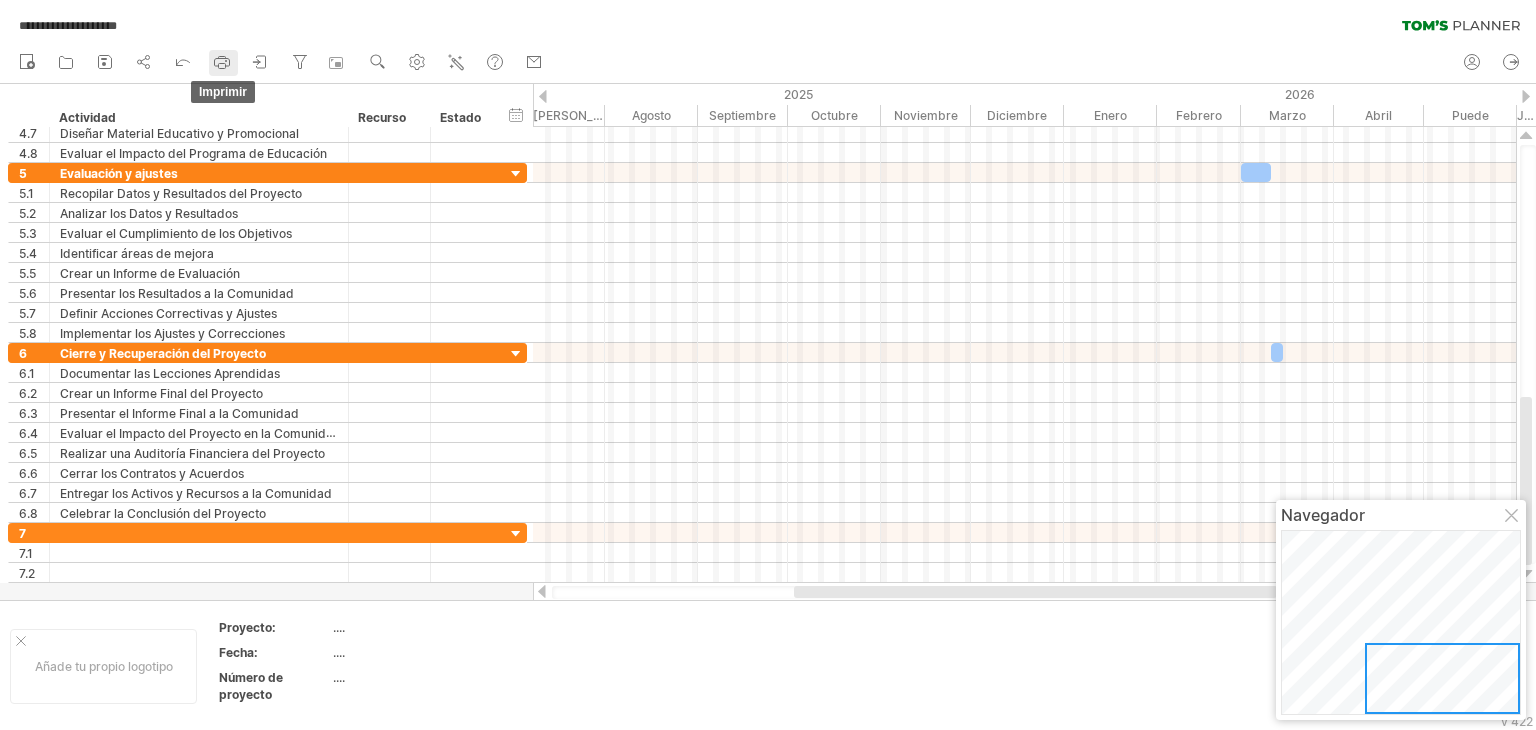 click 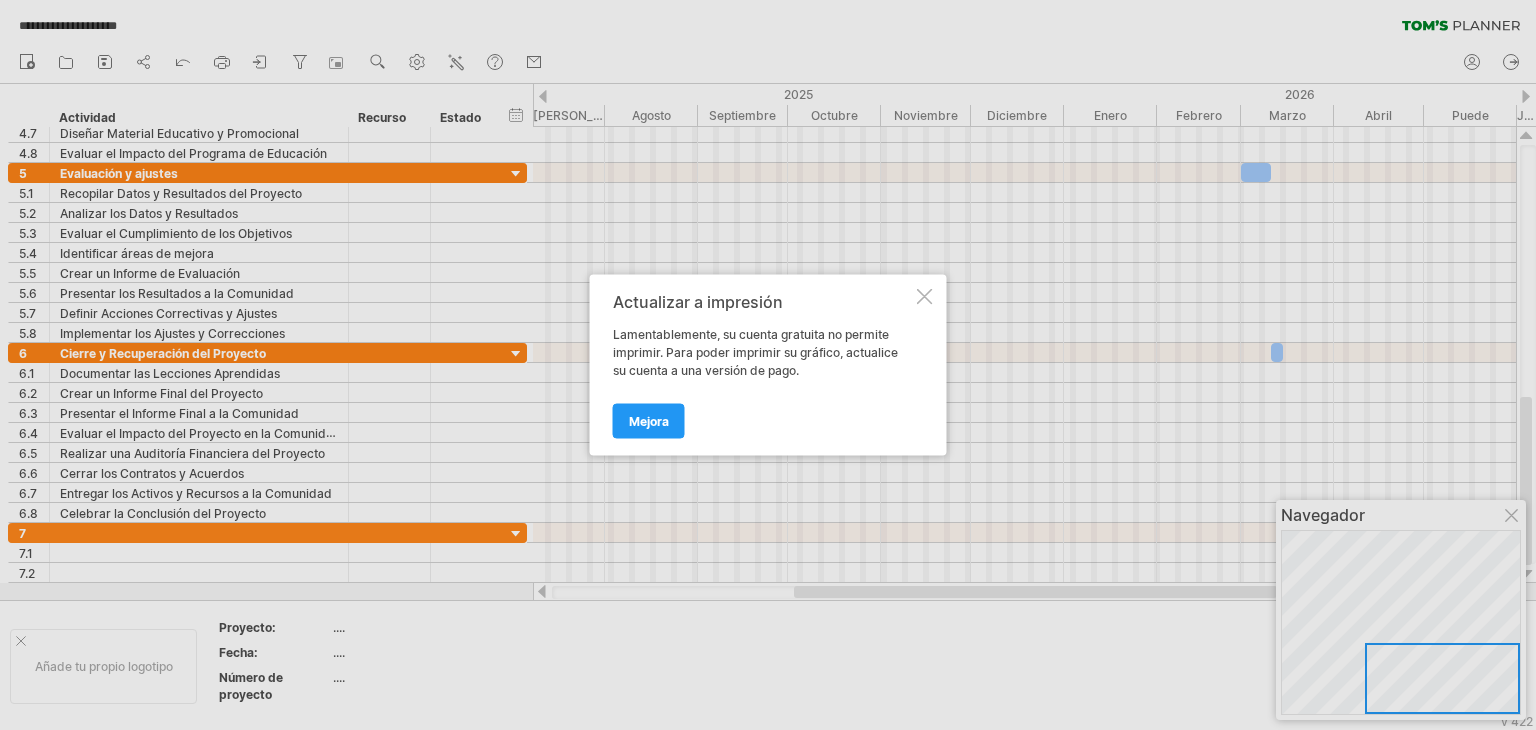 click at bounding box center (925, 297) 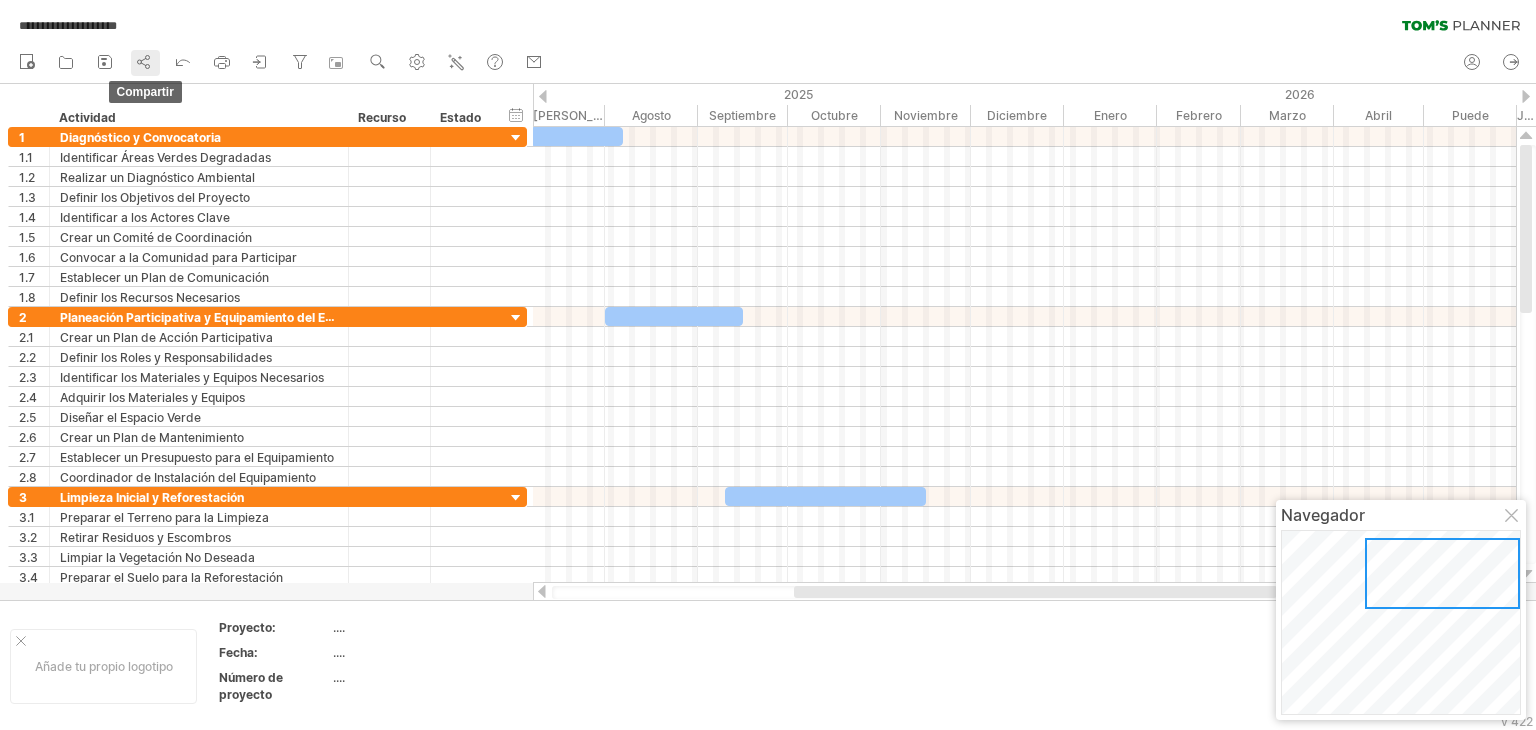 click 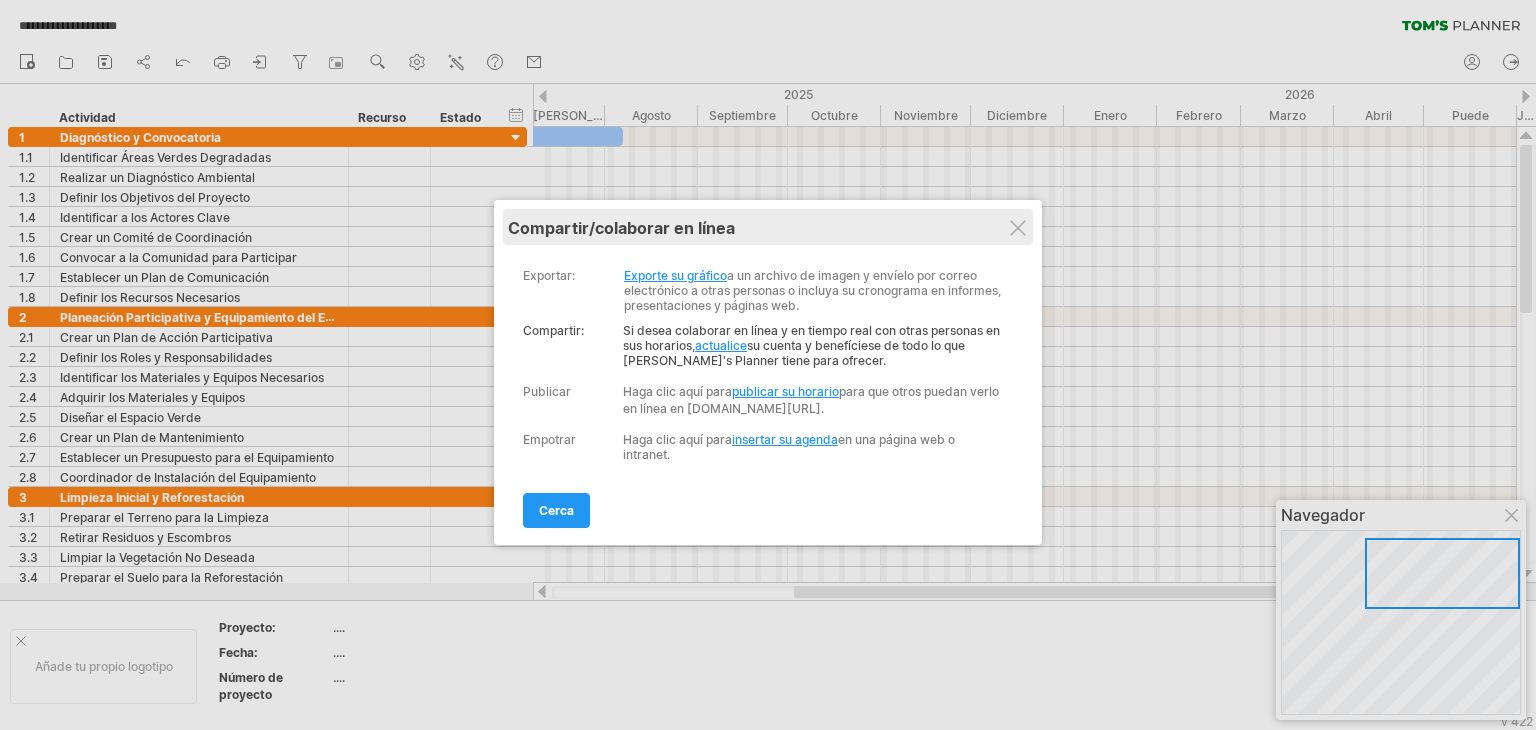 click on "compartir/colaborar en línea" at bounding box center (768, 228) 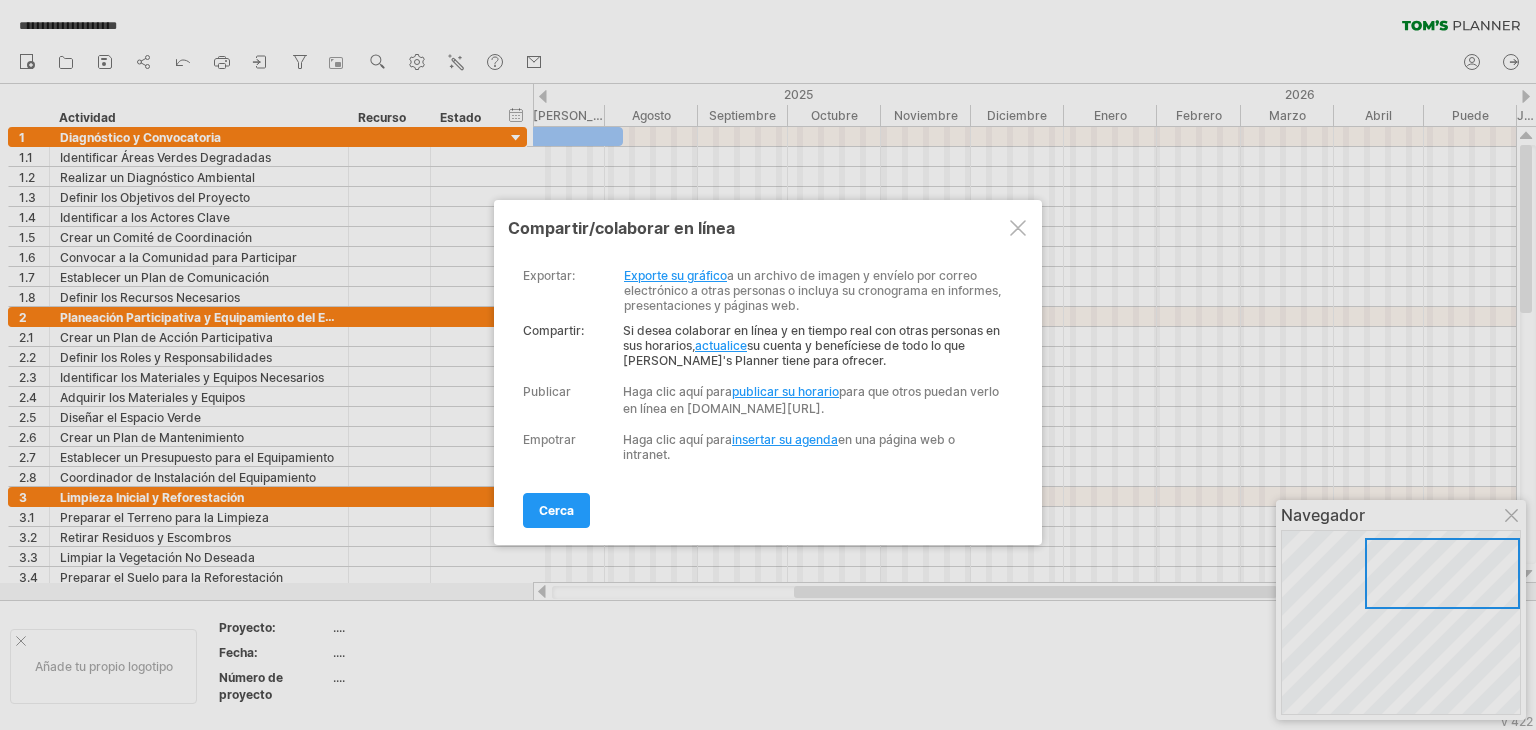 click at bounding box center [1018, 228] 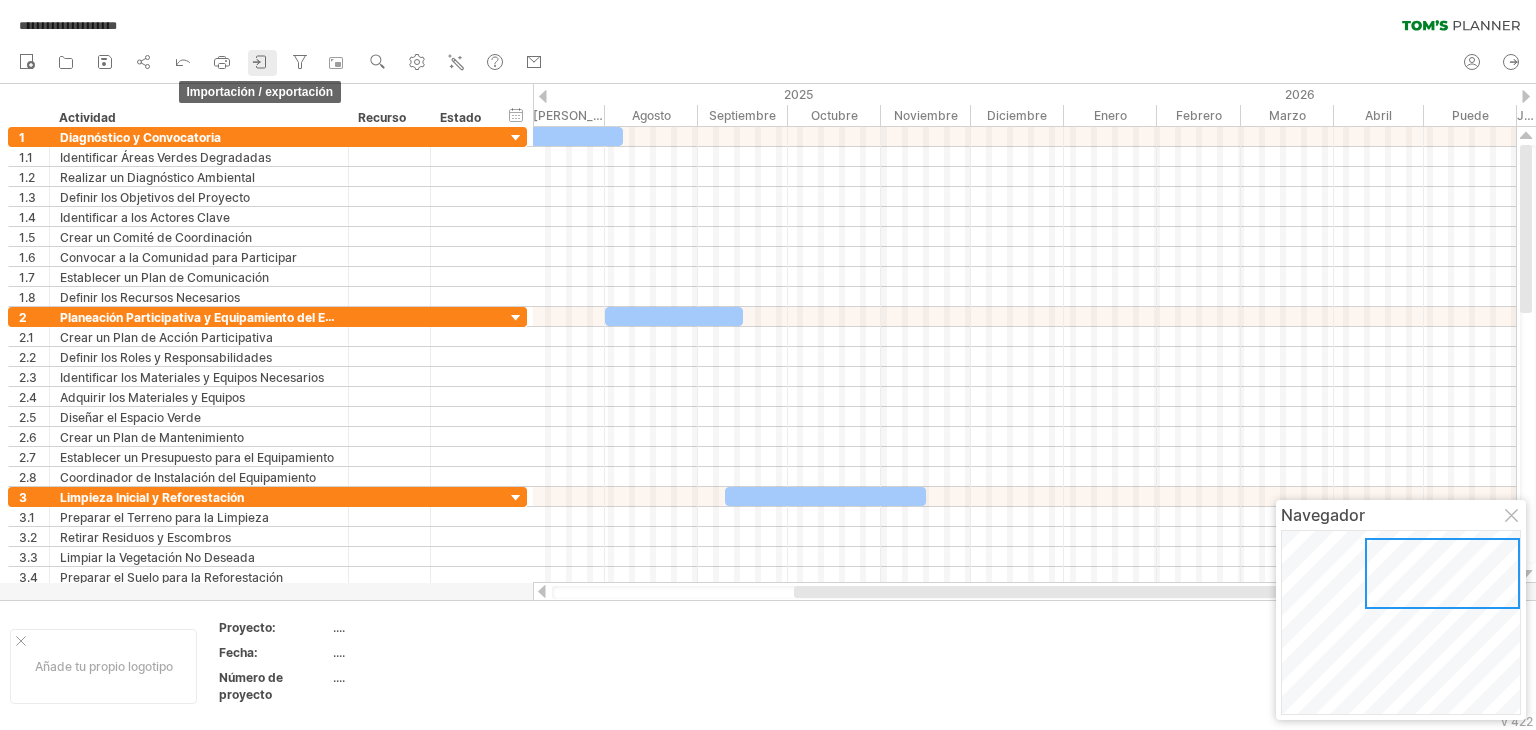 click 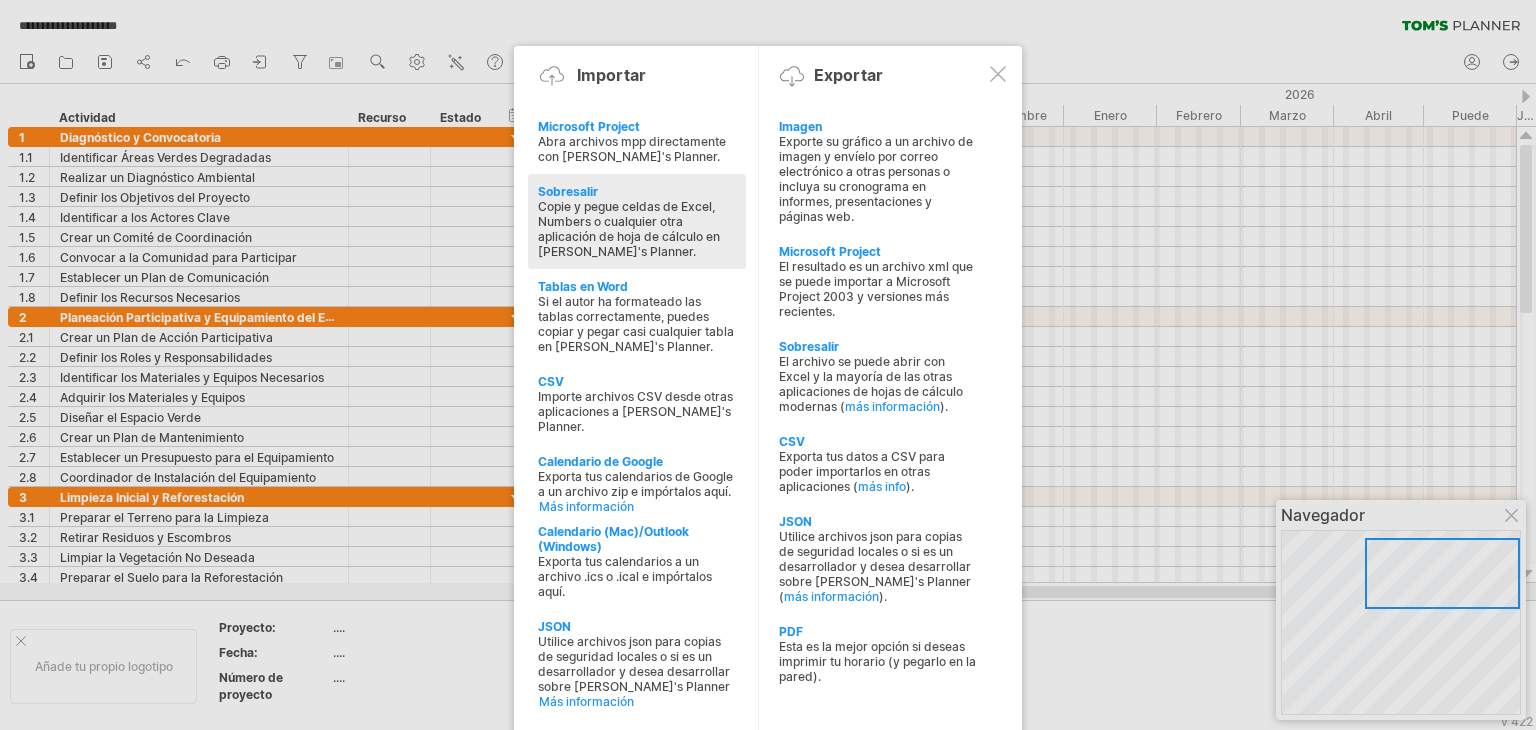 click on "Copie y pegue celdas de Excel, Numbers o cualquier otra aplicación de hoja de cálculo en [PERSON_NAME] Planner." at bounding box center (629, 229) 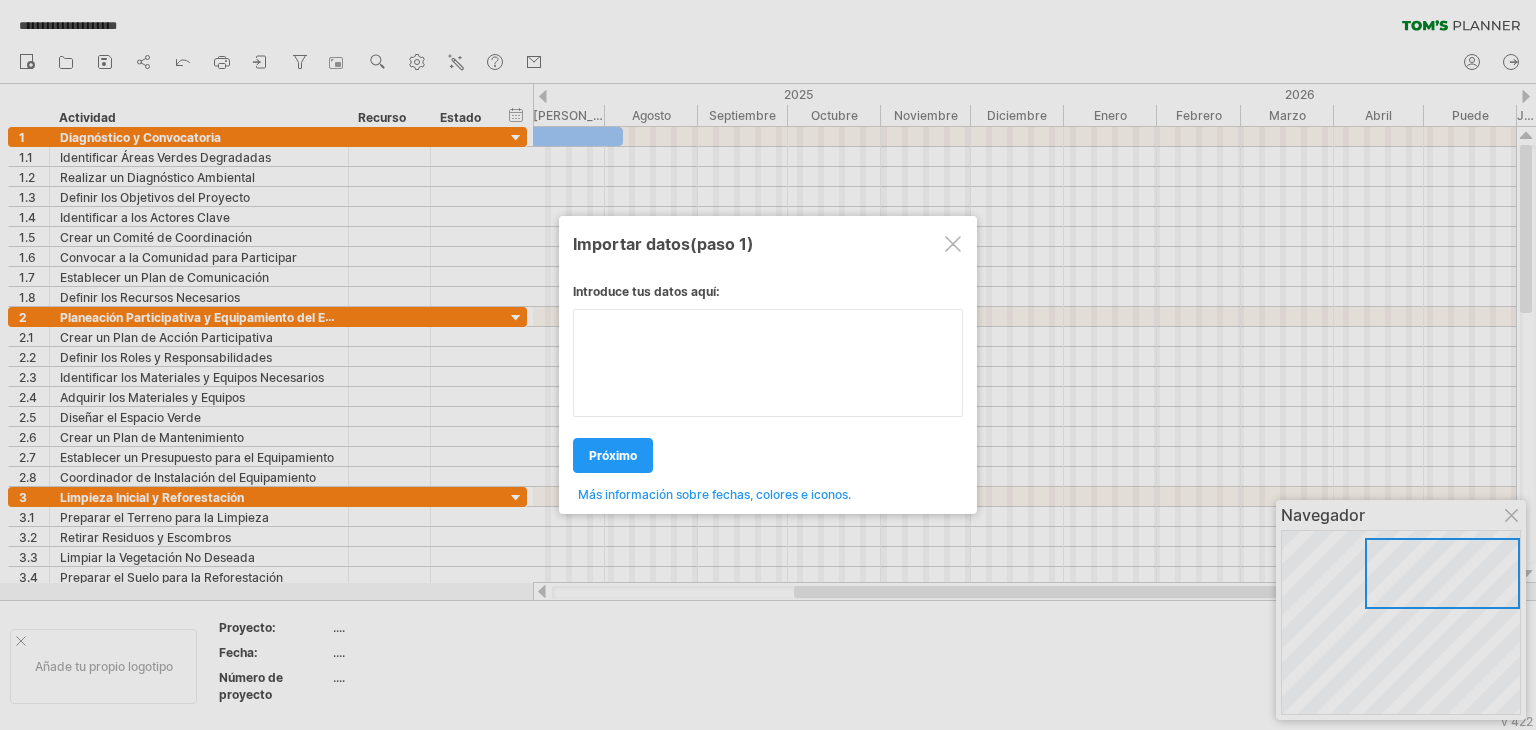 click at bounding box center (768, 363) 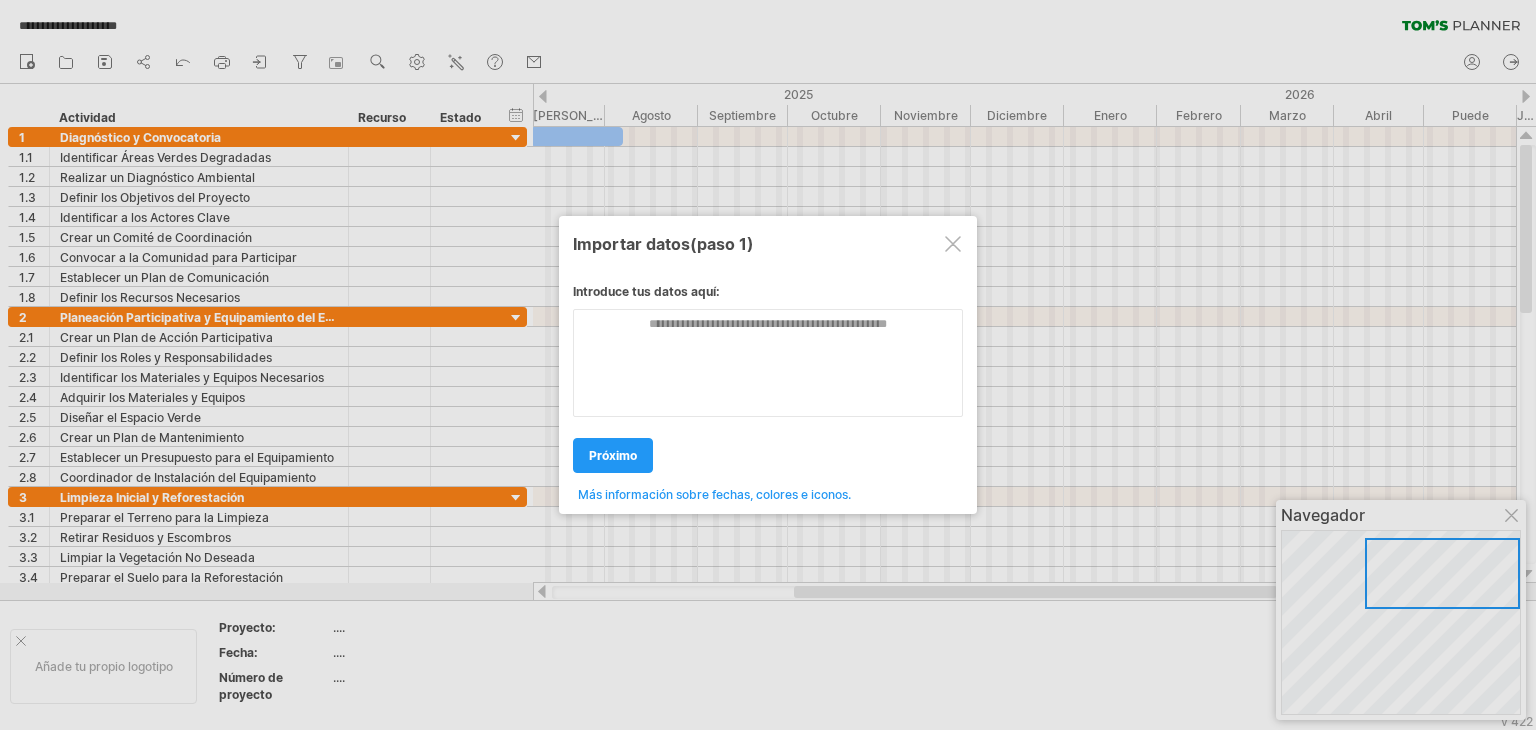 drag, startPoint x: 54, startPoint y: 133, endPoint x: 278, endPoint y: 415, distance: 360.13885 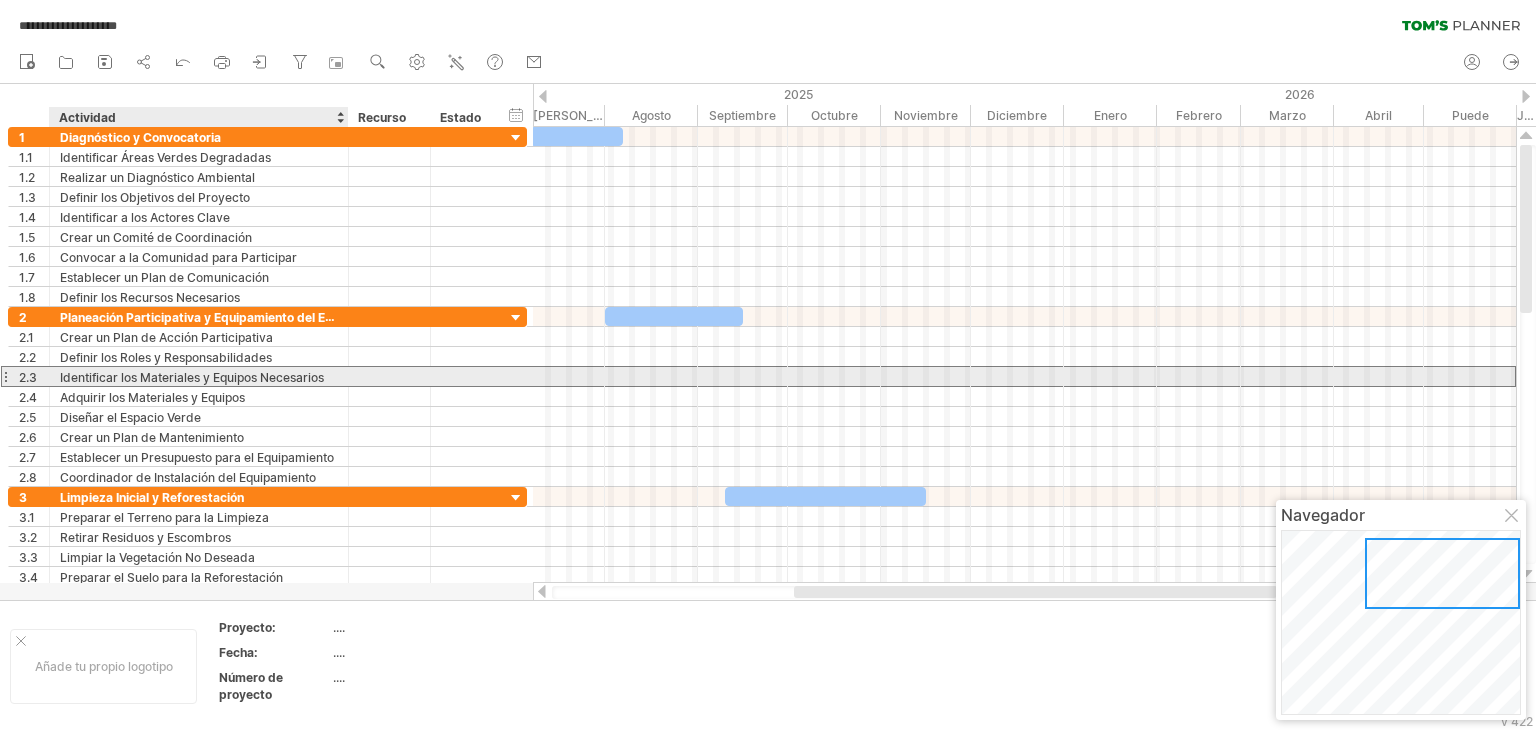 click on "Identificar los Materiales y Equipos Necesarios" at bounding box center (192, 377) 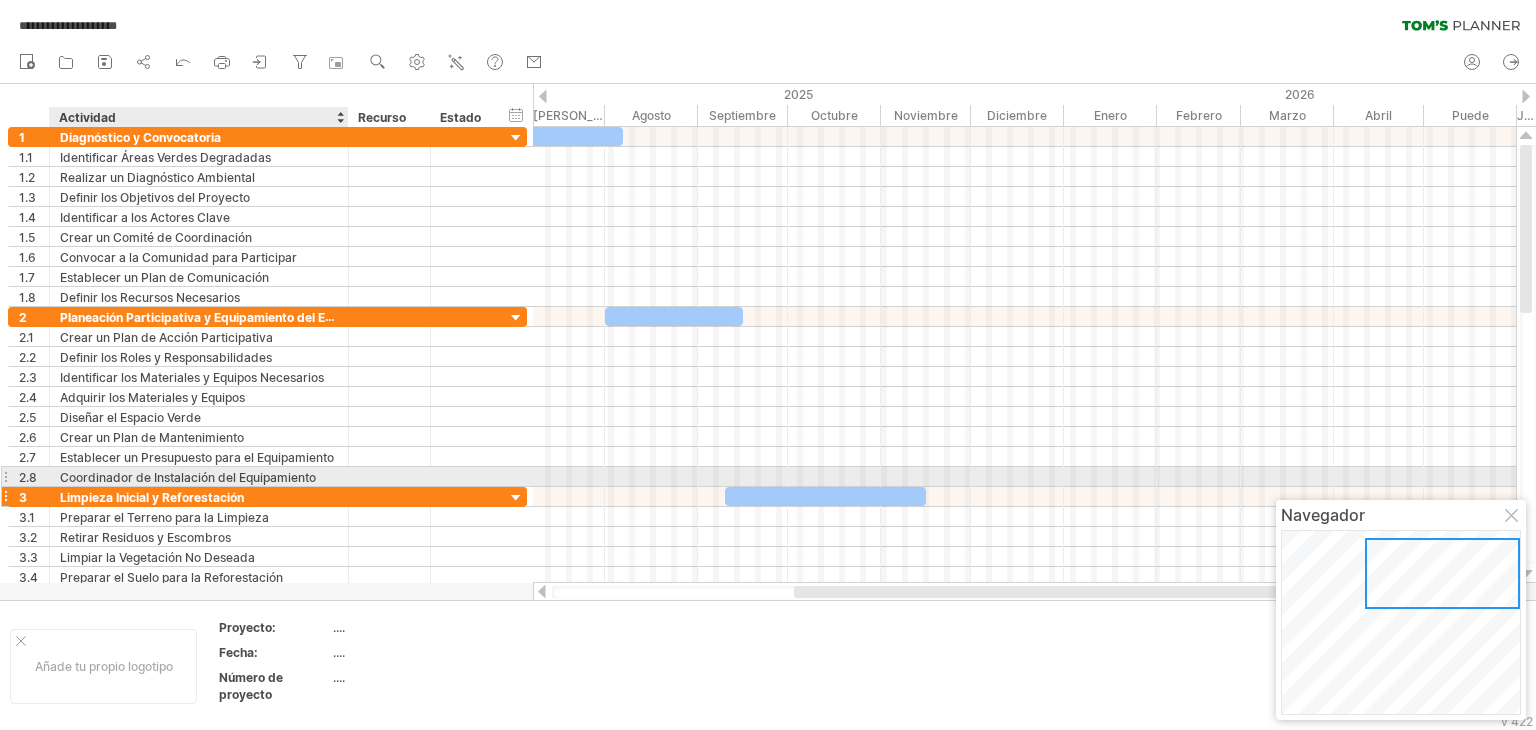 drag, startPoint x: 58, startPoint y: 126, endPoint x: 348, endPoint y: 485, distance: 461.49866 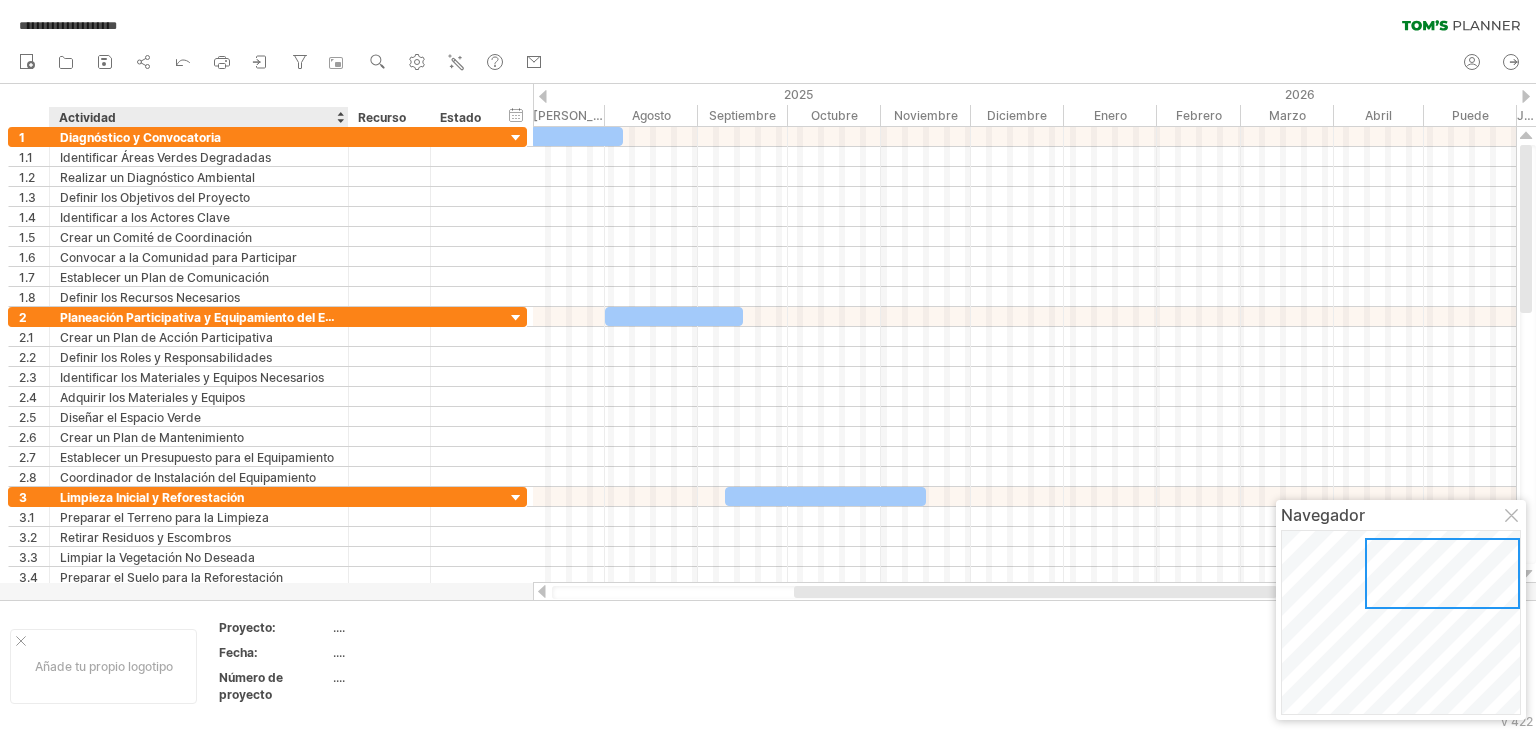 click on "ocultar inicio/fin/duración mostrar inicio/fin/duración
******** Actividad ******** Recurso ****** Estado" at bounding box center (266, 105) 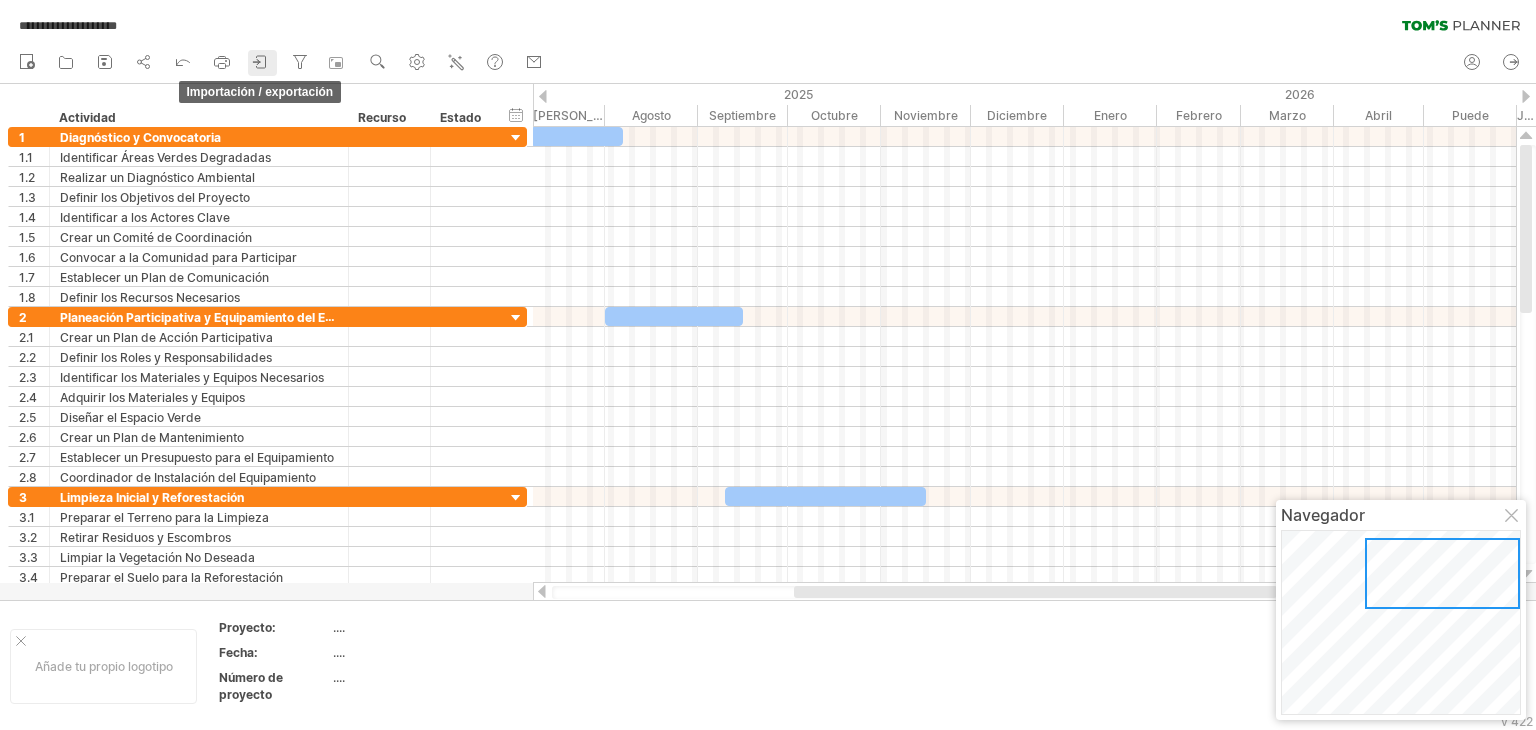 click 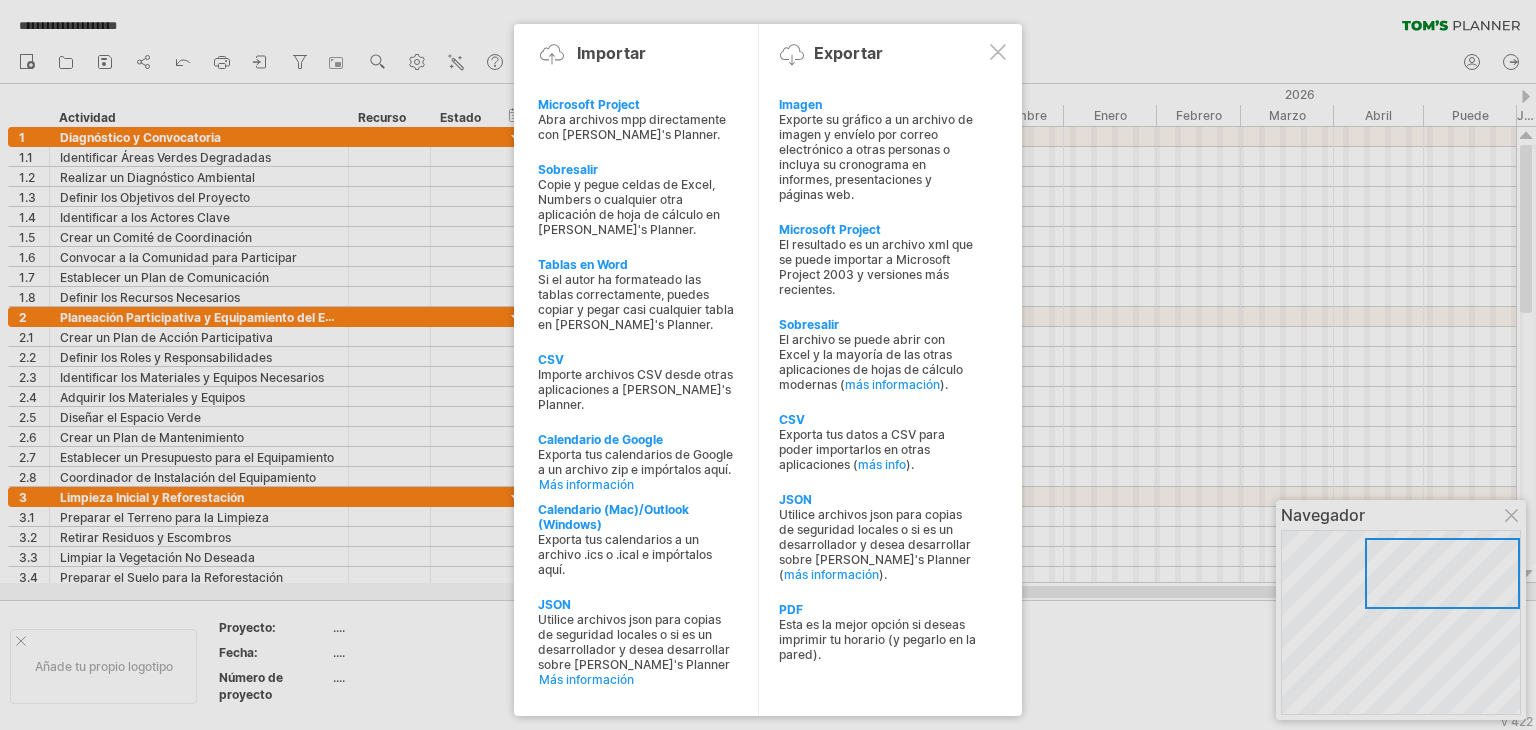 click on "Si el autor ha formateado las tablas correctamente, puedes copiar y pegar casi cualquier tabla en [PERSON_NAME] Planner." at bounding box center (636, 302) 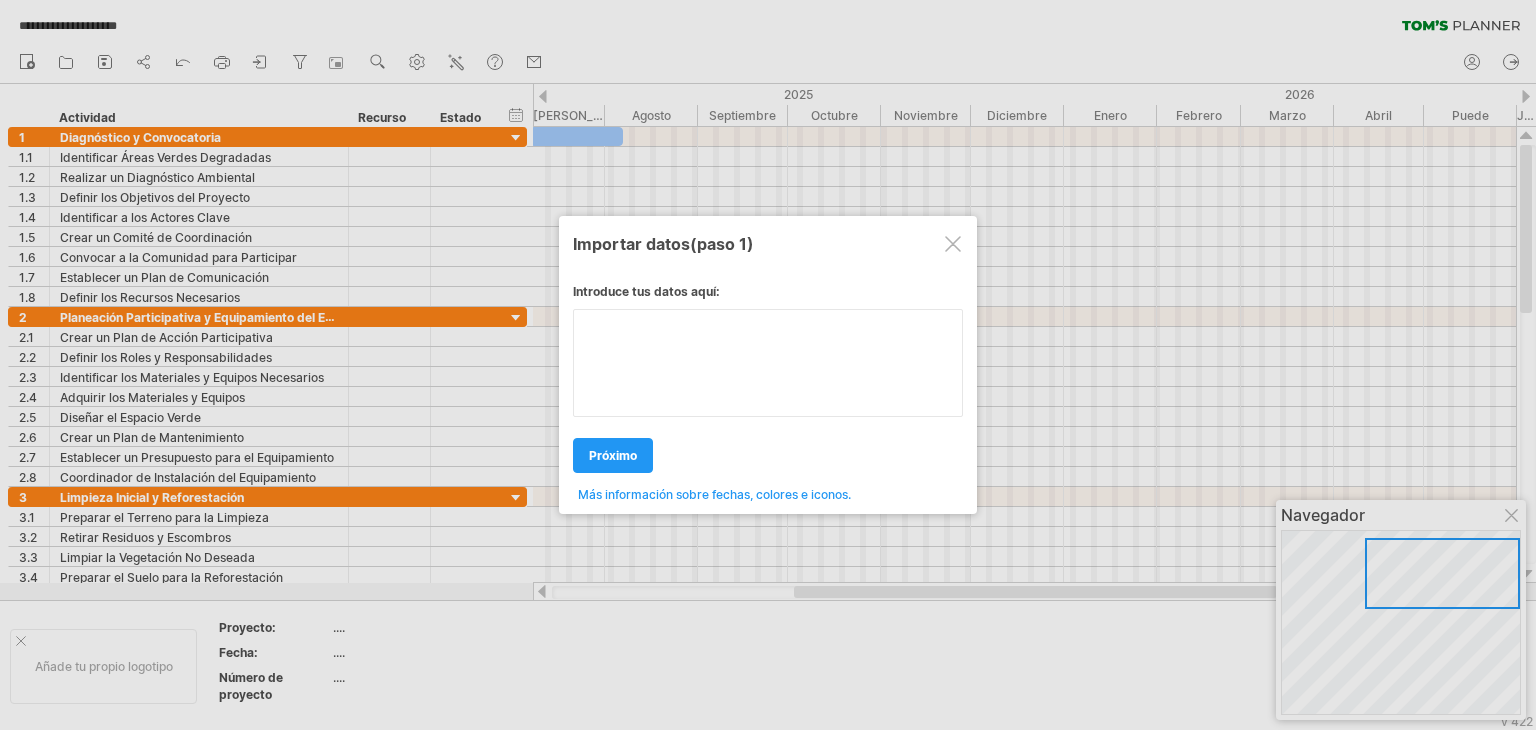 click at bounding box center (768, 363) 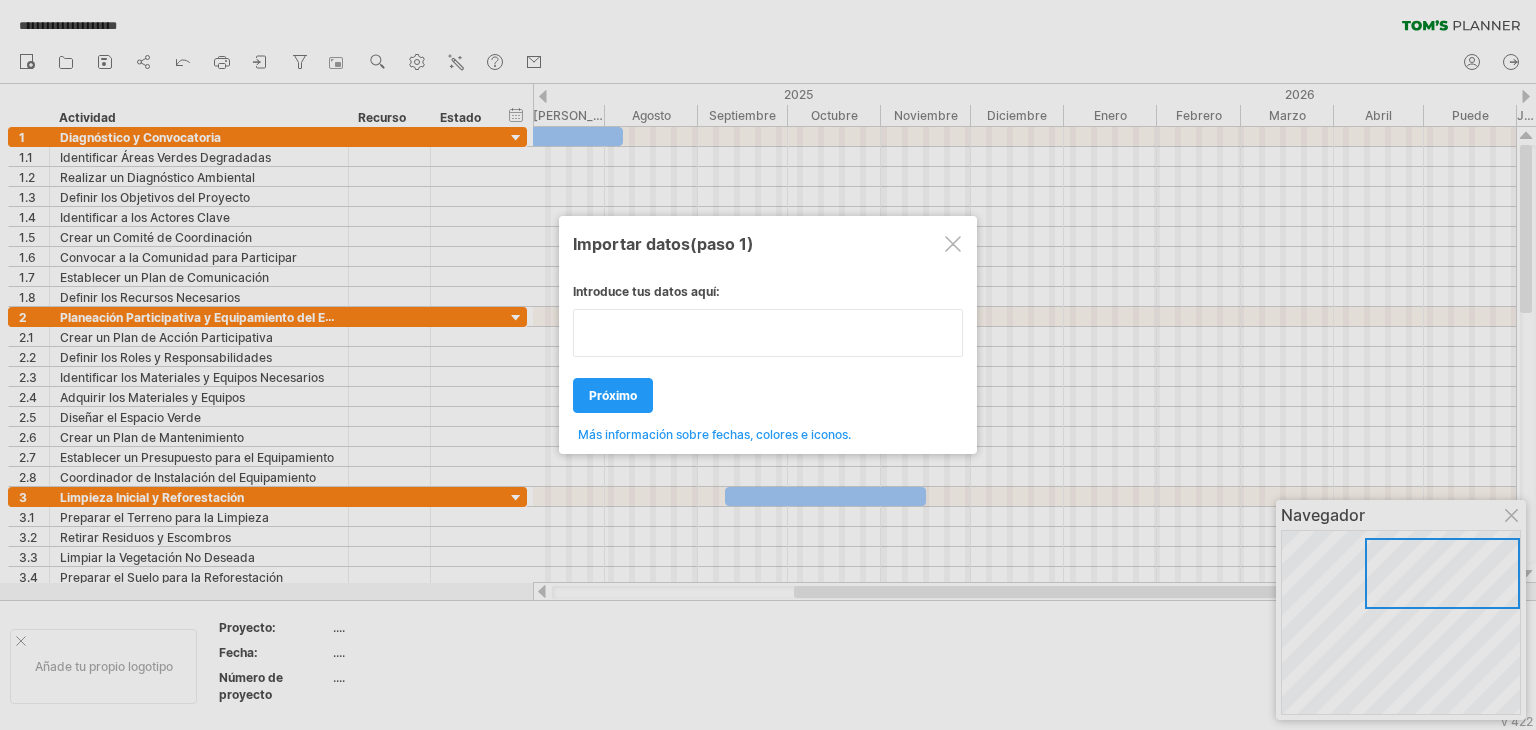 type on "**********" 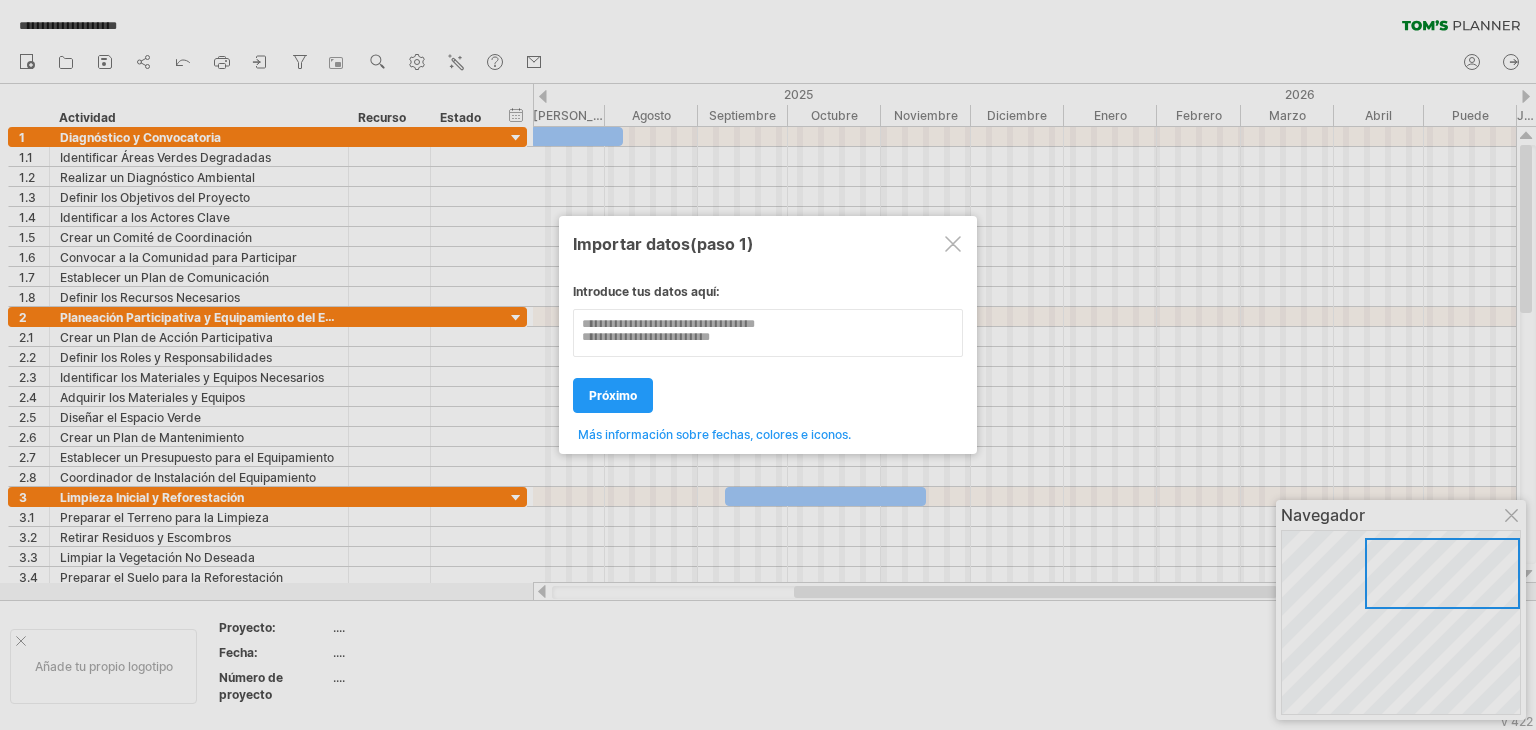 click on "**********" at bounding box center (768, 355) 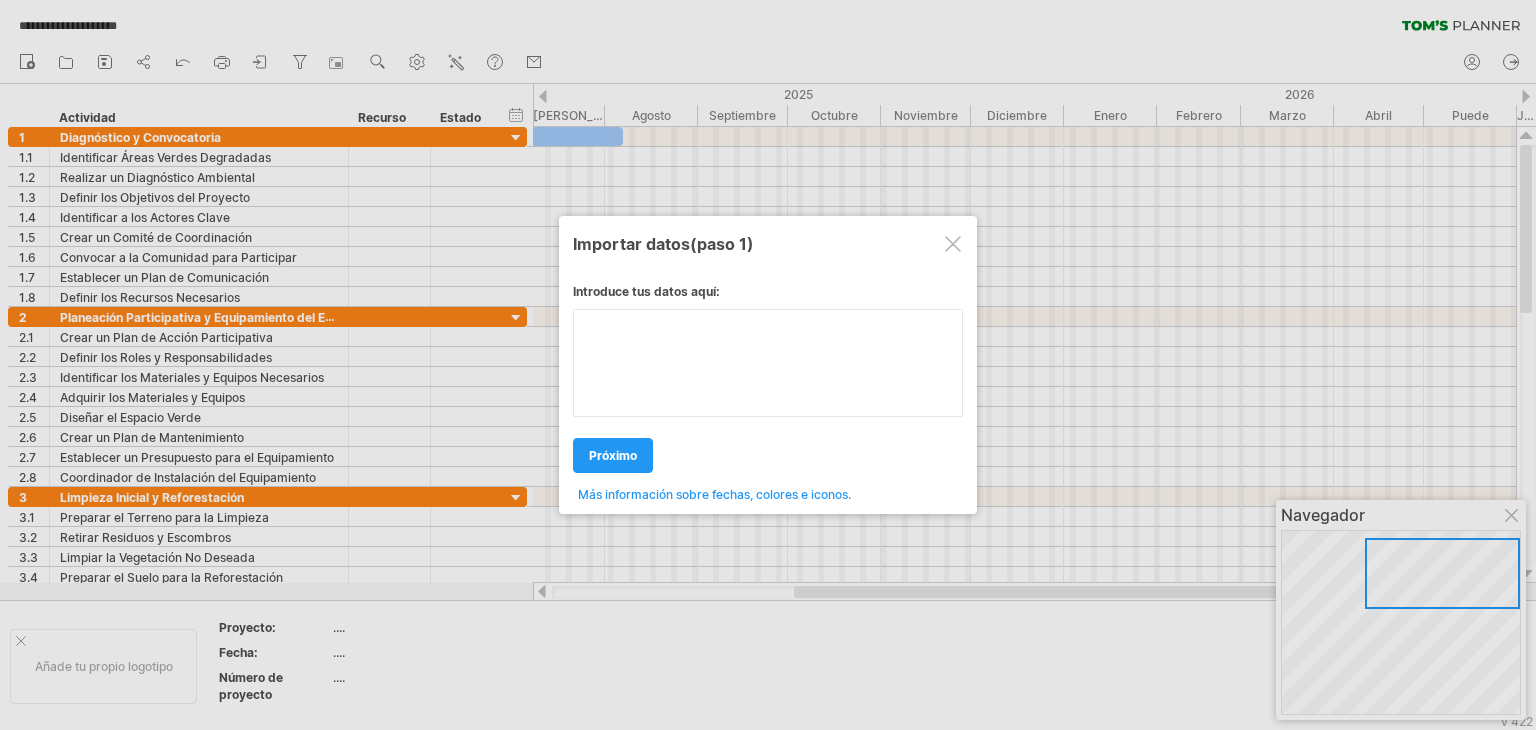click on "**********" at bounding box center (768, 385) 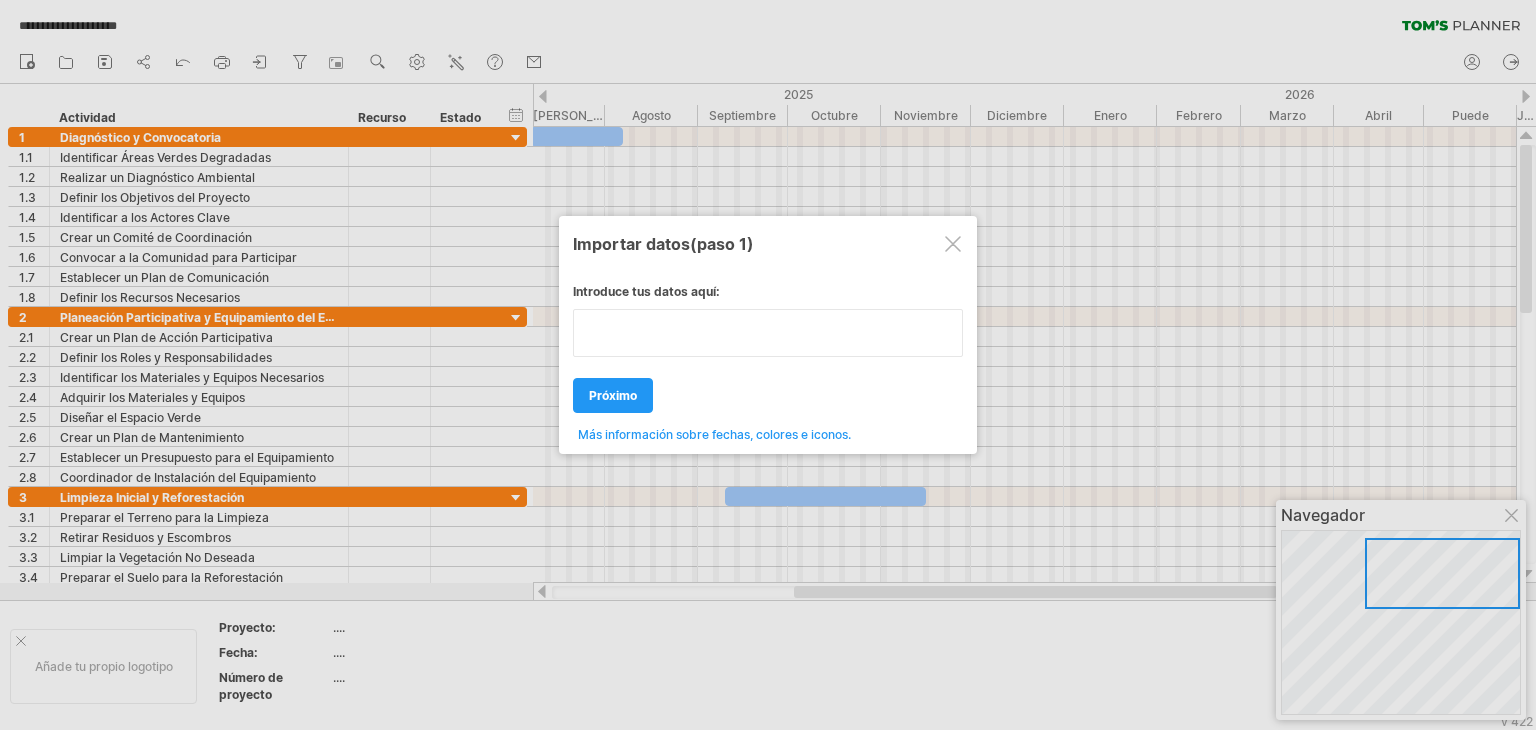 type on "**********" 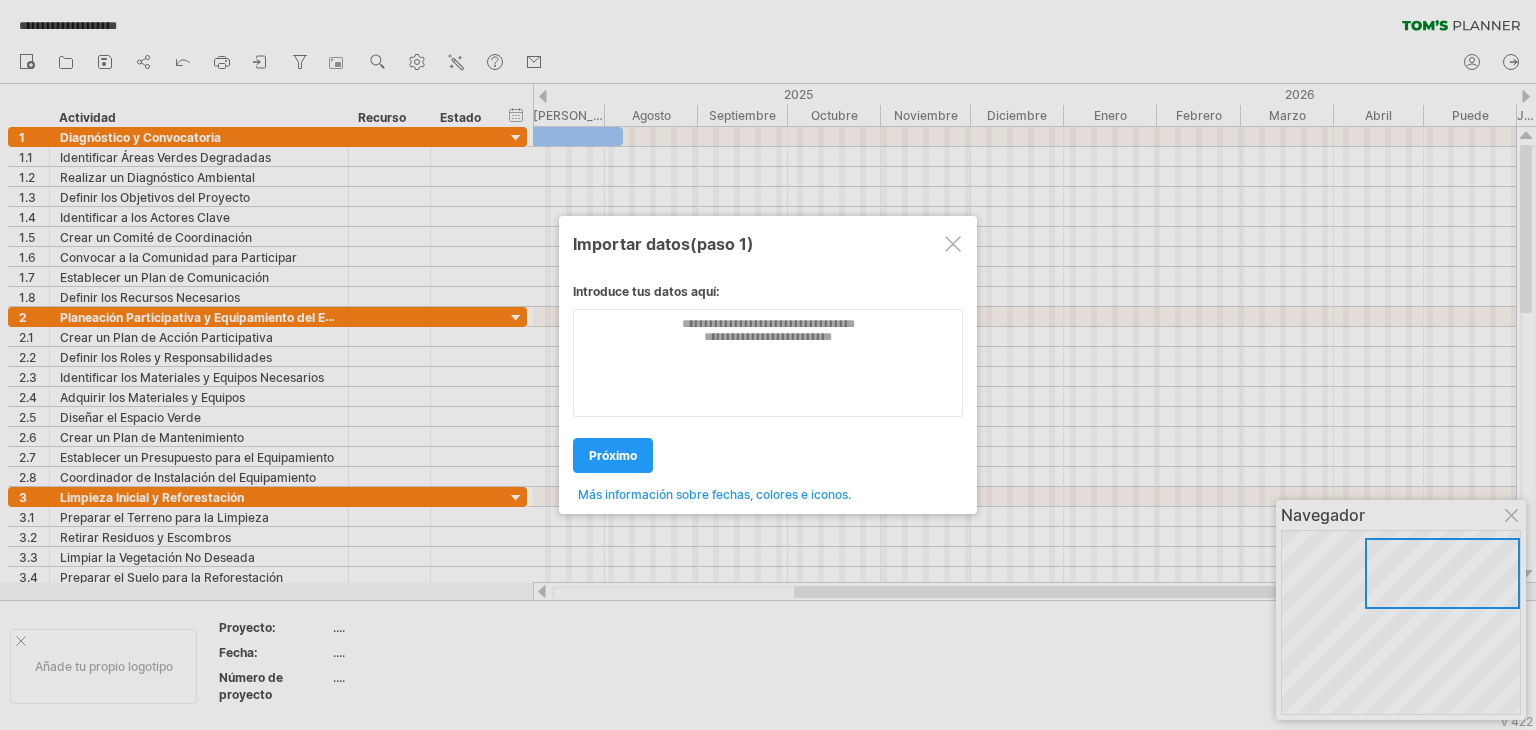 click on "**********" at bounding box center [768, 385] 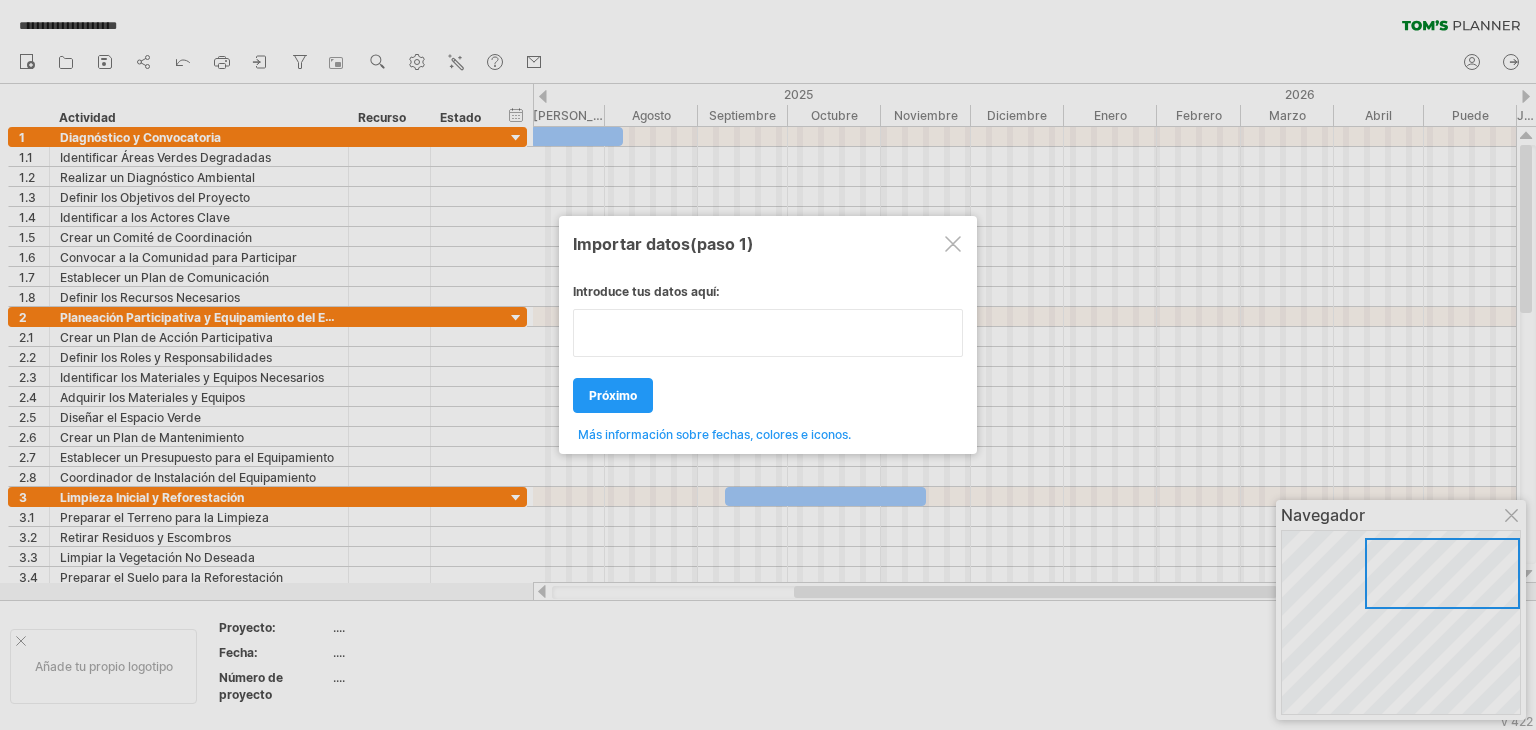 click at bounding box center (768, 333) 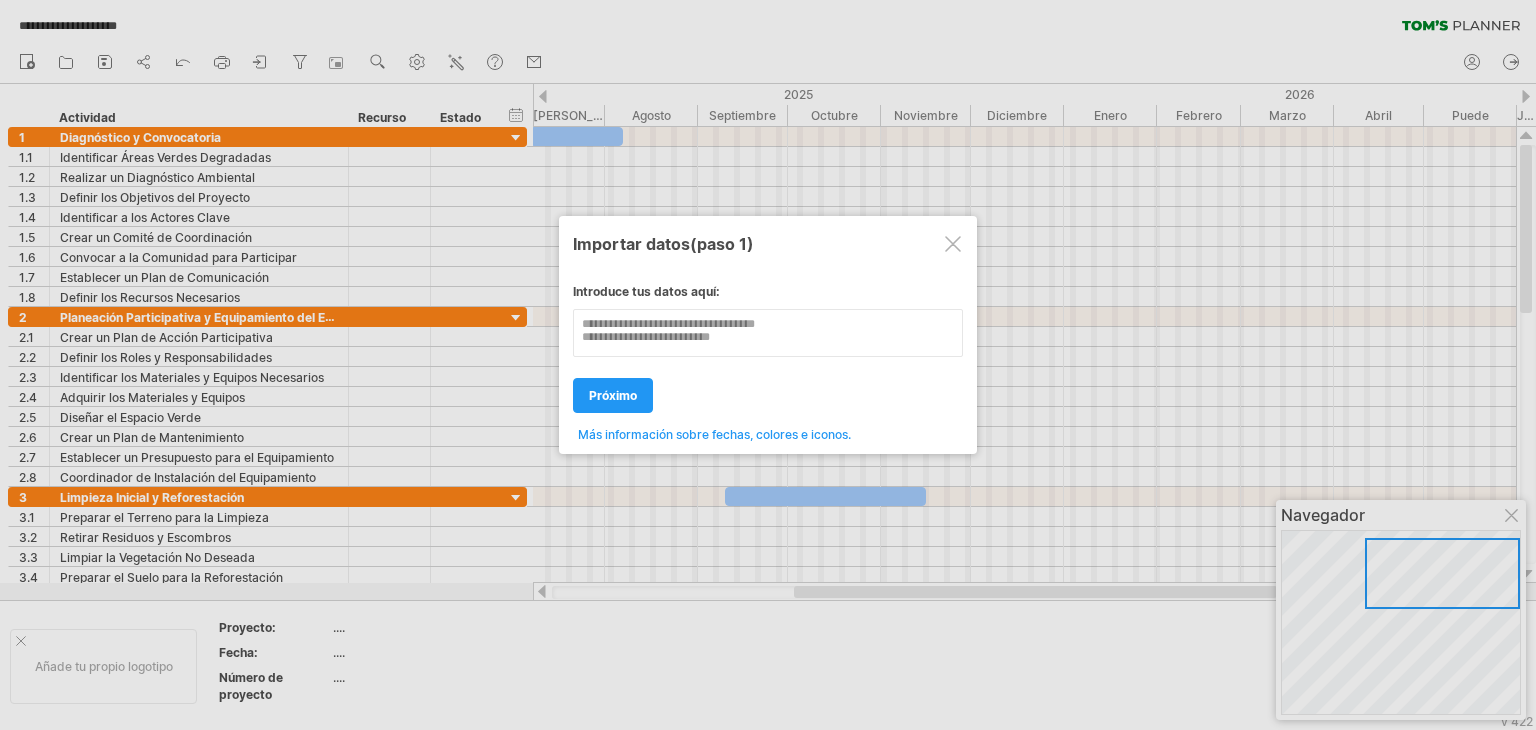 drag, startPoint x: 980, startPoint y: 244, endPoint x: 960, endPoint y: 245, distance: 20.024984 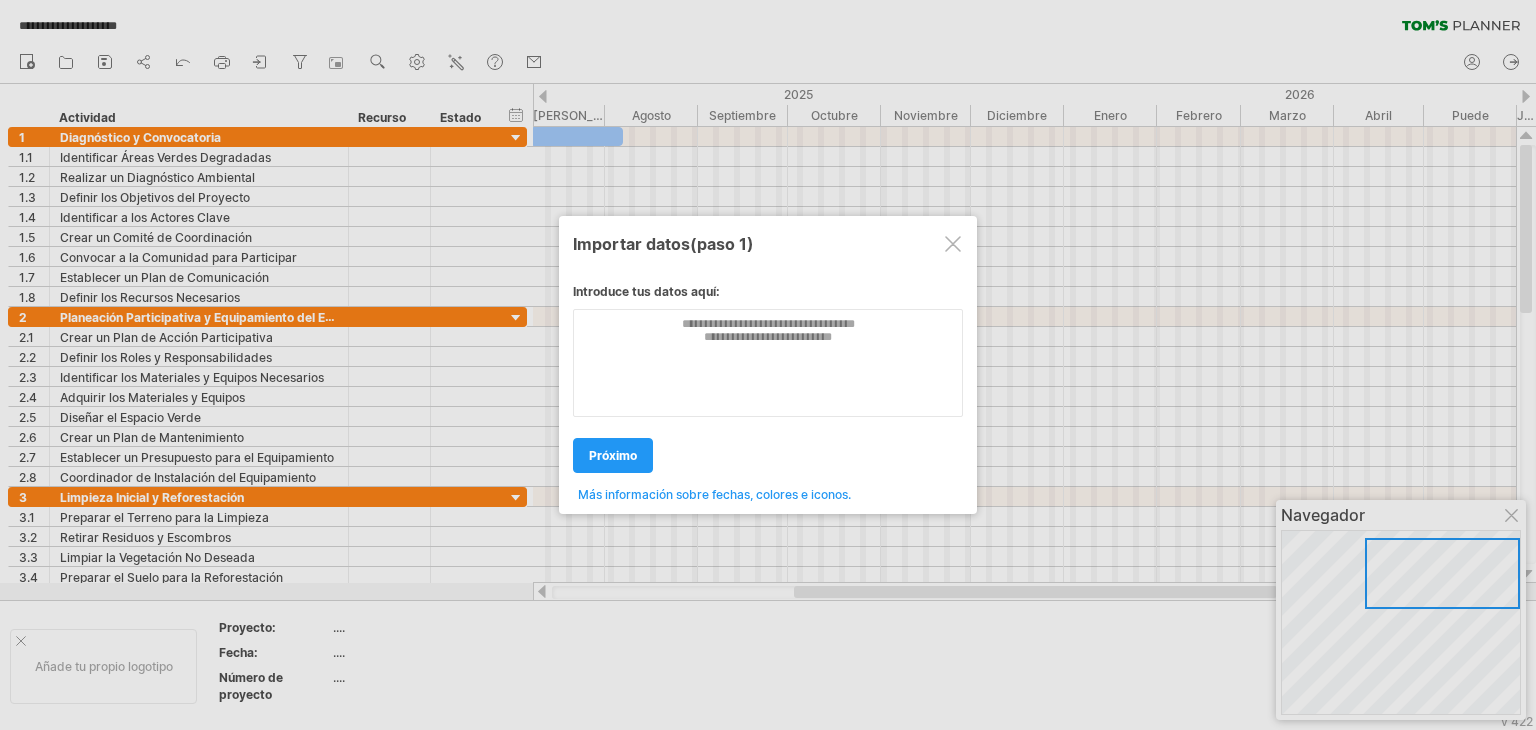 click at bounding box center (953, 244) 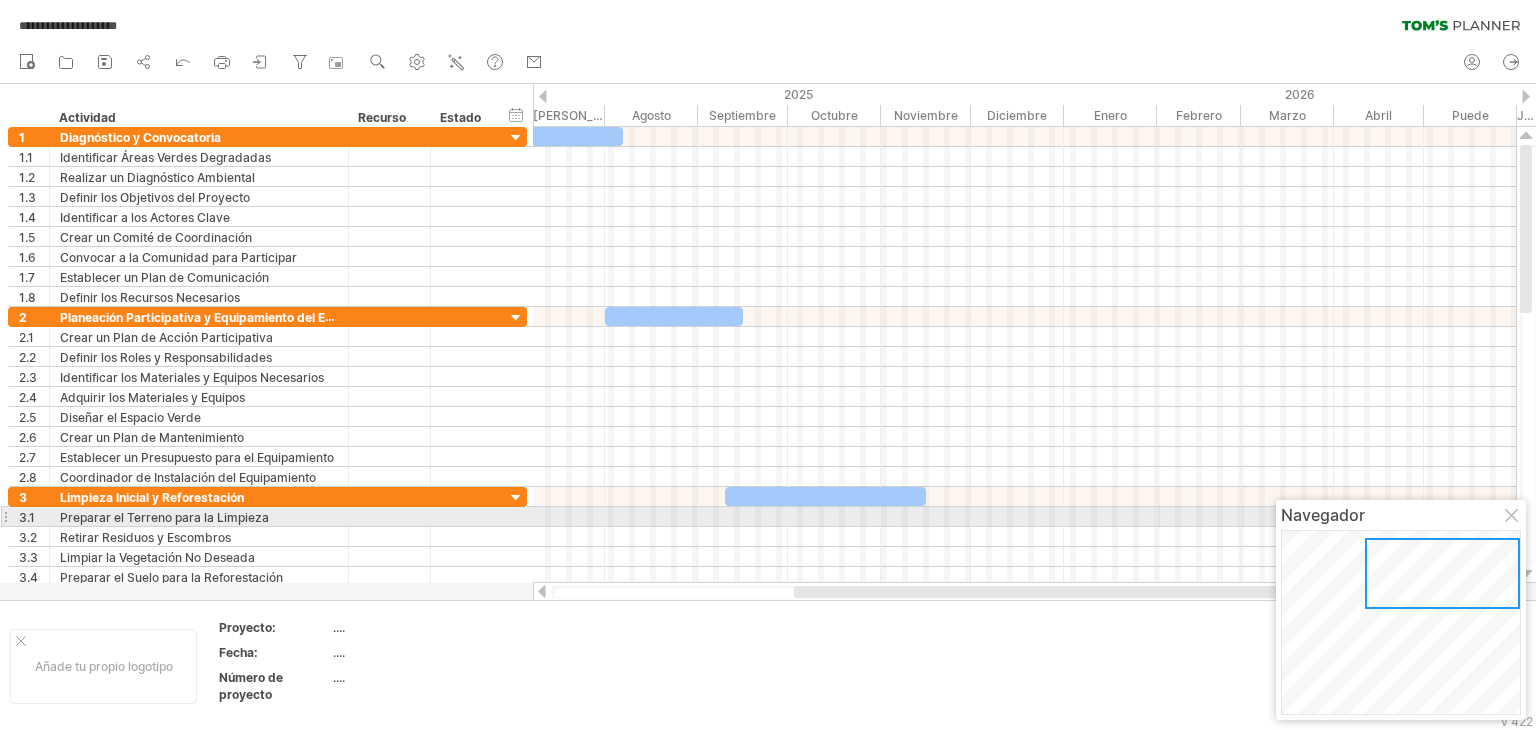 click at bounding box center (1513, 517) 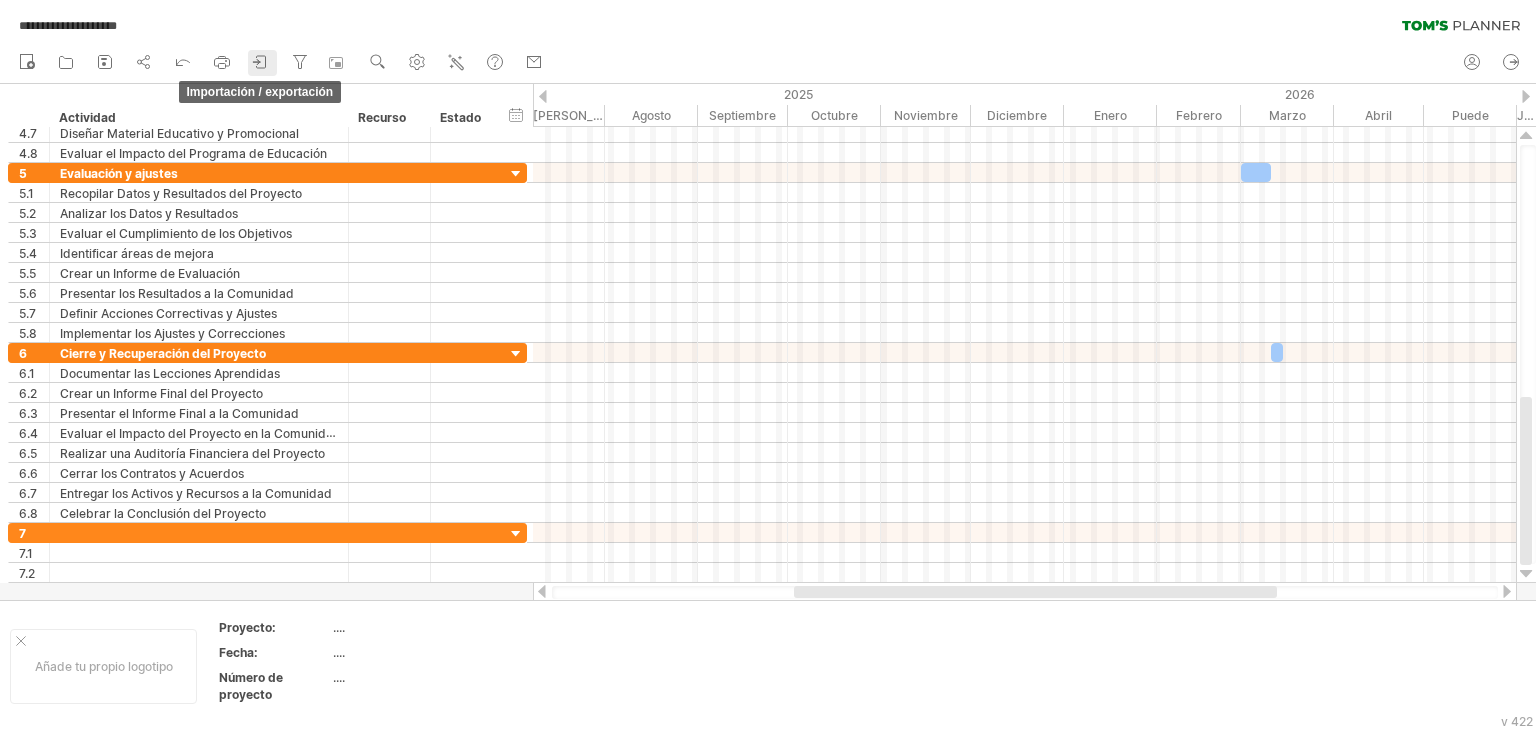 click 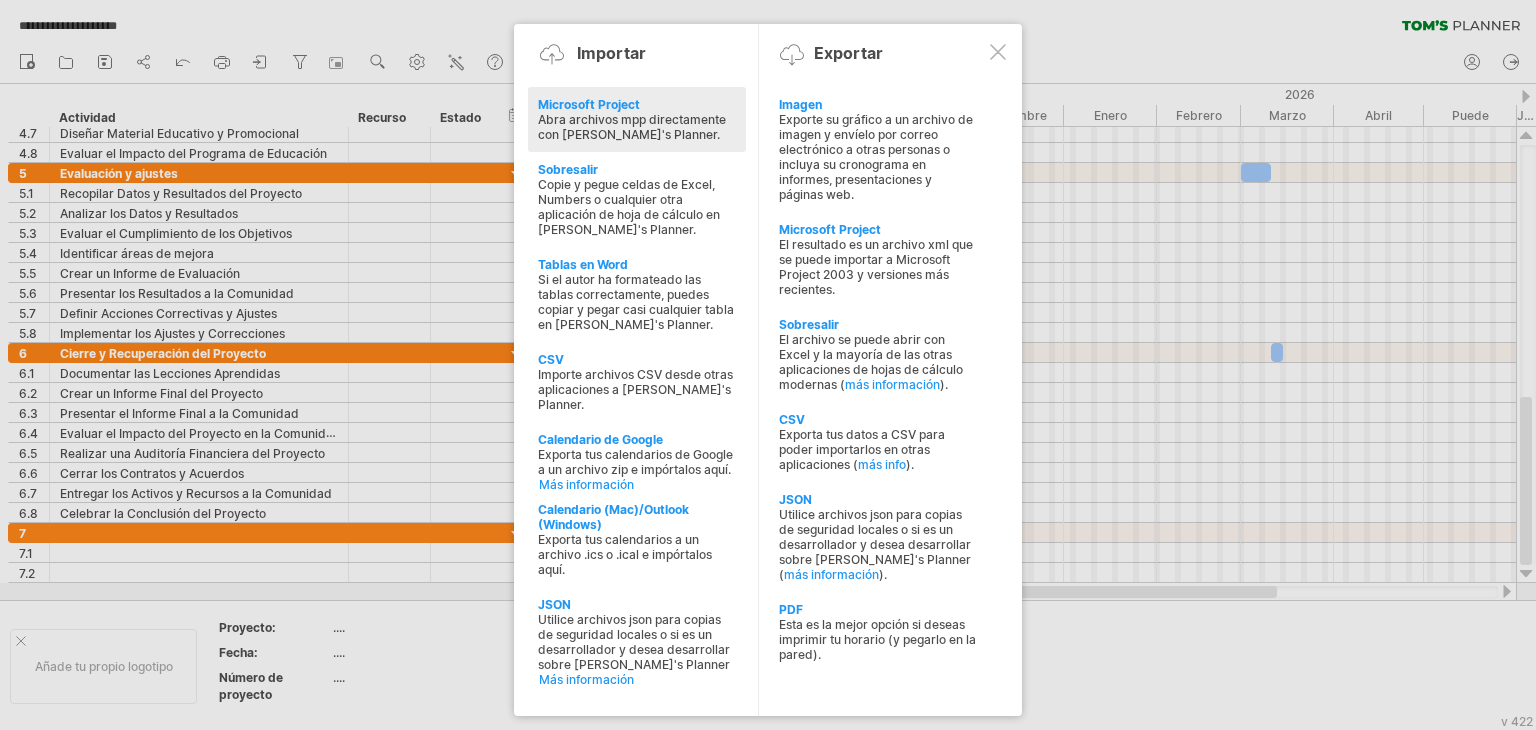 click at bounding box center (-1447, 237) 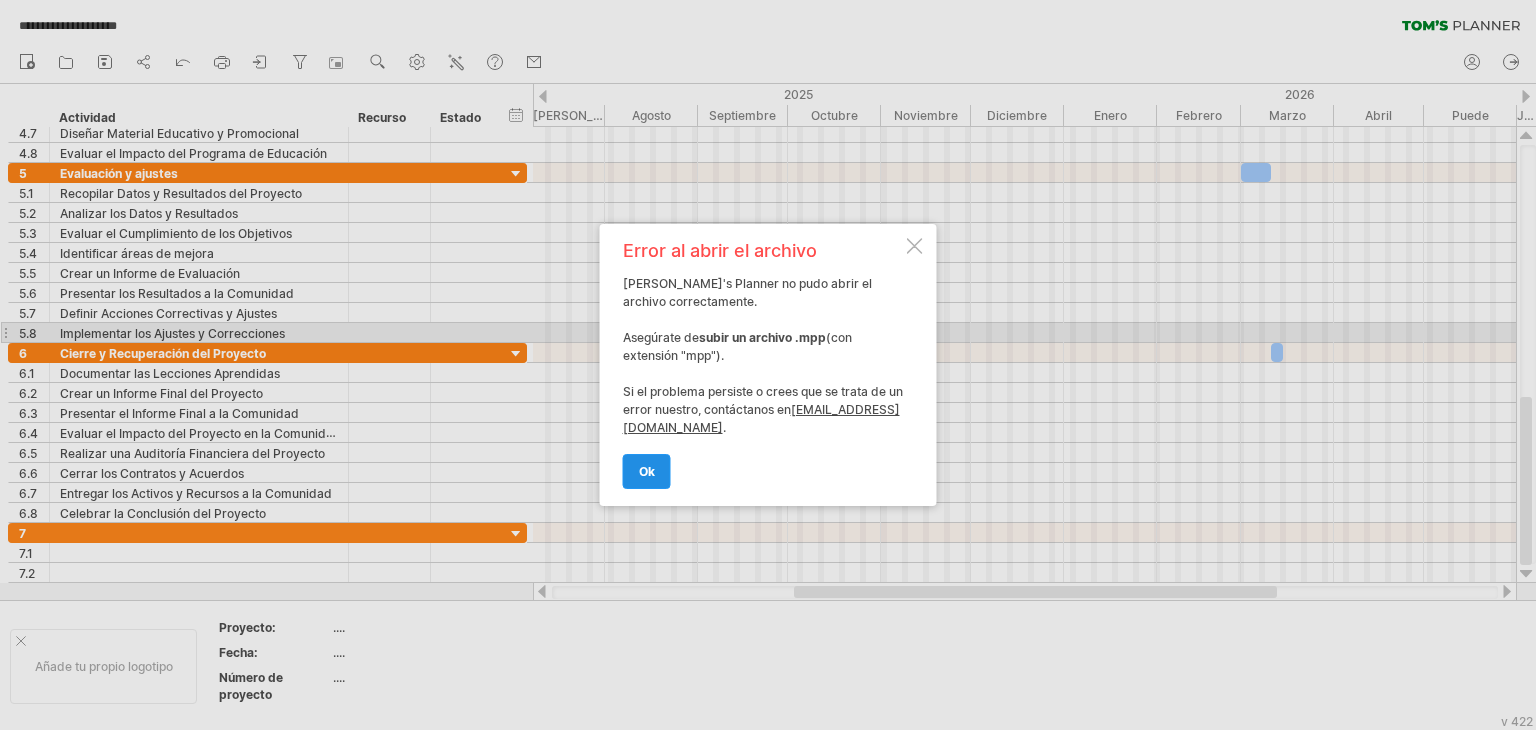 click on "OK" at bounding box center [647, 471] 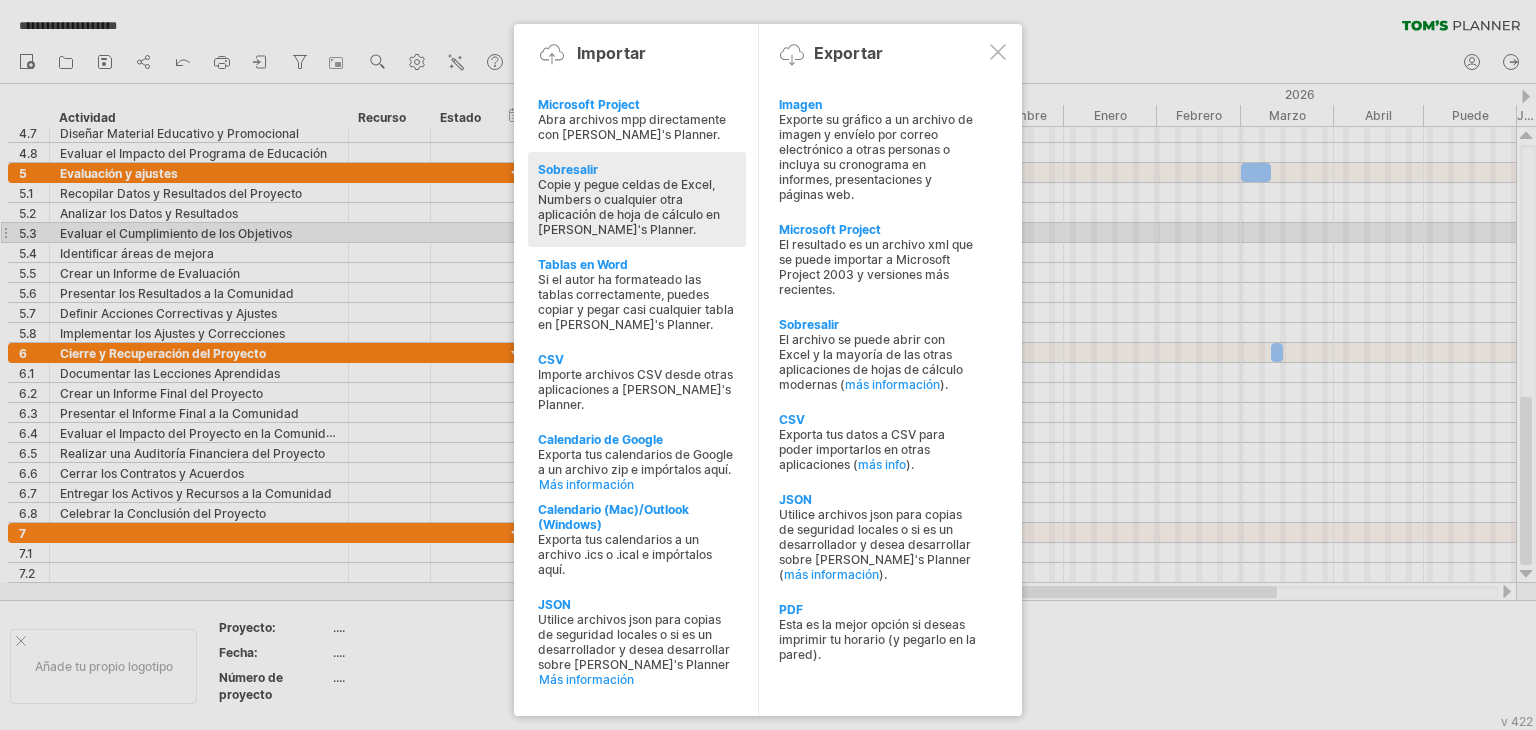 click on "Copie y pegue celdas de Excel, Numbers o cualquier otra aplicación de hoja de cálculo en [PERSON_NAME] Planner." at bounding box center (629, 207) 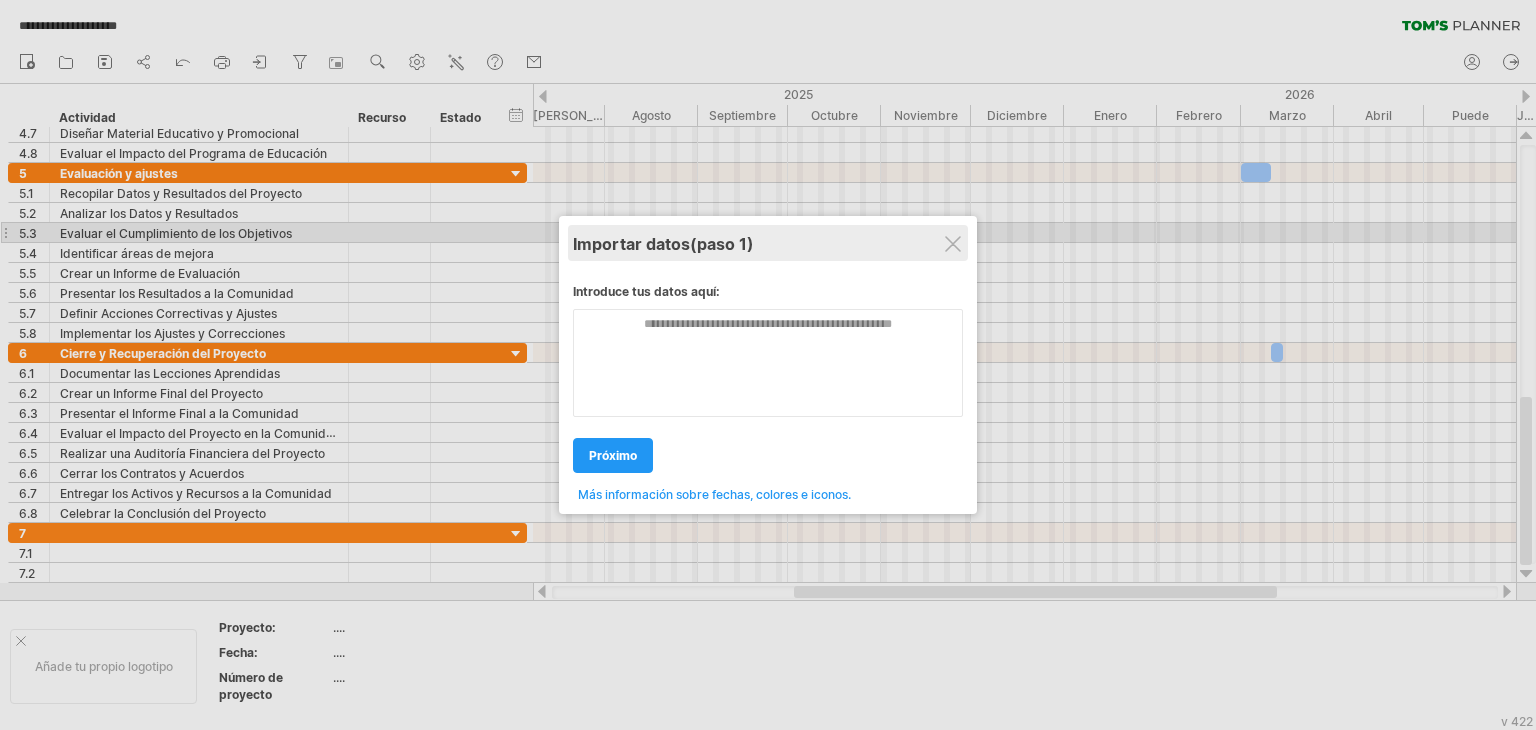 click on "Importar datos  (paso 1)" at bounding box center [768, 243] 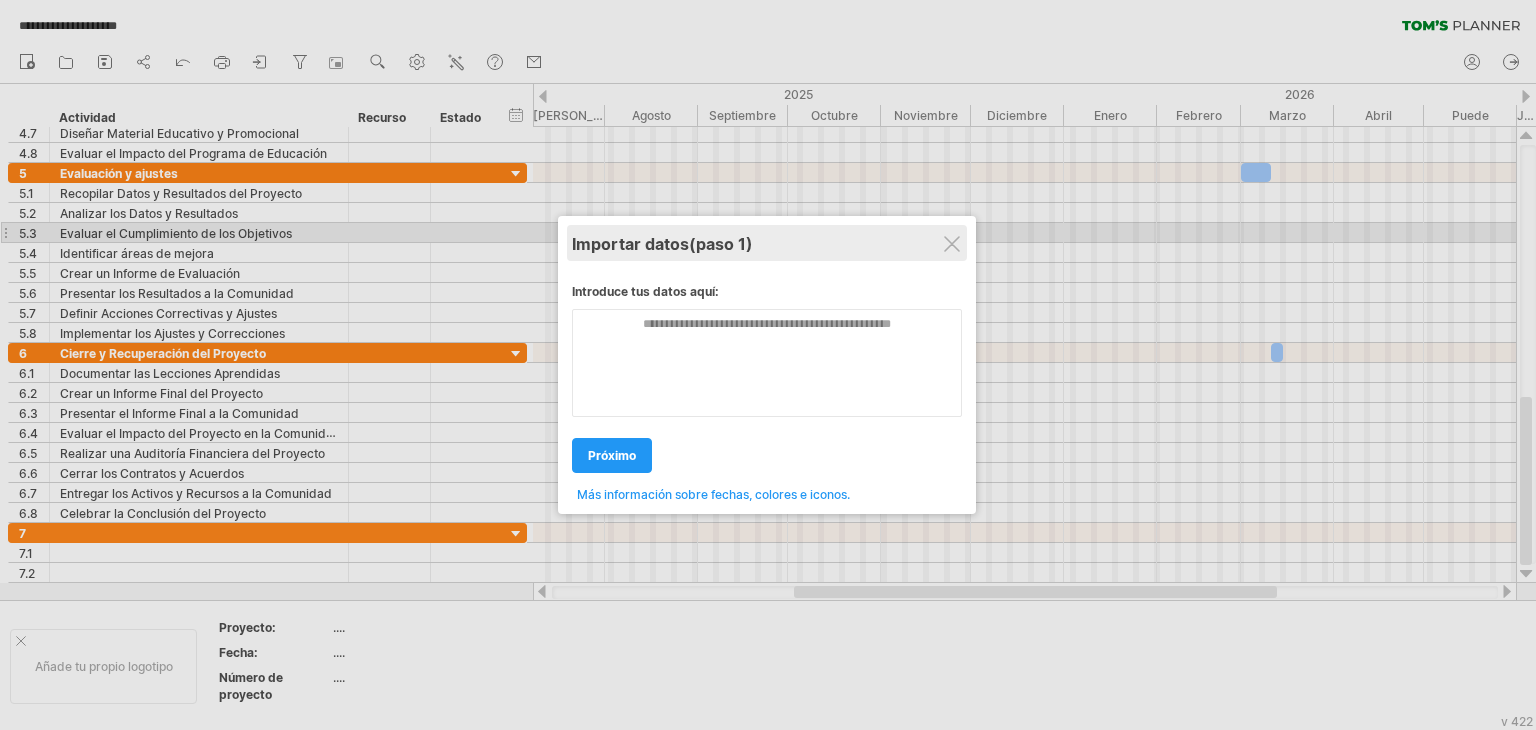 click on "Importar datos  (paso 1)" at bounding box center (767, 243) 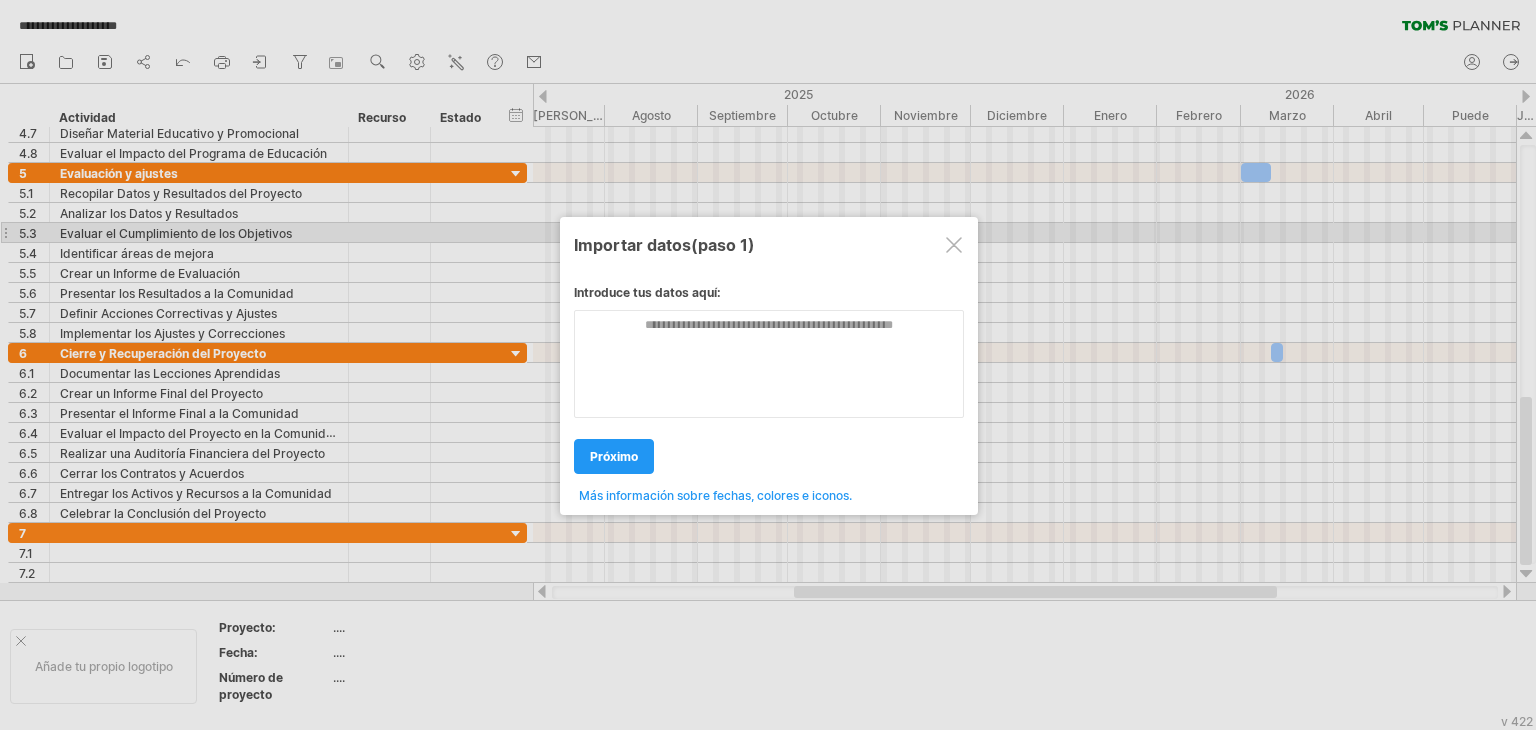 click at bounding box center [954, 245] 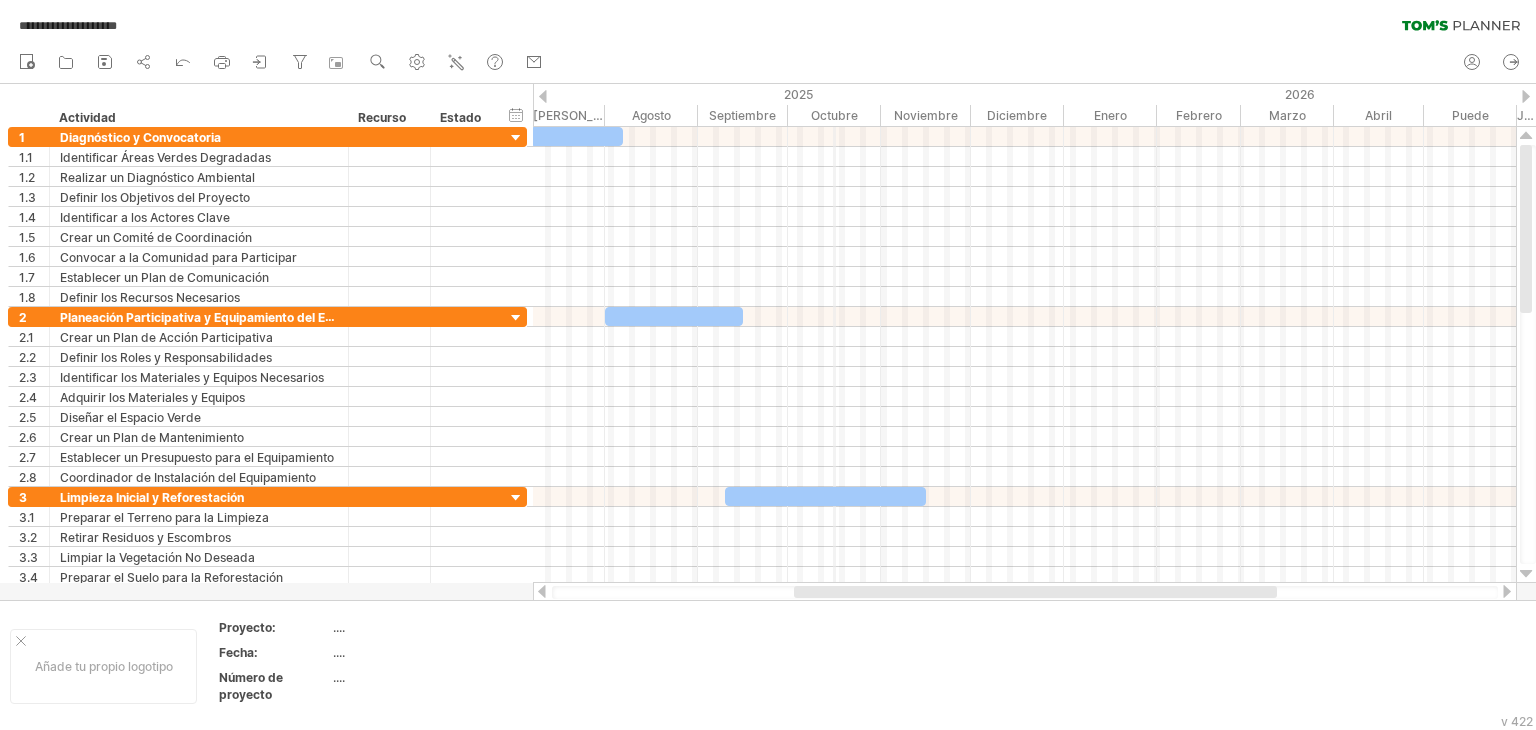 click on "2025" at bounding box center (516, 94) 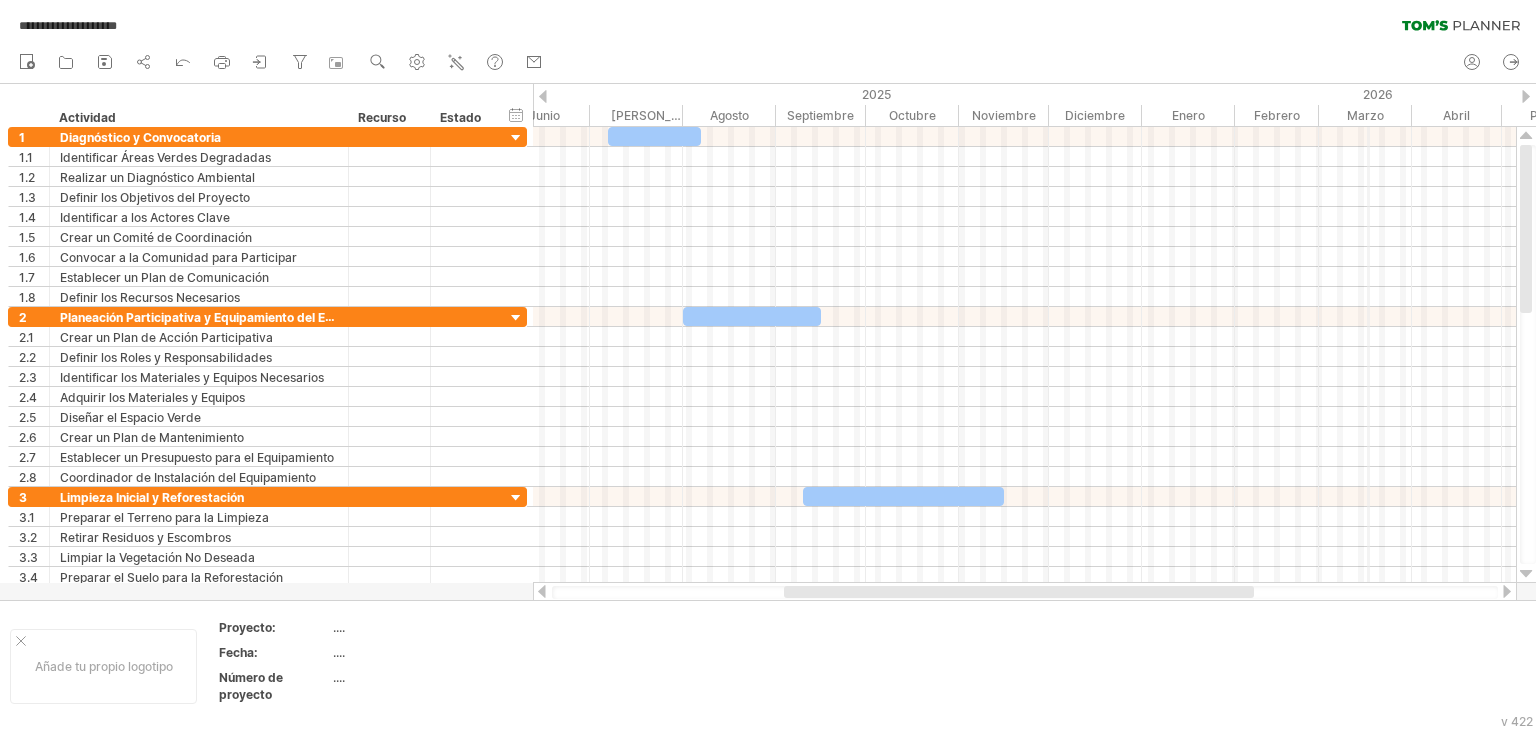 drag, startPoint x: 1291, startPoint y: 93, endPoint x: 1144, endPoint y: 252, distance: 216.54099 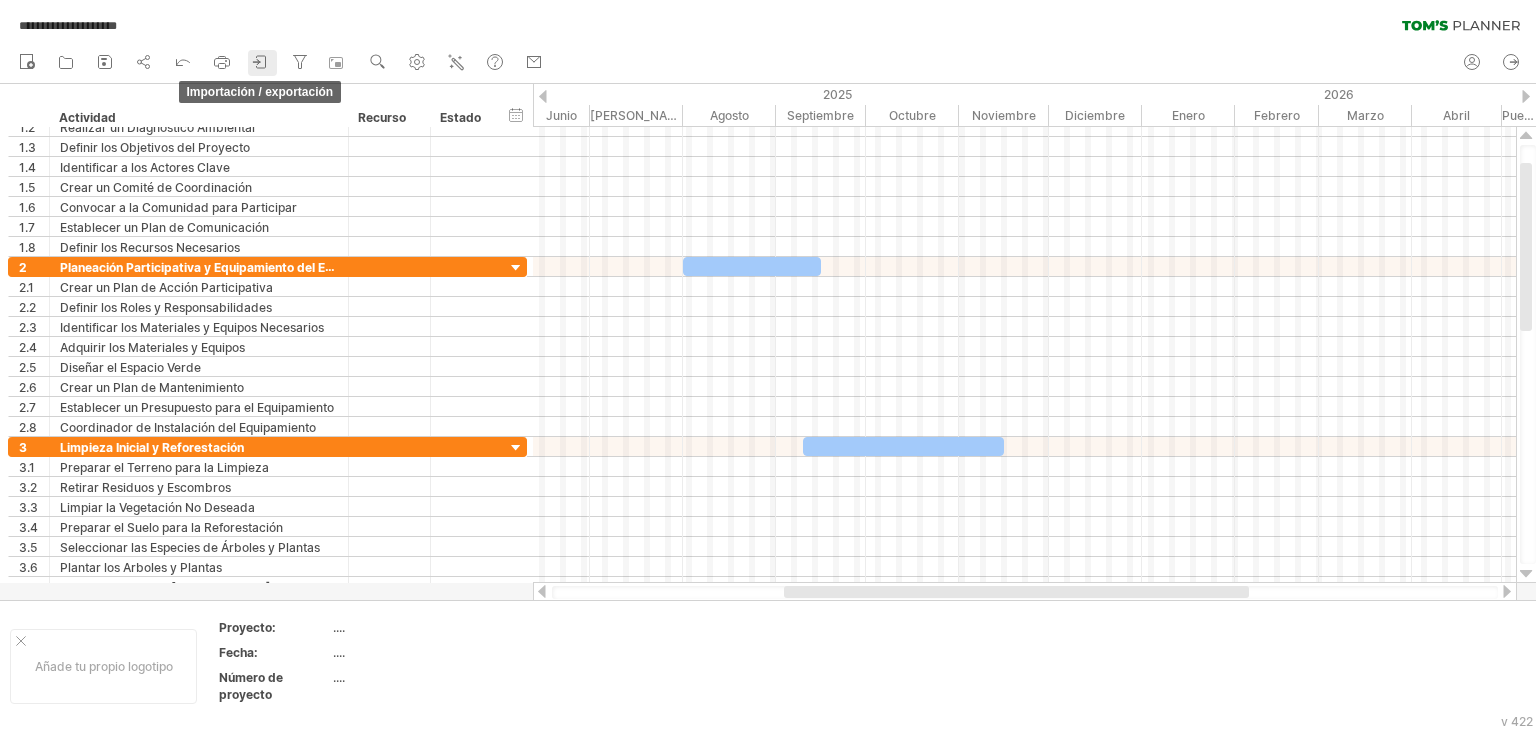 click 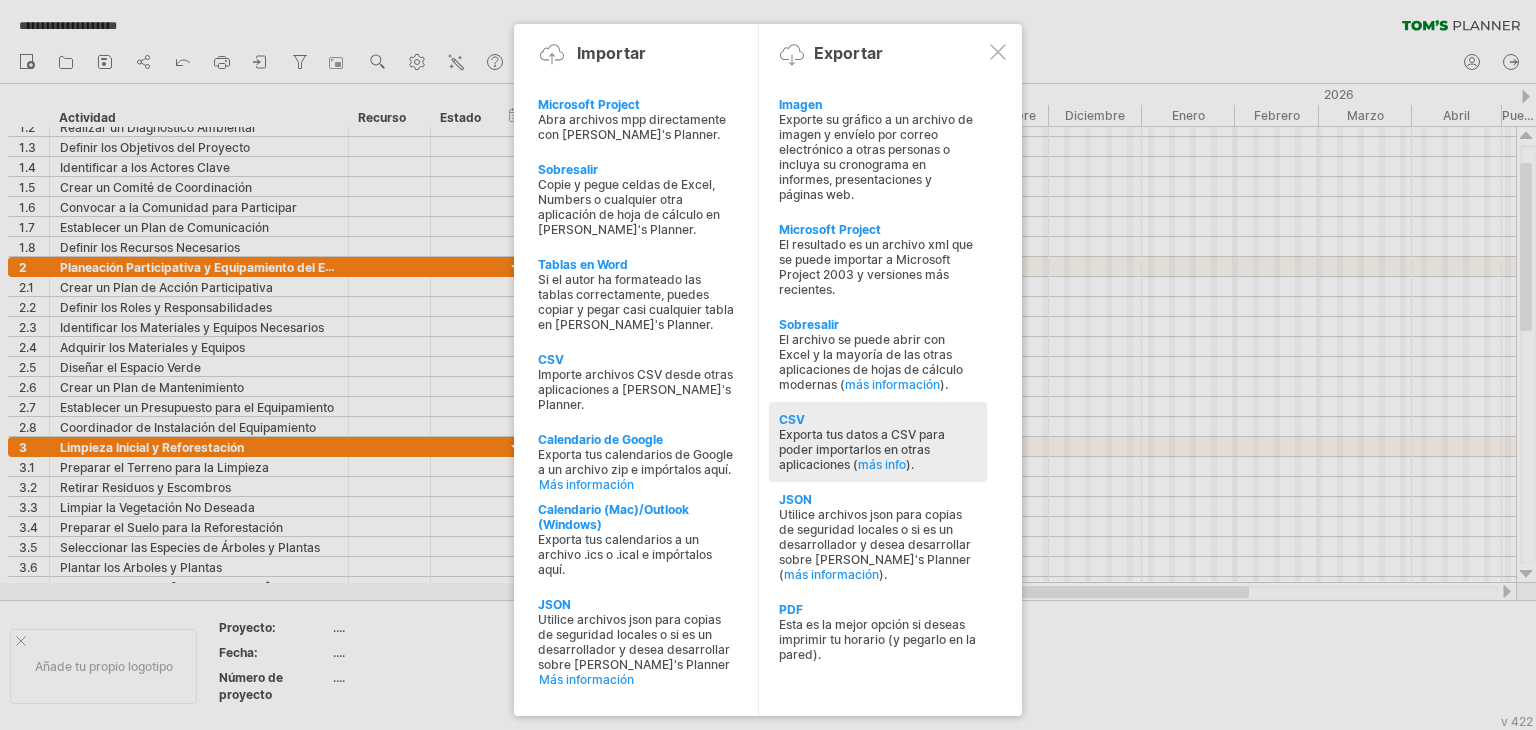 click on "Exporta tus datos a CSV para poder importarlos en otras aplicaciones (" at bounding box center [862, 449] 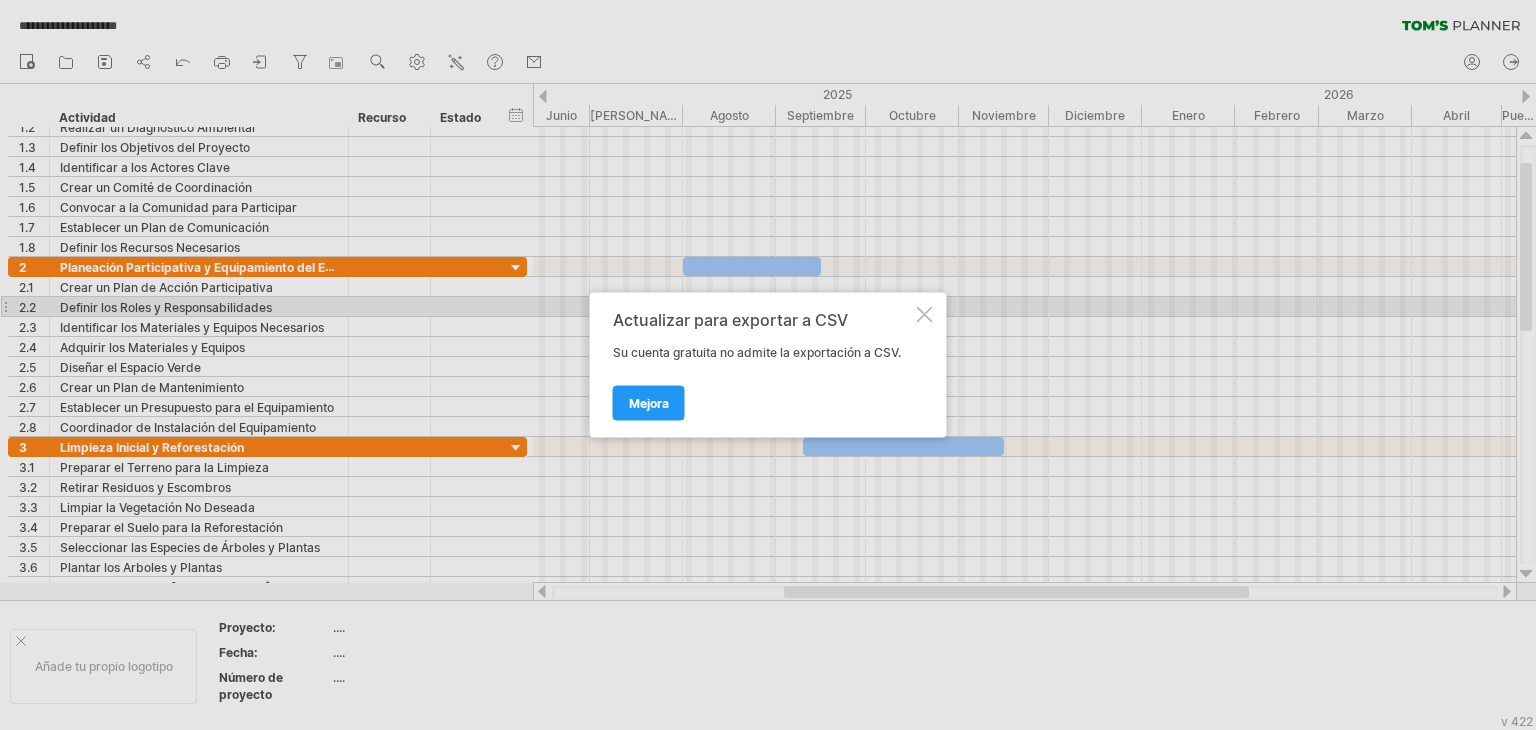 click on "Actualizar para exportar a CSV Su cuenta gratuita no admite la exportación a CSV. Mejora" at bounding box center [768, 365] 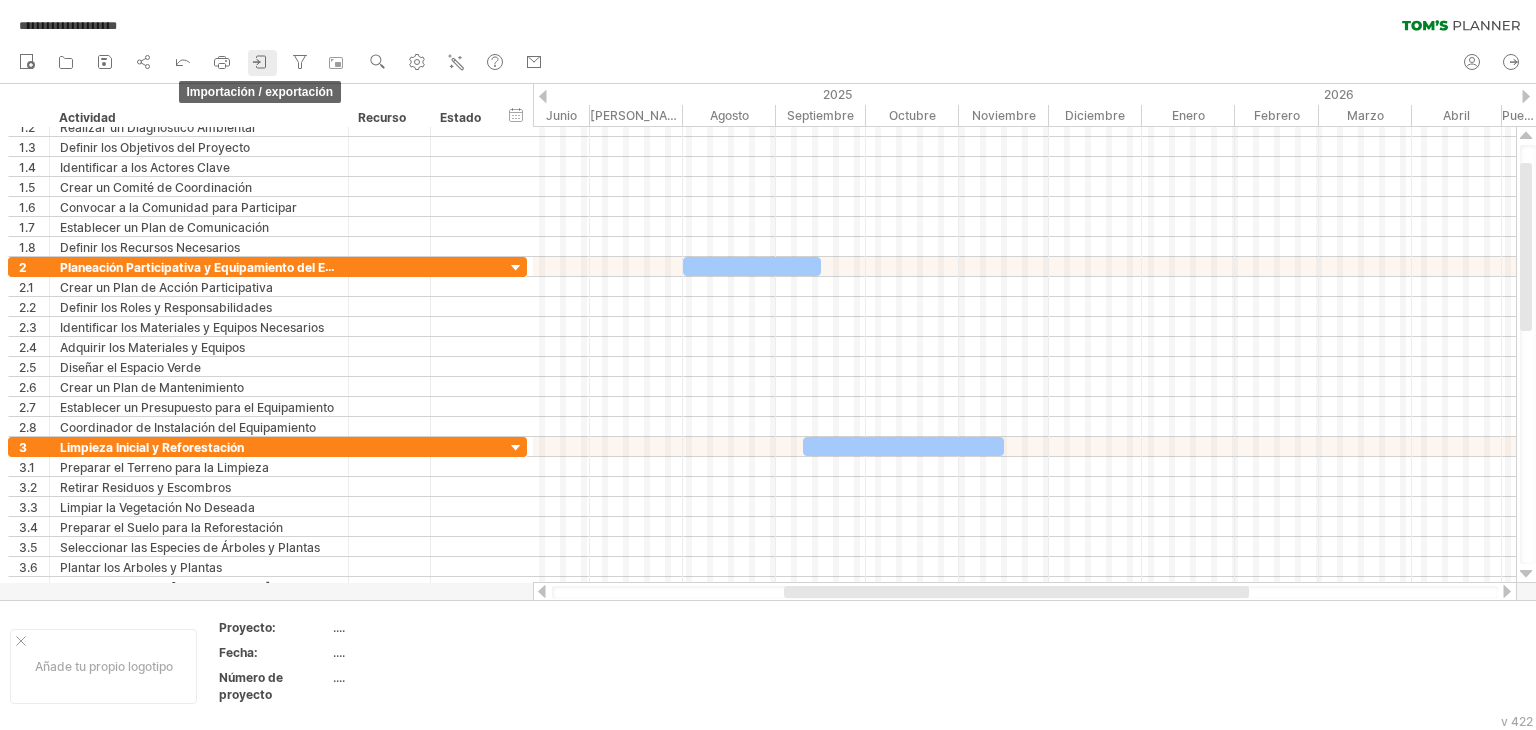 click 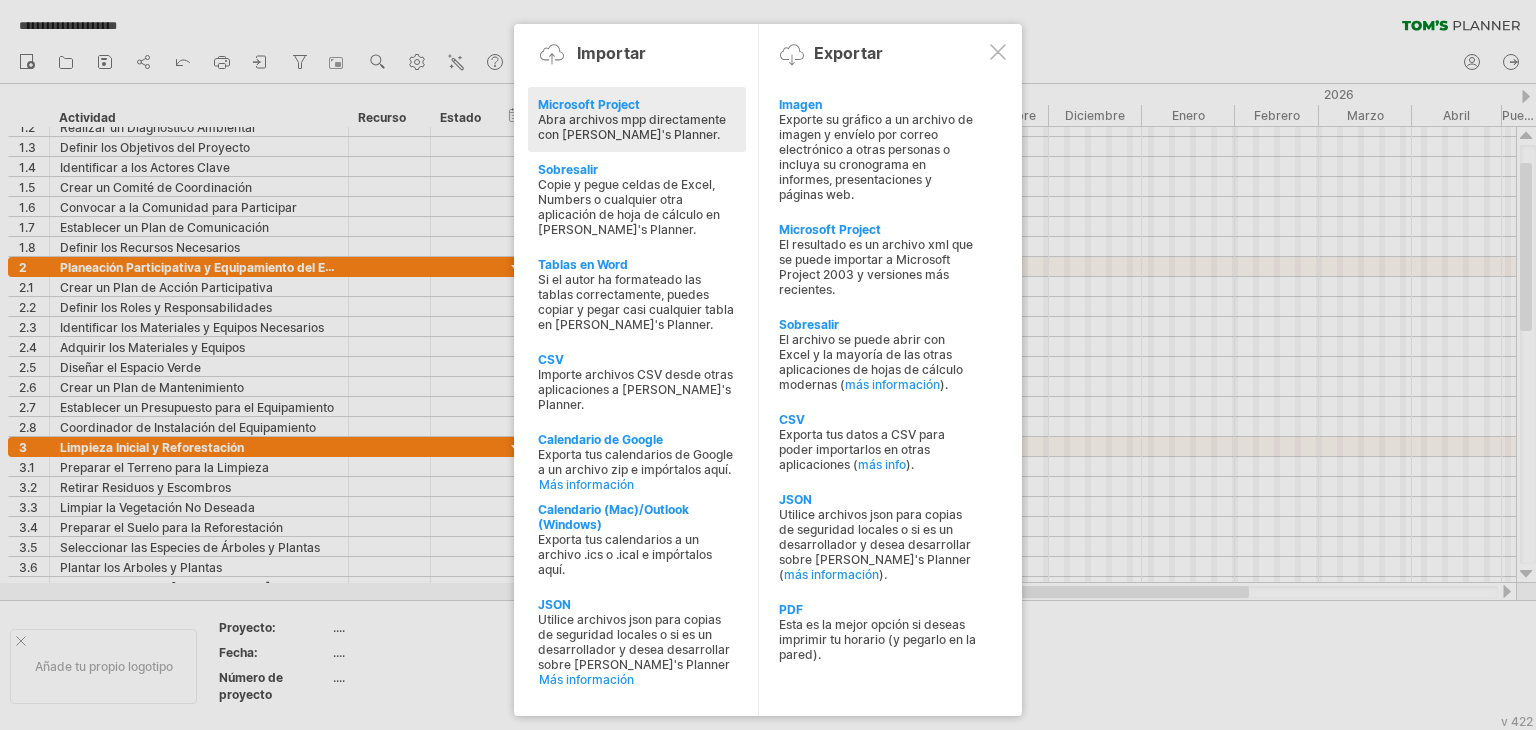 click at bounding box center (-1447, 237) 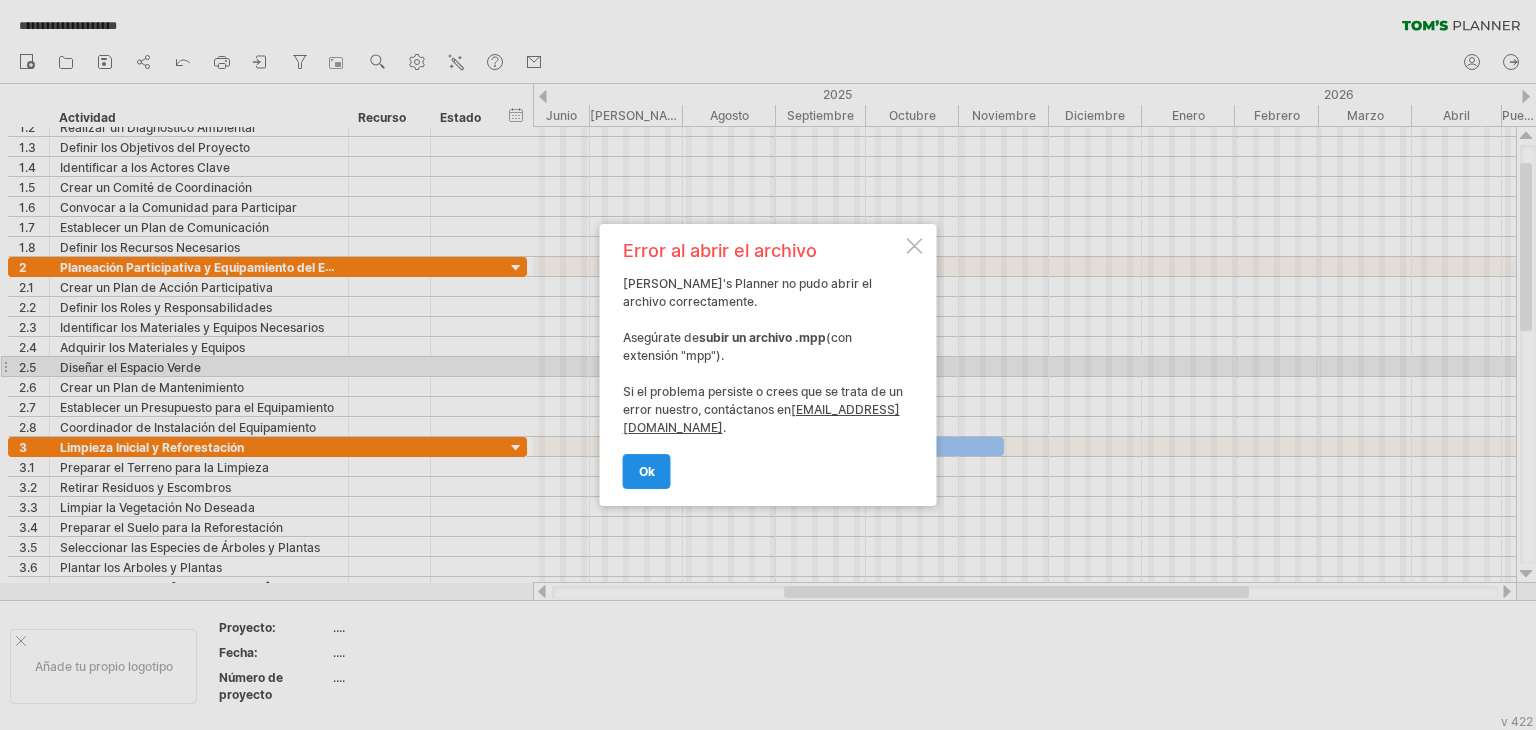 click on "OK" at bounding box center (647, 471) 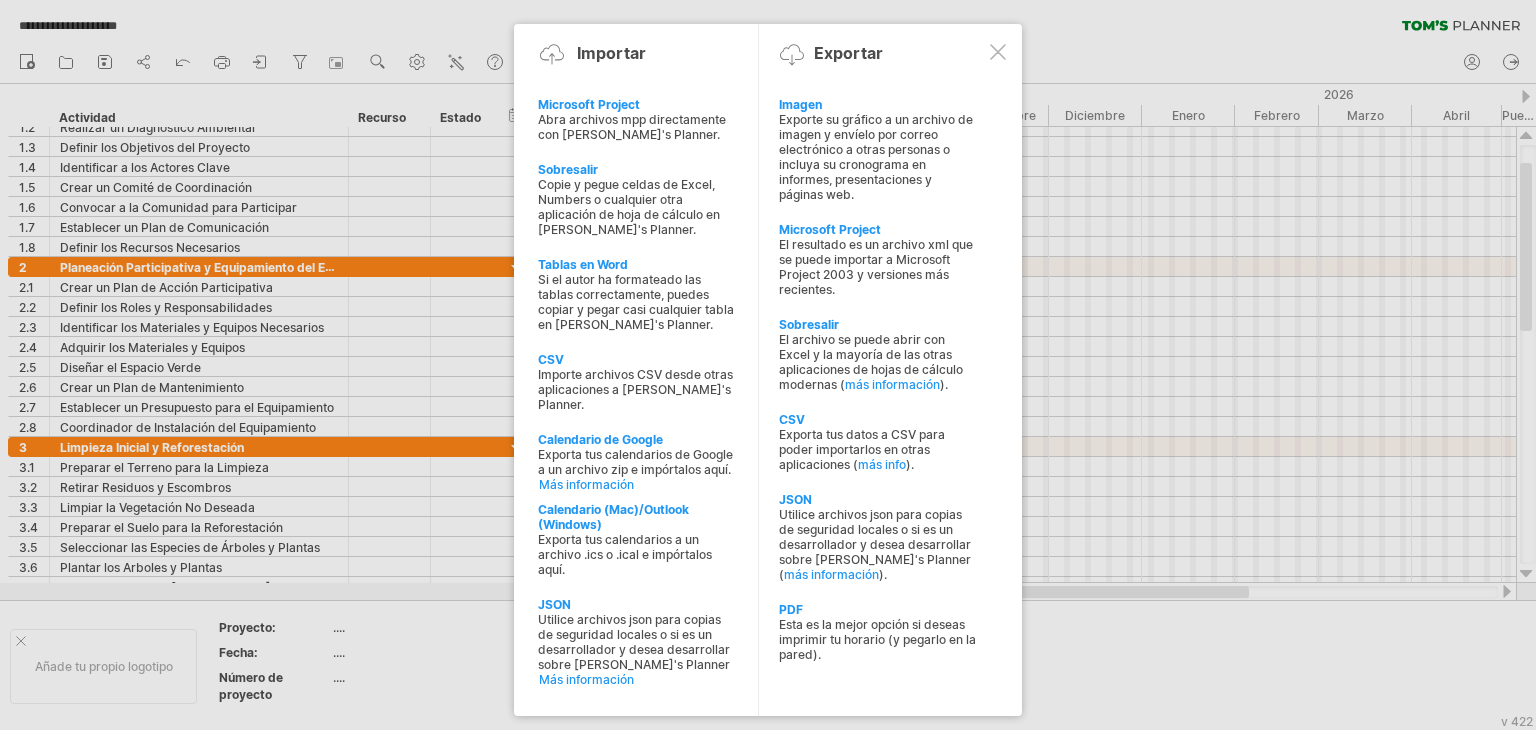 click on "Importar
Exportar
Microsoft Project
Abra archivos mpp directamente con Tom's Planner.
Sobresalir" at bounding box center (768, 370) 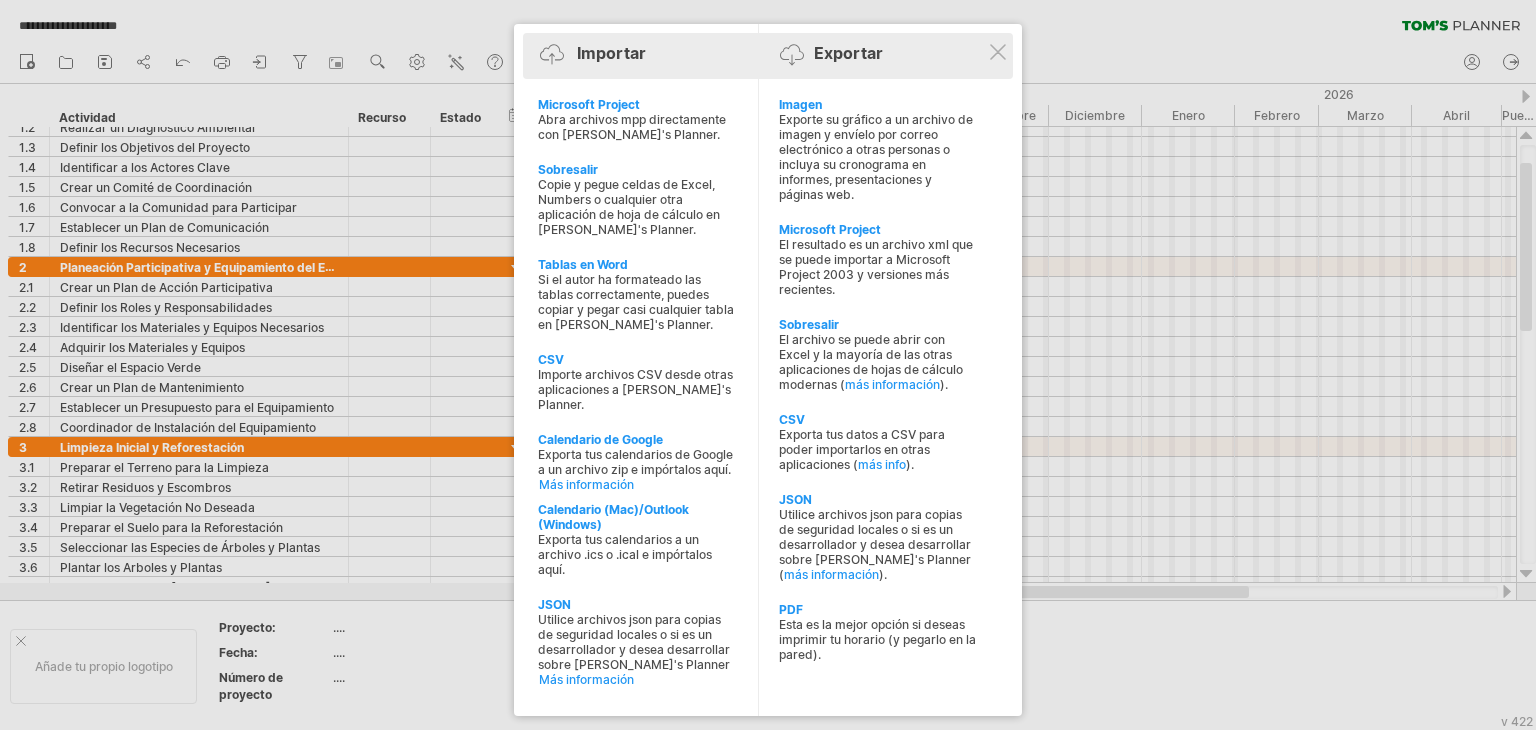 click on "Importar
Exportar" at bounding box center (768, 57) 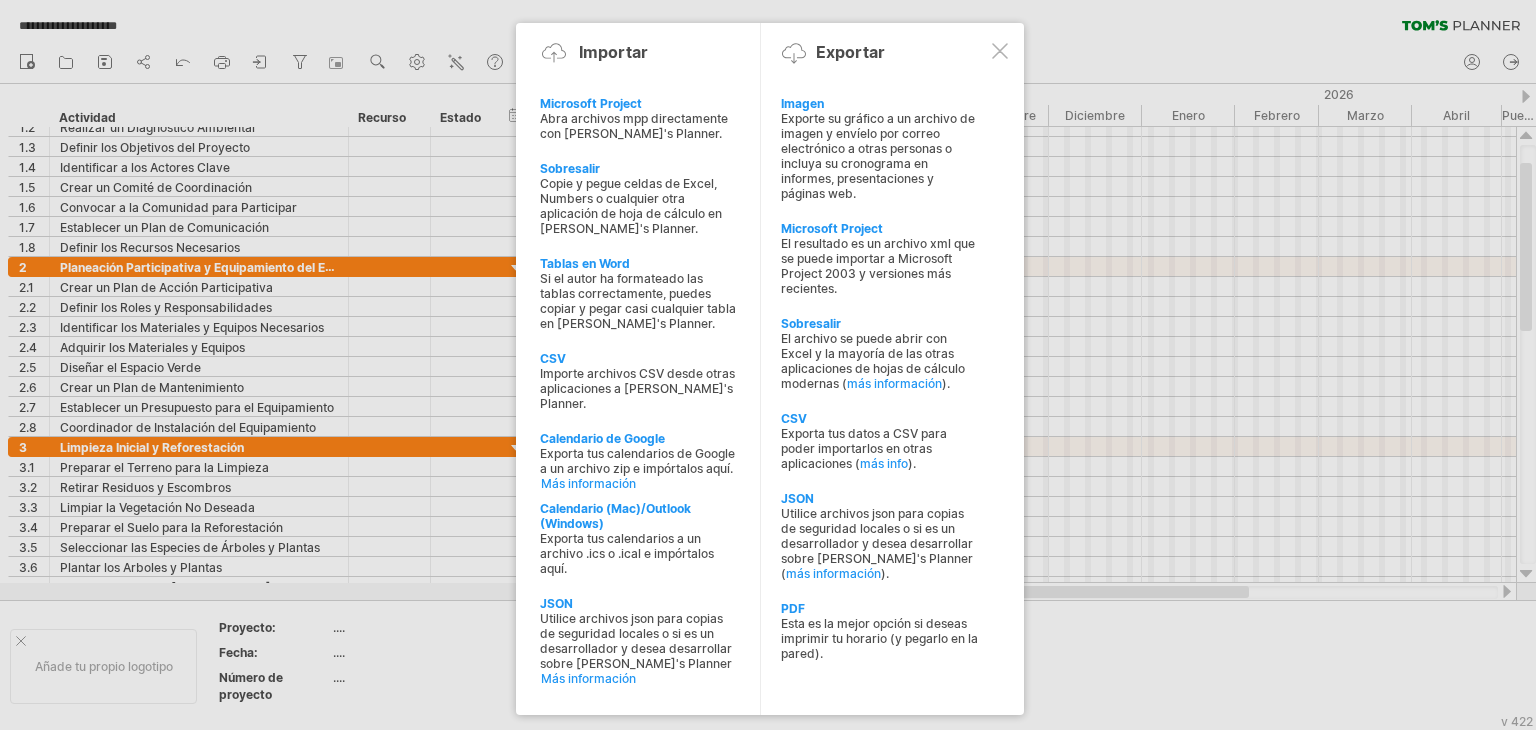 click at bounding box center [1000, 51] 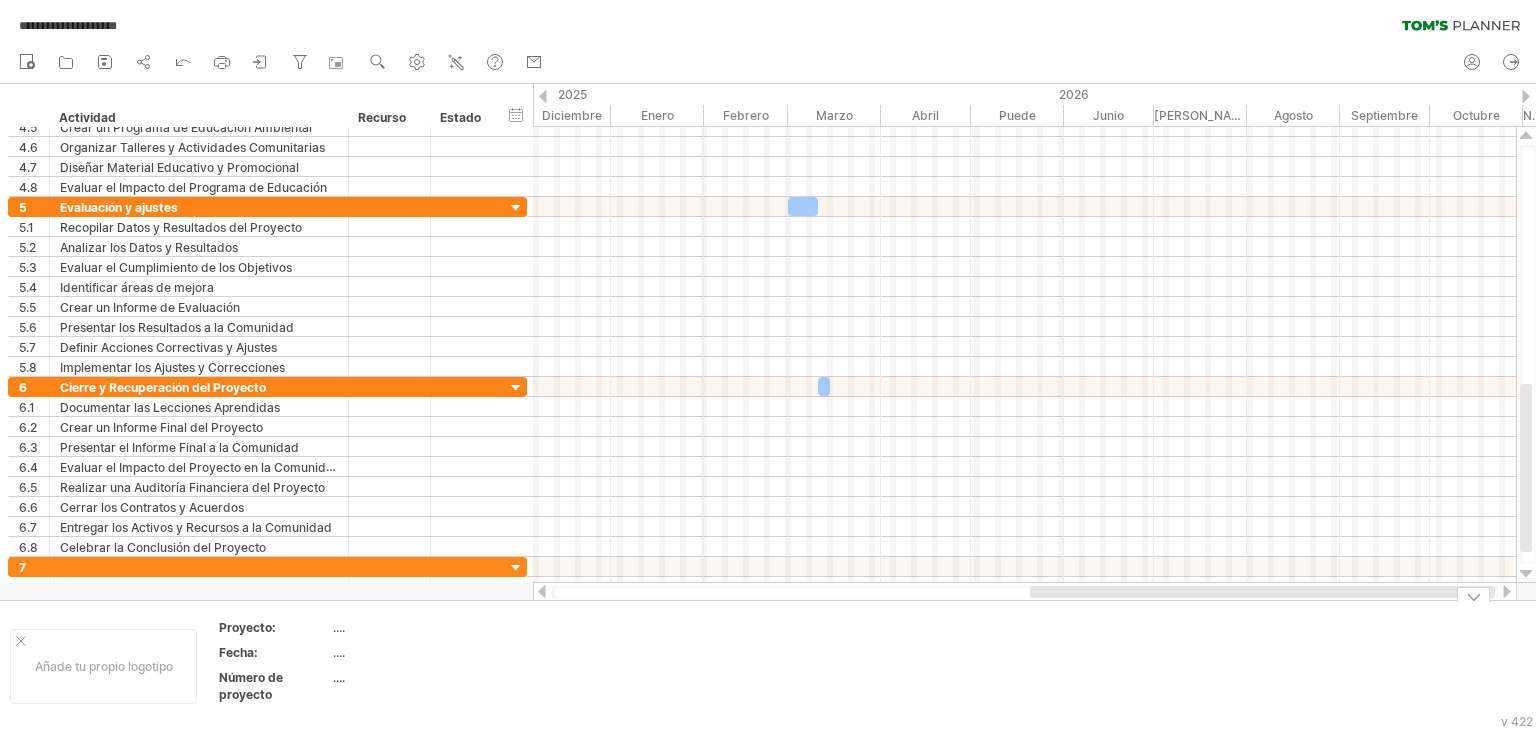 drag, startPoint x: 855, startPoint y: 593, endPoint x: 1101, endPoint y: 608, distance: 246.4569 